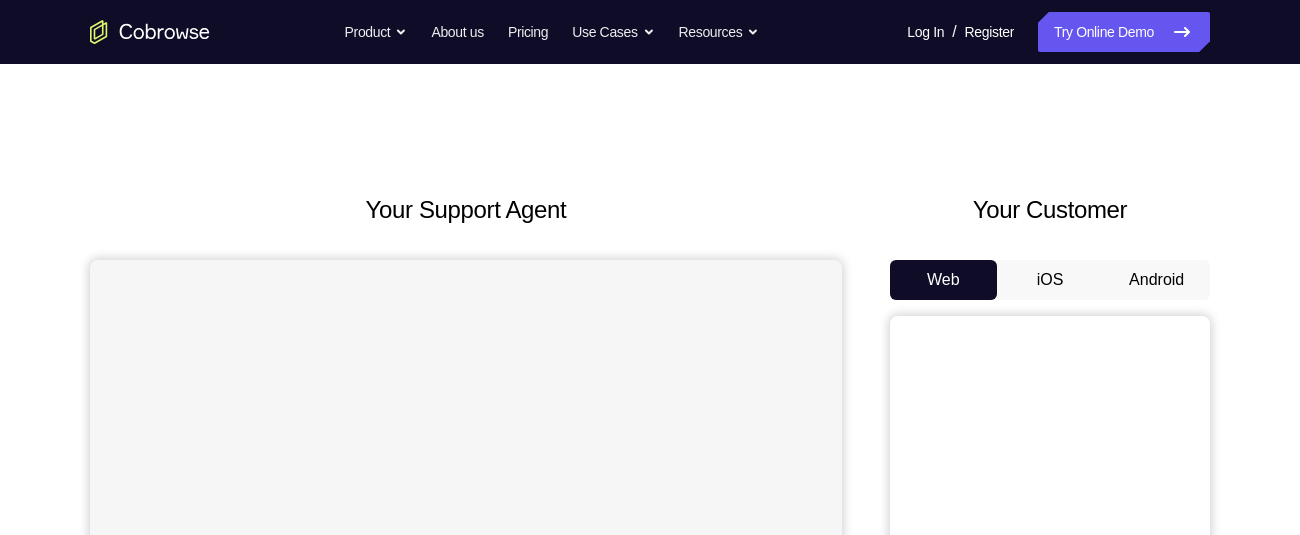 scroll, scrollTop: 0, scrollLeft: 0, axis: both 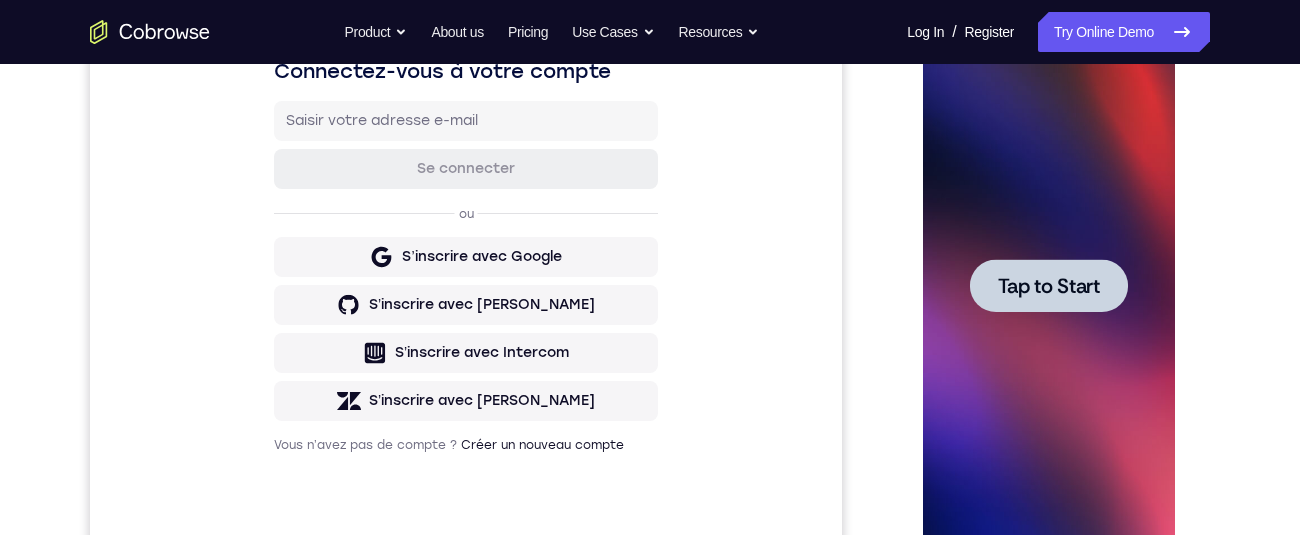 click on "Tap to Start" at bounding box center (1048, 286) 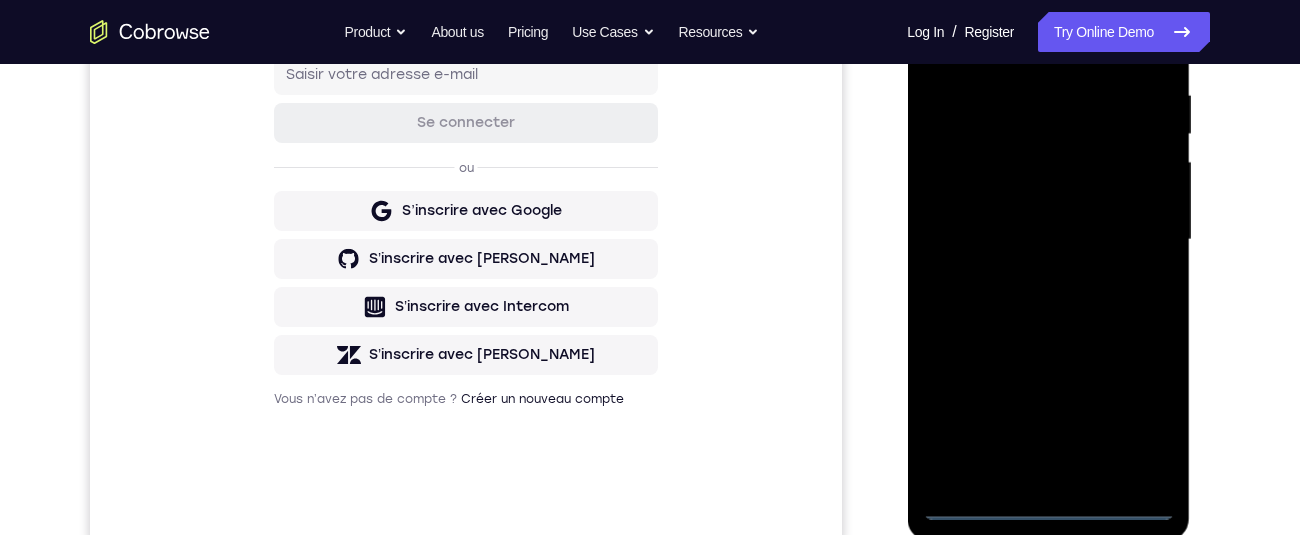 scroll, scrollTop: 471, scrollLeft: 0, axis: vertical 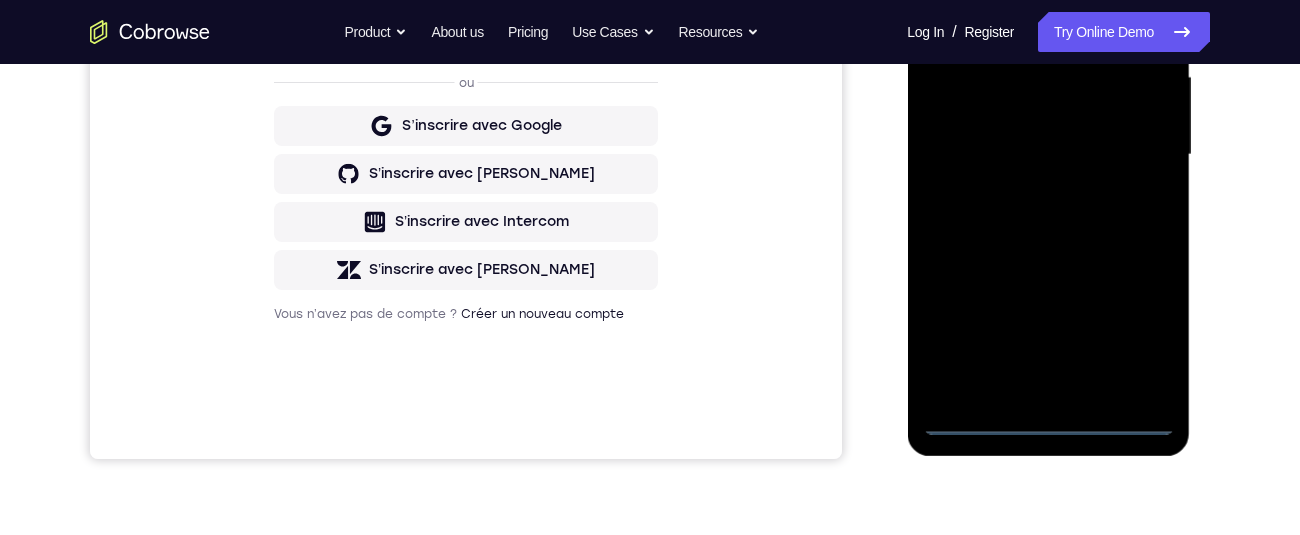 click at bounding box center (1048, 155) 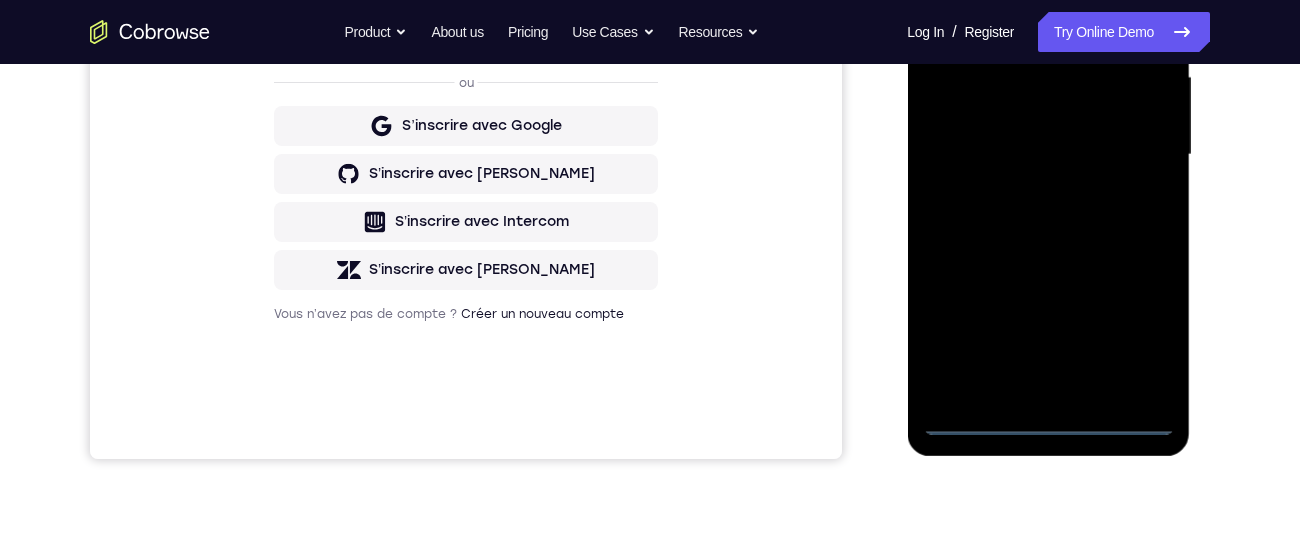 click at bounding box center [1048, 155] 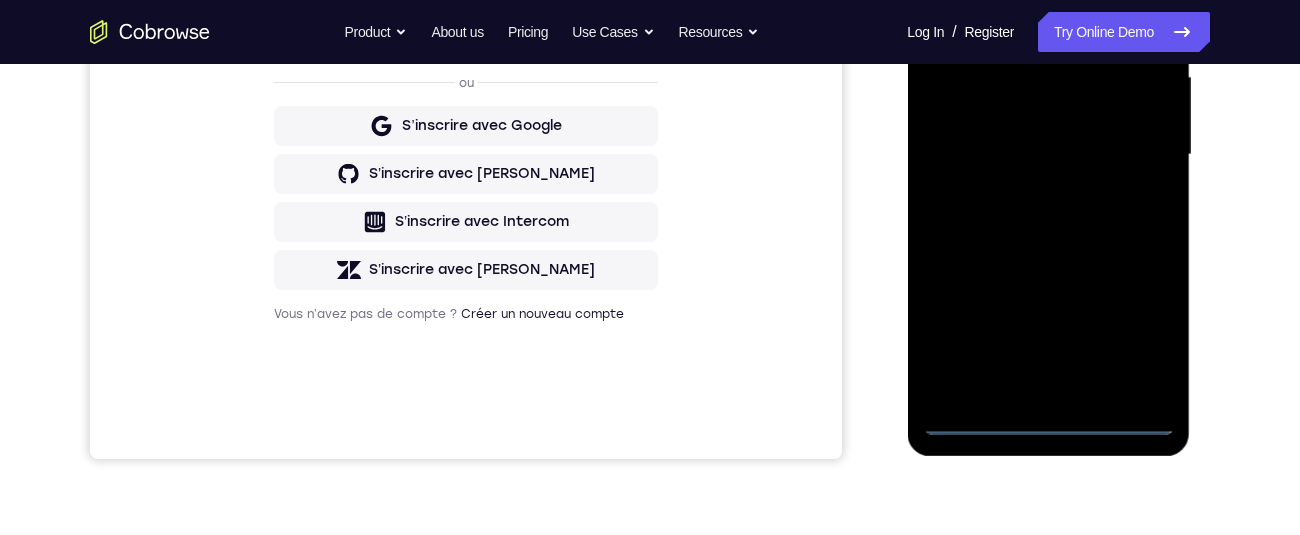 click at bounding box center [1048, 155] 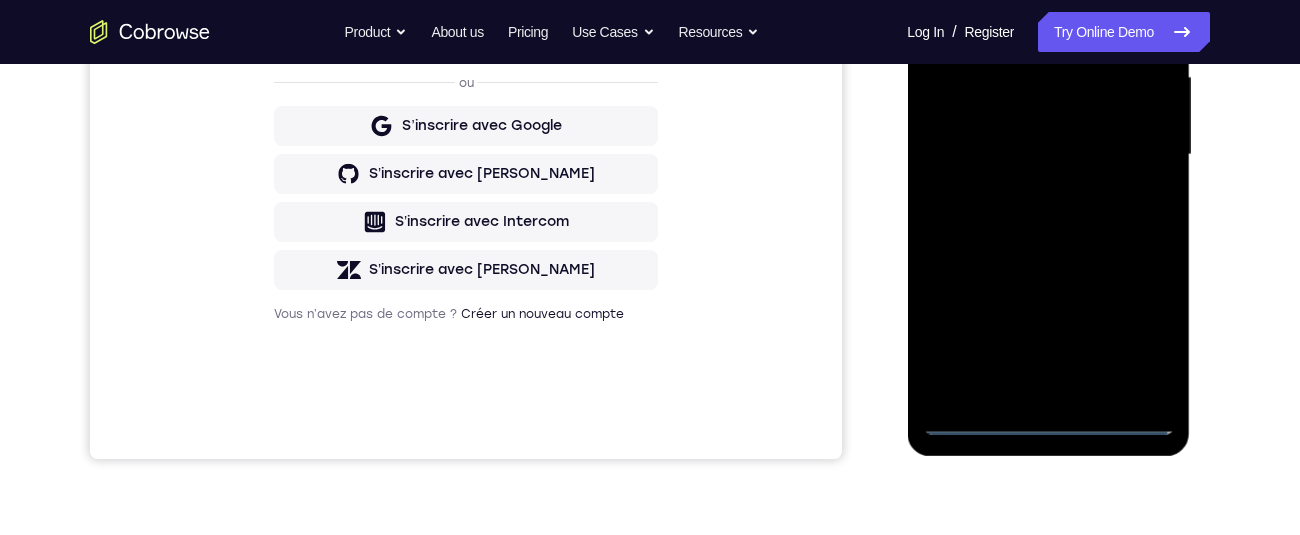 click at bounding box center (1048, 155) 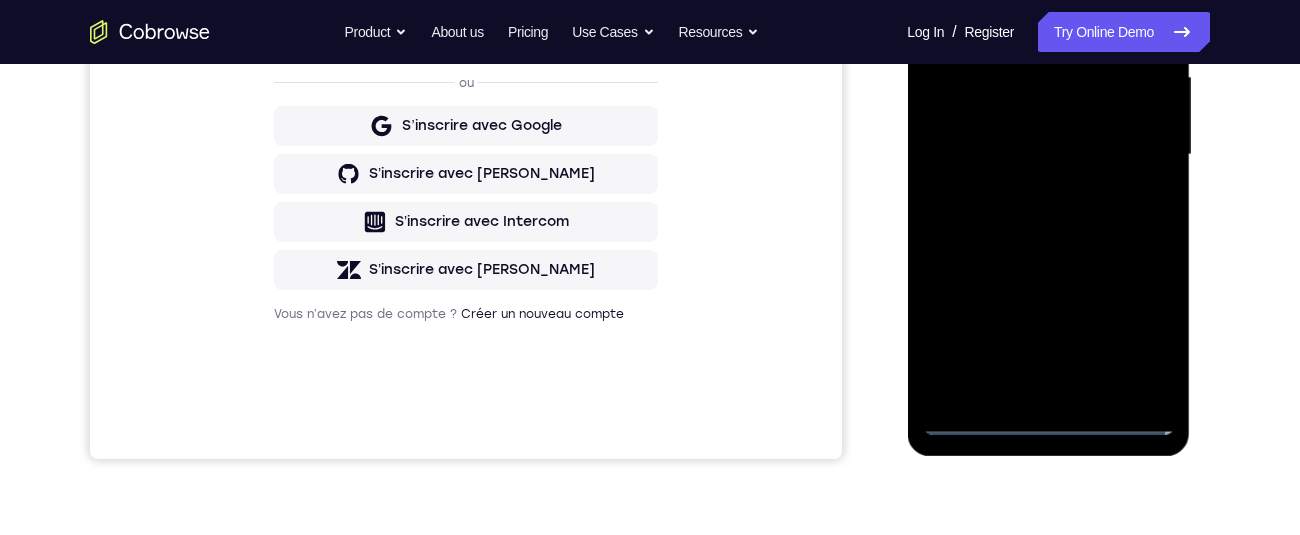 click at bounding box center [1048, 155] 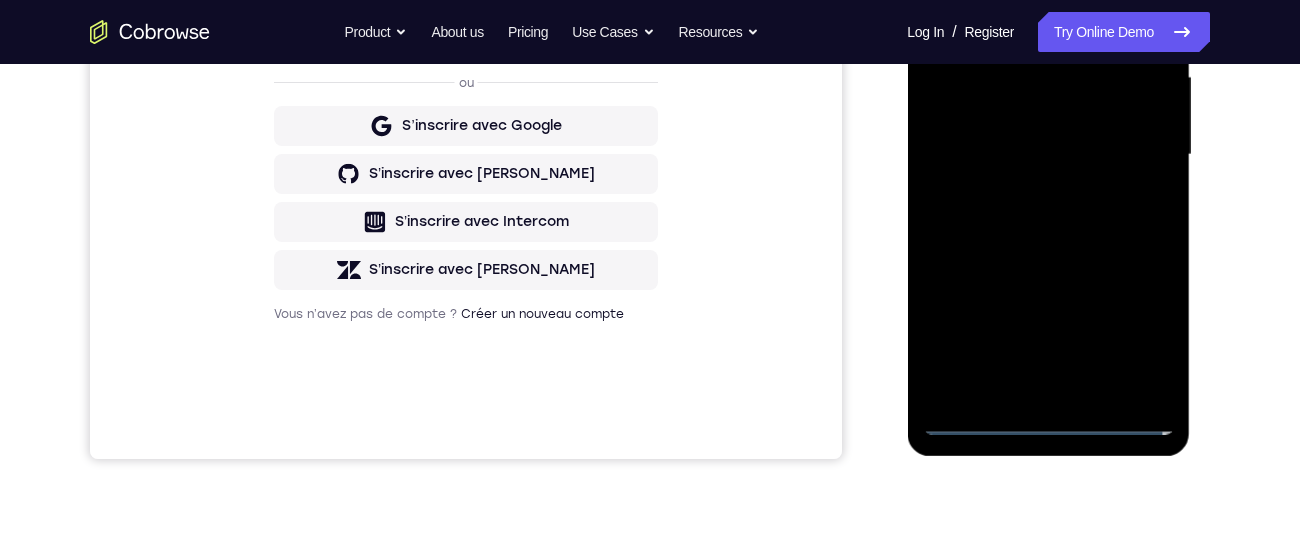 click at bounding box center [1048, 155] 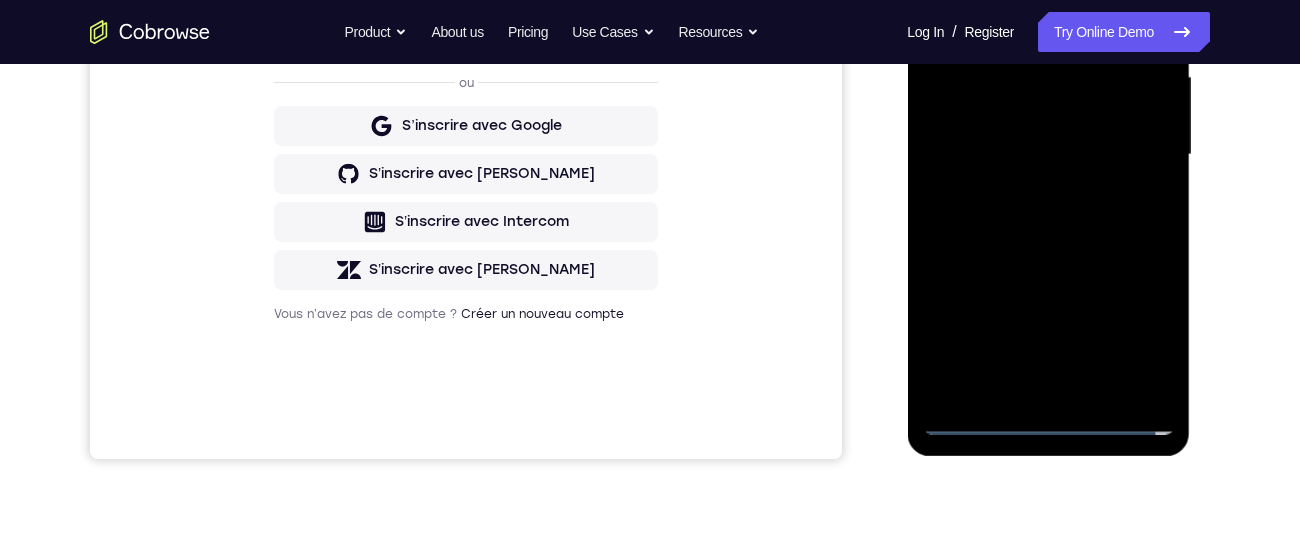 click at bounding box center (1048, 155) 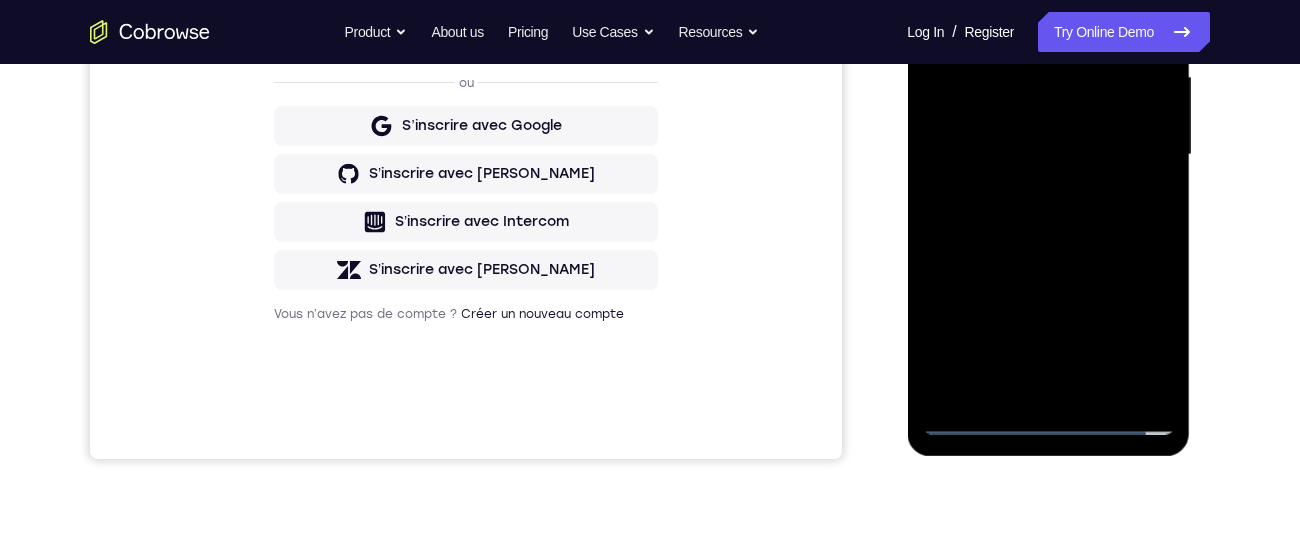 click at bounding box center (1048, 155) 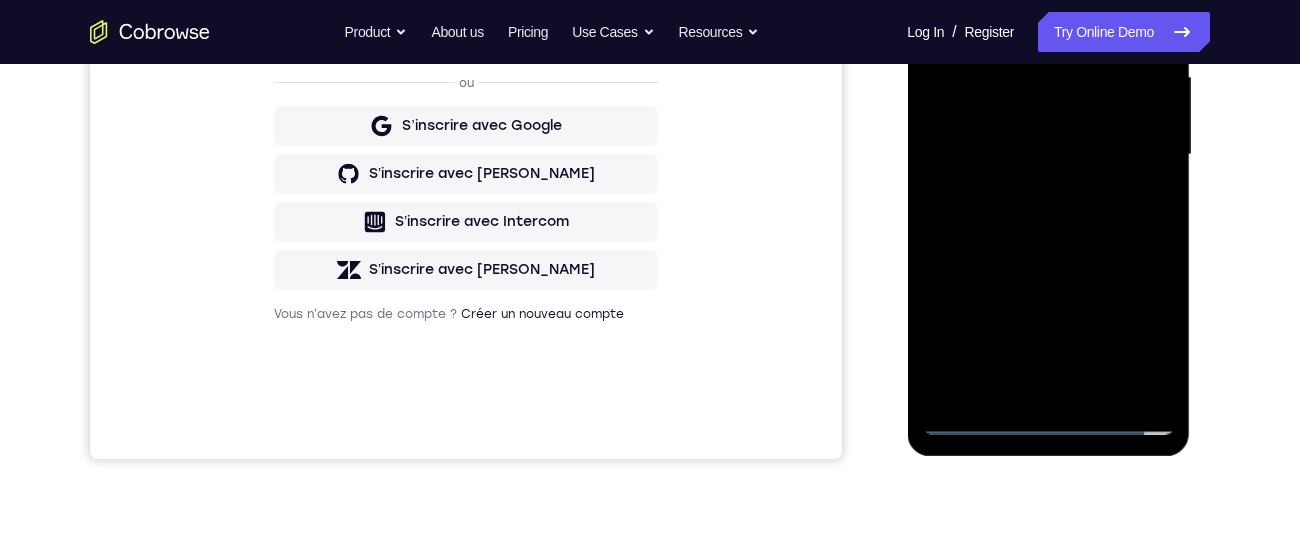 click at bounding box center [1048, 155] 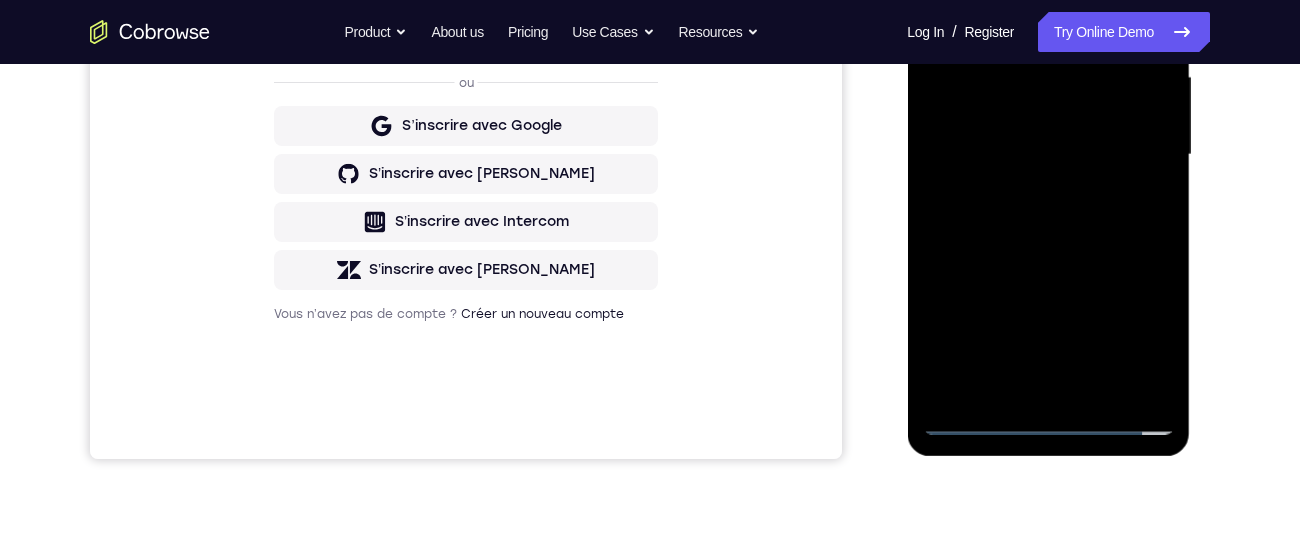 click at bounding box center [1048, 155] 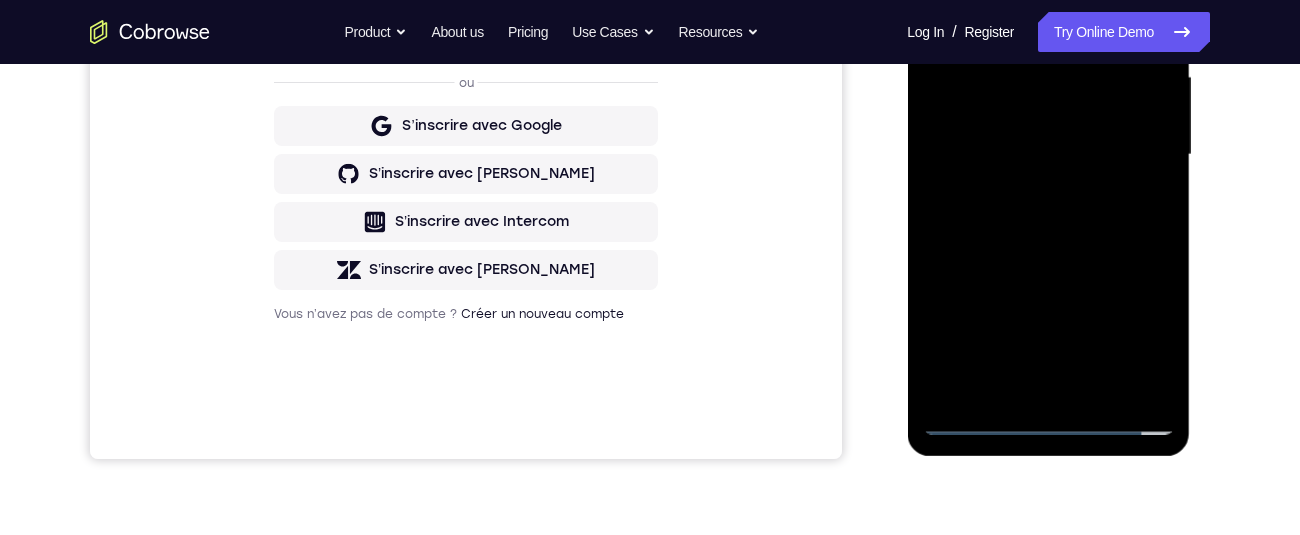 click at bounding box center [1048, 155] 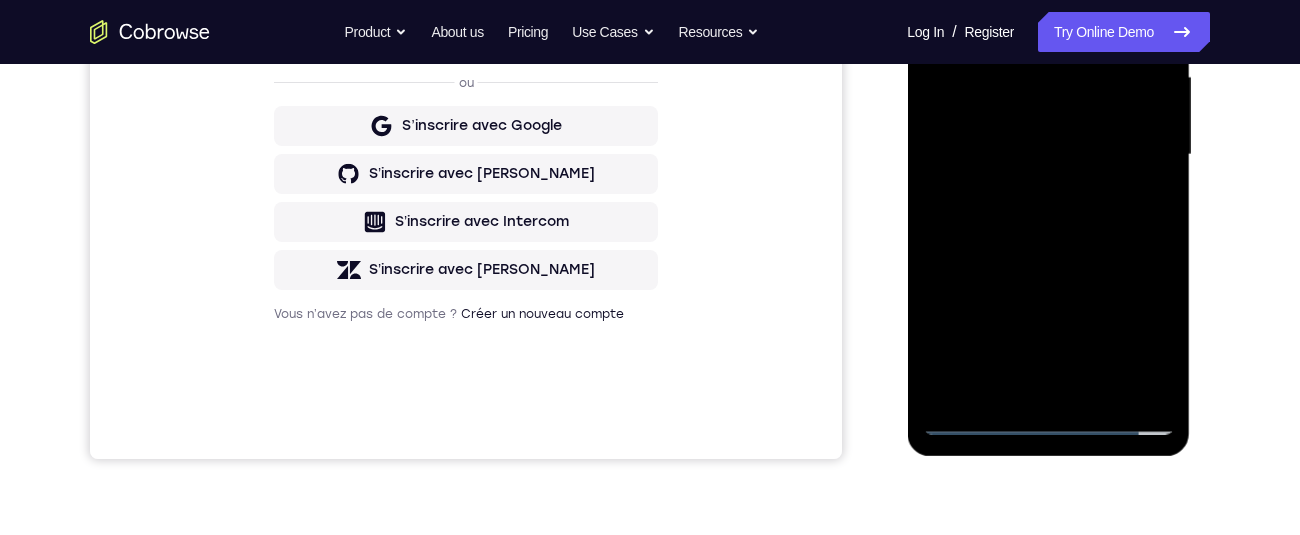 click at bounding box center (1048, 155) 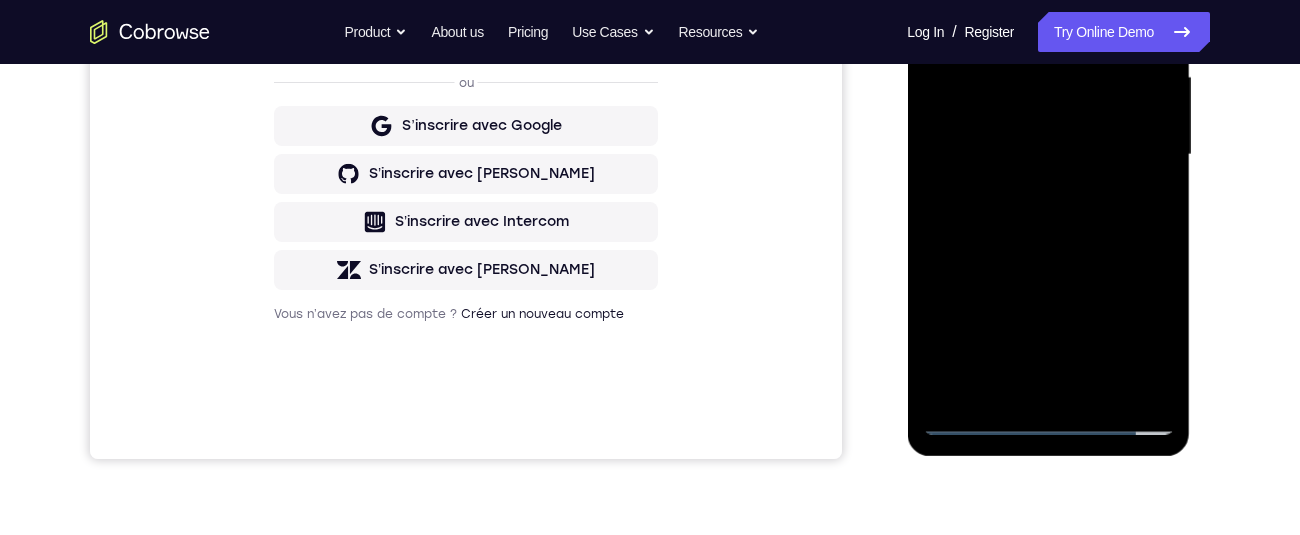 click at bounding box center (1048, 155) 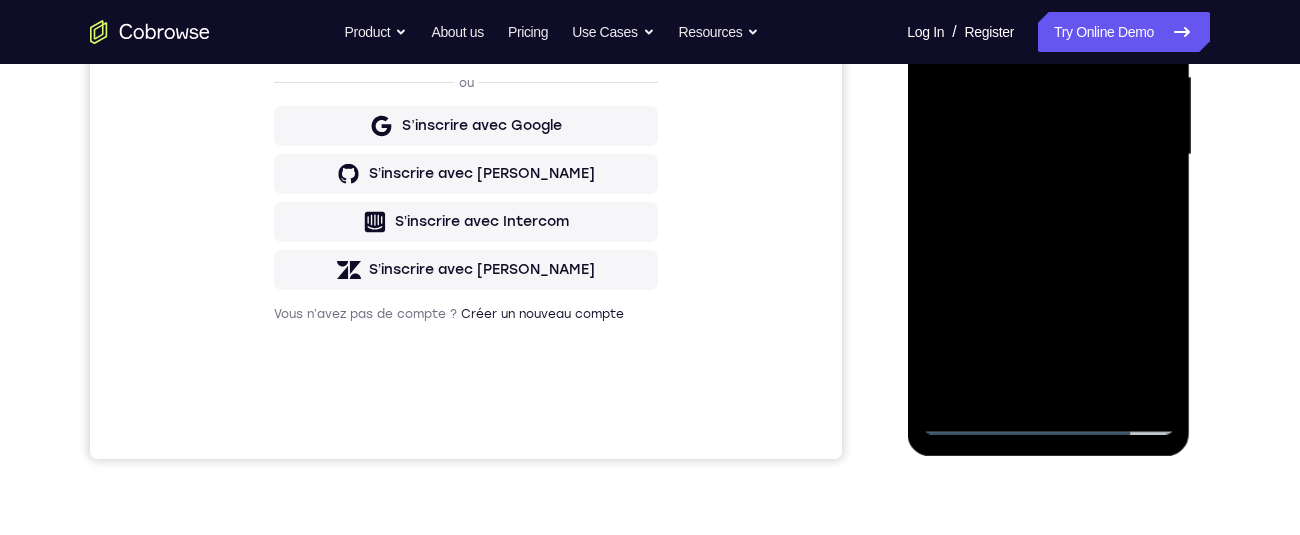click at bounding box center [1048, 155] 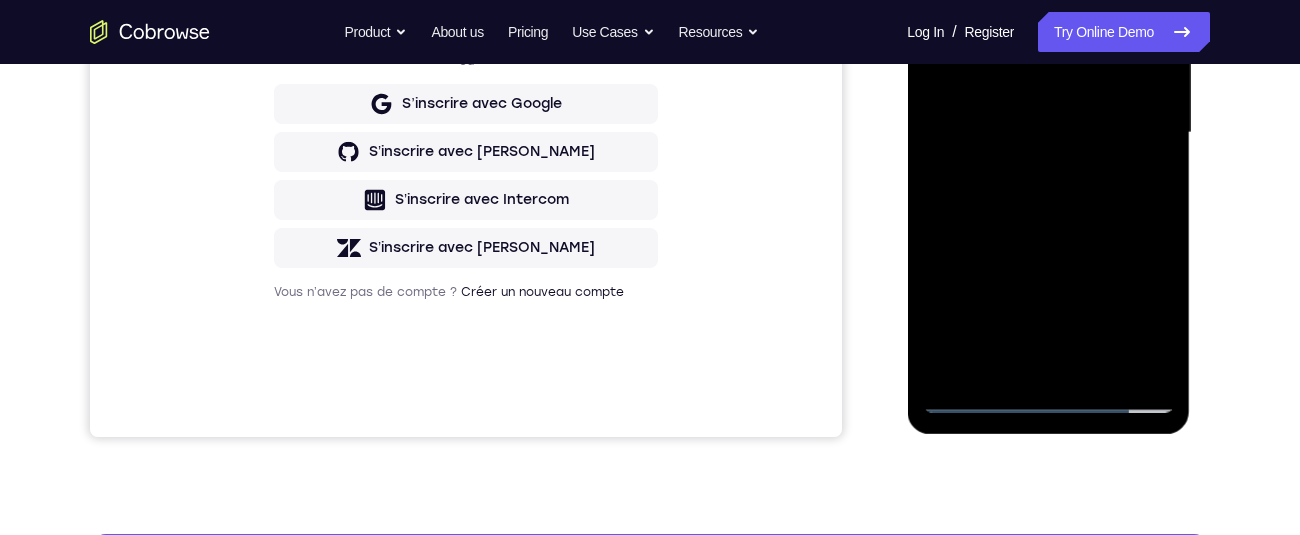 scroll, scrollTop: 488, scrollLeft: 0, axis: vertical 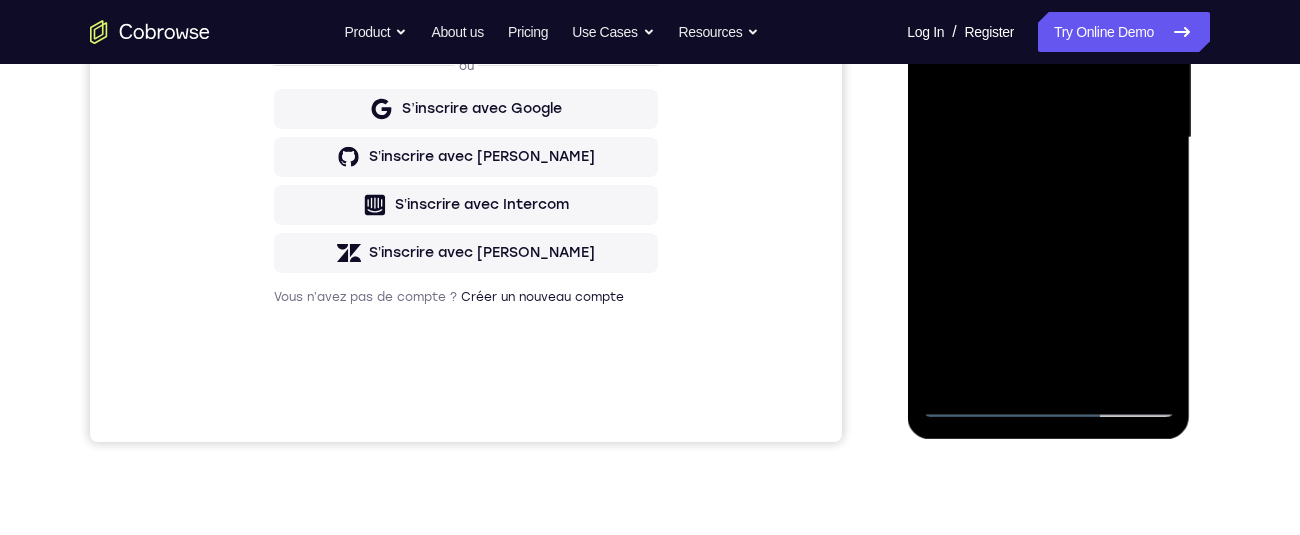 click at bounding box center (1048, 138) 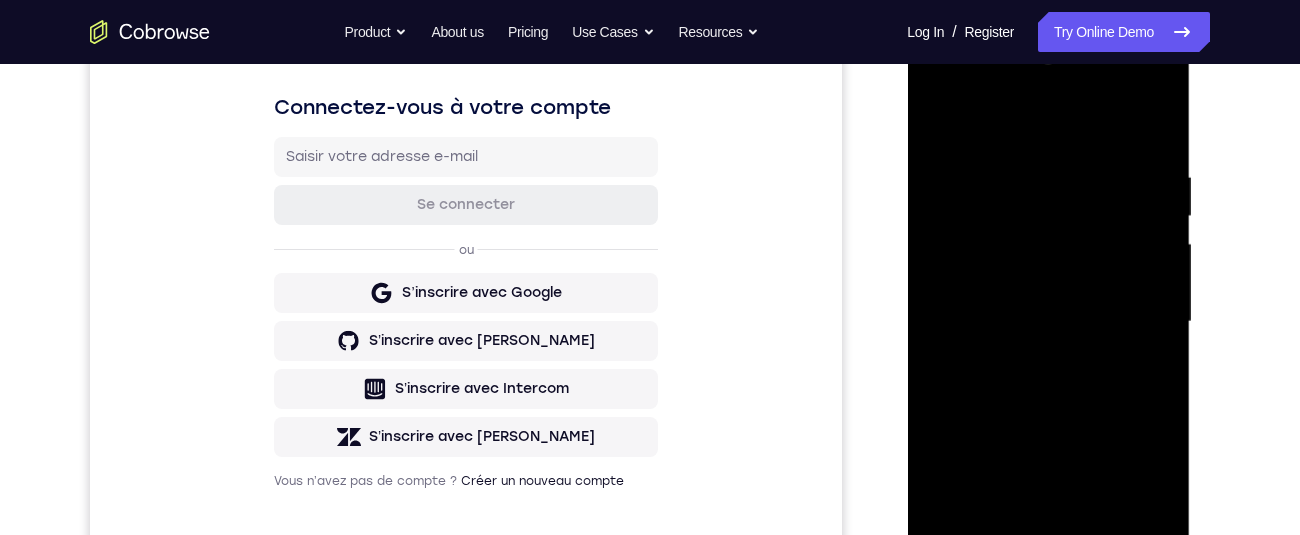 scroll, scrollTop: 264, scrollLeft: 0, axis: vertical 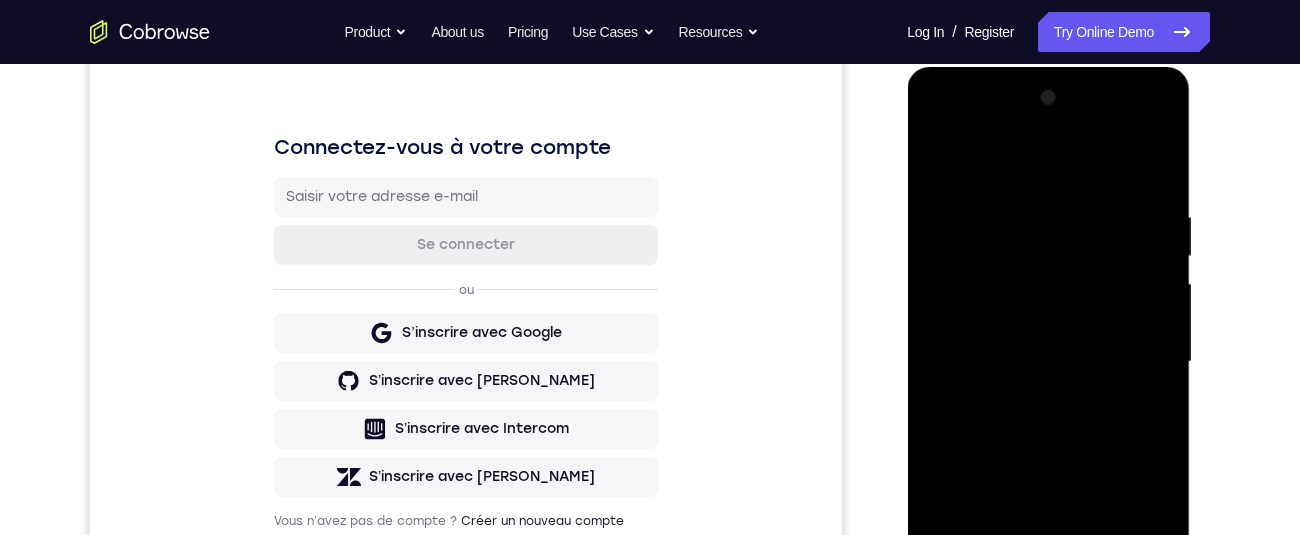 click at bounding box center [1048, 362] 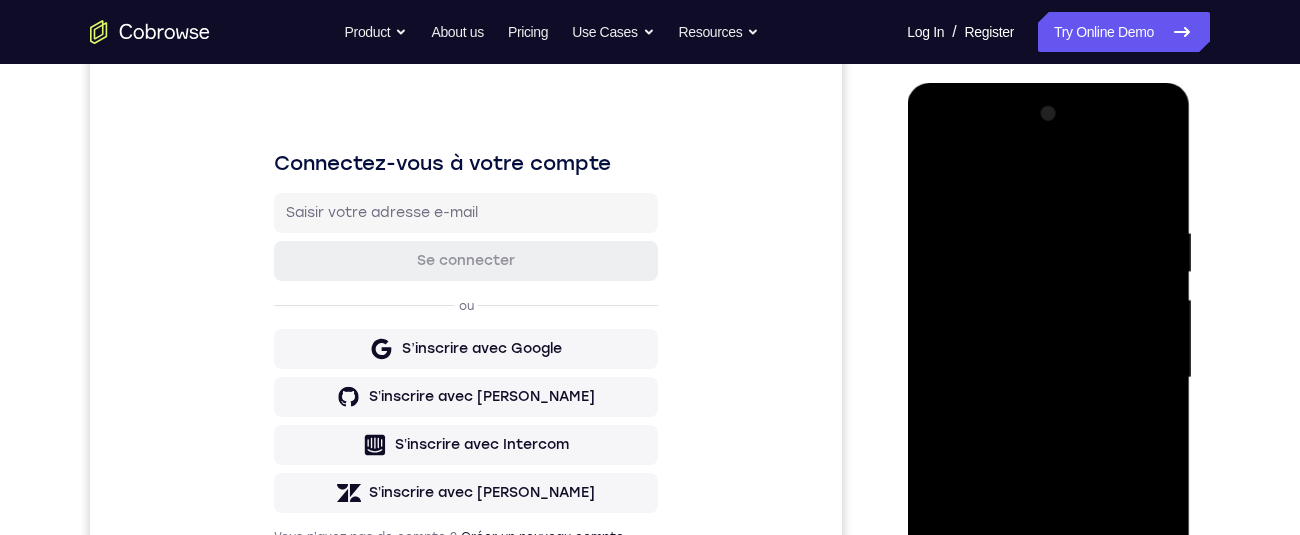 scroll, scrollTop: 392, scrollLeft: 0, axis: vertical 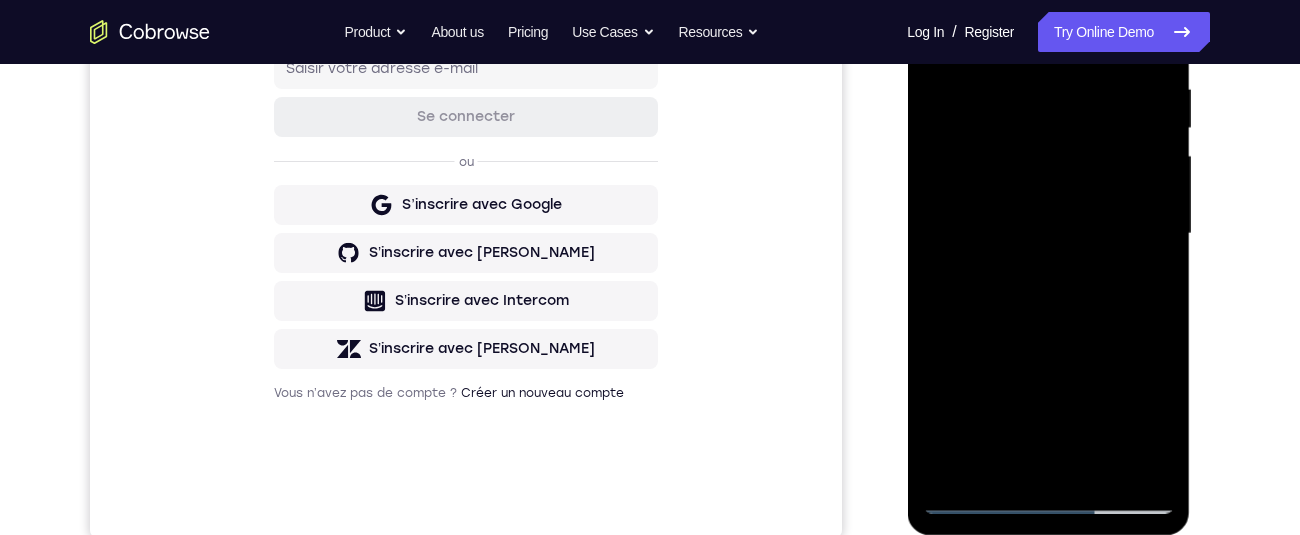 click at bounding box center [1048, 234] 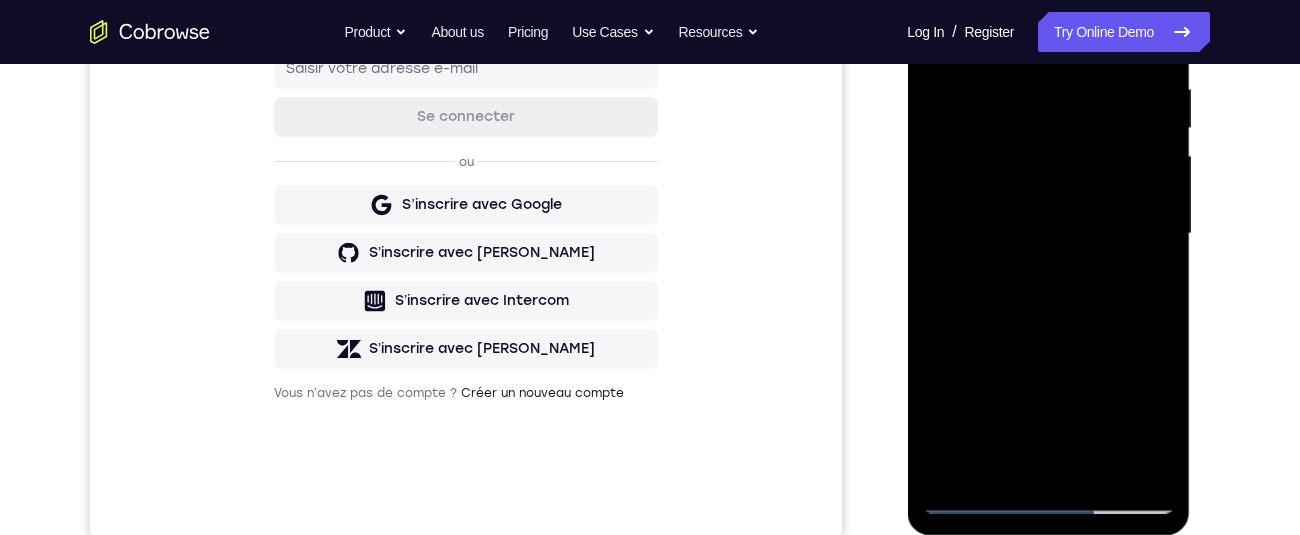 scroll, scrollTop: 387, scrollLeft: 0, axis: vertical 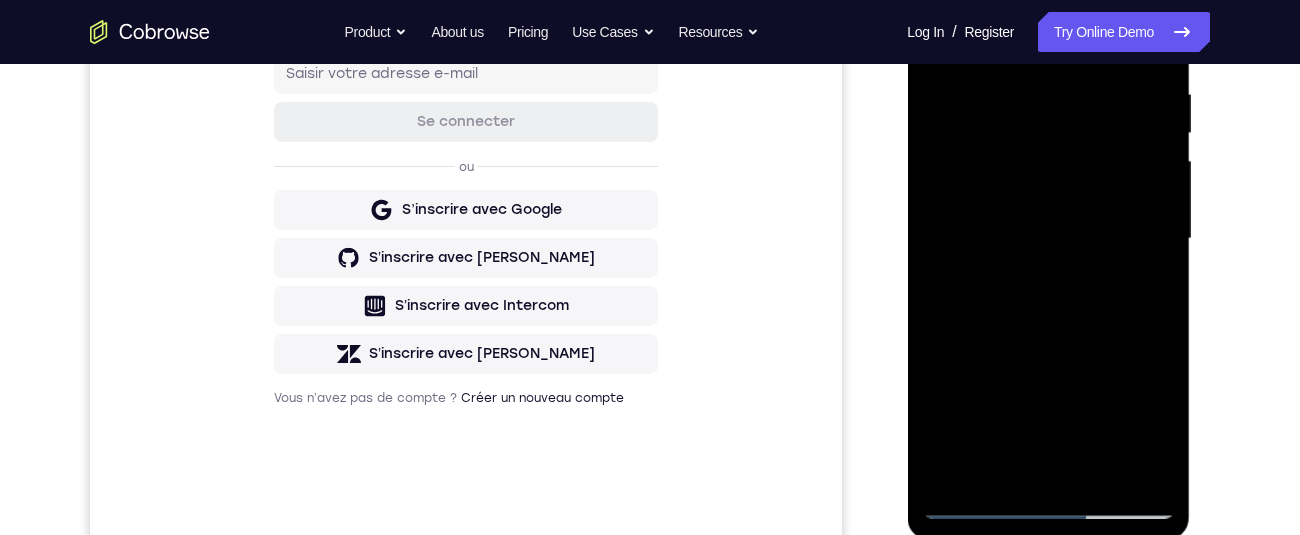 click at bounding box center (1048, 239) 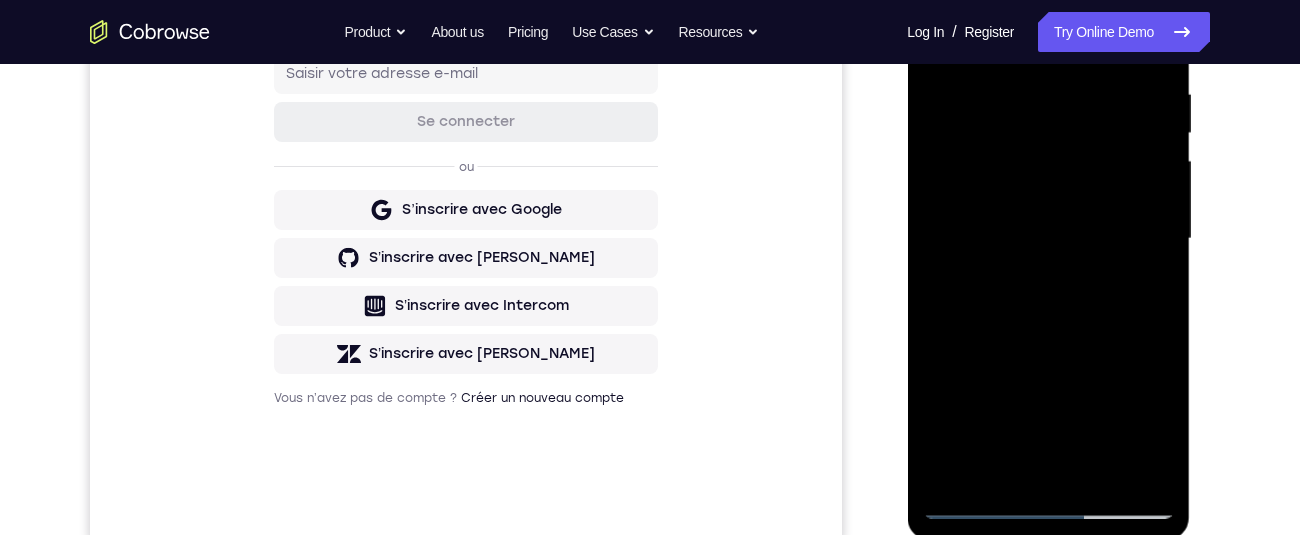 click at bounding box center (1048, 239) 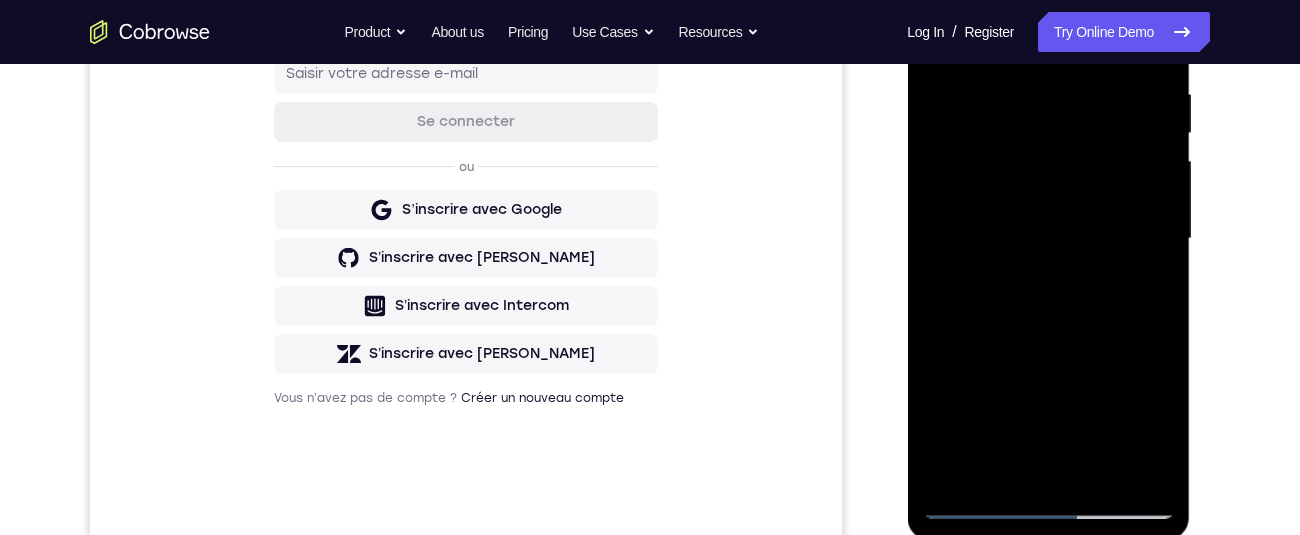 click at bounding box center (1048, 239) 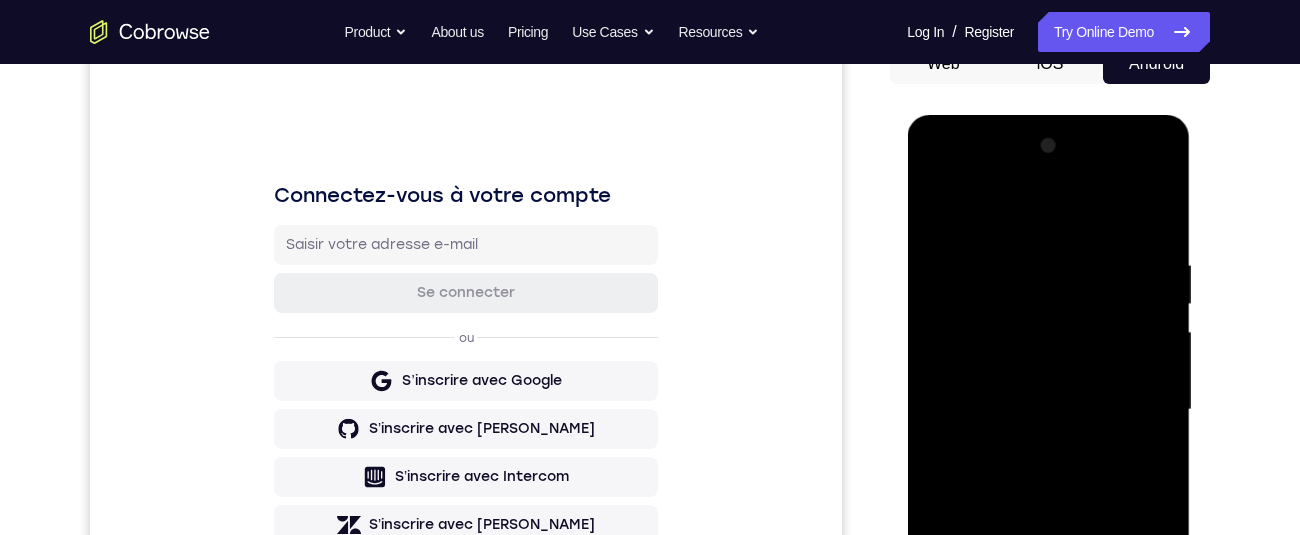 click at bounding box center (1048, 410) 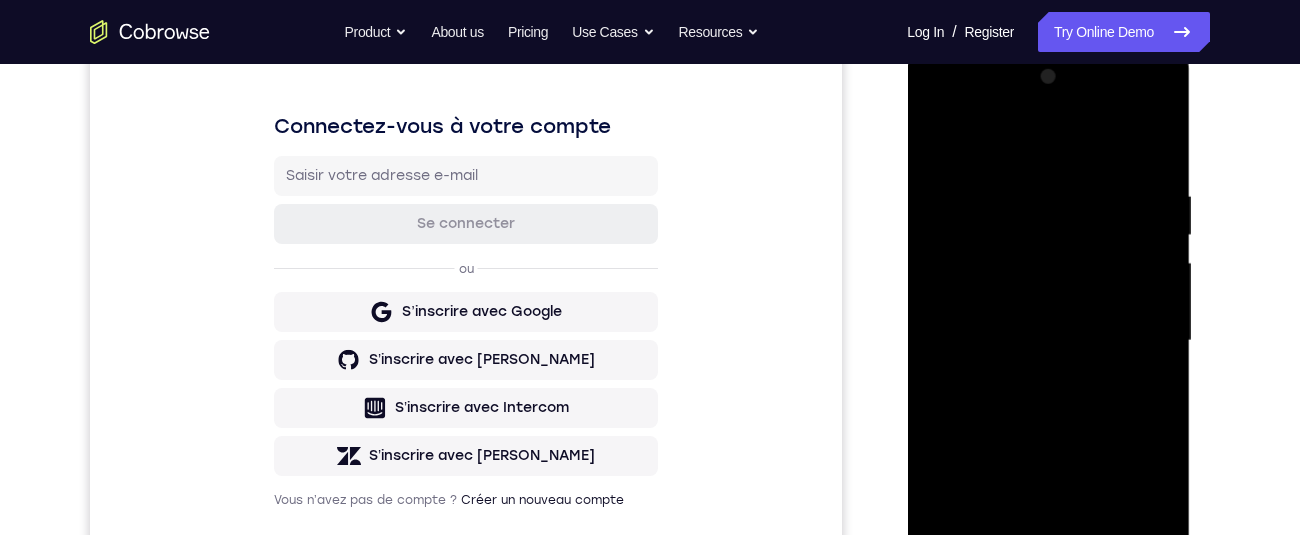 scroll, scrollTop: 267, scrollLeft: 0, axis: vertical 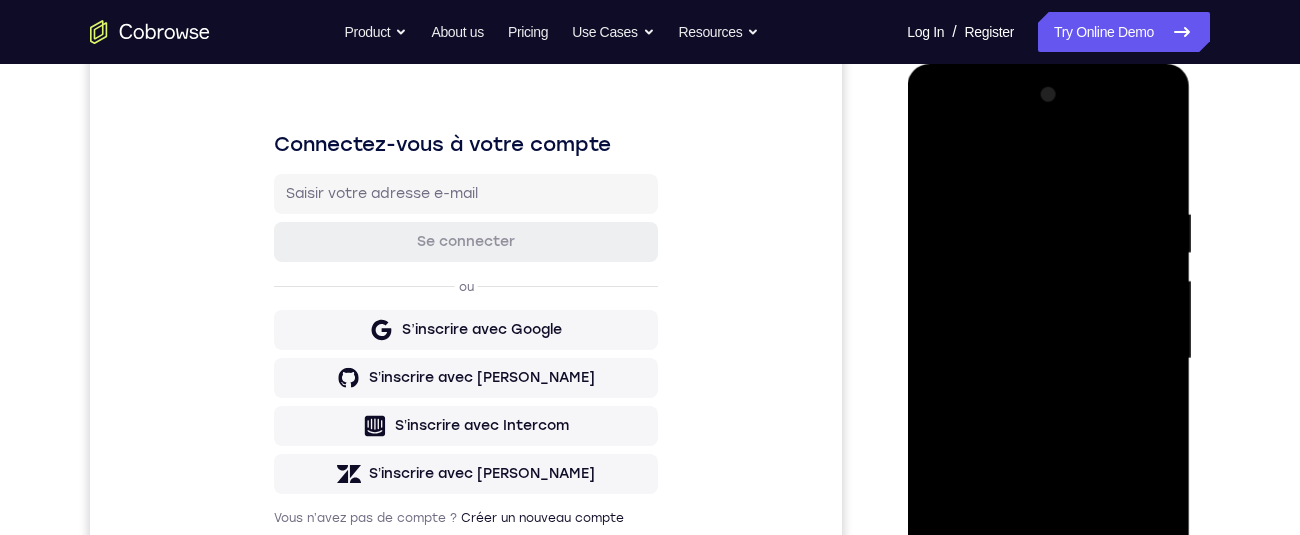 click at bounding box center (1048, 359) 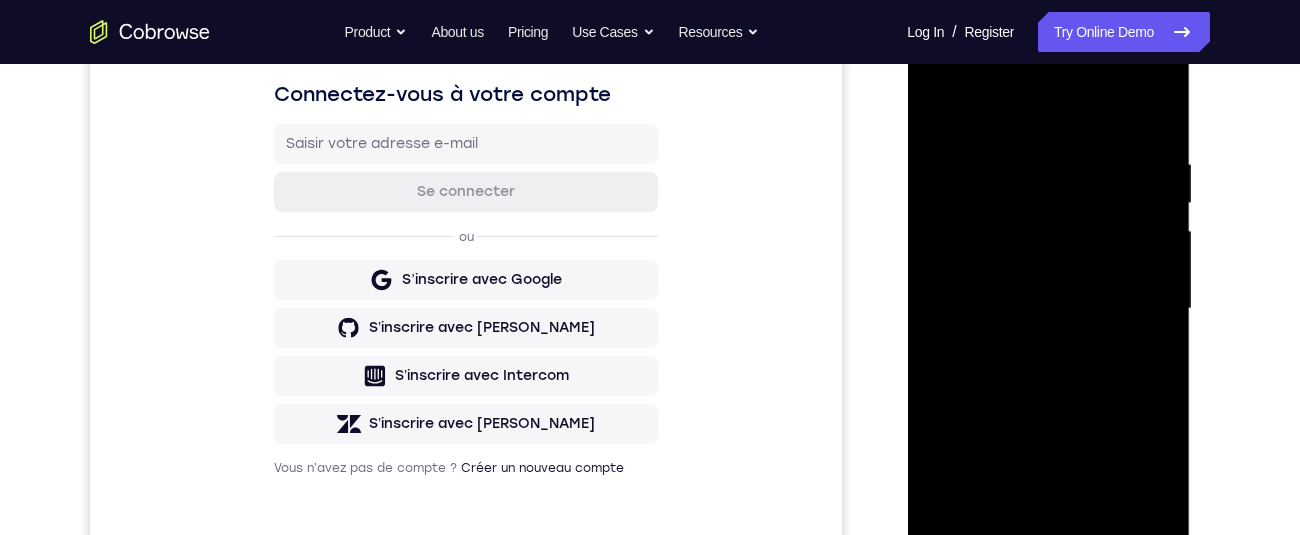scroll, scrollTop: 321, scrollLeft: 0, axis: vertical 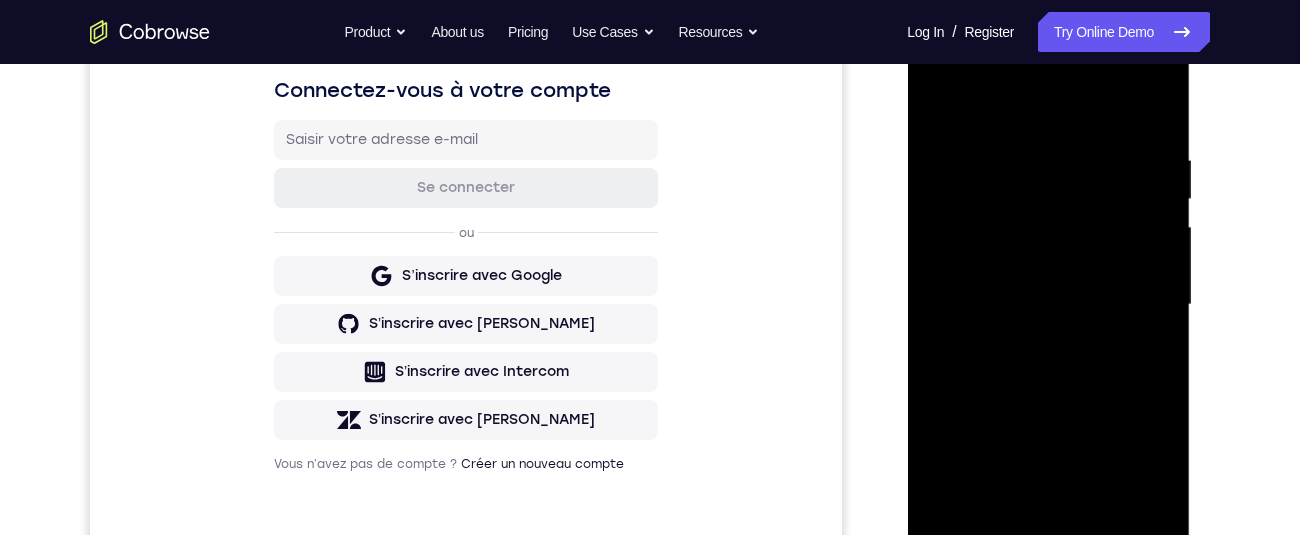 click at bounding box center (1048, 305) 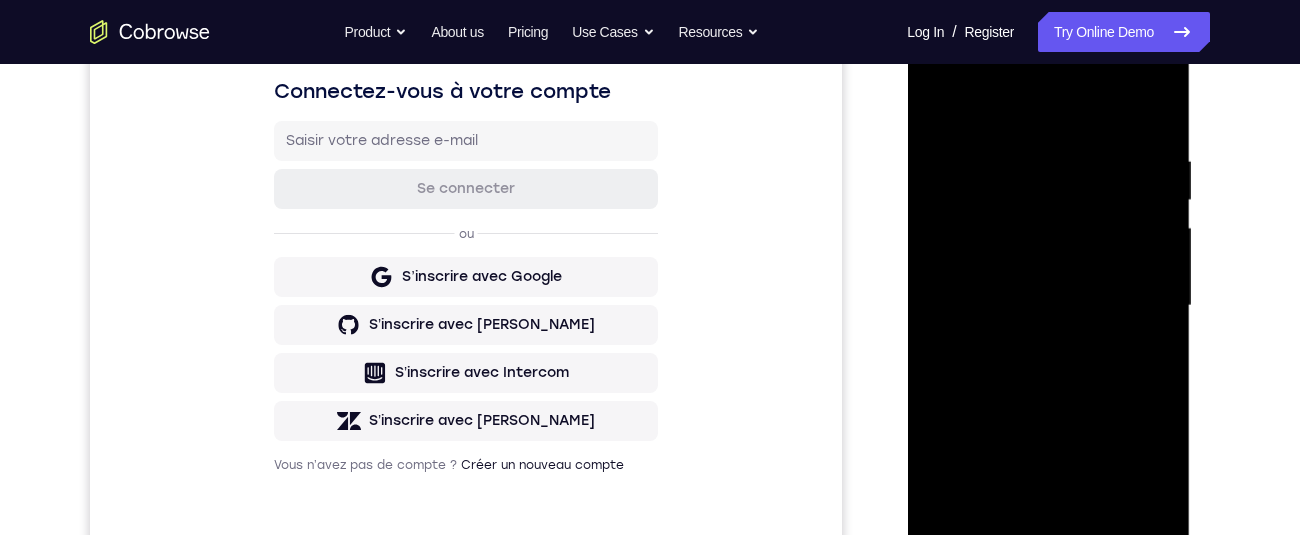 click at bounding box center [1048, 306] 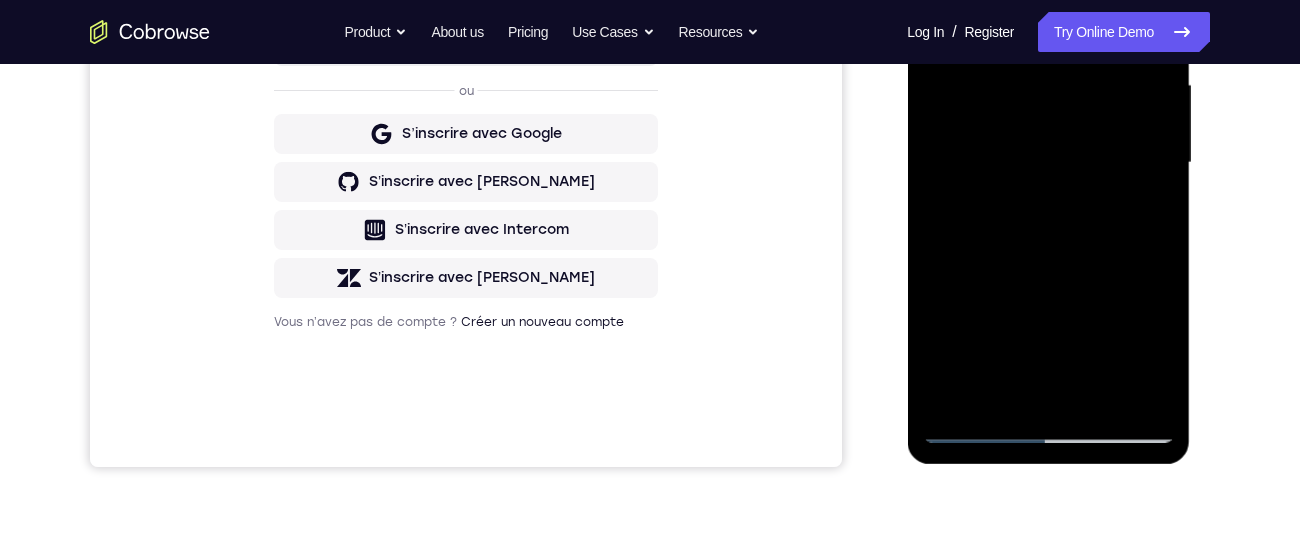 scroll, scrollTop: 464, scrollLeft: 0, axis: vertical 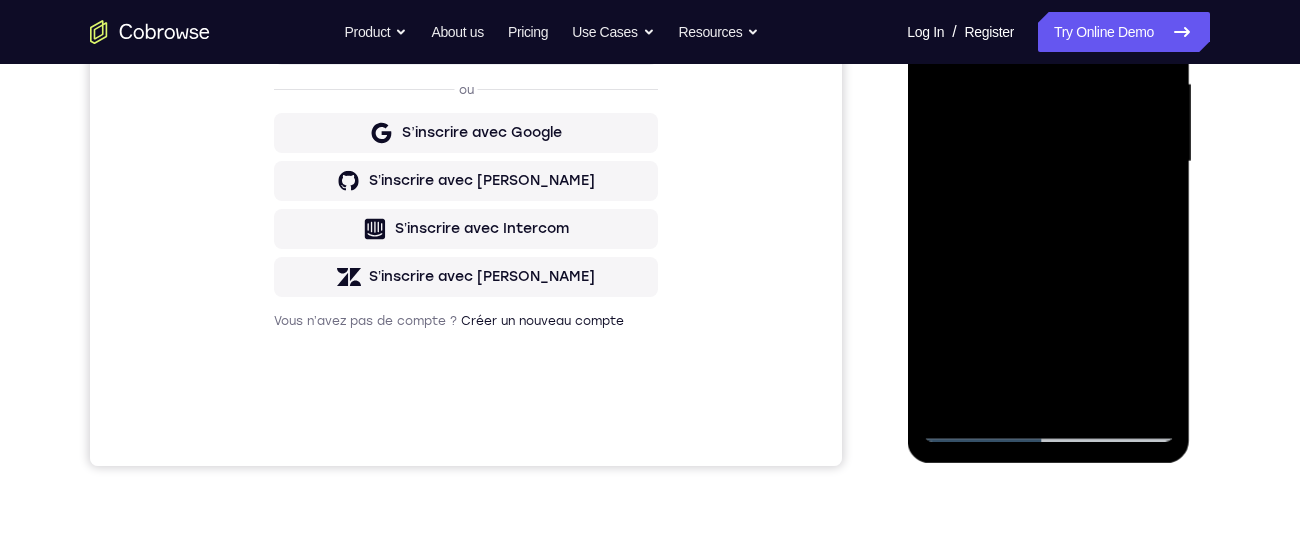 click at bounding box center [1048, 162] 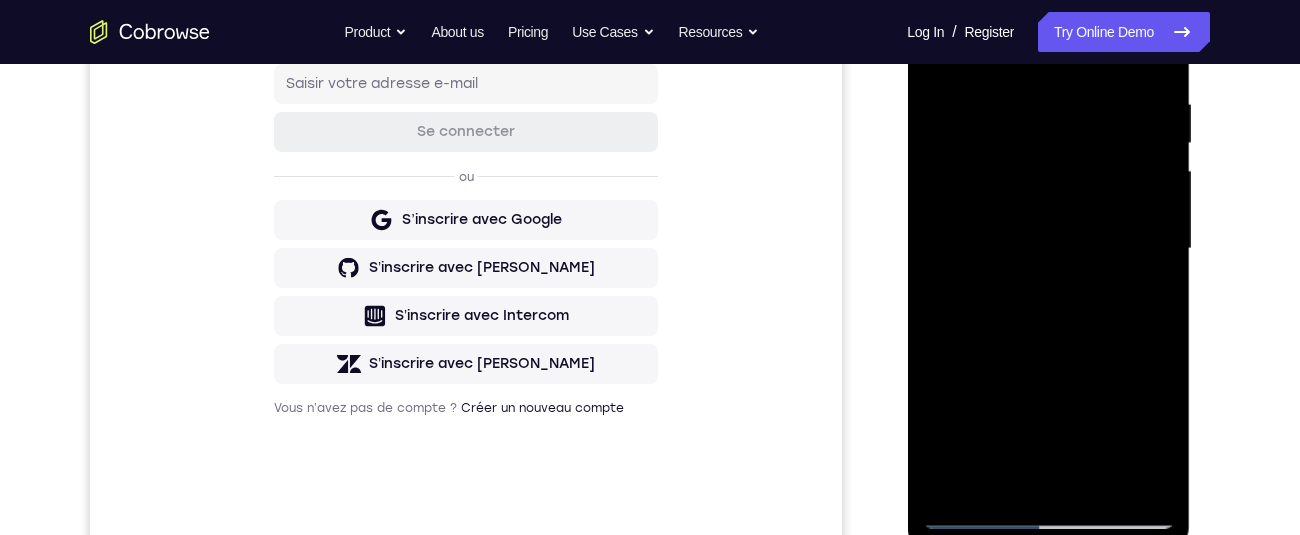 scroll, scrollTop: 376, scrollLeft: 0, axis: vertical 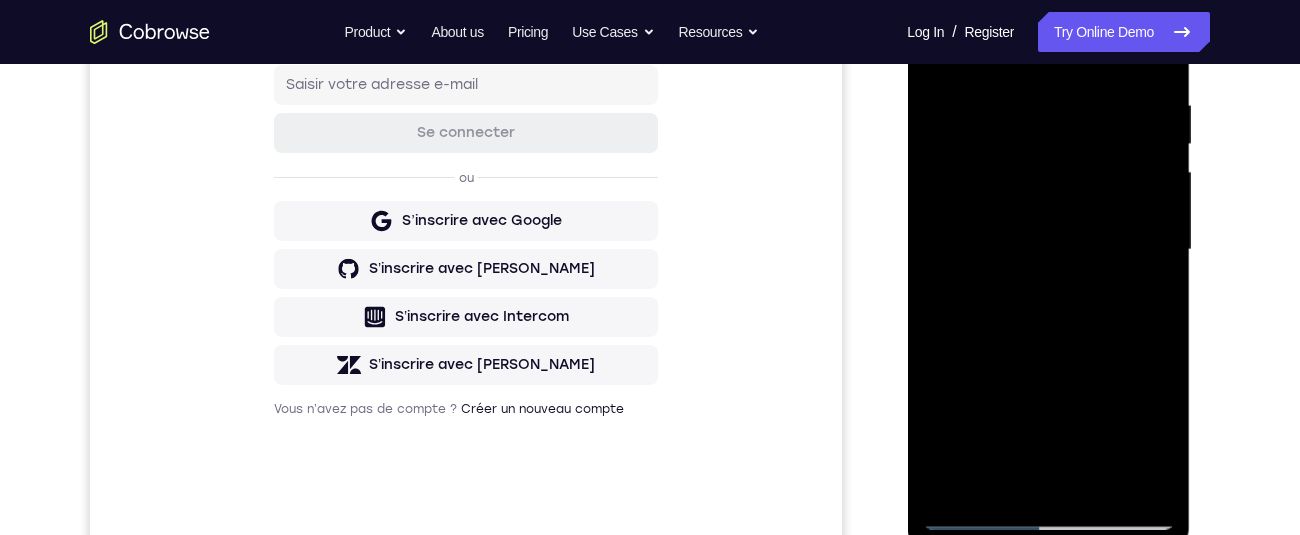 click at bounding box center [1048, 250] 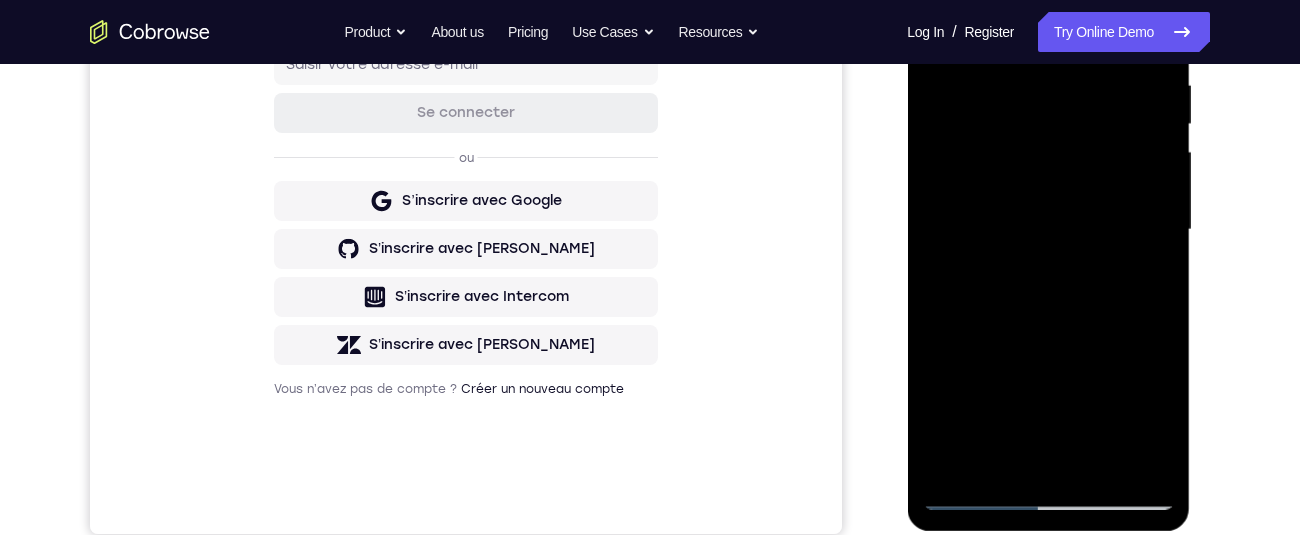 scroll, scrollTop: 397, scrollLeft: 0, axis: vertical 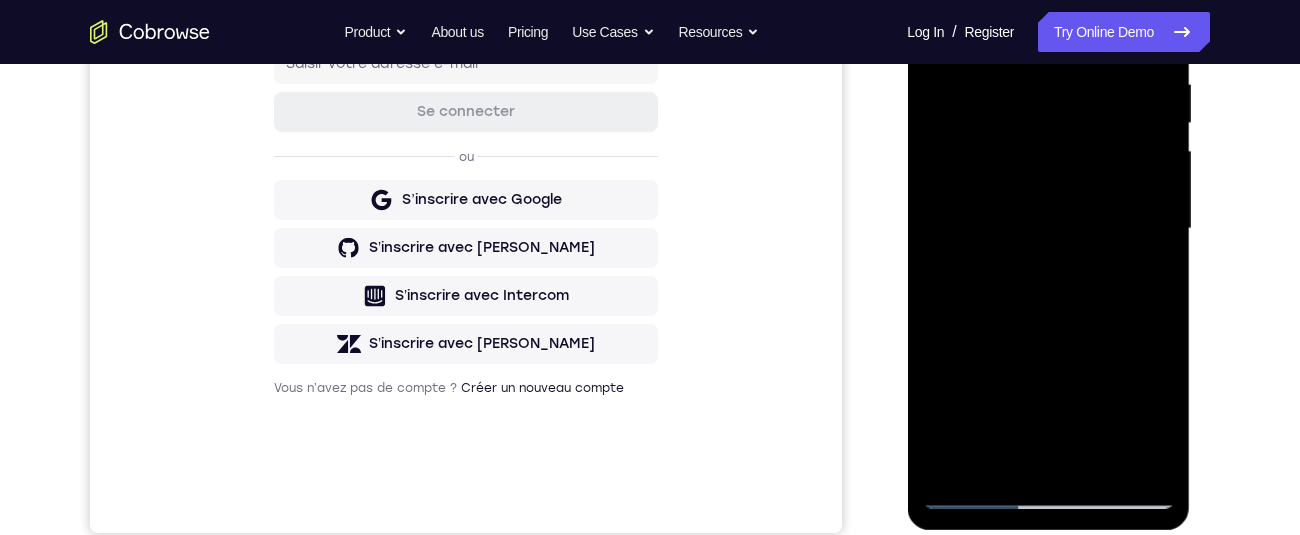 click at bounding box center (1048, 229) 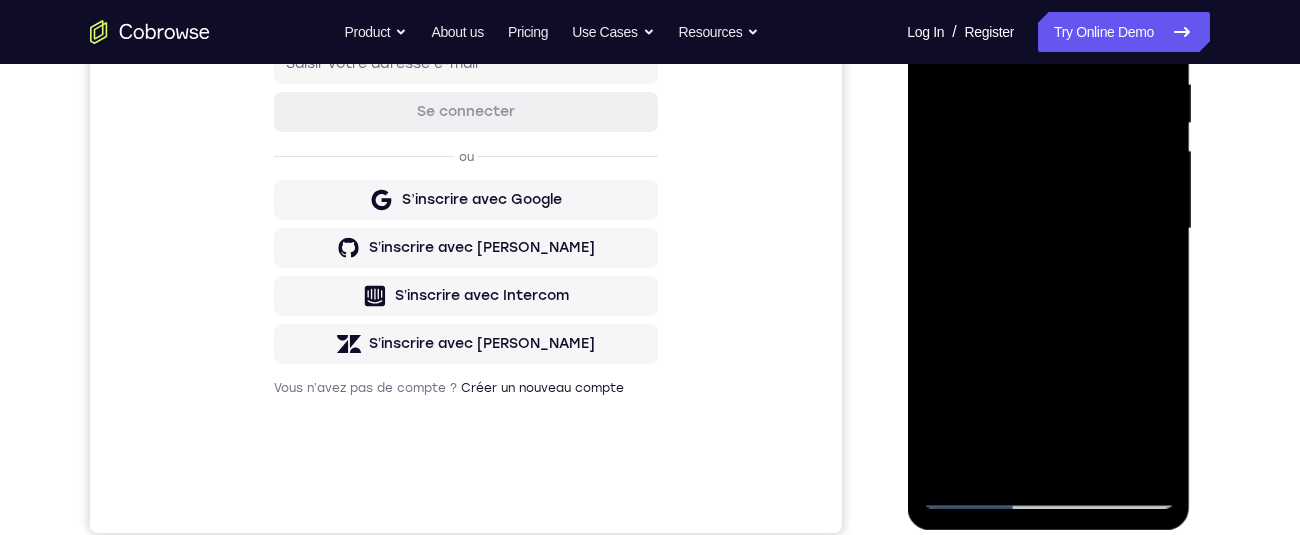 click at bounding box center [1048, 229] 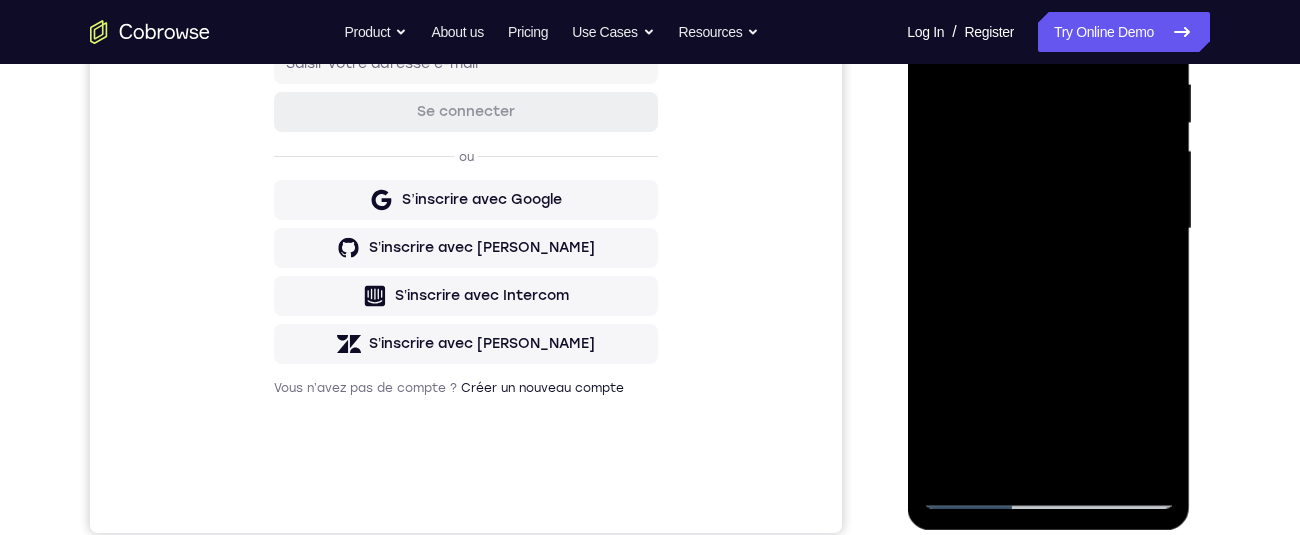 click at bounding box center [1048, 229] 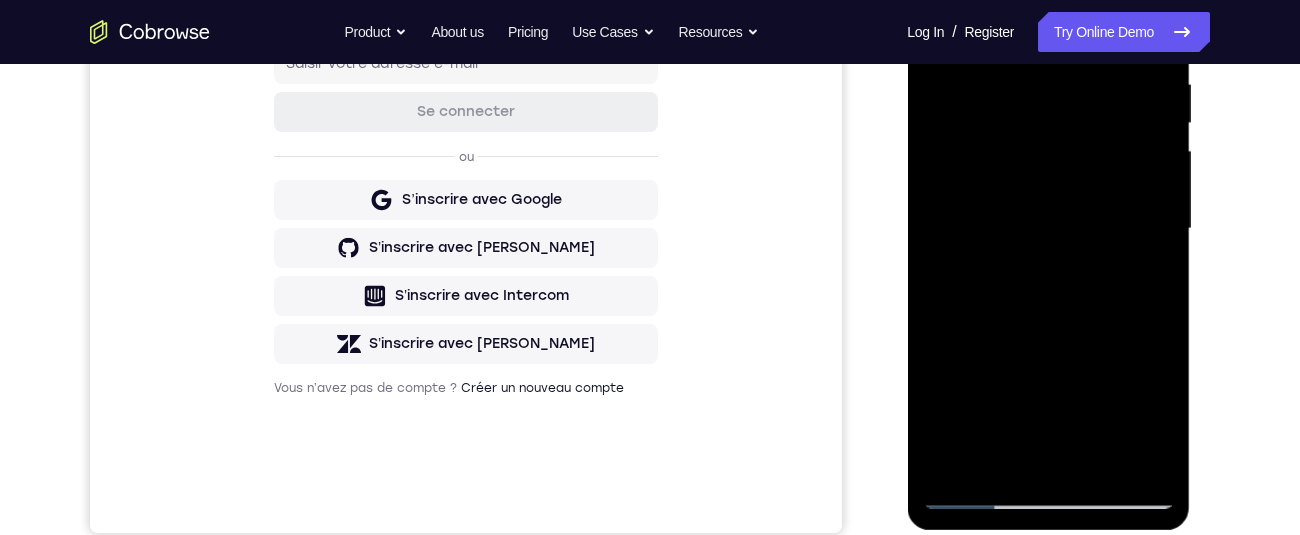 click at bounding box center [1048, 229] 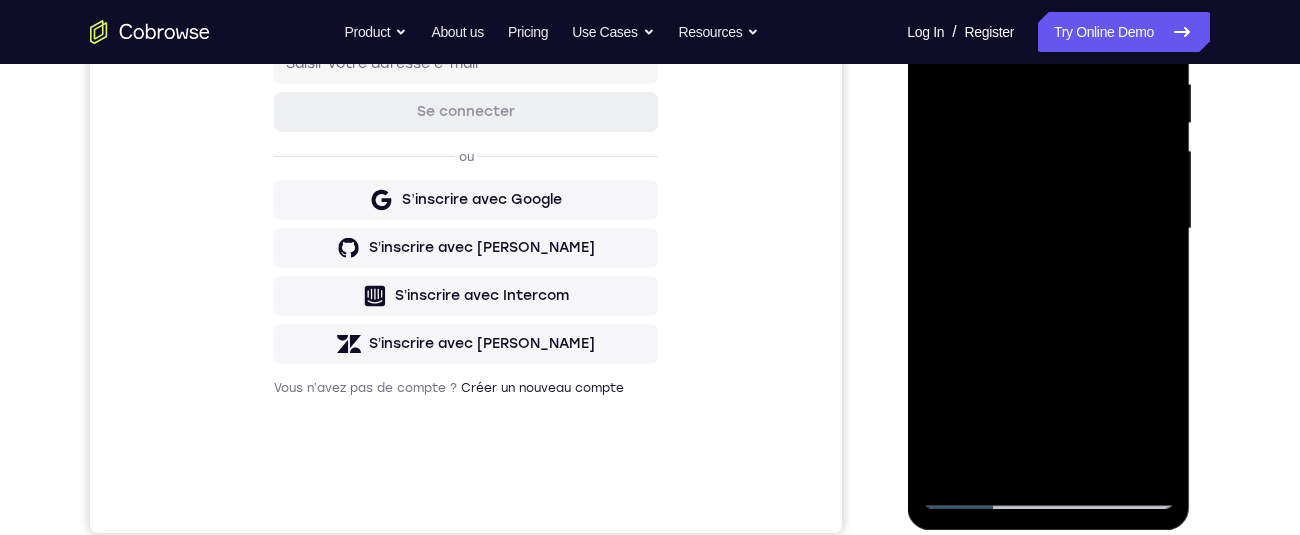 click at bounding box center [1048, 229] 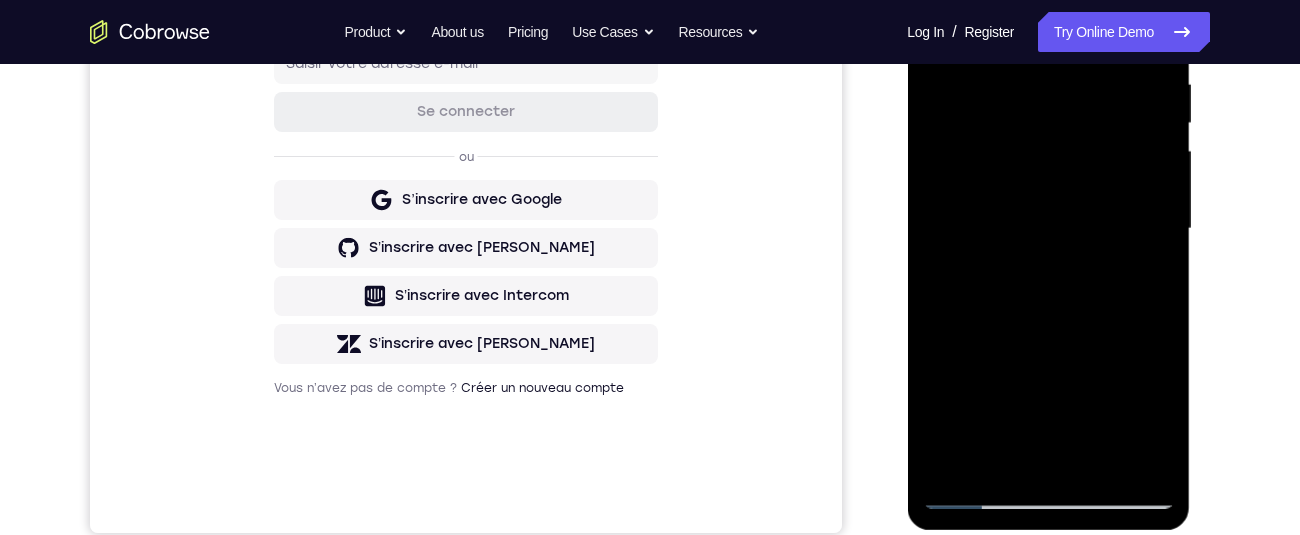 click at bounding box center (1048, 229) 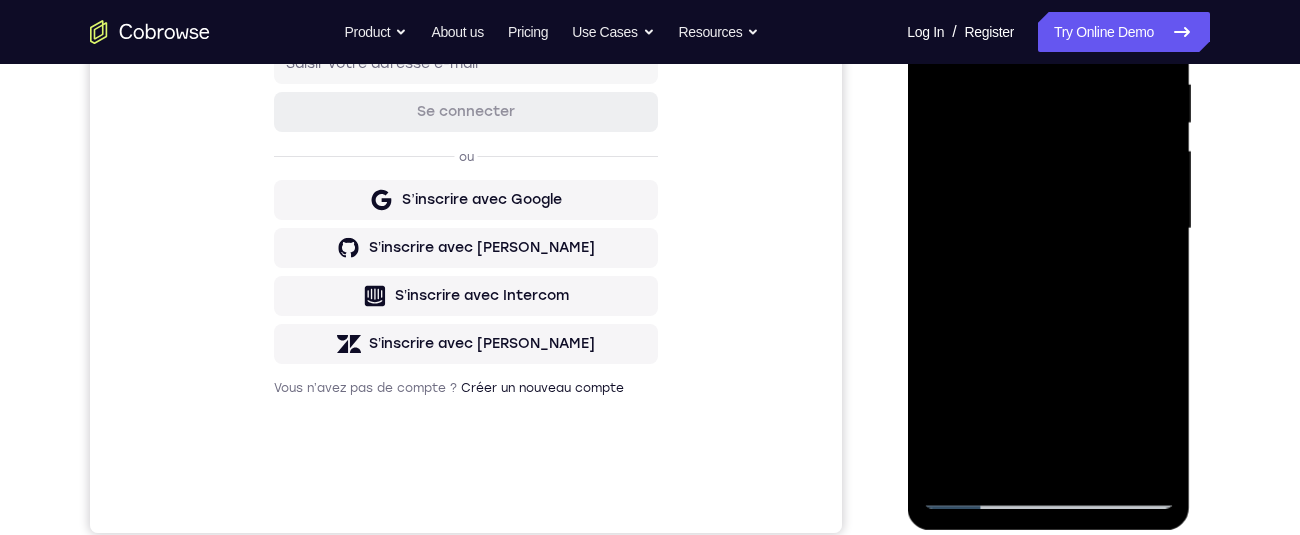 click at bounding box center [1048, 229] 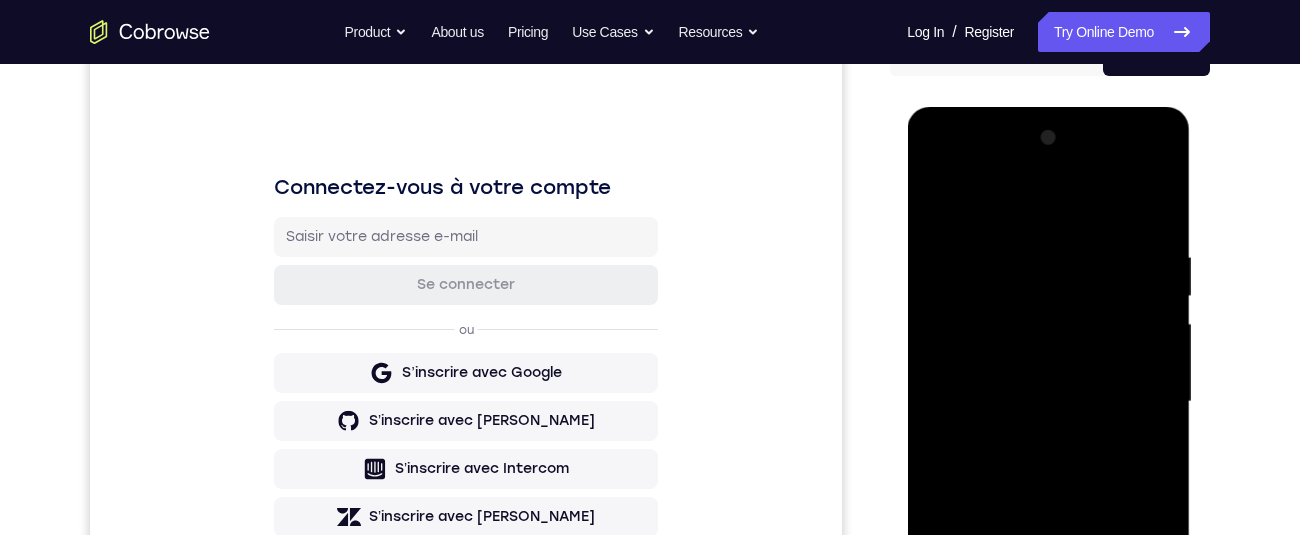 click at bounding box center (1048, 402) 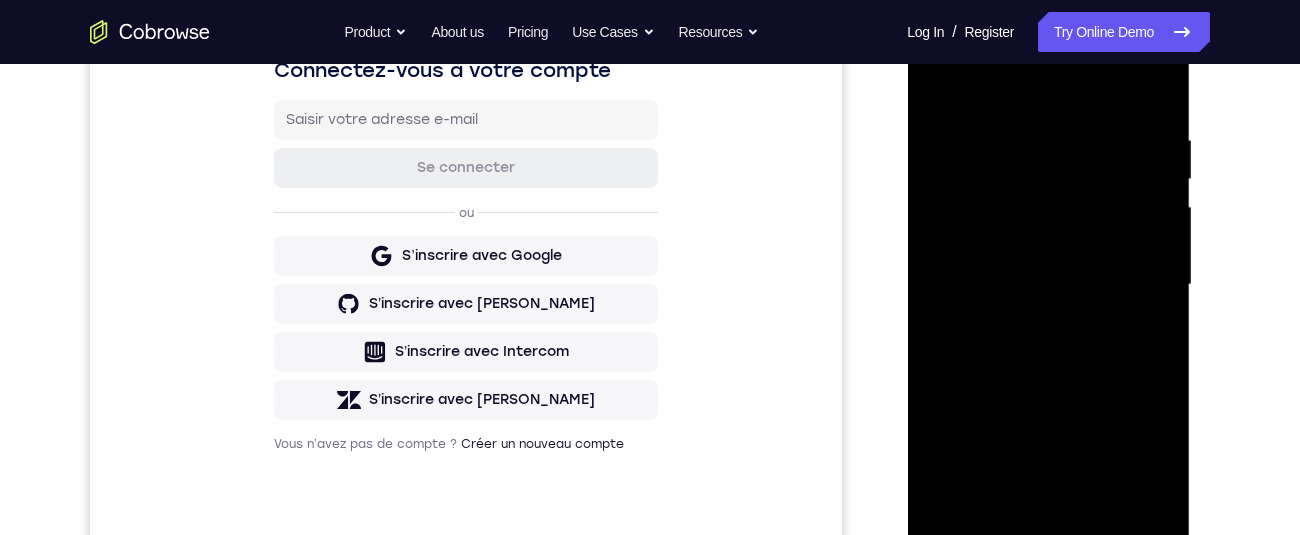 scroll, scrollTop: 335, scrollLeft: 0, axis: vertical 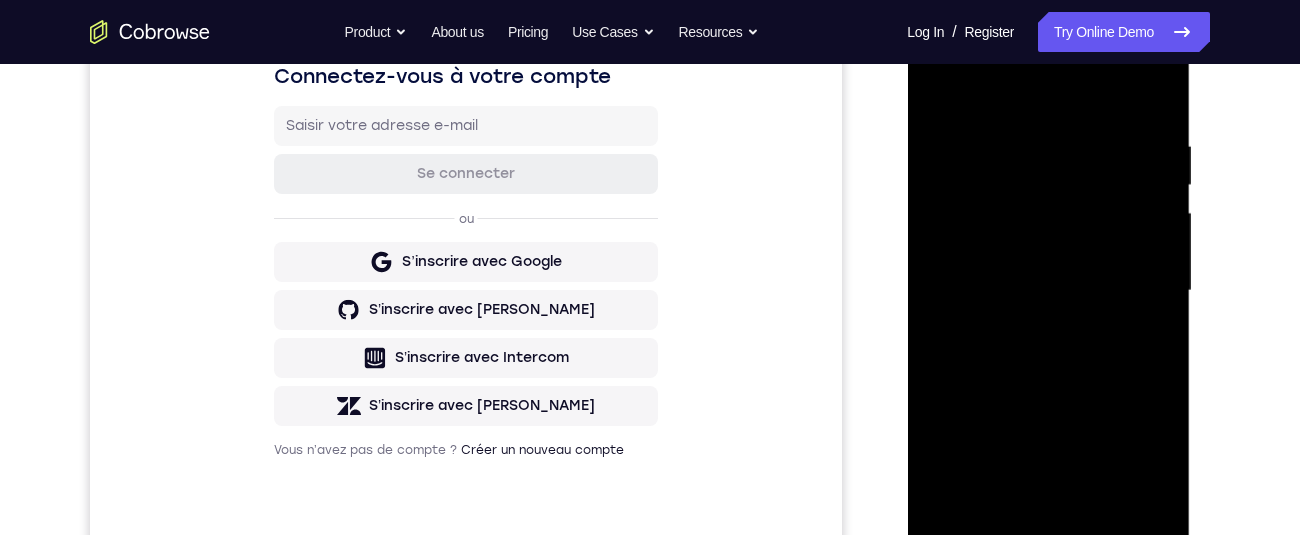 click at bounding box center (1048, 291) 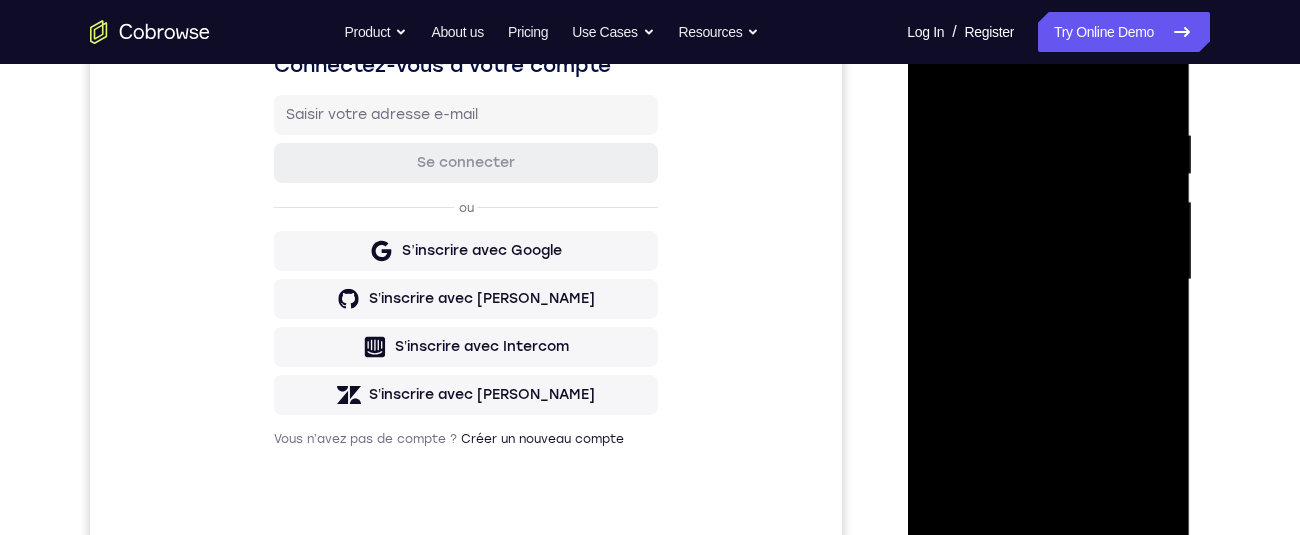 scroll, scrollTop: 337, scrollLeft: 0, axis: vertical 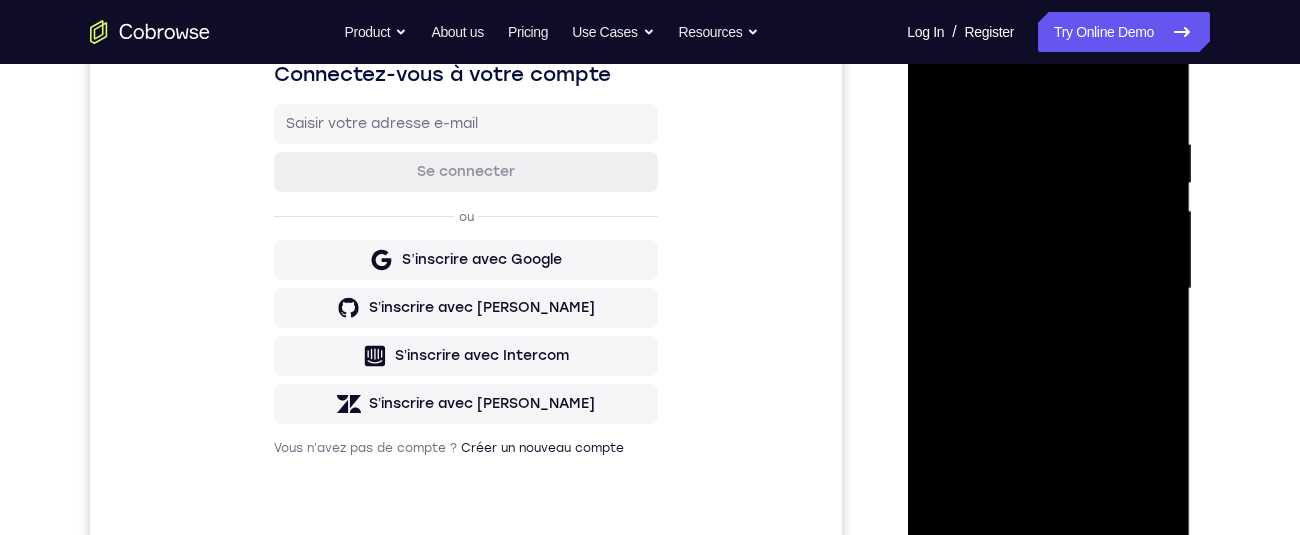 click at bounding box center [1048, 289] 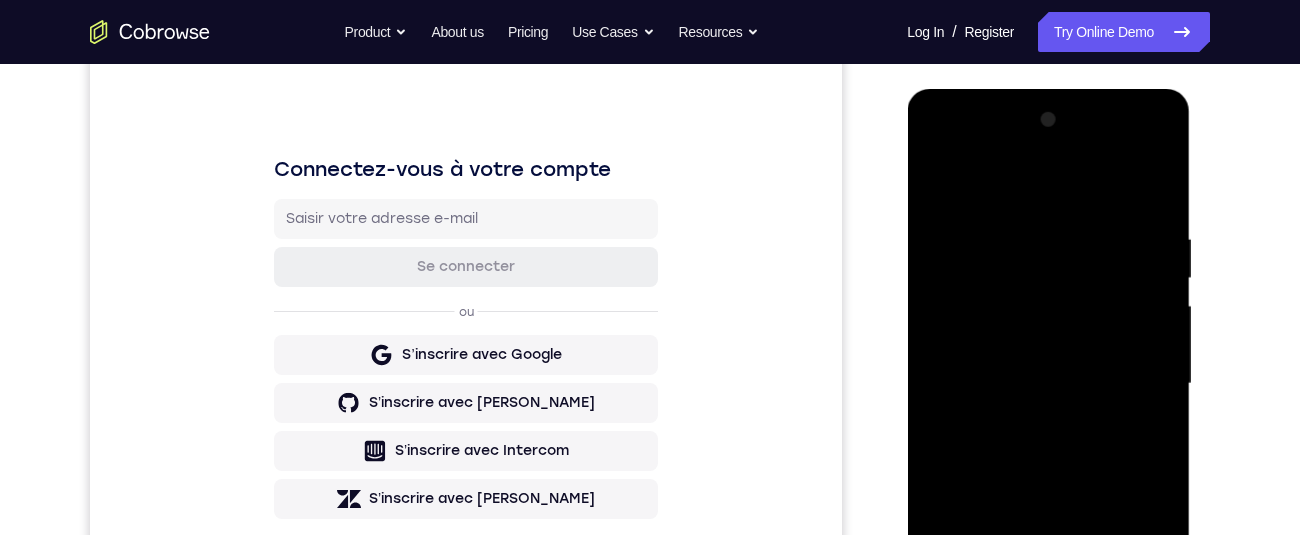 scroll, scrollTop: 241, scrollLeft: 0, axis: vertical 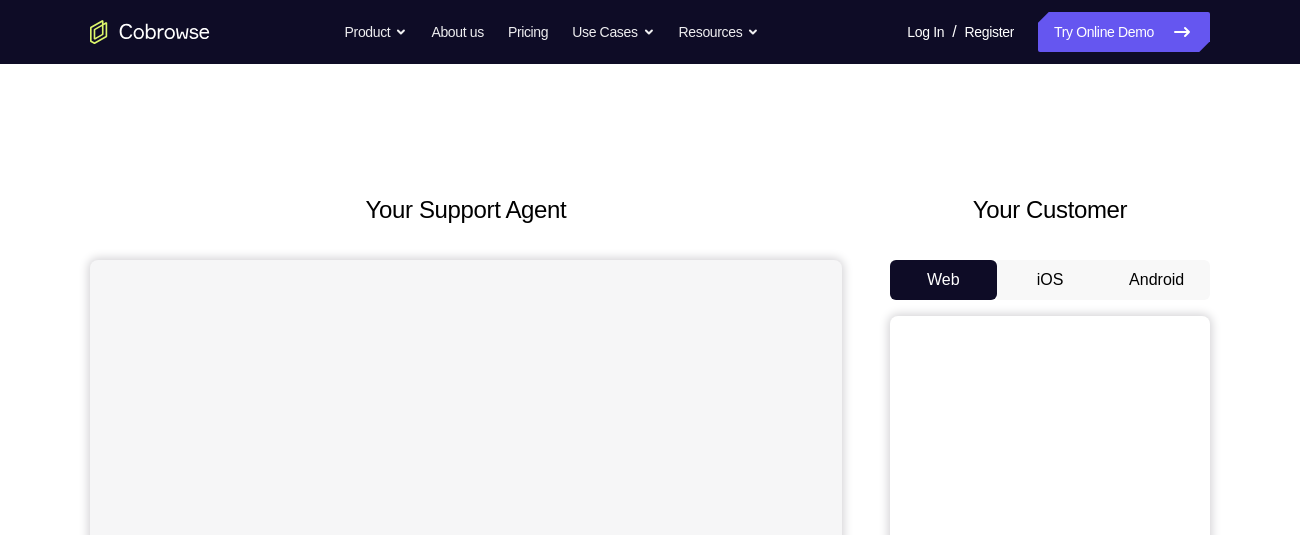 click on "Android" at bounding box center (1156, 280) 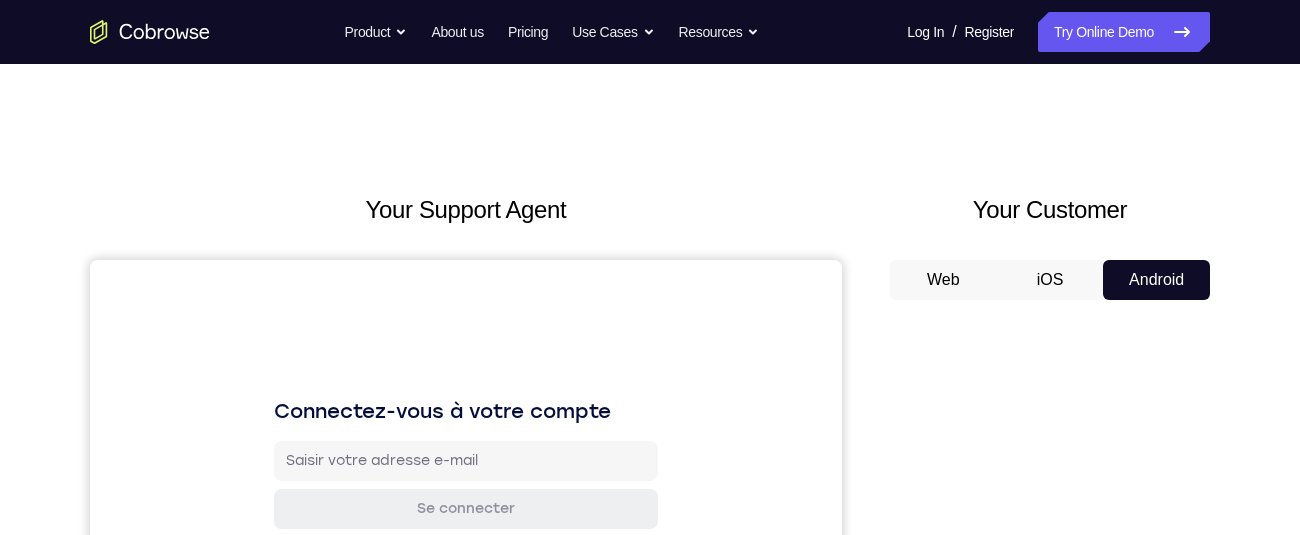 scroll, scrollTop: 0, scrollLeft: 0, axis: both 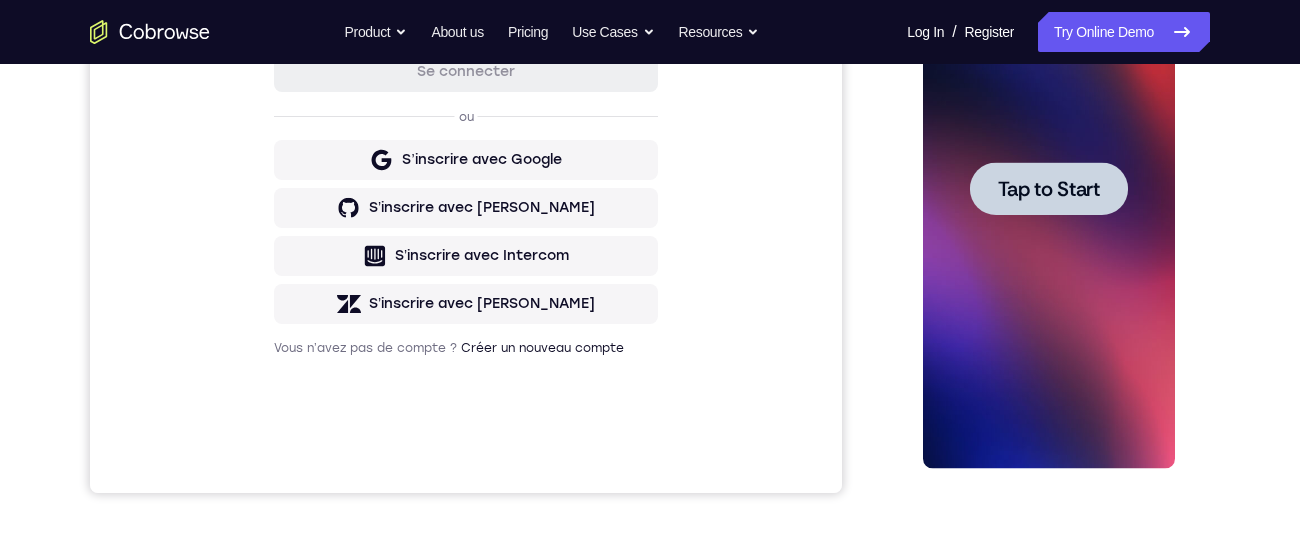 click on "Tap to Start" at bounding box center [1048, 189] 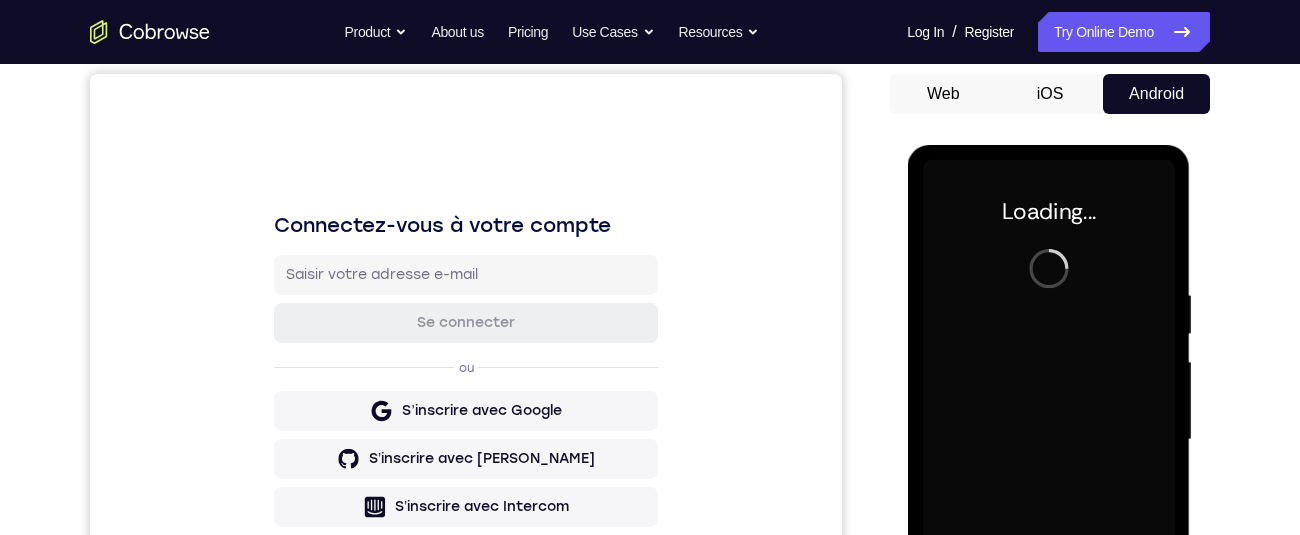 scroll, scrollTop: 186, scrollLeft: 0, axis: vertical 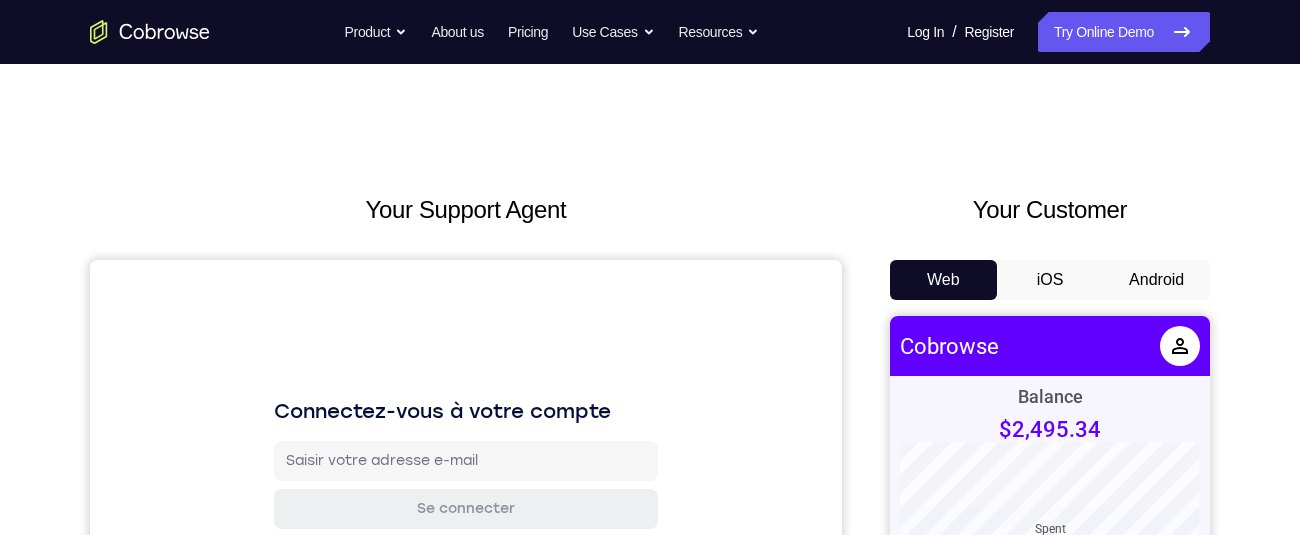 click on "Android" at bounding box center (1156, 280) 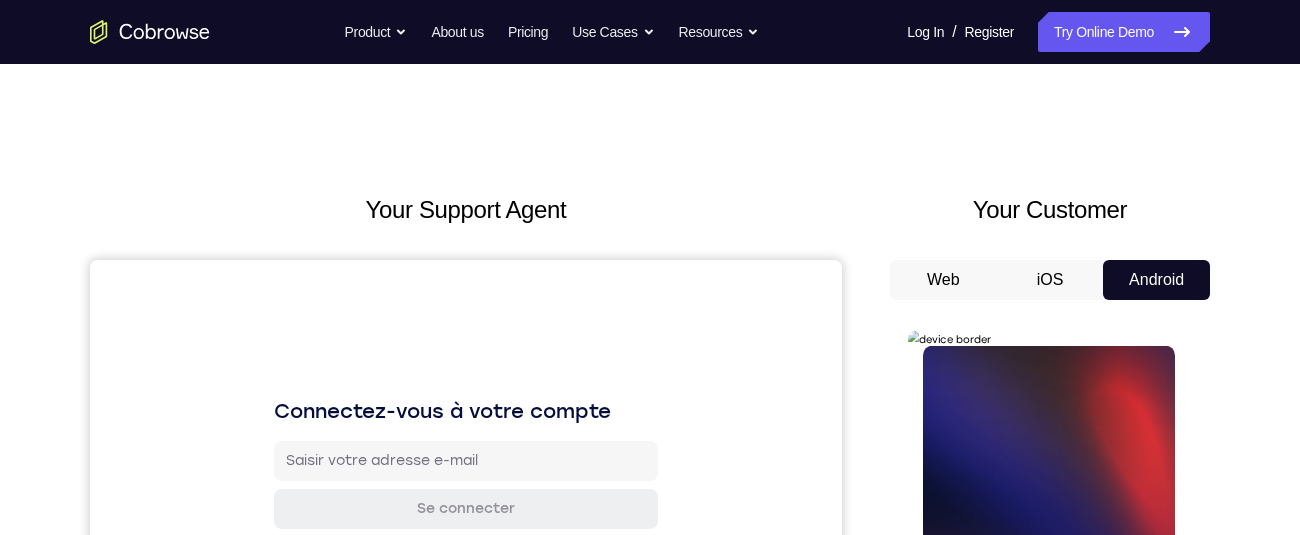 scroll, scrollTop: 427, scrollLeft: 0, axis: vertical 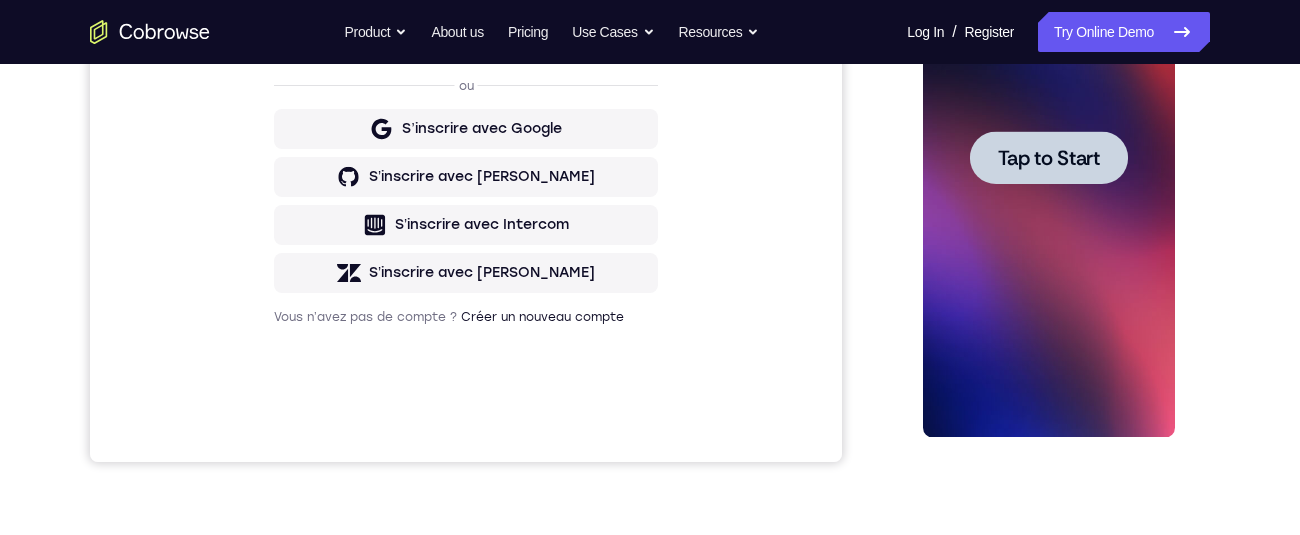 click on "Tap to Start" at bounding box center [1048, 158] 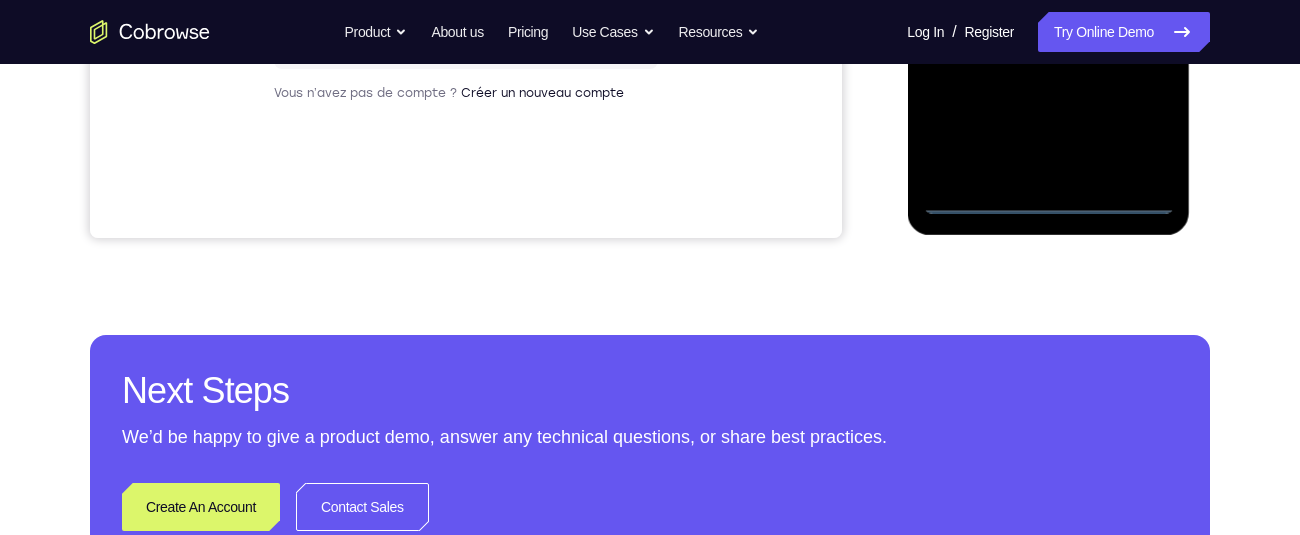 scroll, scrollTop: 687, scrollLeft: 0, axis: vertical 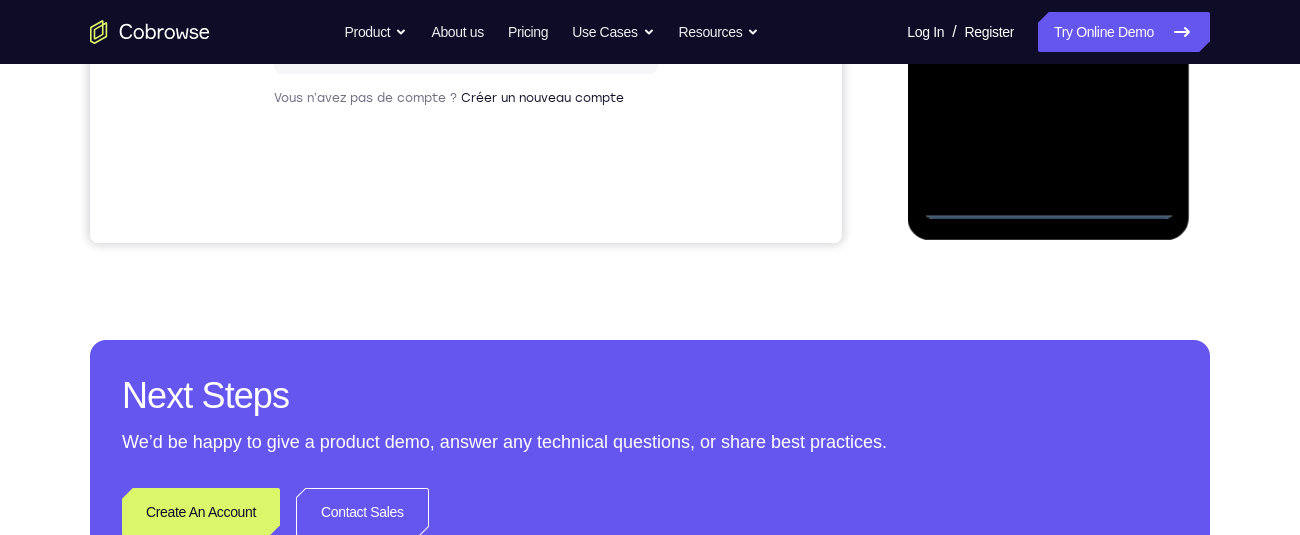 click at bounding box center (1048, -61) 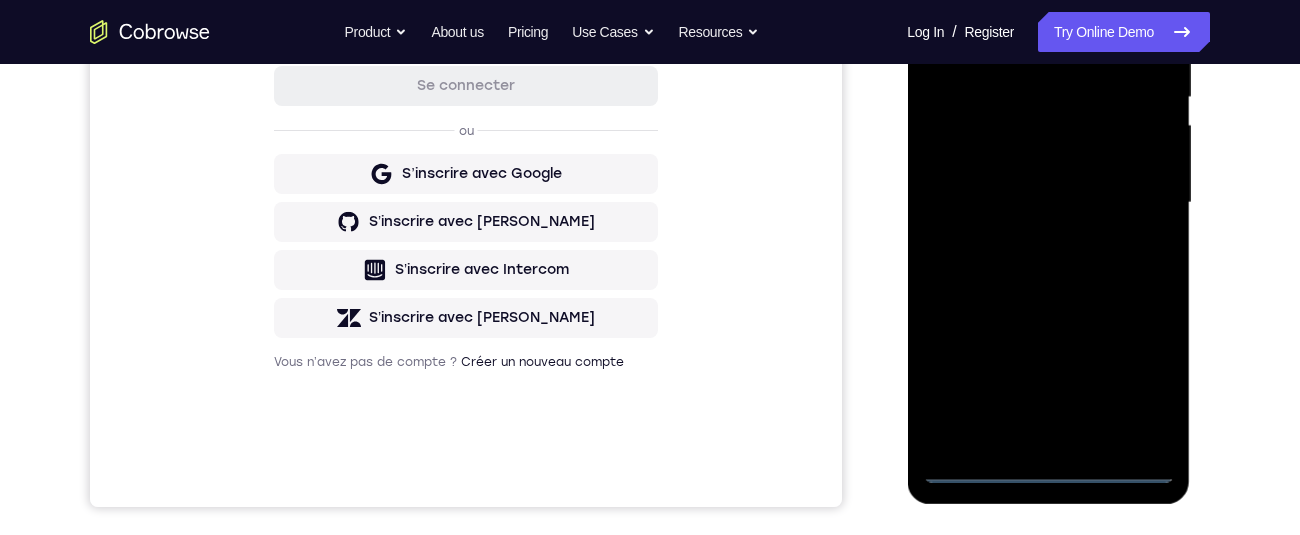 scroll, scrollTop: 229, scrollLeft: 0, axis: vertical 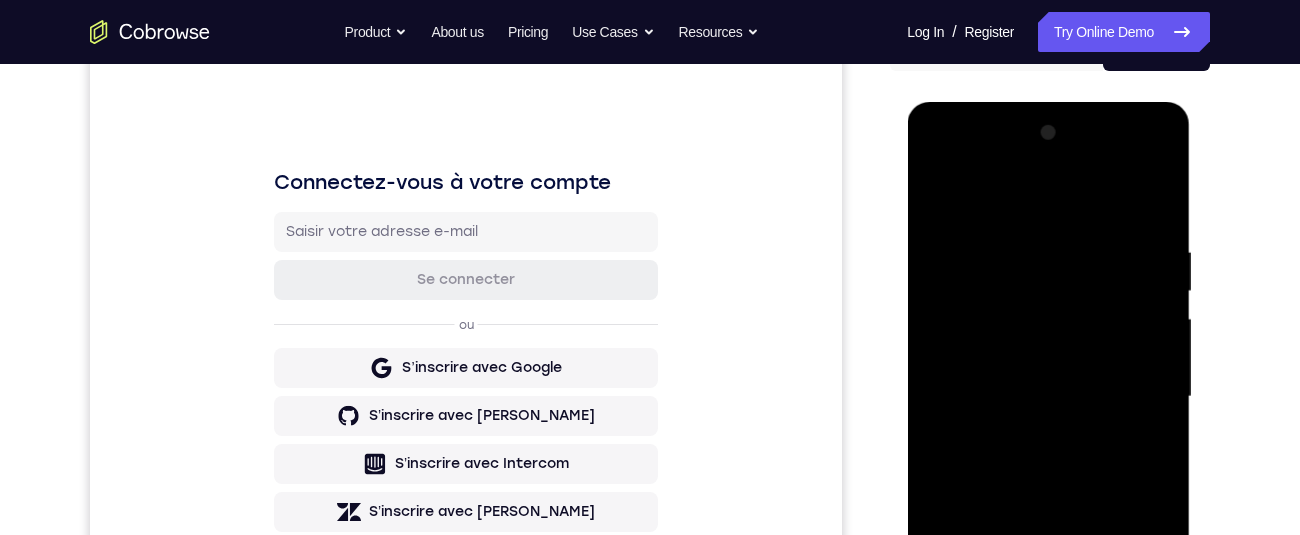 click at bounding box center (1048, 397) 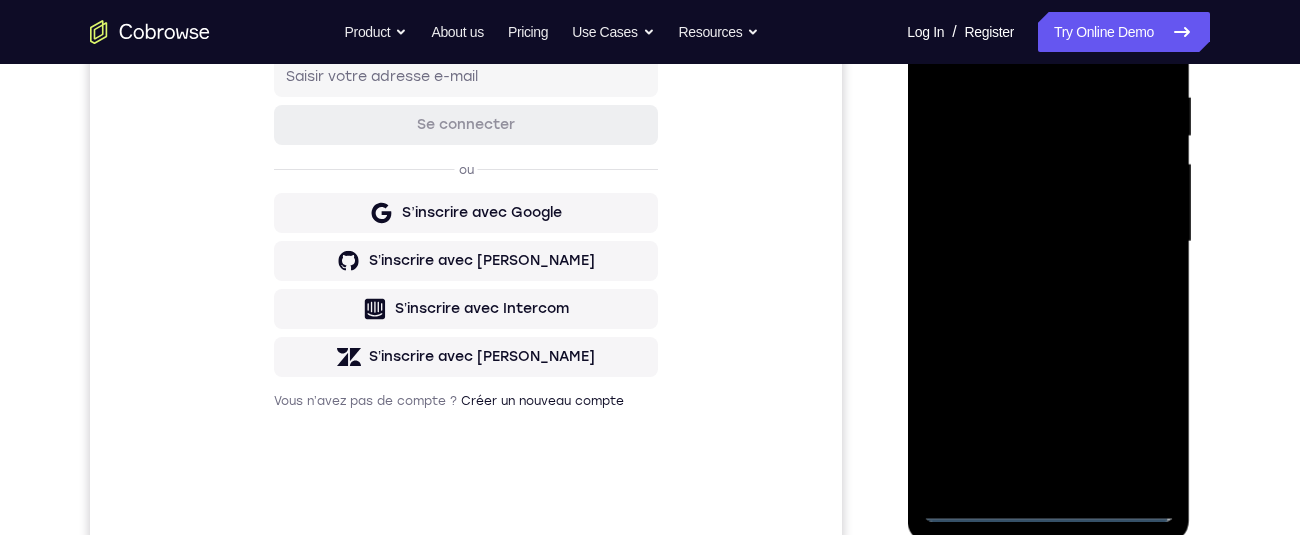 scroll, scrollTop: 396, scrollLeft: 0, axis: vertical 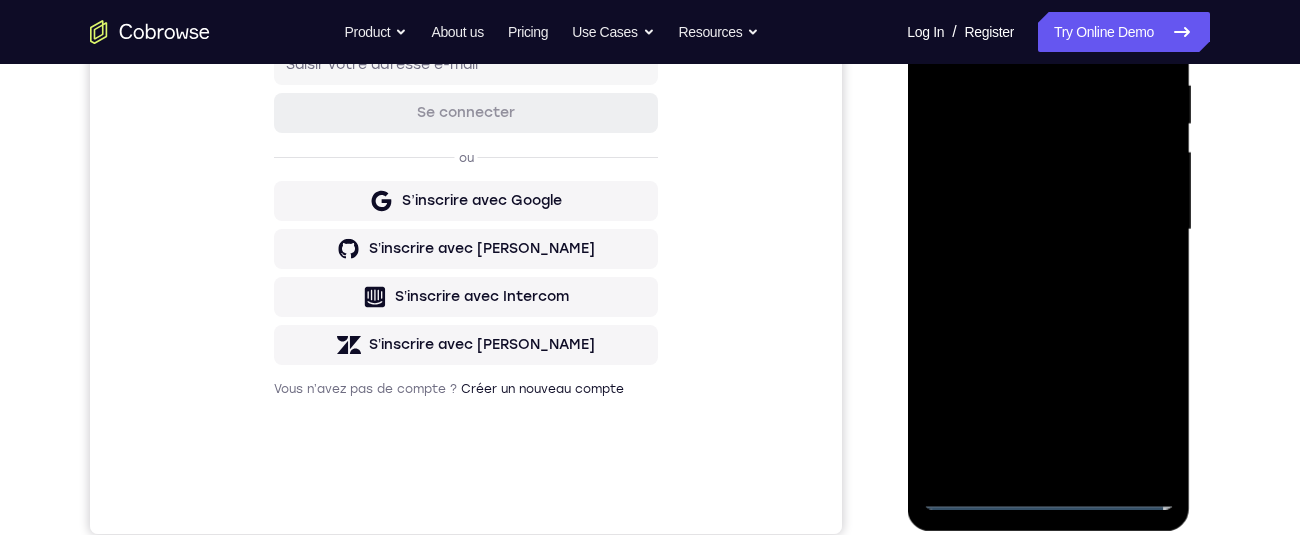 click at bounding box center (1048, 230) 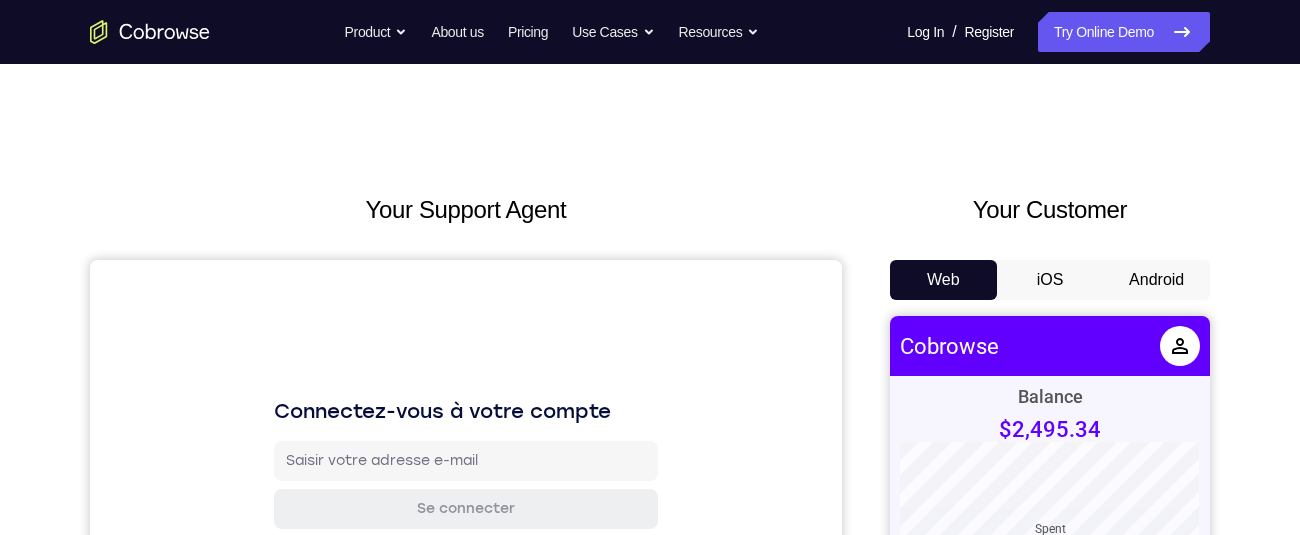 scroll, scrollTop: 0, scrollLeft: 0, axis: both 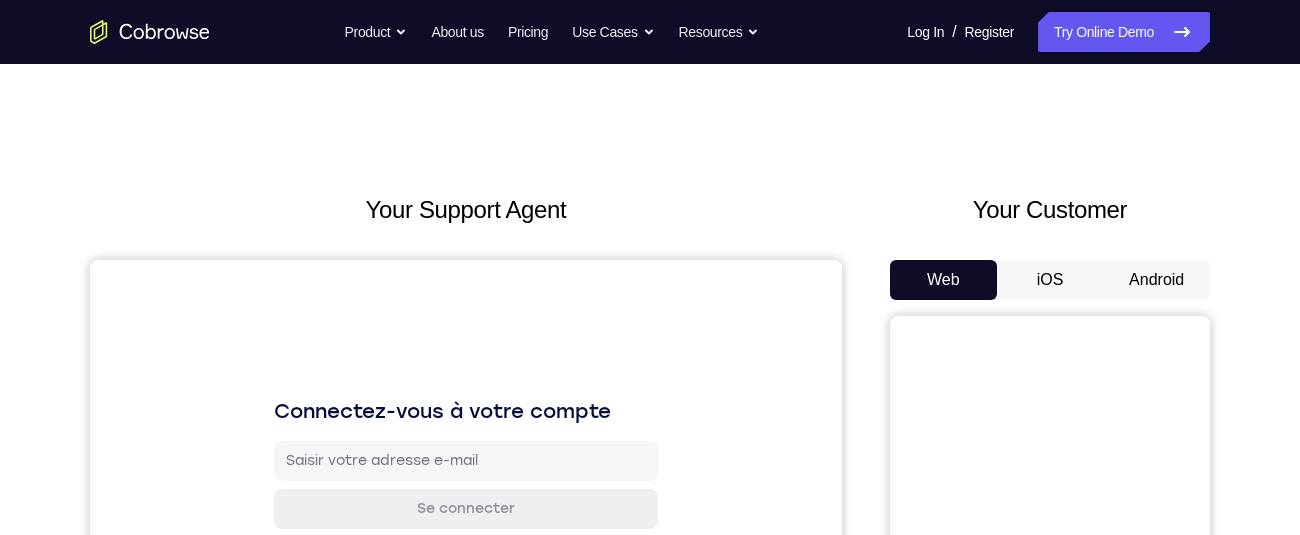 click on "Android" at bounding box center (1156, 280) 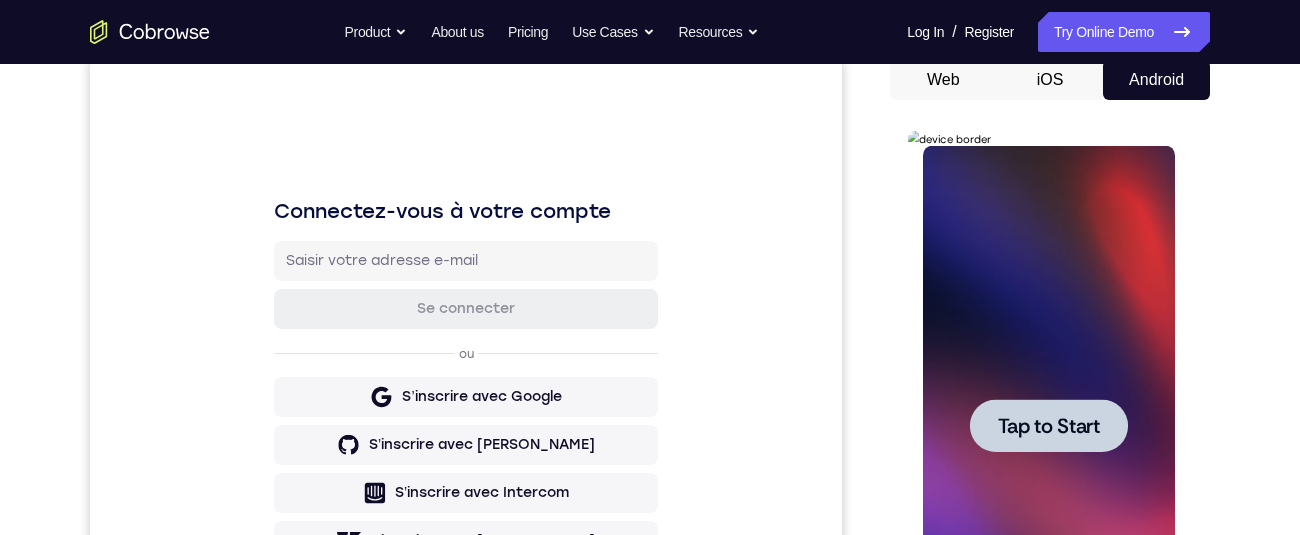 scroll, scrollTop: 321, scrollLeft: 0, axis: vertical 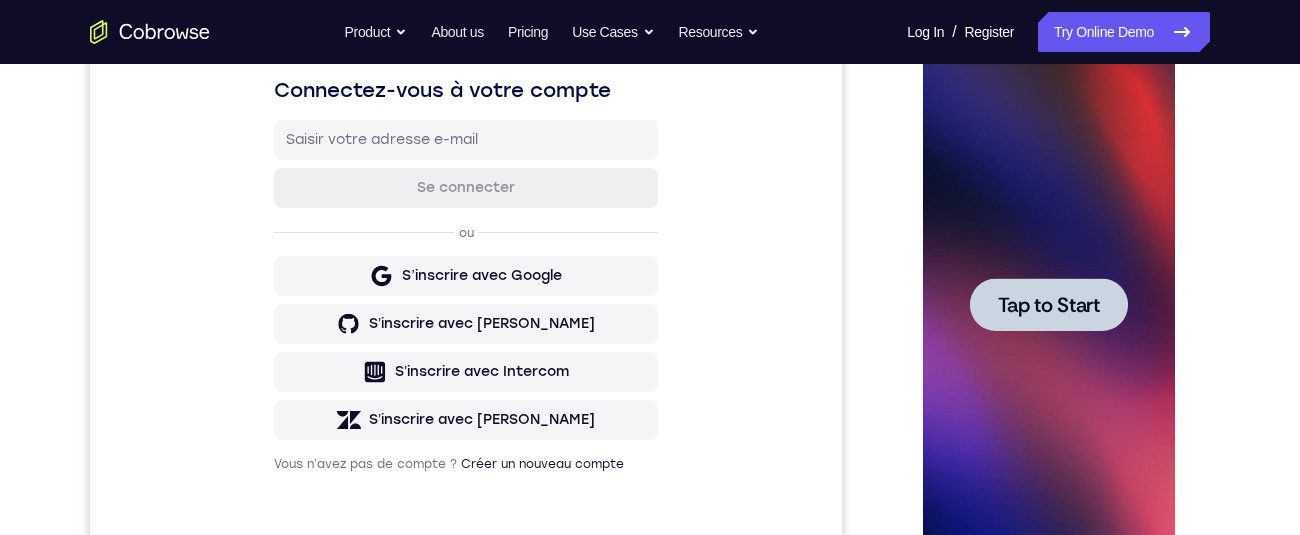 click at bounding box center (1048, 304) 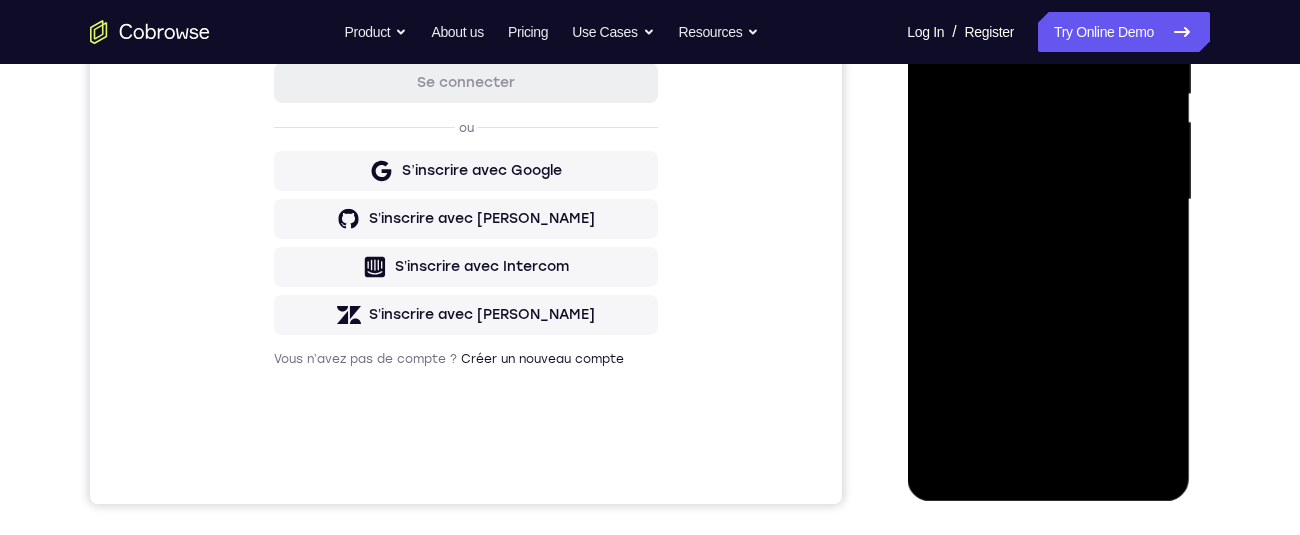 scroll, scrollTop: 498, scrollLeft: 0, axis: vertical 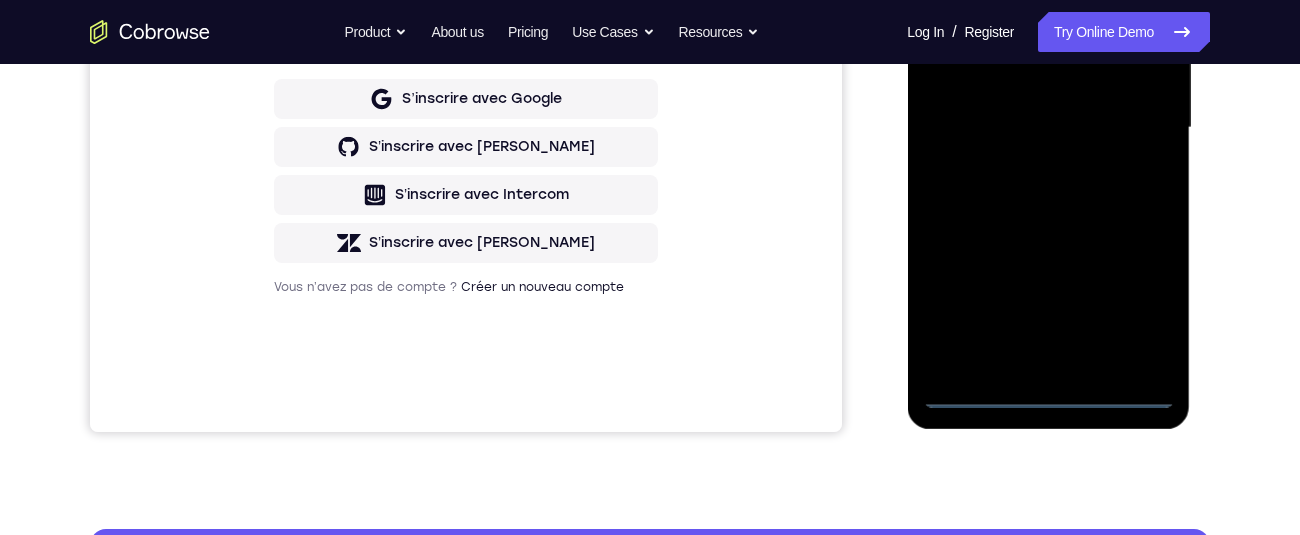 click at bounding box center [1048, 128] 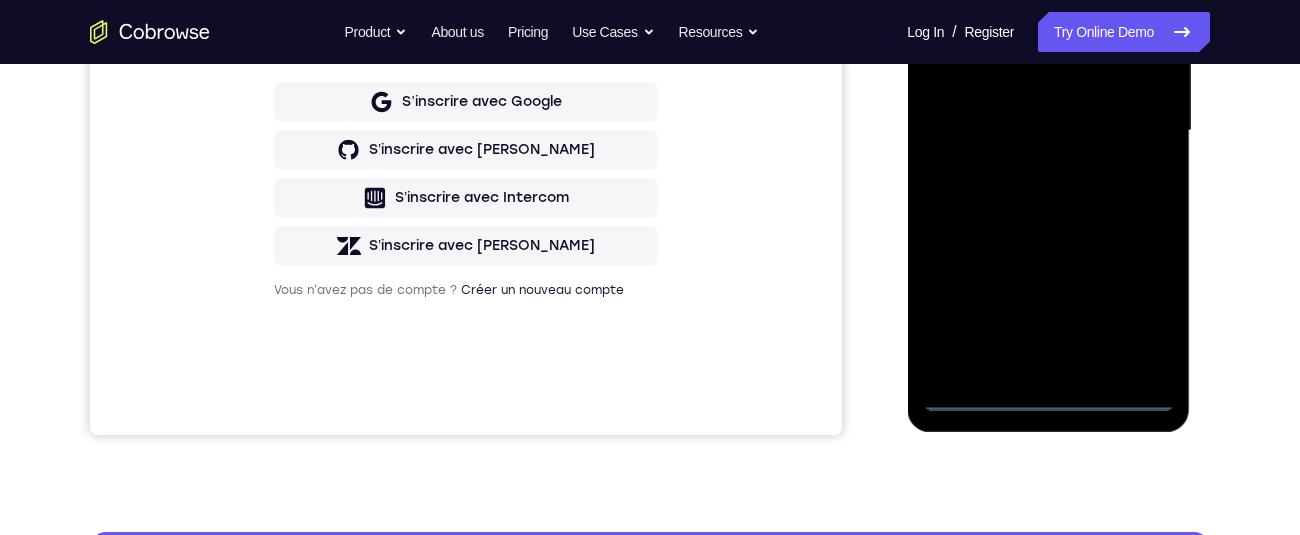 click at bounding box center (1048, 131) 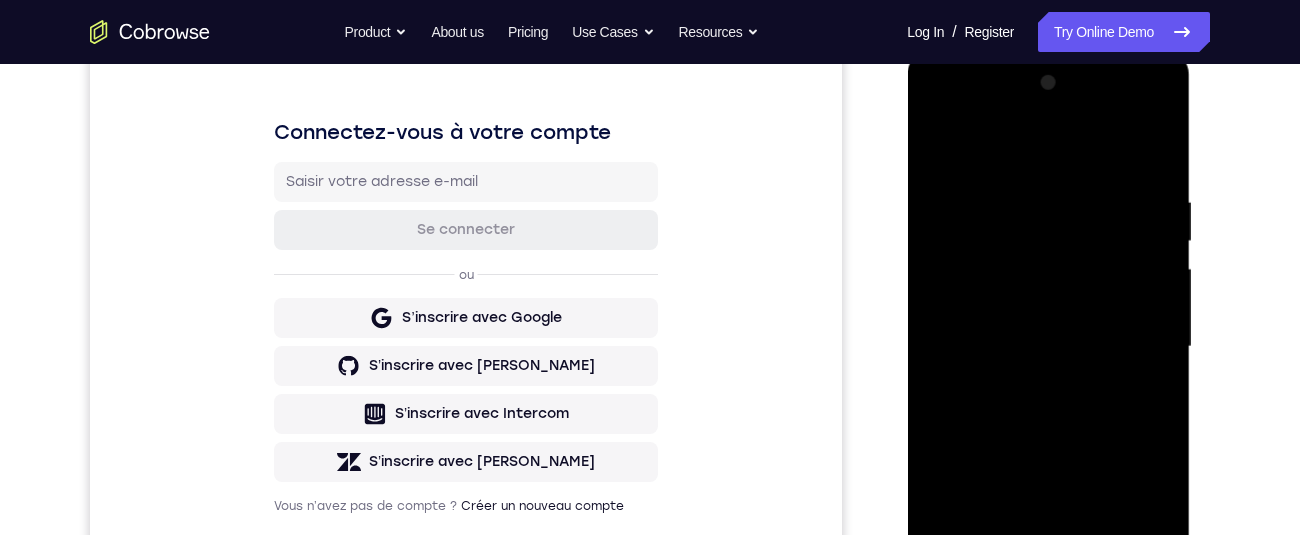 scroll, scrollTop: 254, scrollLeft: 0, axis: vertical 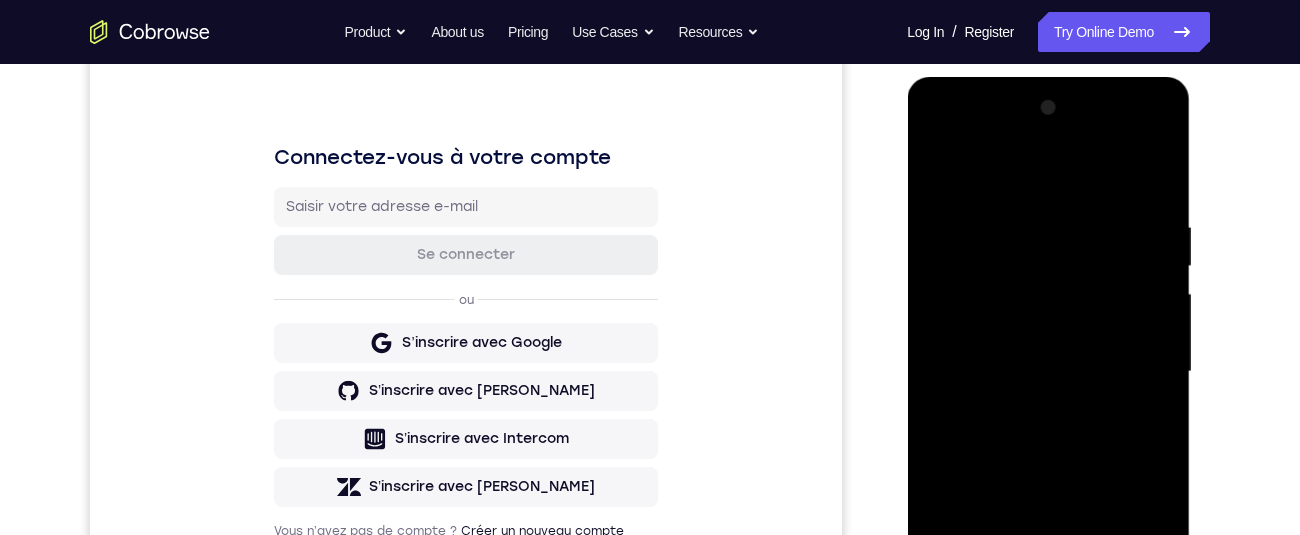 click at bounding box center [1048, 372] 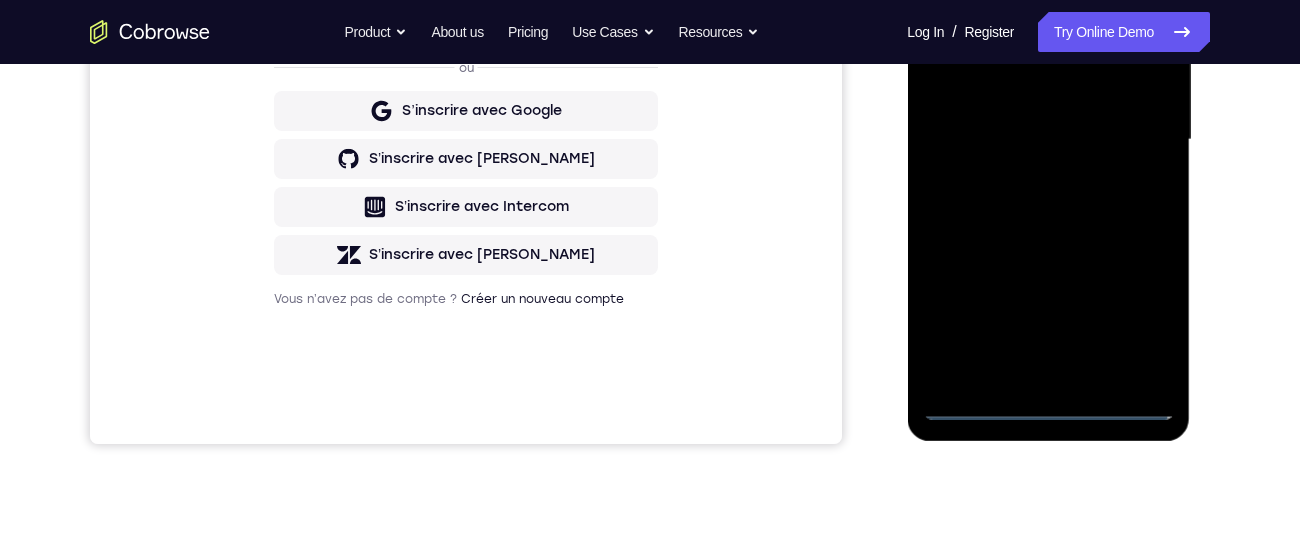 scroll, scrollTop: 368, scrollLeft: 0, axis: vertical 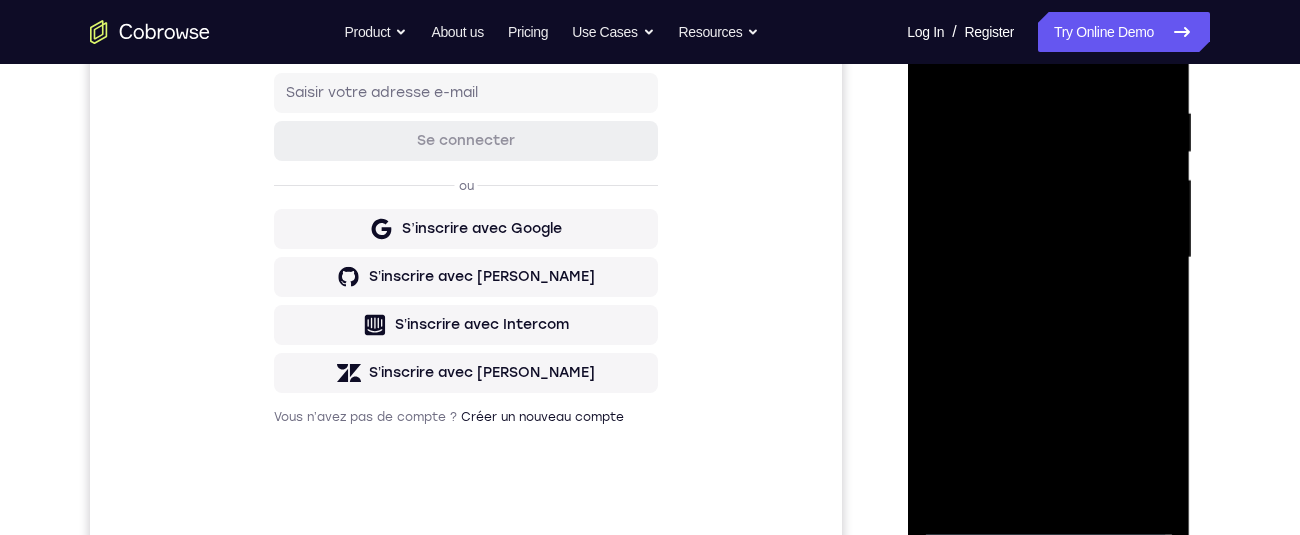 click at bounding box center (1048, 258) 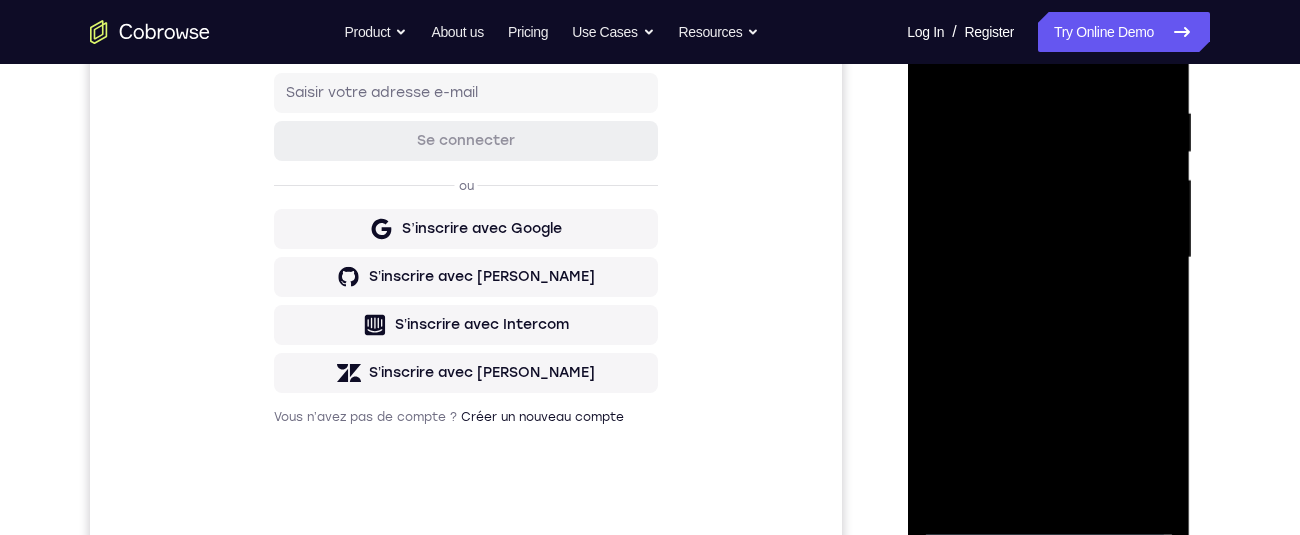 scroll, scrollTop: 282, scrollLeft: 0, axis: vertical 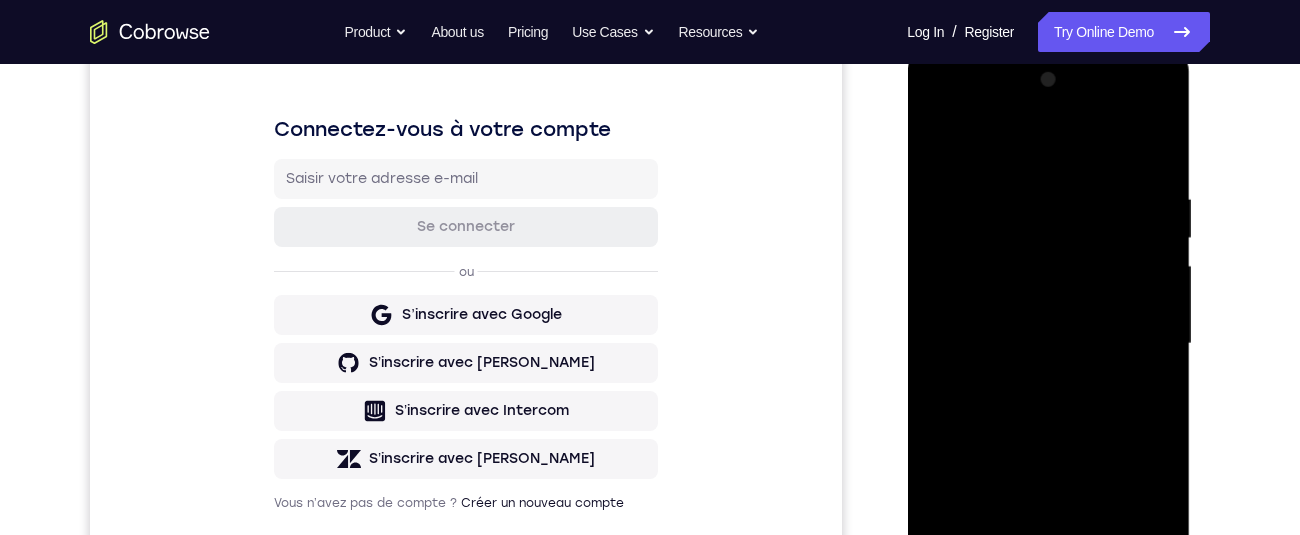 click at bounding box center (1048, 344) 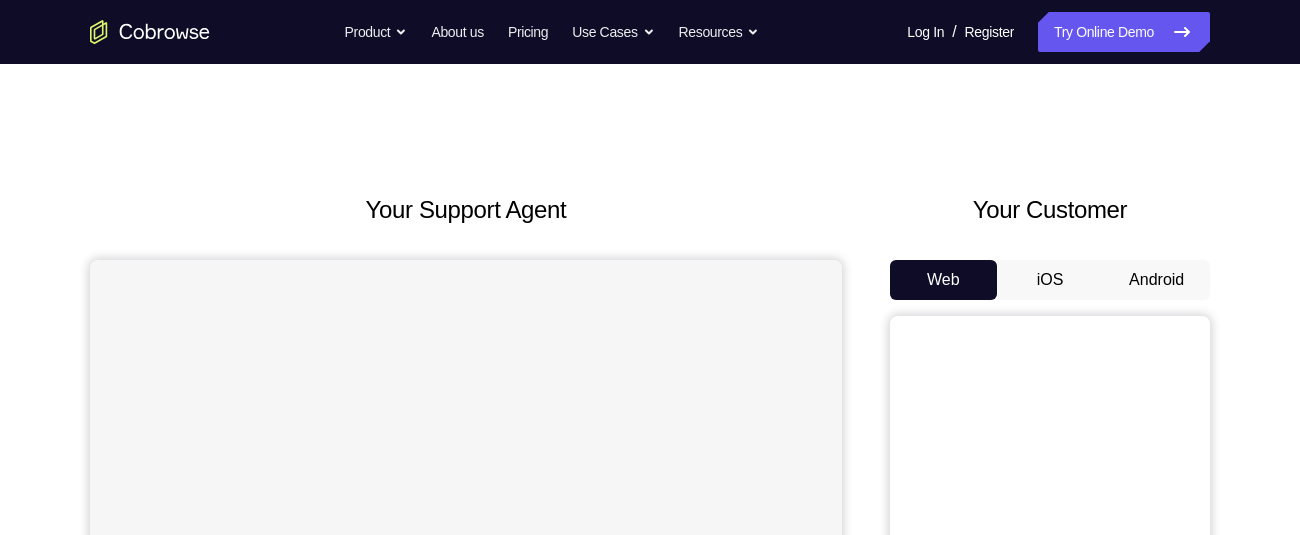 click on "Android" at bounding box center [1156, 280] 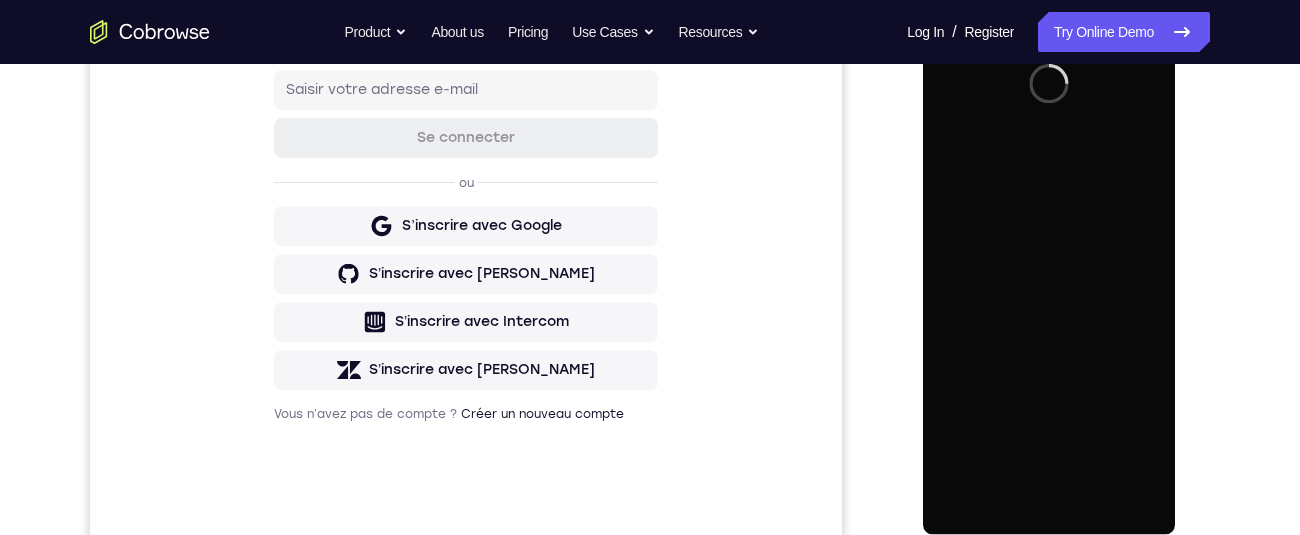 scroll, scrollTop: 0, scrollLeft: 0, axis: both 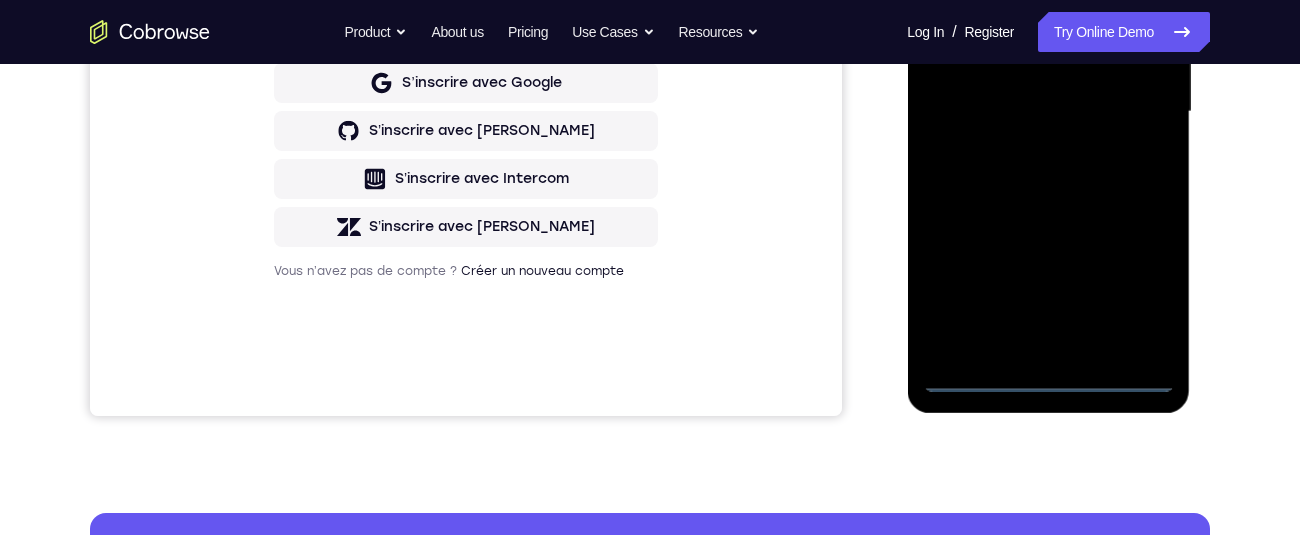 click at bounding box center (1048, 112) 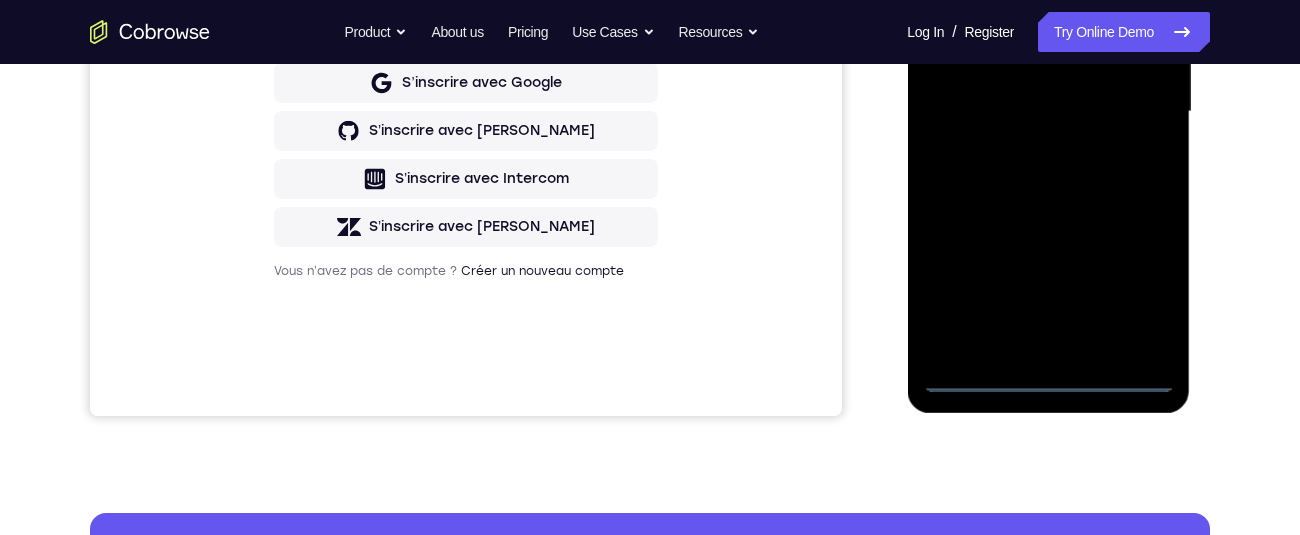 scroll, scrollTop: 513, scrollLeft: 0, axis: vertical 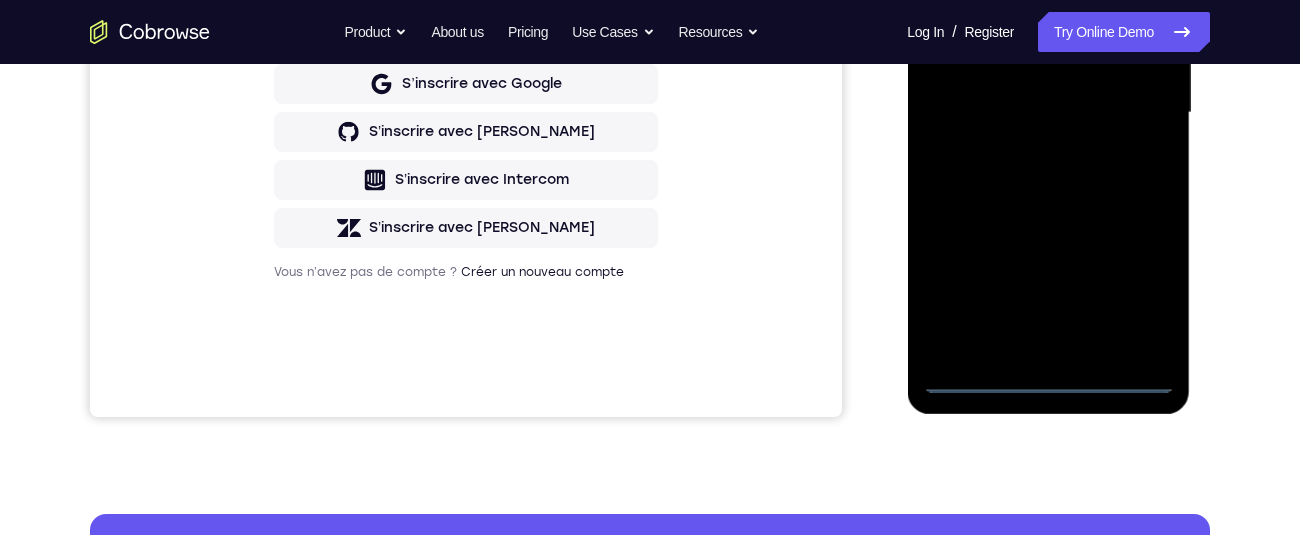 click at bounding box center (1048, 113) 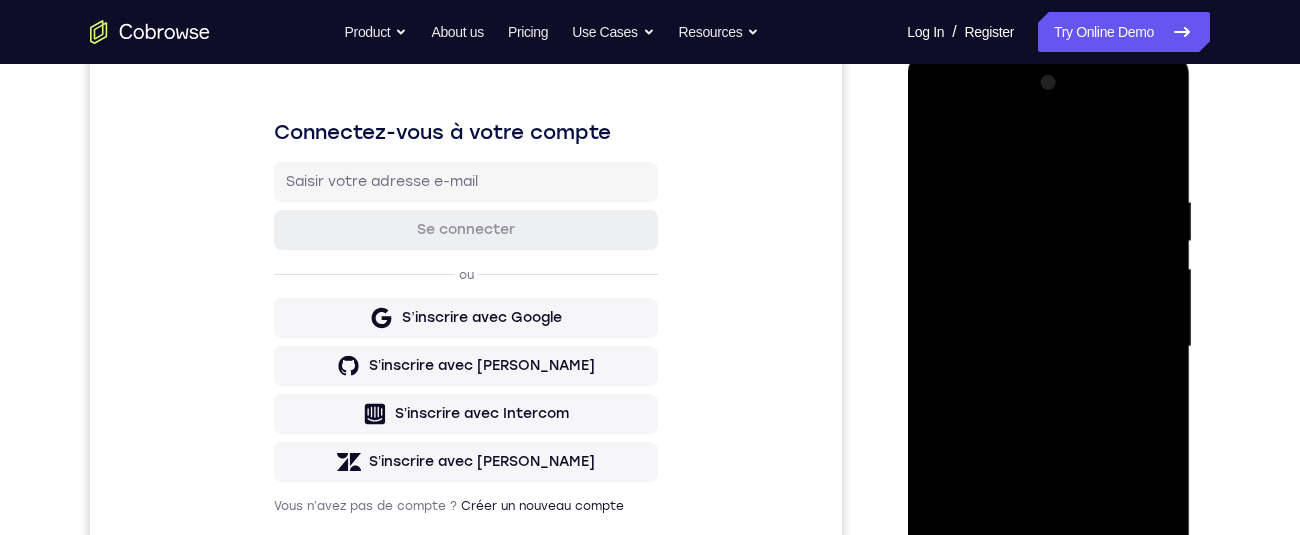 scroll, scrollTop: 241, scrollLeft: 0, axis: vertical 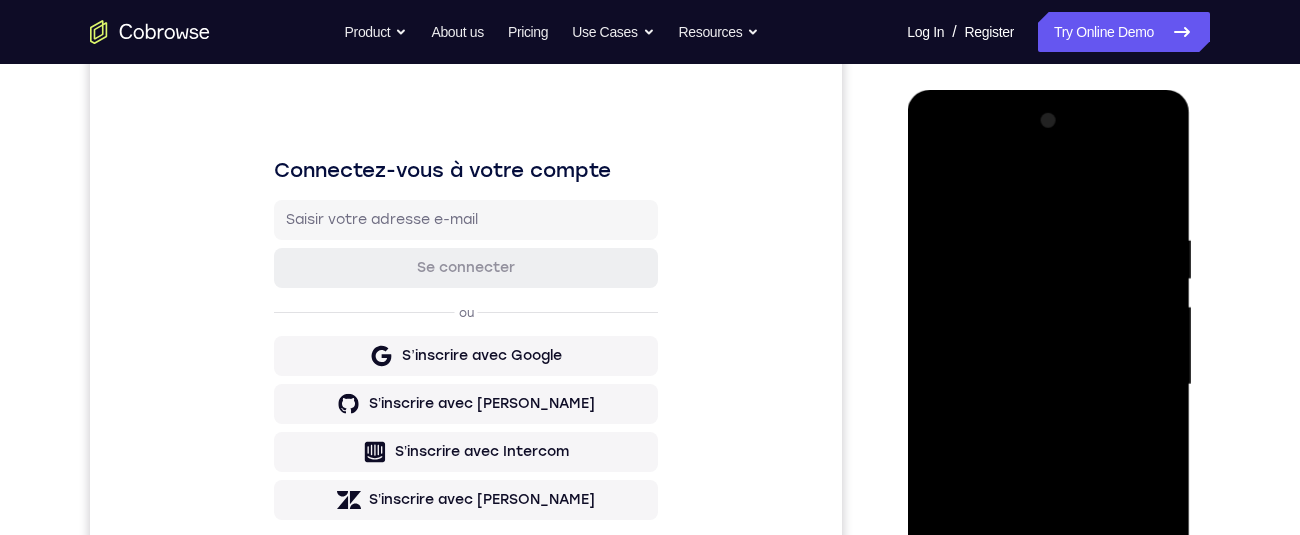 click at bounding box center (1048, 385) 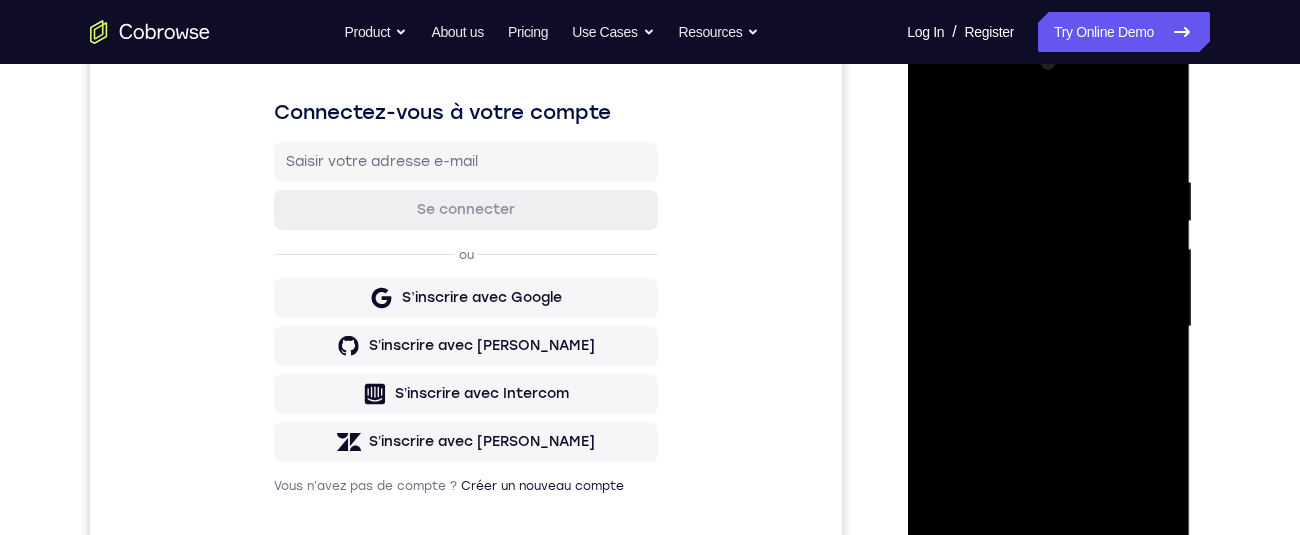 click at bounding box center [1048, 327] 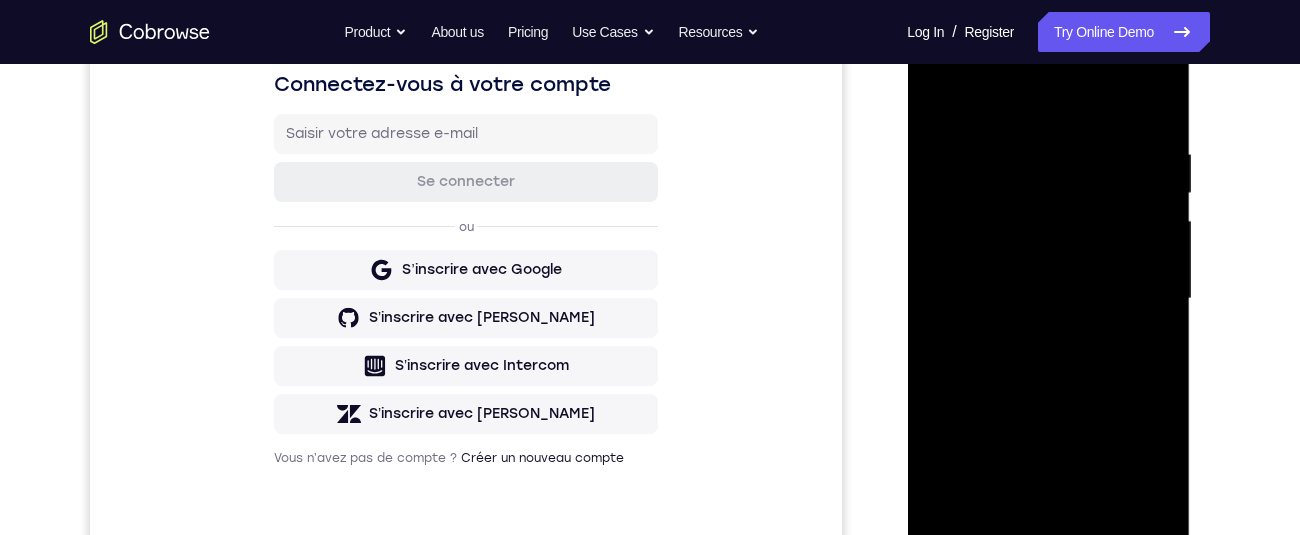 click at bounding box center [1048, 299] 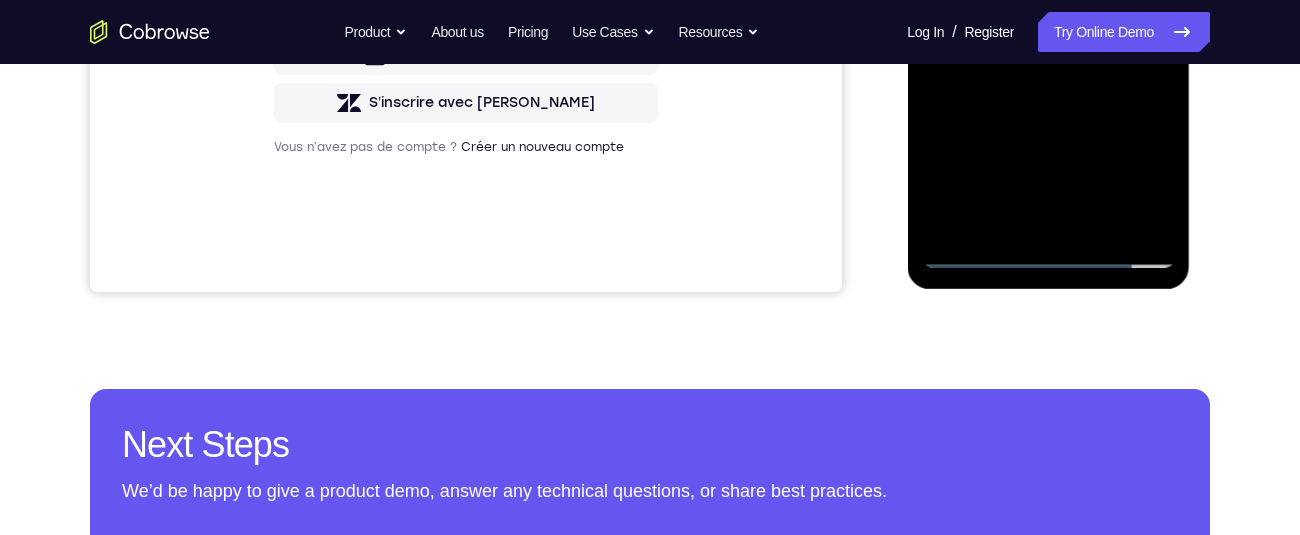 click at bounding box center [1048, -12] 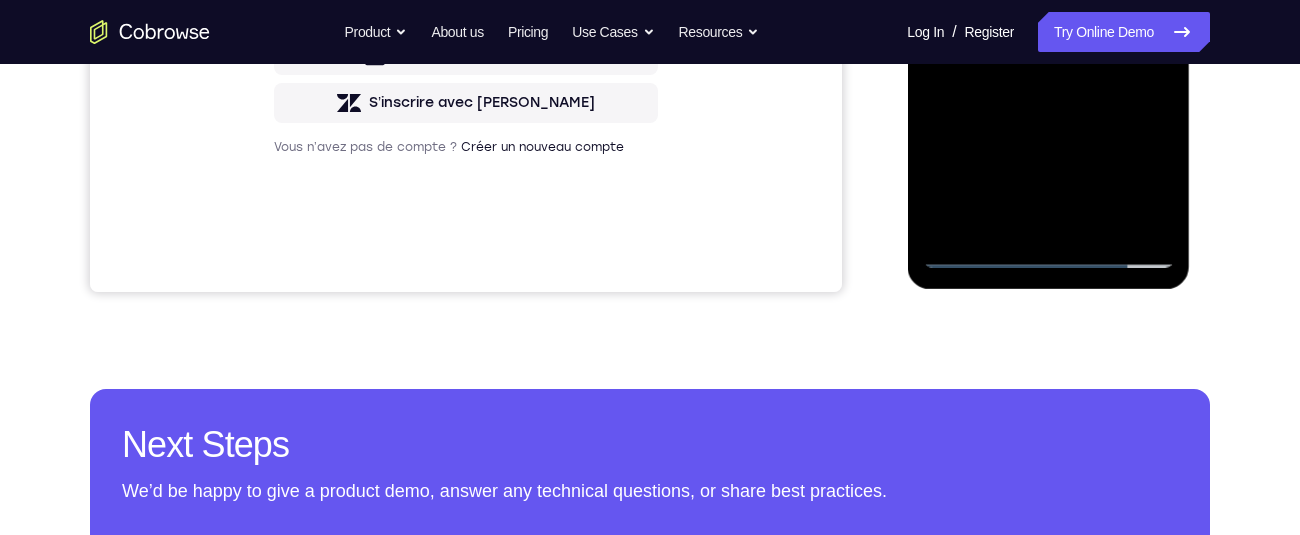 click at bounding box center (1048, -12) 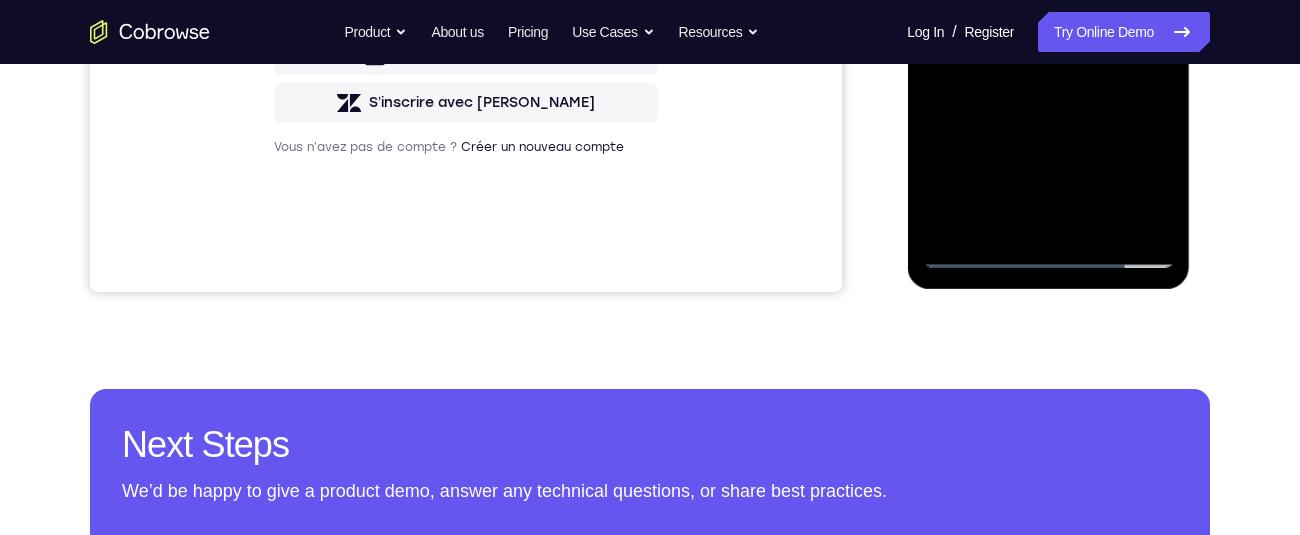 click at bounding box center [1048, -12] 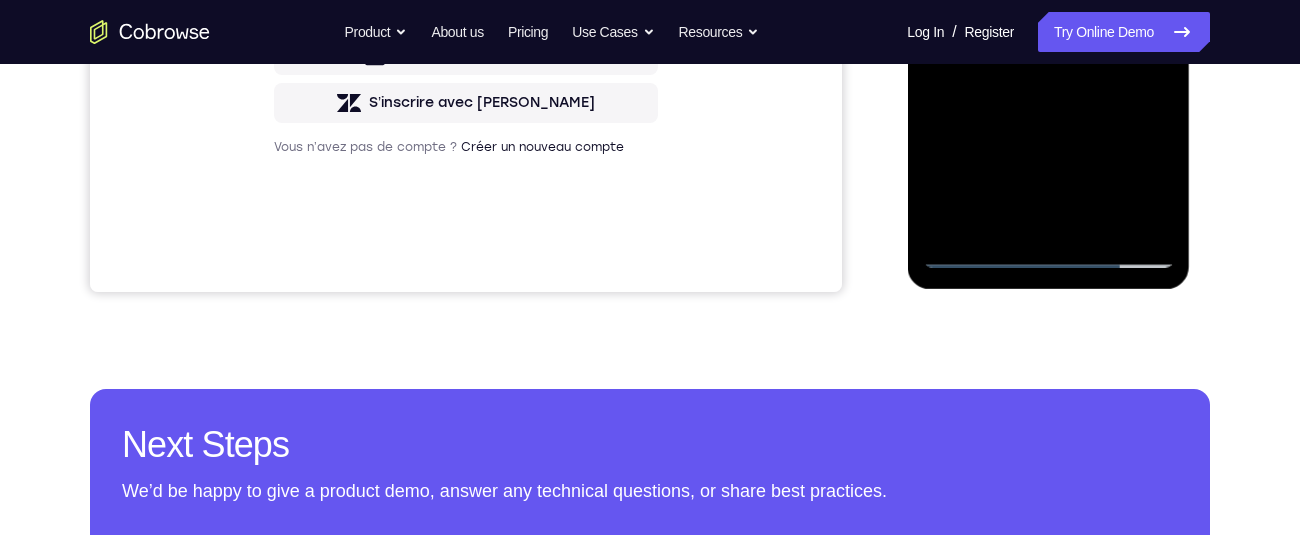 click at bounding box center (1048, -12) 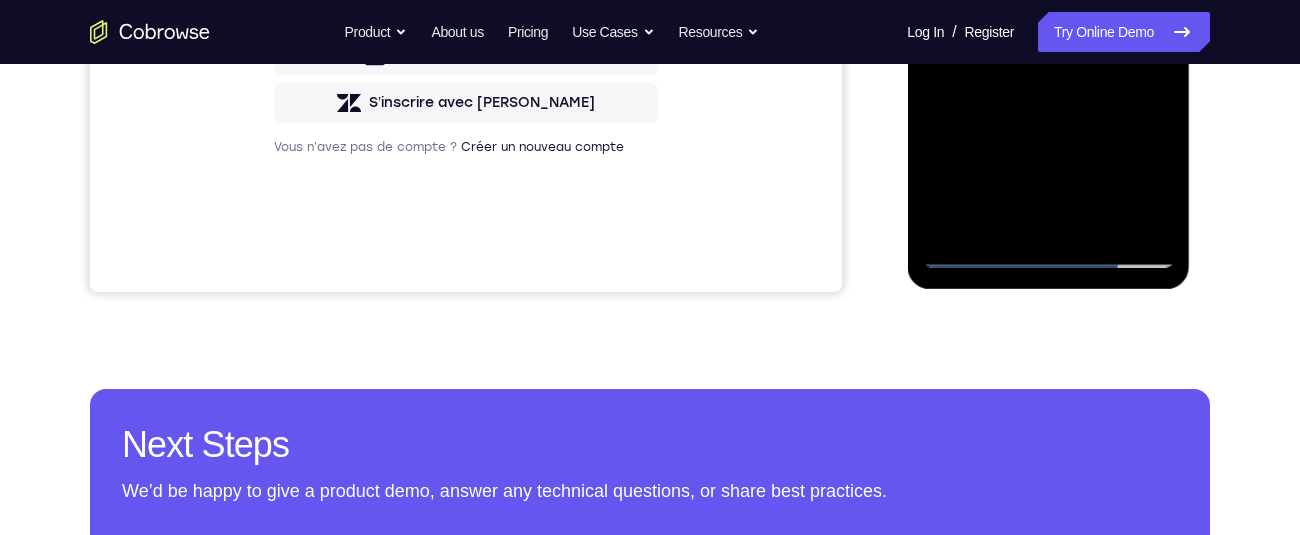 click at bounding box center (1048, -12) 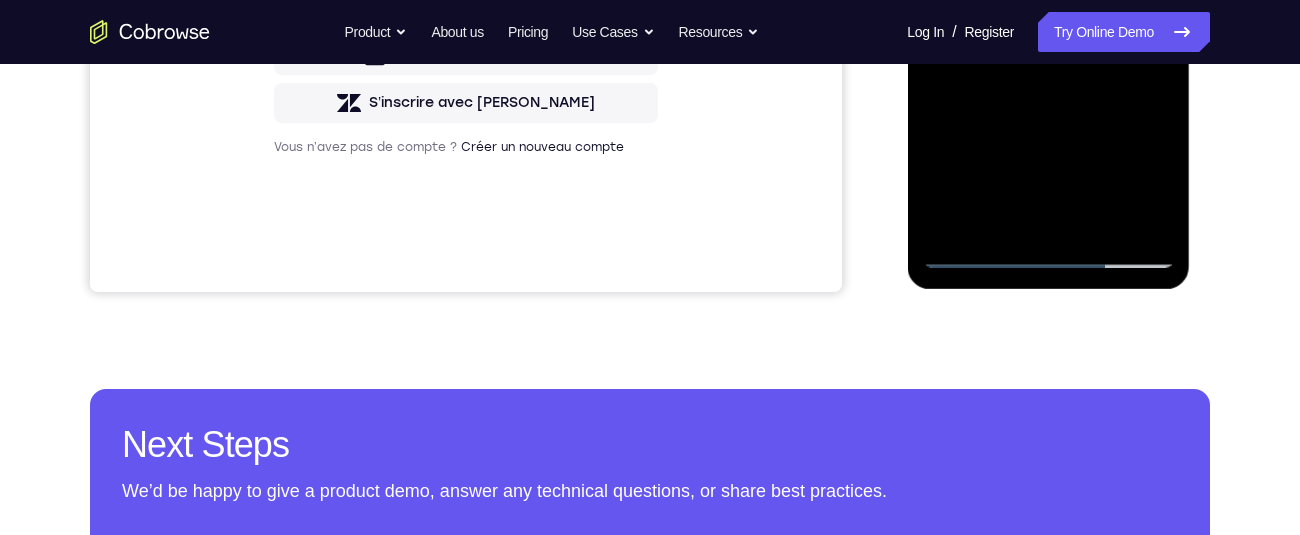 click at bounding box center [1048, -12] 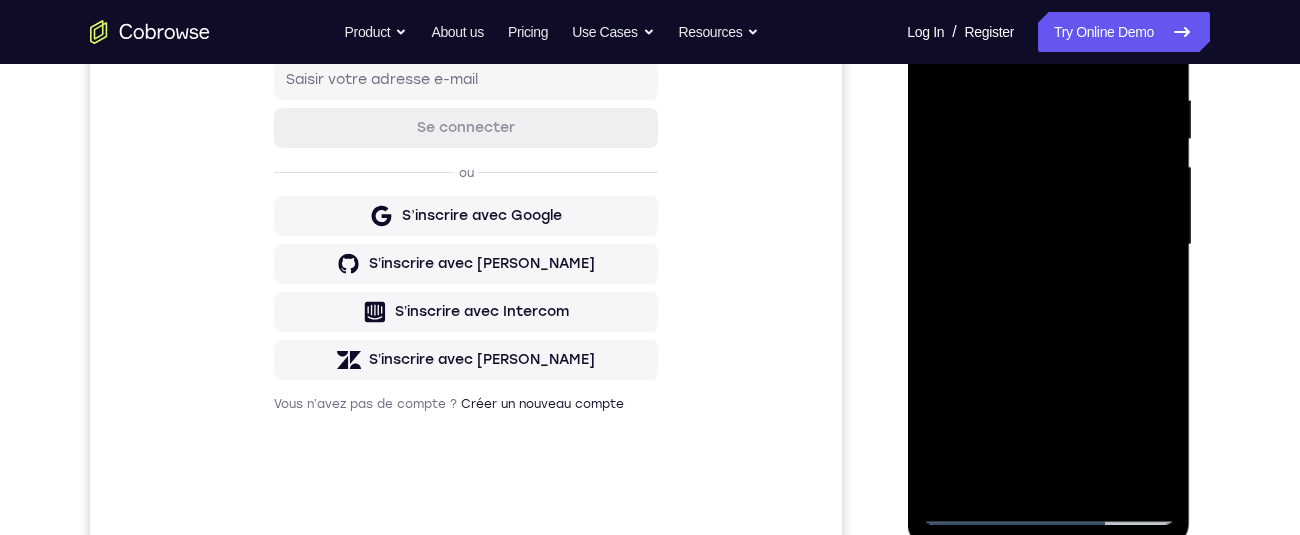 scroll, scrollTop: 391, scrollLeft: 0, axis: vertical 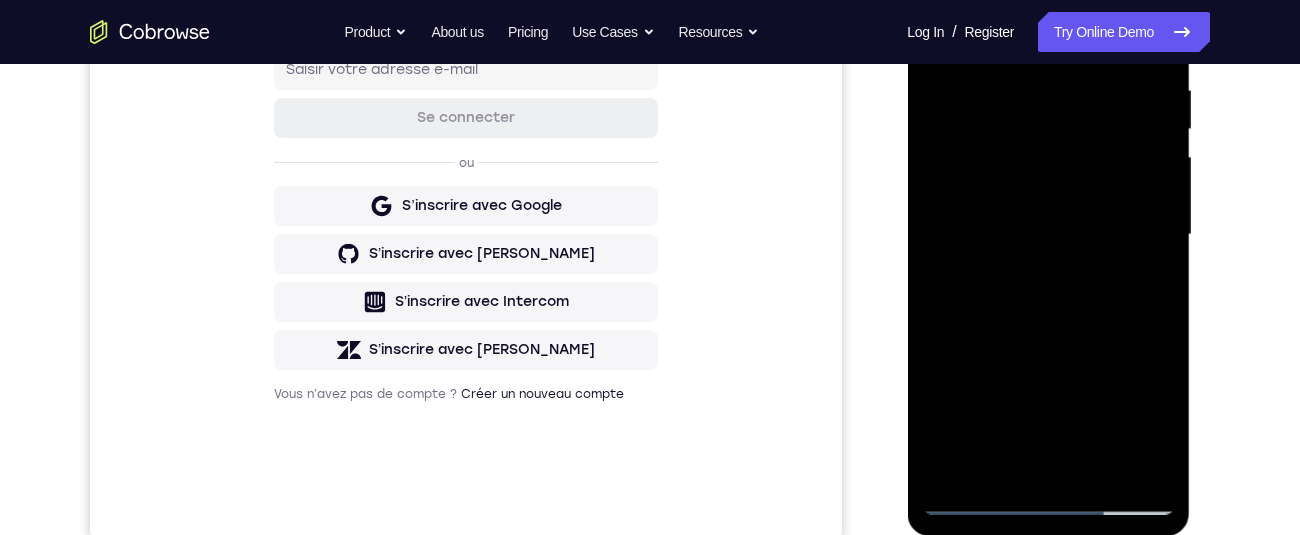 click at bounding box center (1048, 235) 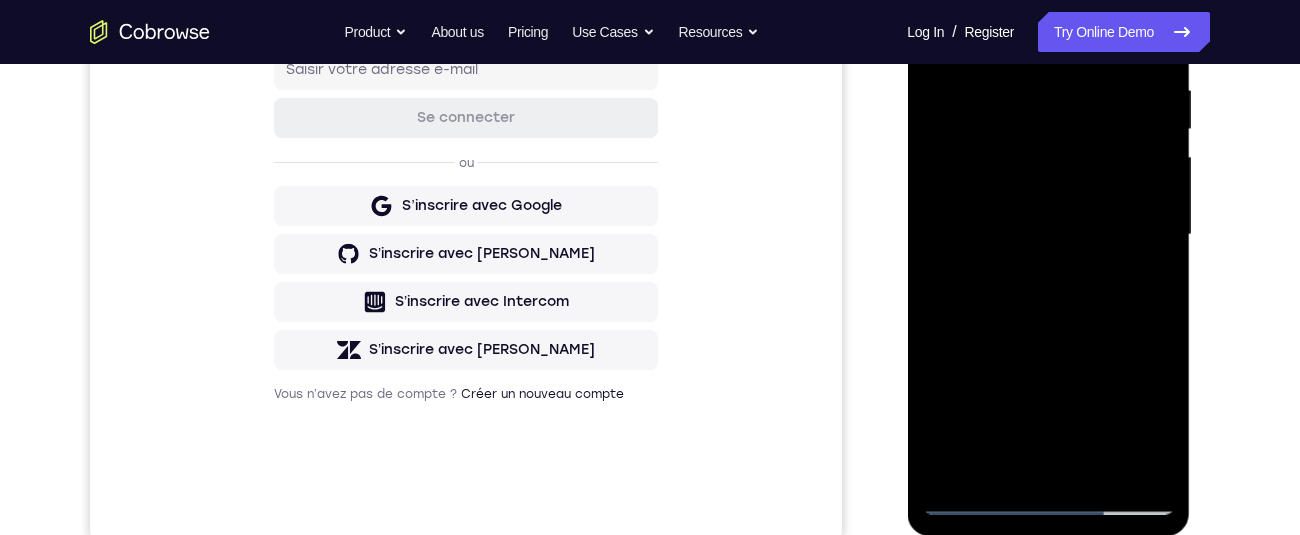 scroll, scrollTop: 395, scrollLeft: 0, axis: vertical 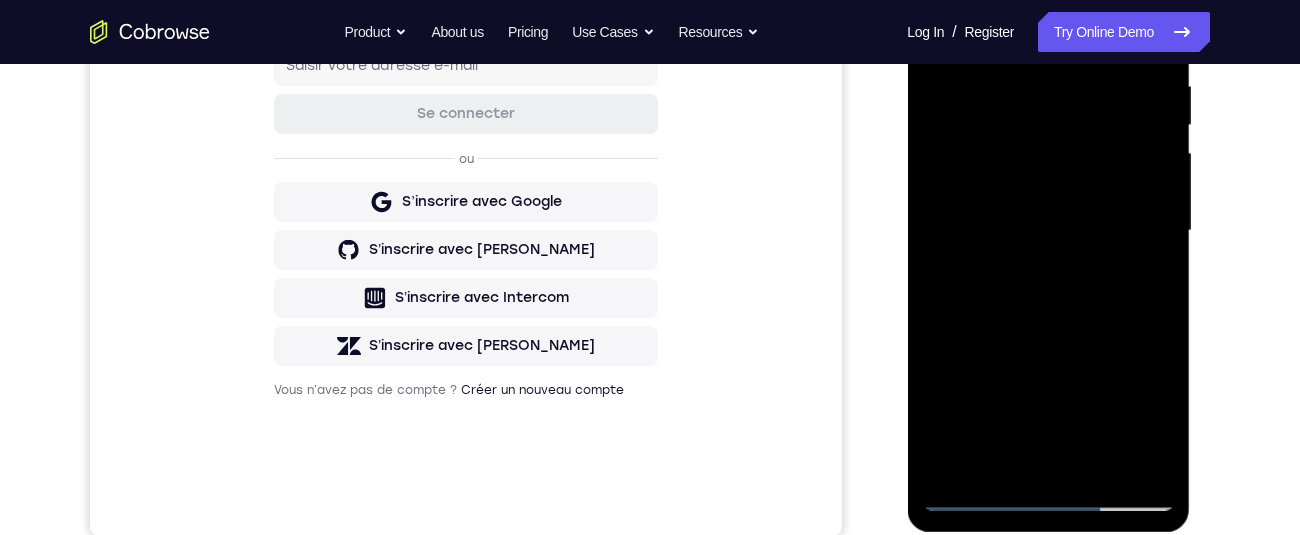 click at bounding box center (1048, 231) 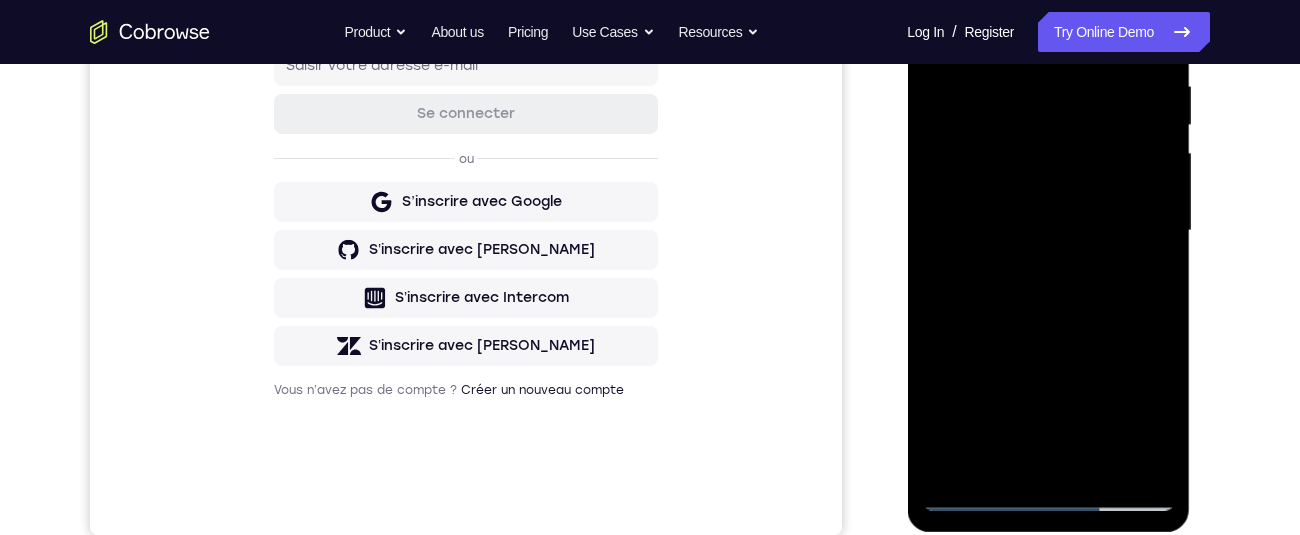 click at bounding box center (1048, 231) 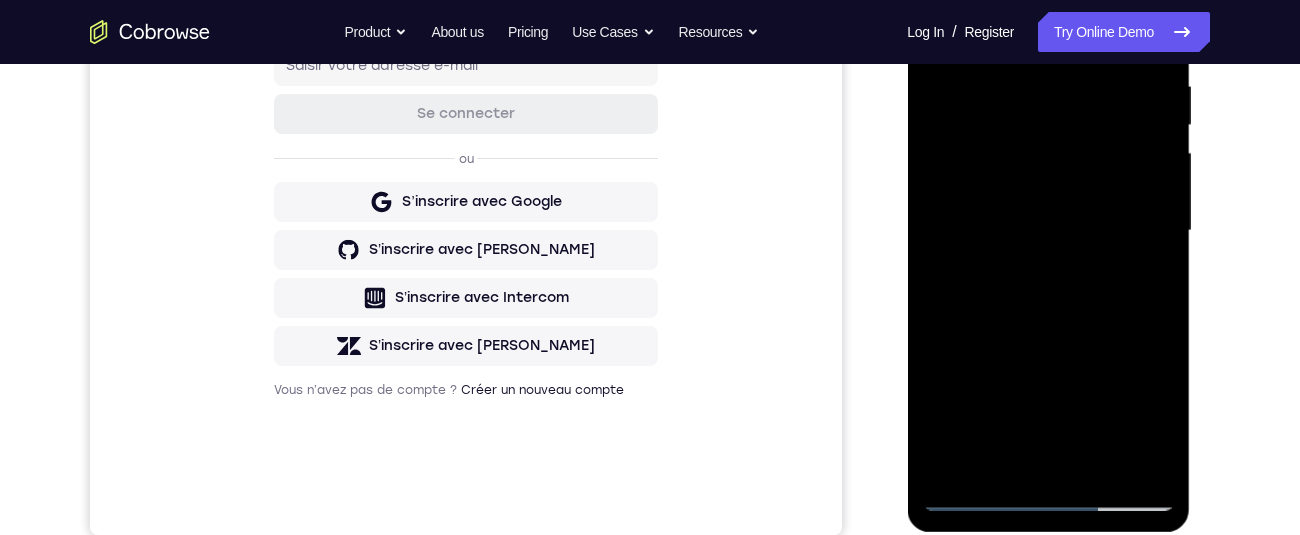 click at bounding box center (1048, 231) 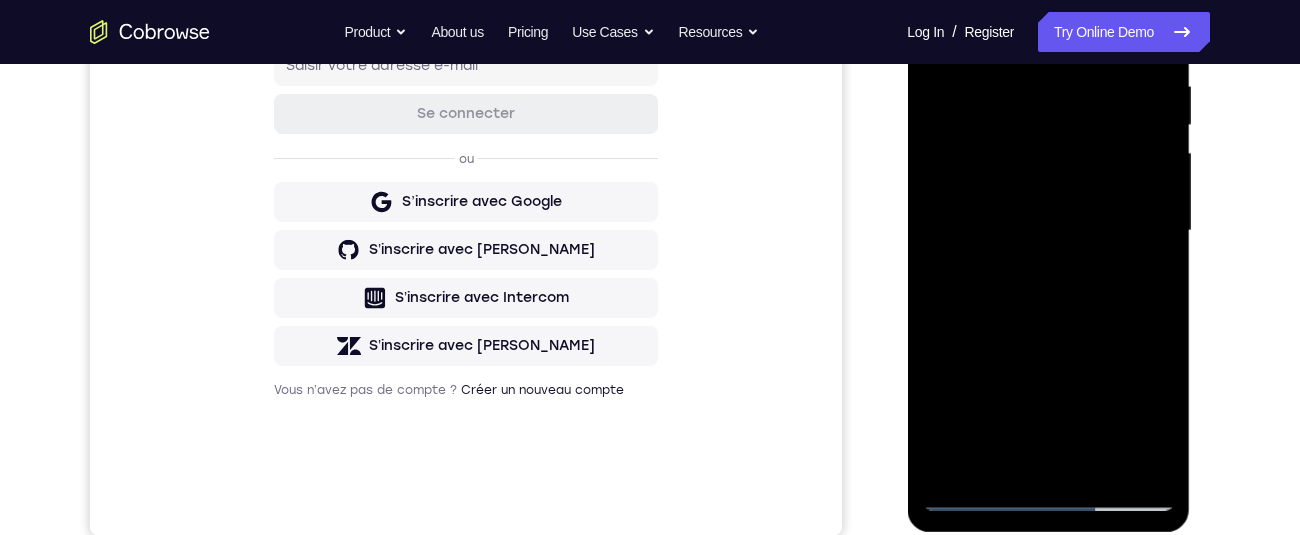click at bounding box center [1048, 231] 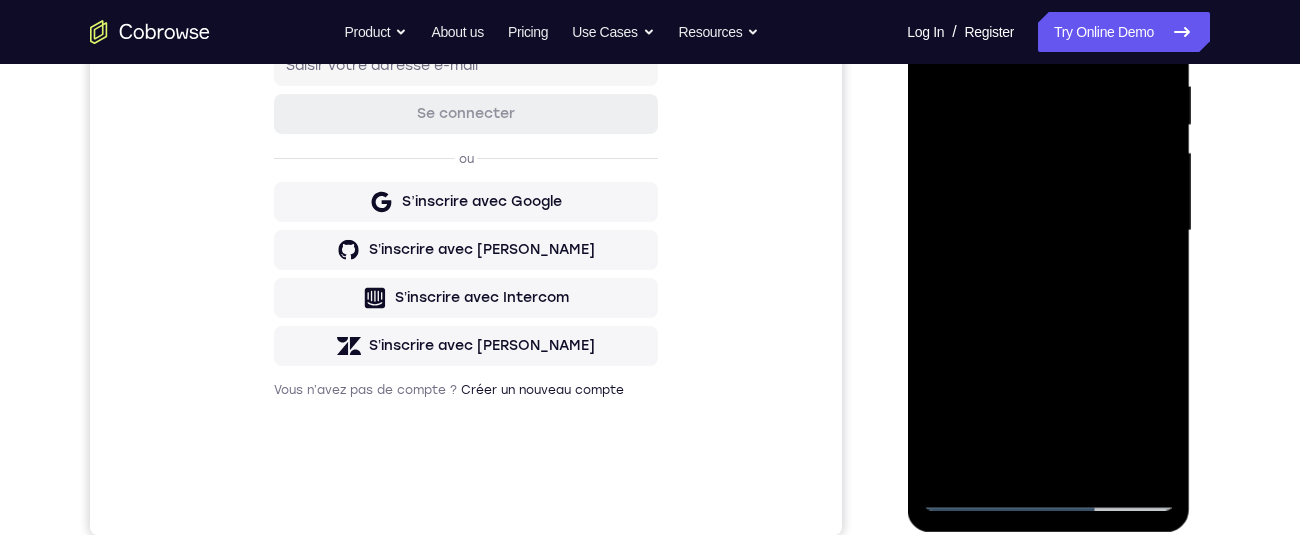 click at bounding box center (1048, 231) 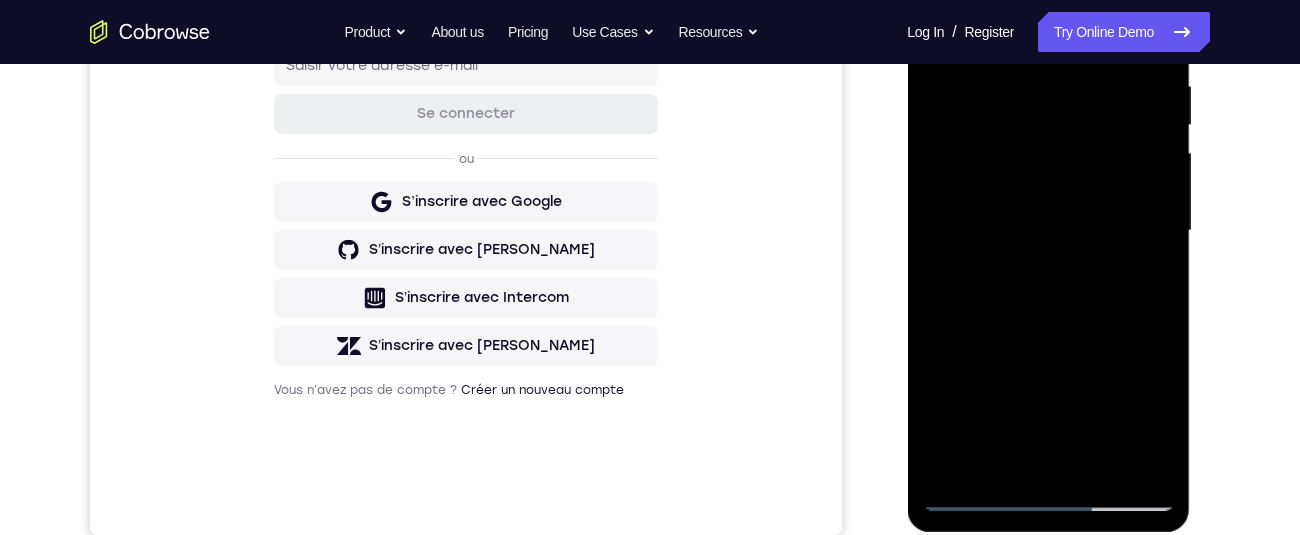 click at bounding box center (1048, 231) 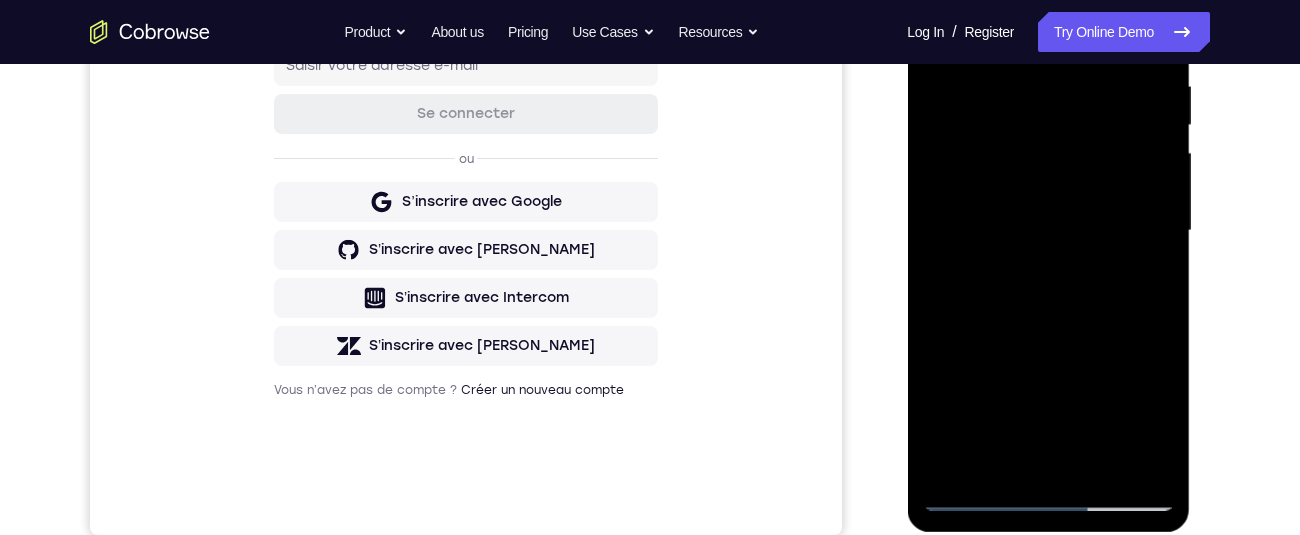 click at bounding box center (1048, 231) 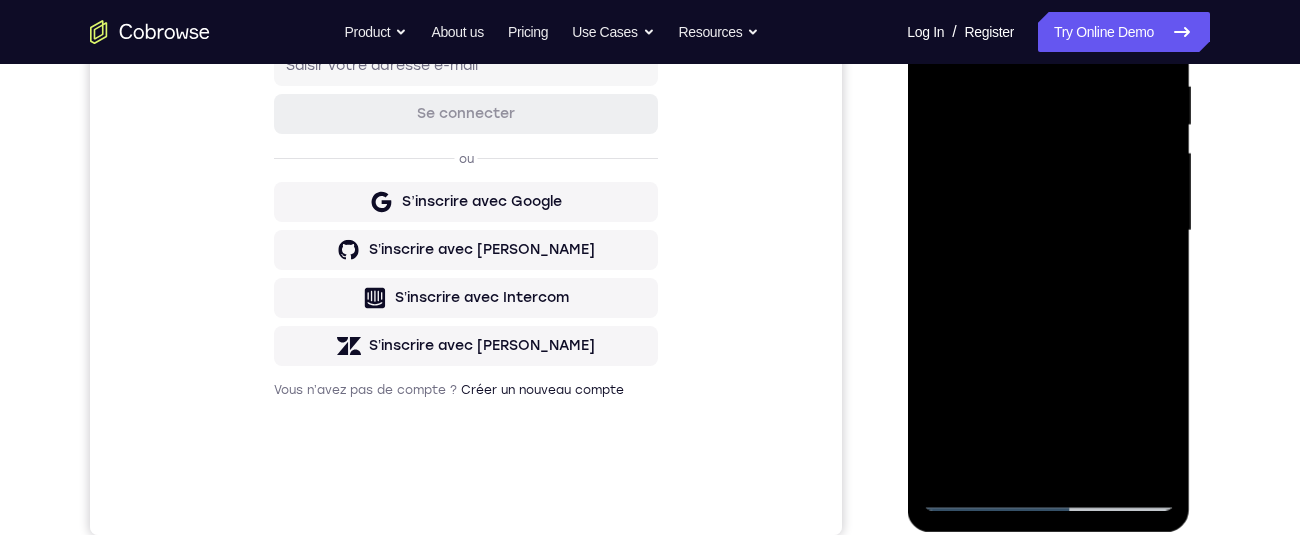 click at bounding box center (1048, 231) 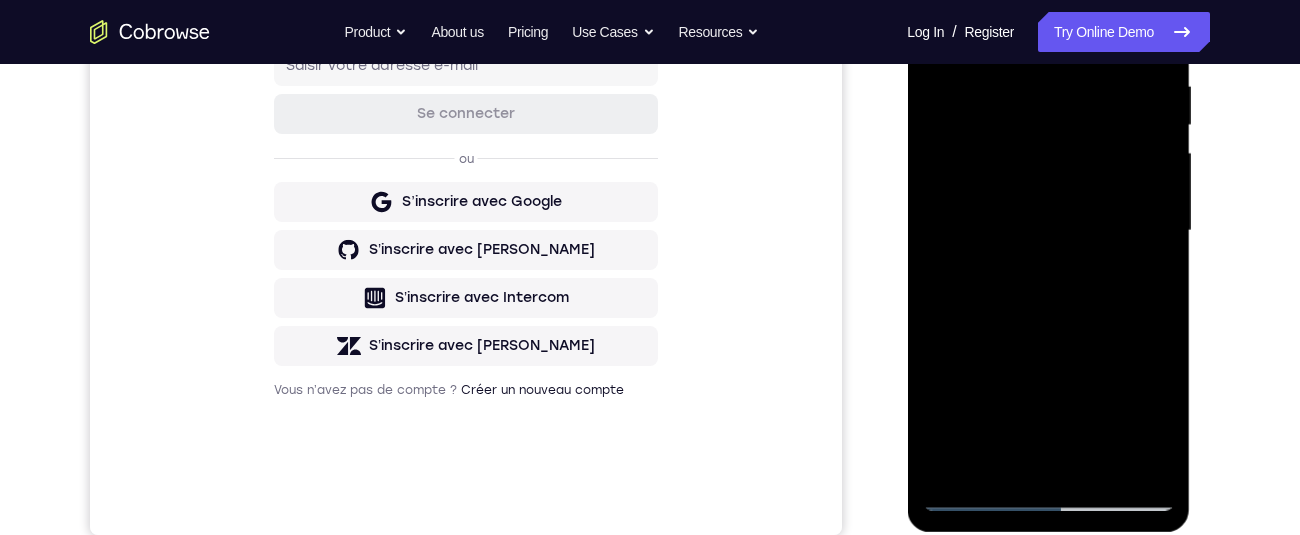 click at bounding box center (1048, 231) 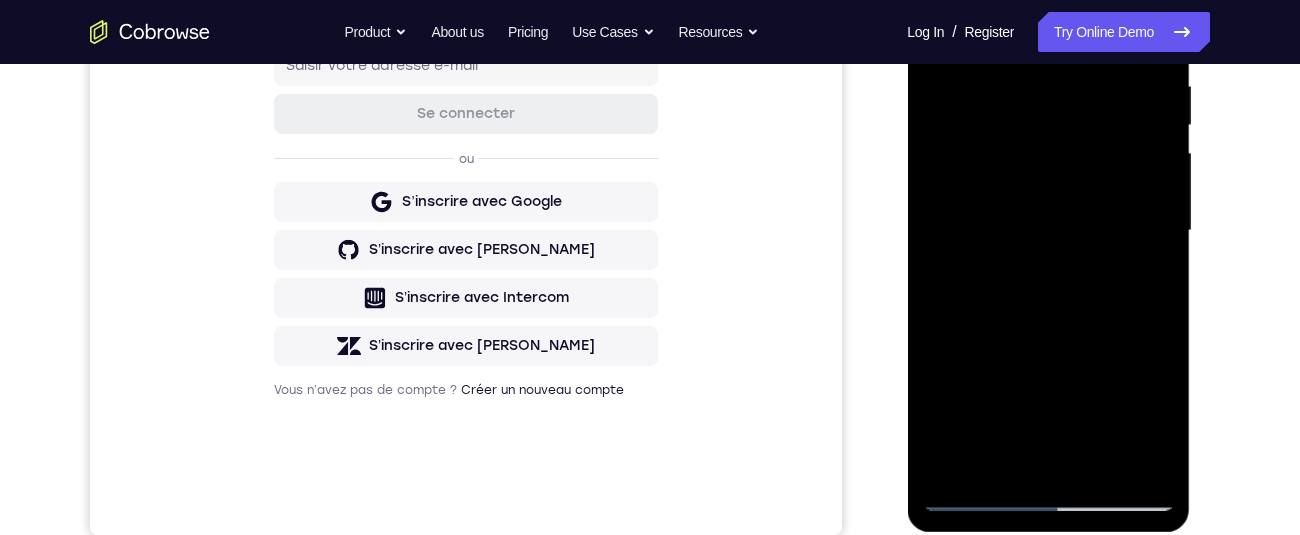 click at bounding box center [1048, 231] 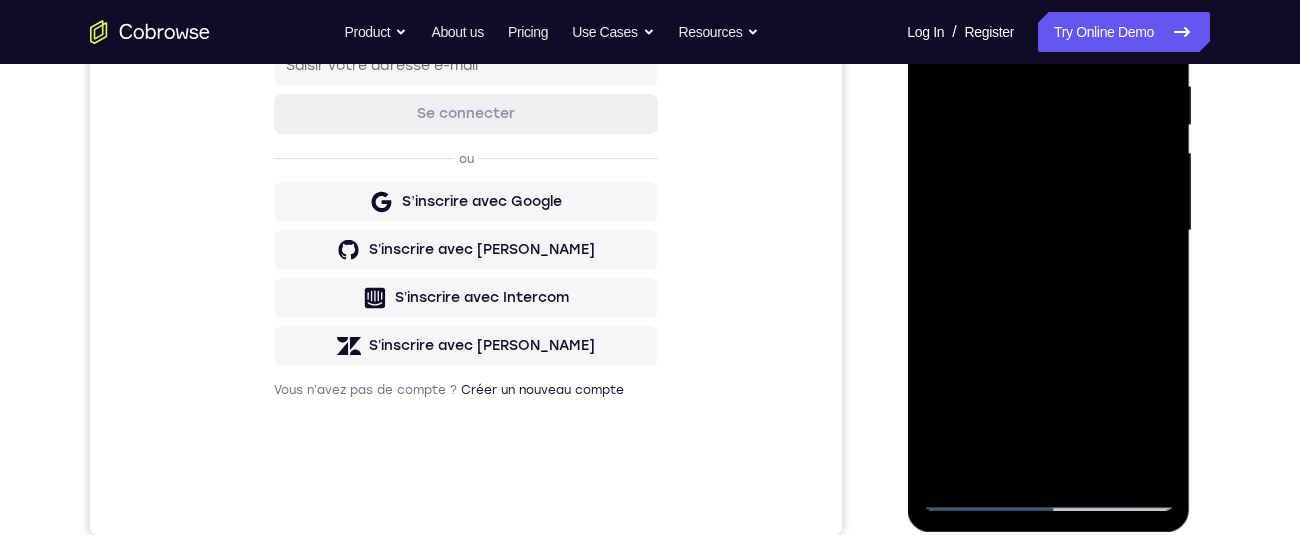 click at bounding box center (1048, 231) 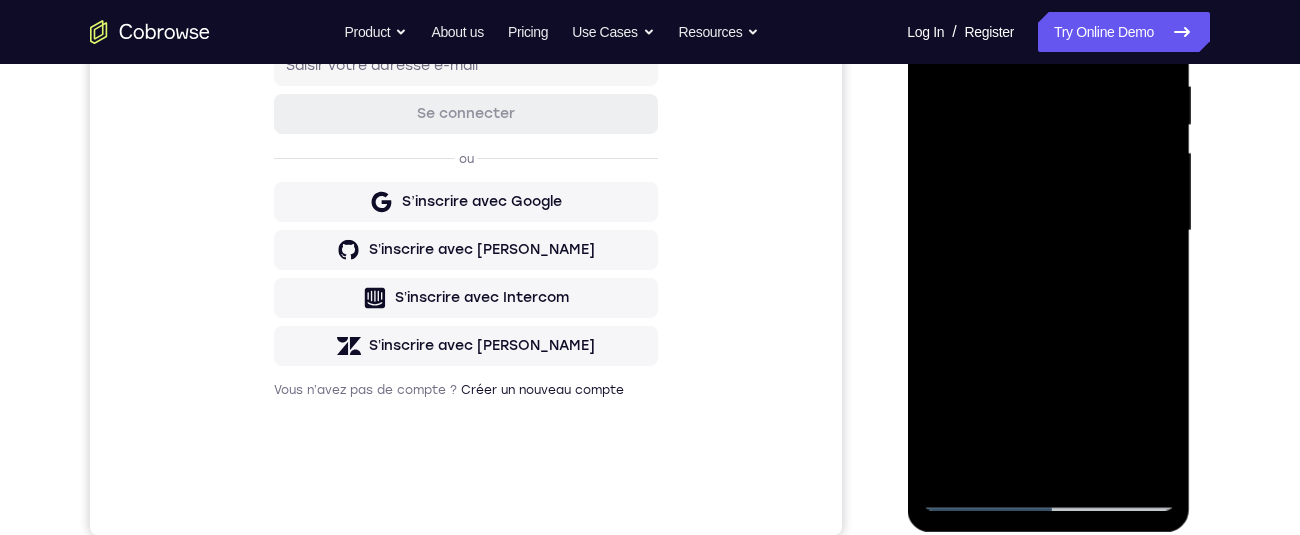 click at bounding box center [1048, 231] 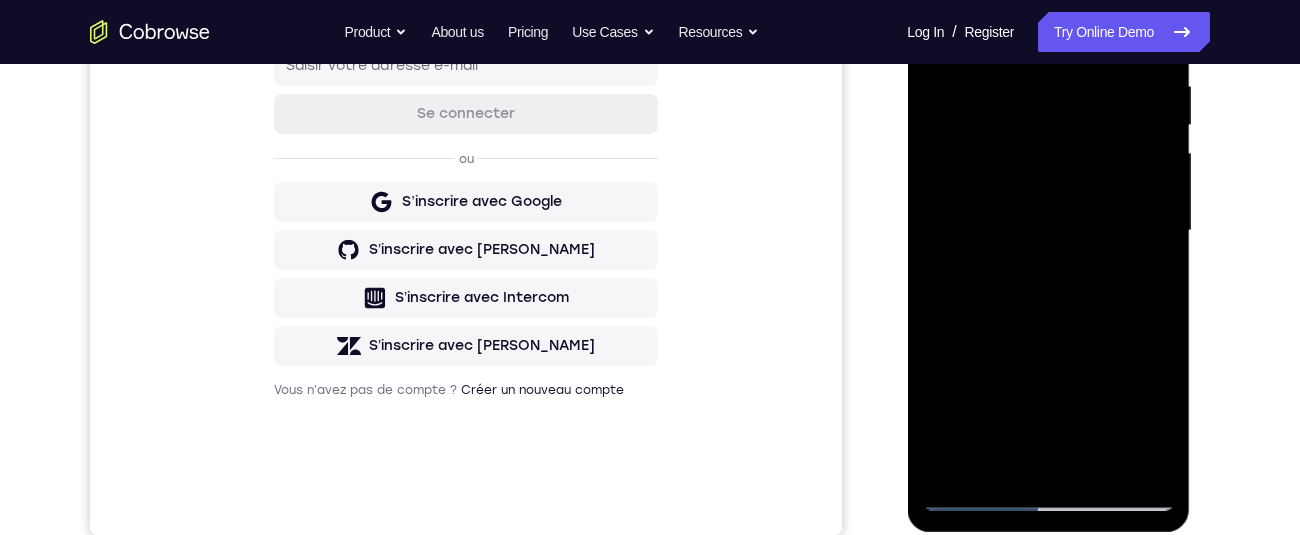 click at bounding box center [1048, 231] 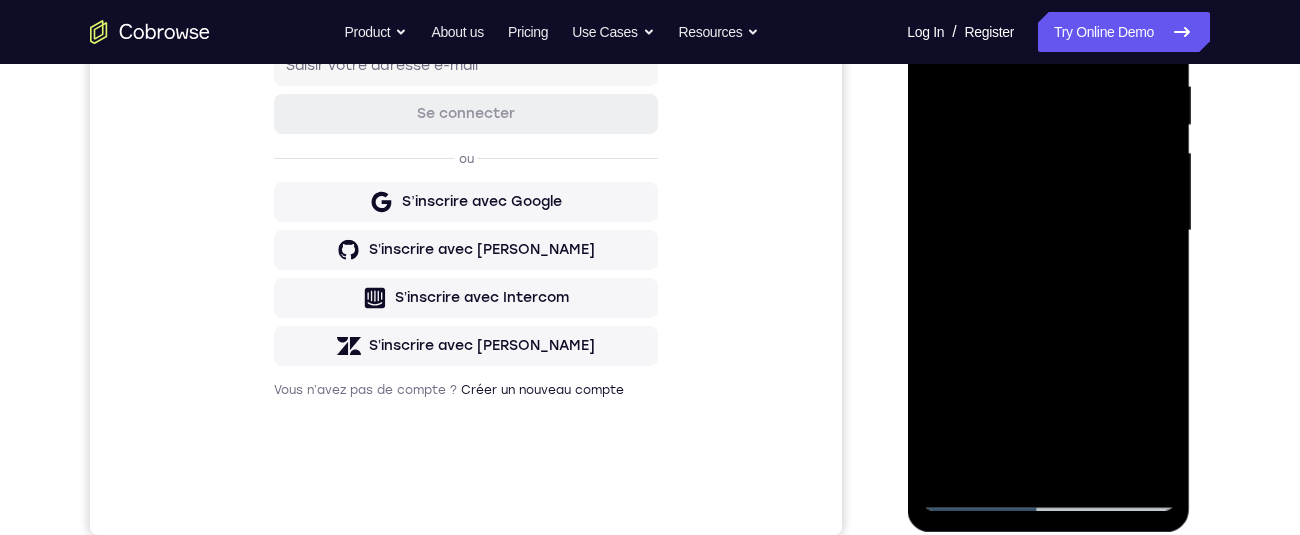 click at bounding box center (1048, 231) 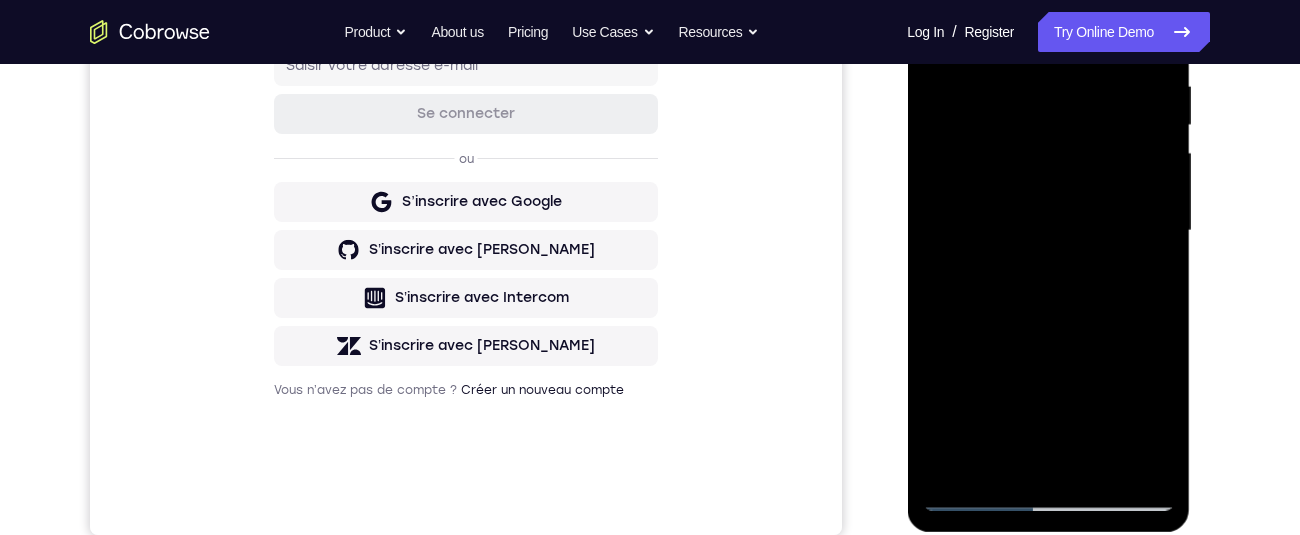 click at bounding box center (1048, 231) 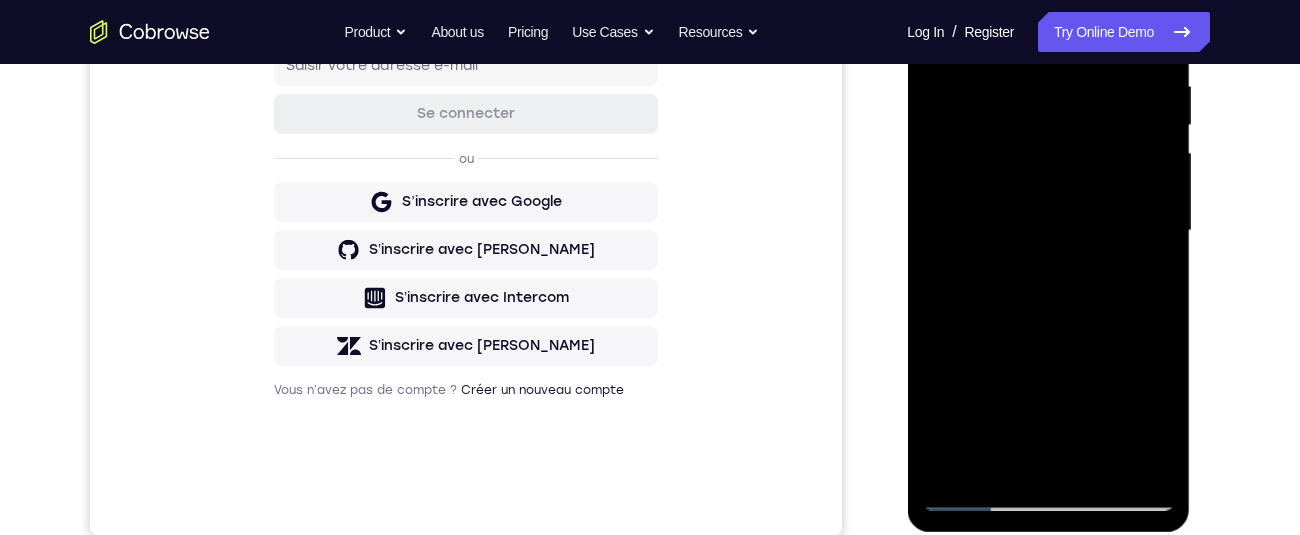 click at bounding box center [1048, 231] 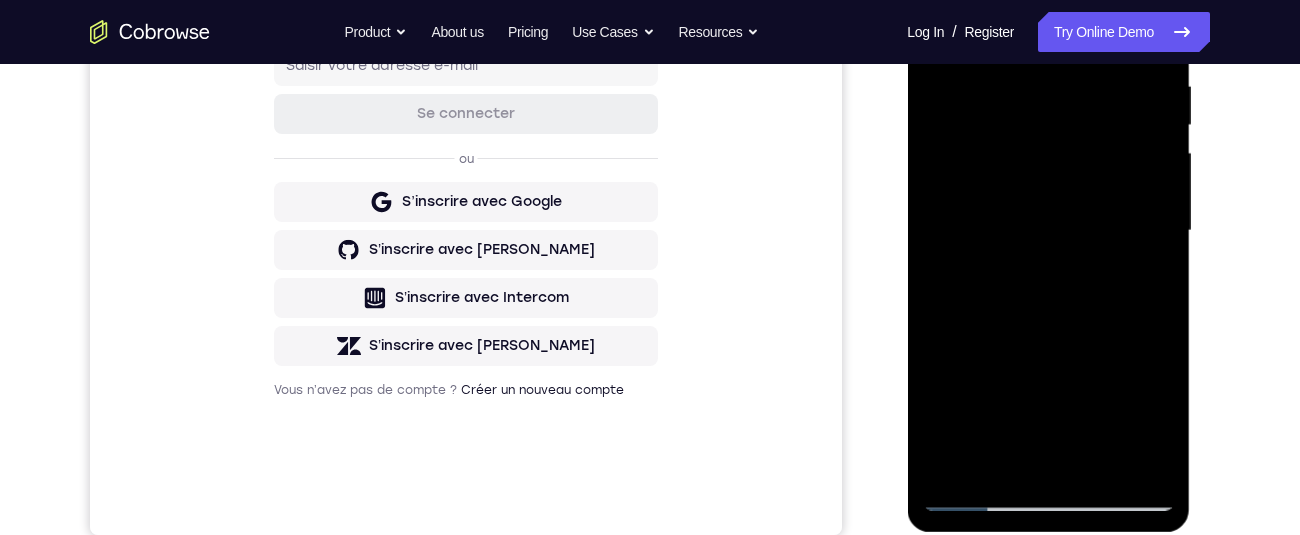 click at bounding box center [1048, 231] 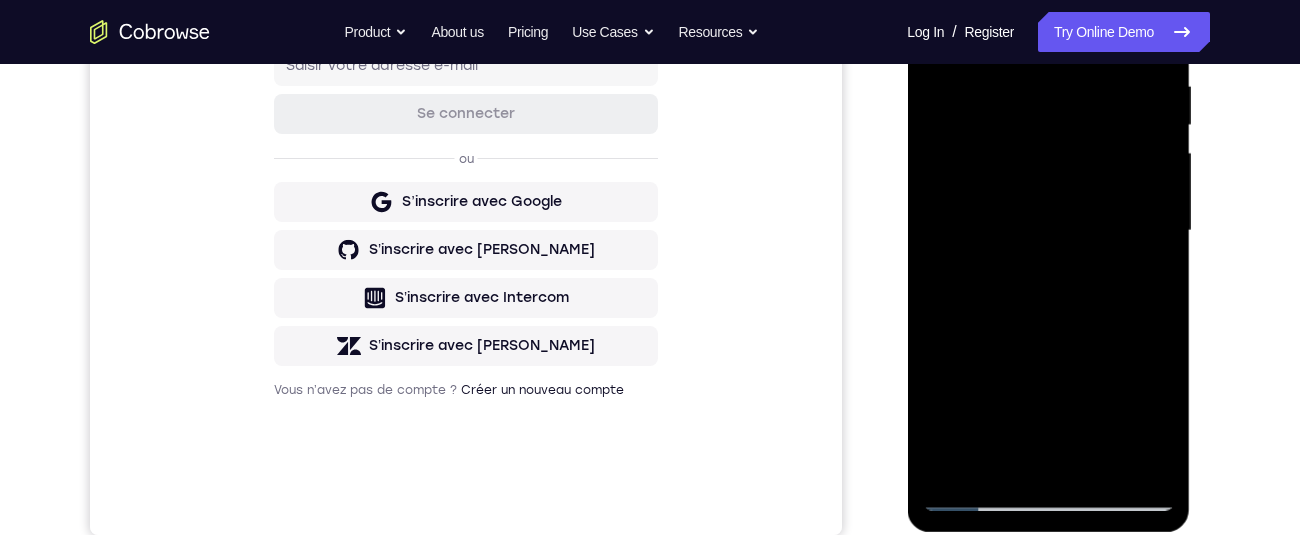 click at bounding box center (1048, 231) 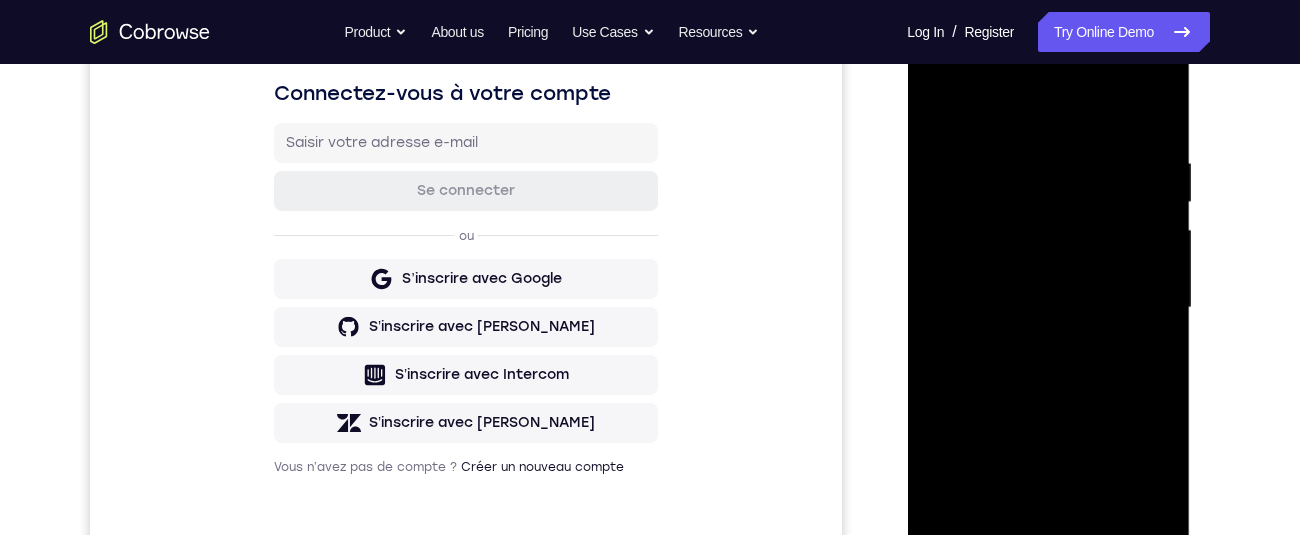 scroll, scrollTop: 312, scrollLeft: 0, axis: vertical 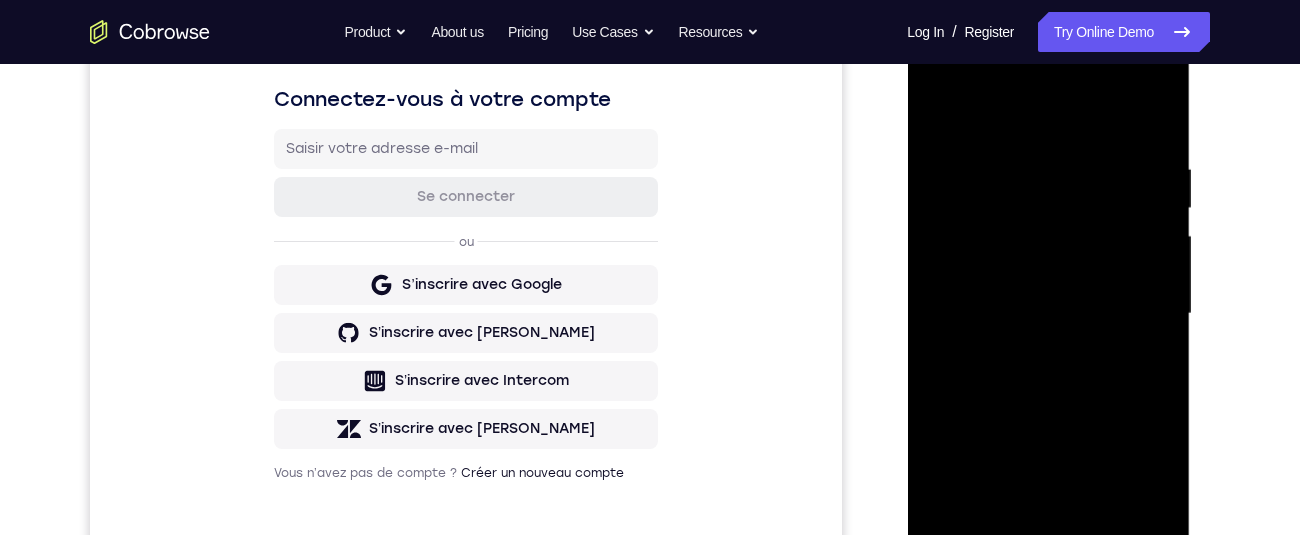 click at bounding box center (1048, 314) 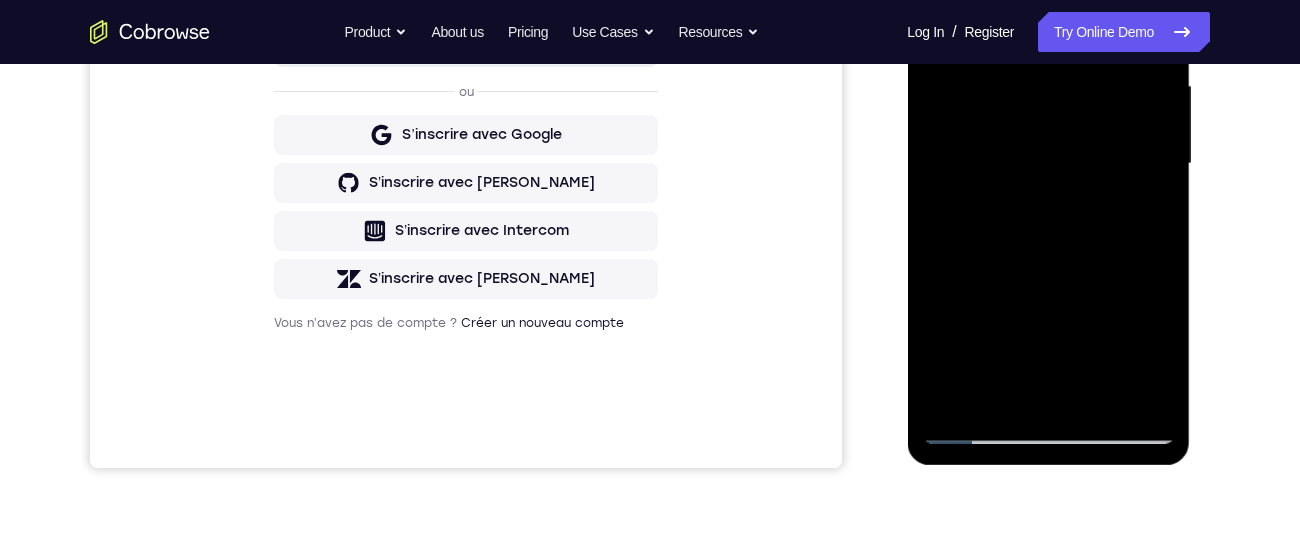 scroll, scrollTop: 447, scrollLeft: 0, axis: vertical 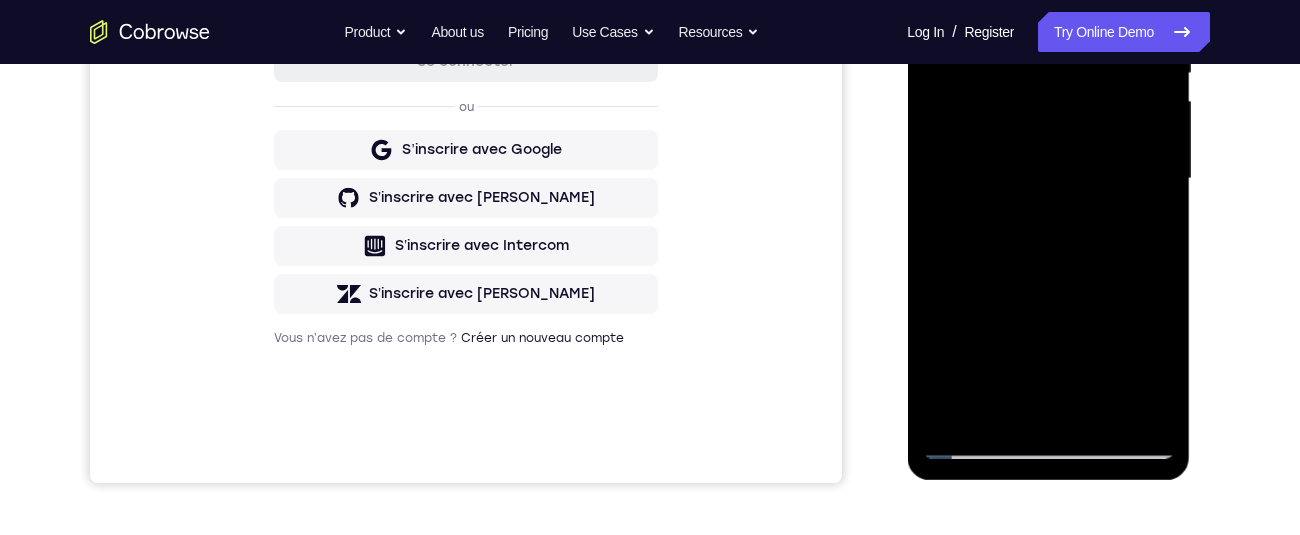 click at bounding box center (1048, 179) 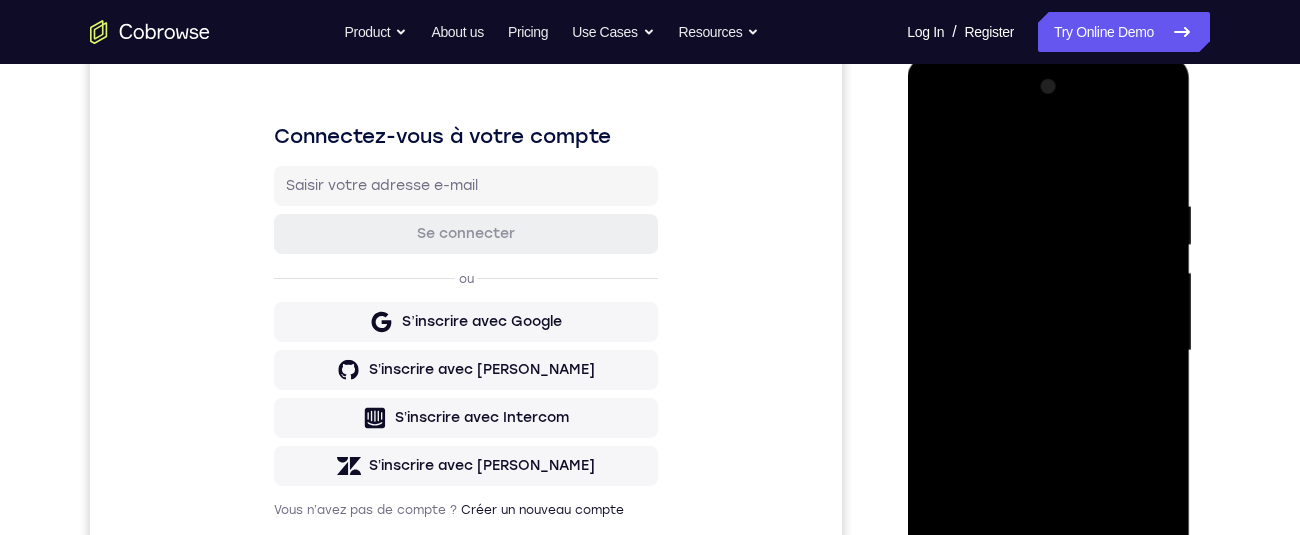 scroll, scrollTop: 210, scrollLeft: 0, axis: vertical 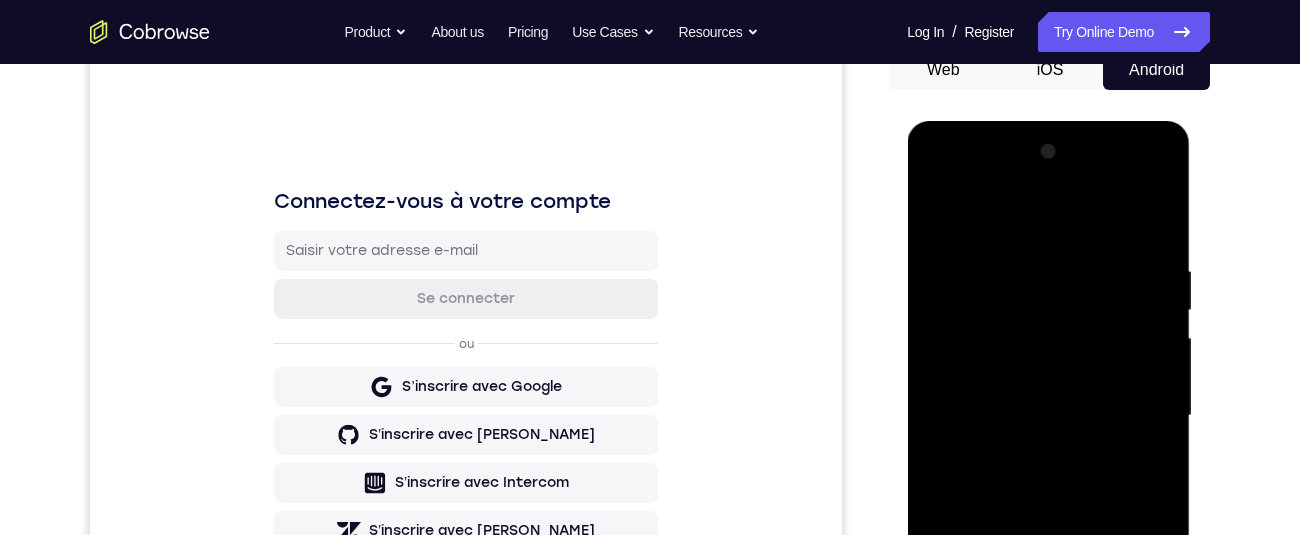 click at bounding box center (1048, 416) 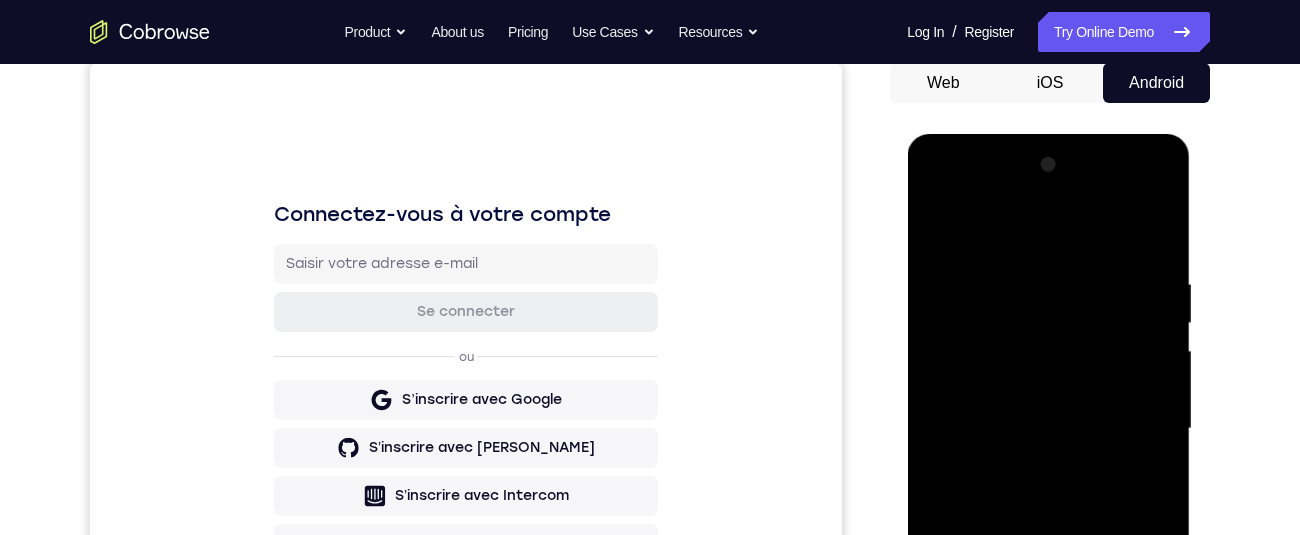 scroll, scrollTop: 208, scrollLeft: 0, axis: vertical 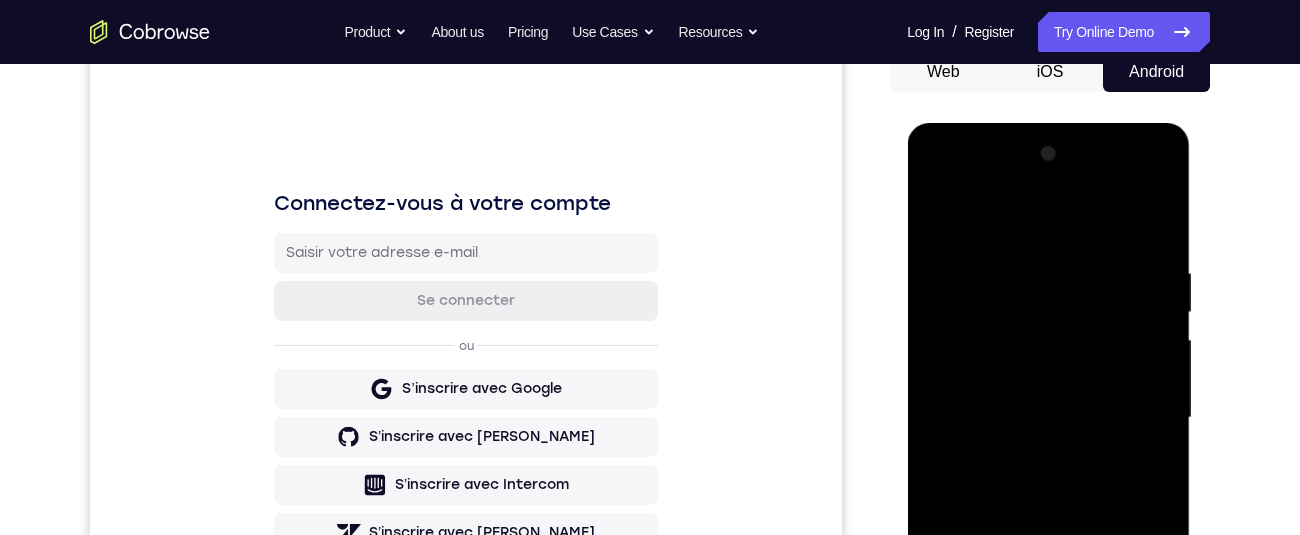 click at bounding box center [1048, 418] 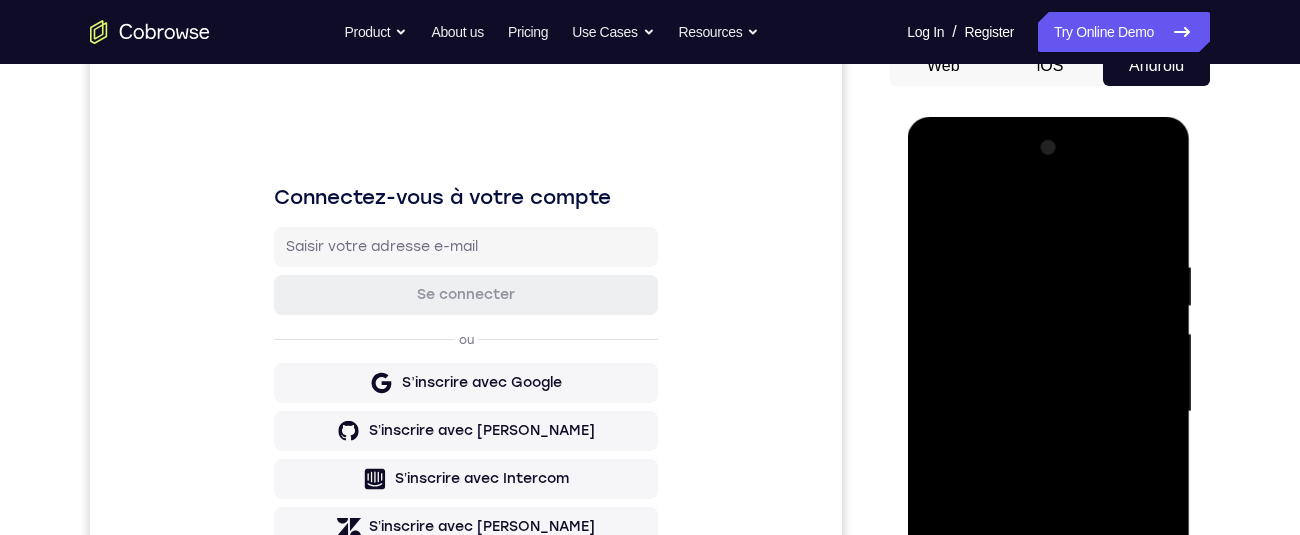 click at bounding box center (1048, 412) 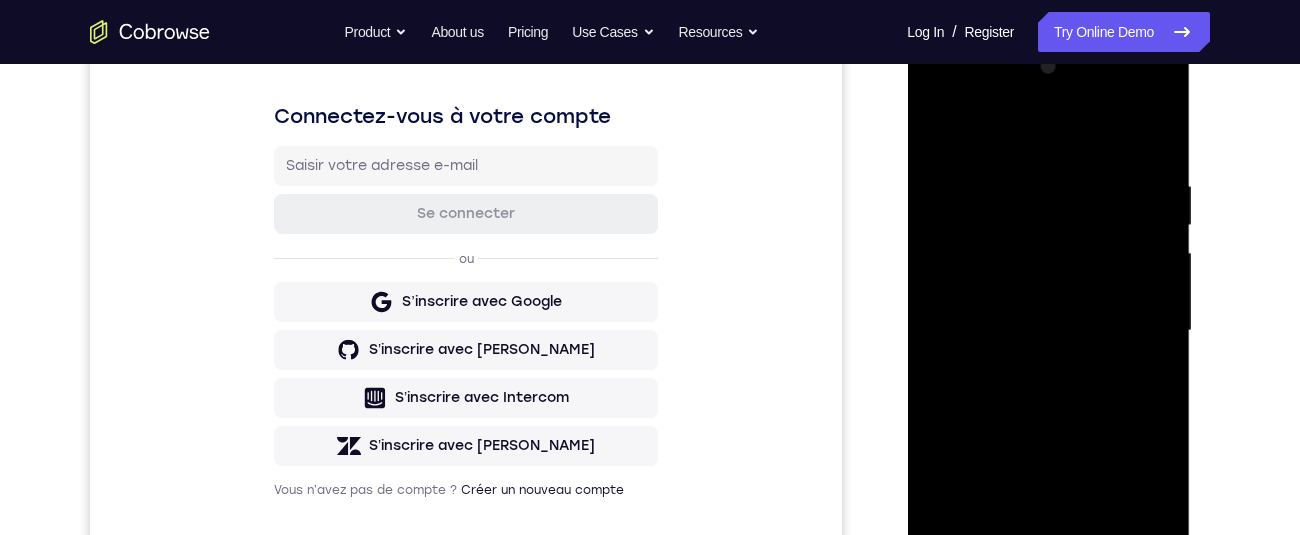 click at bounding box center (1048, 331) 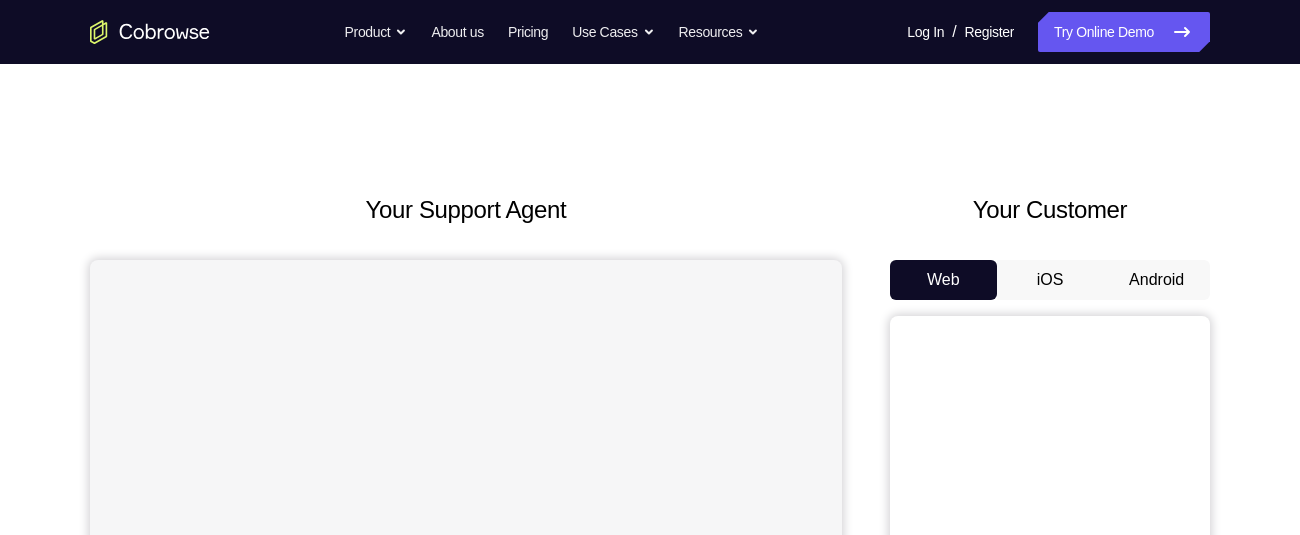 scroll, scrollTop: 0, scrollLeft: 0, axis: both 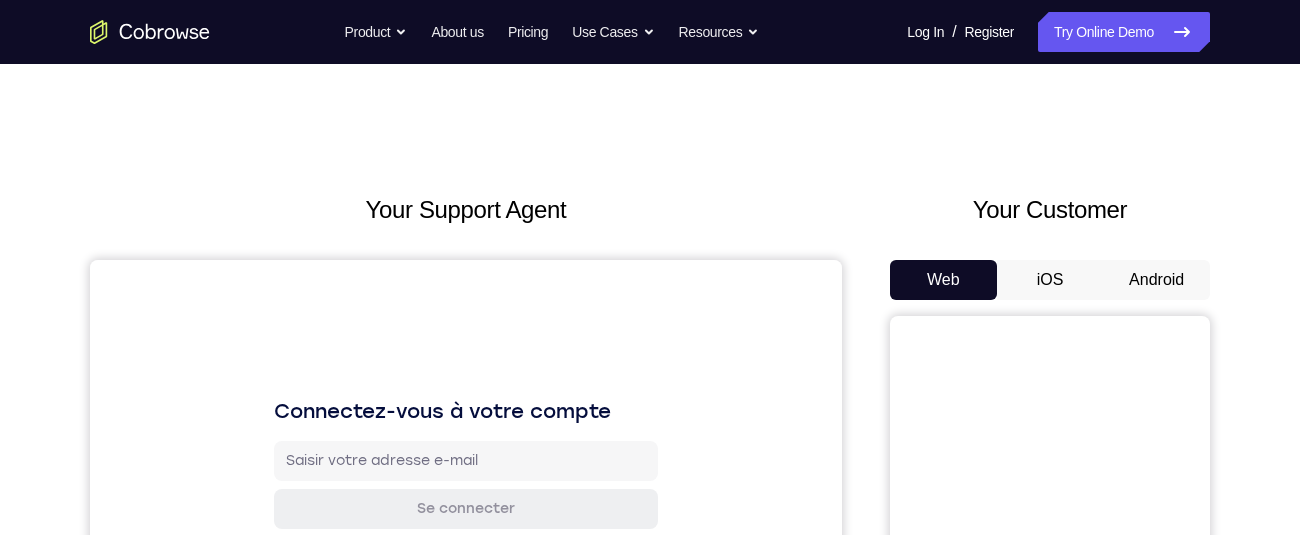 click on "Android" at bounding box center (1156, 280) 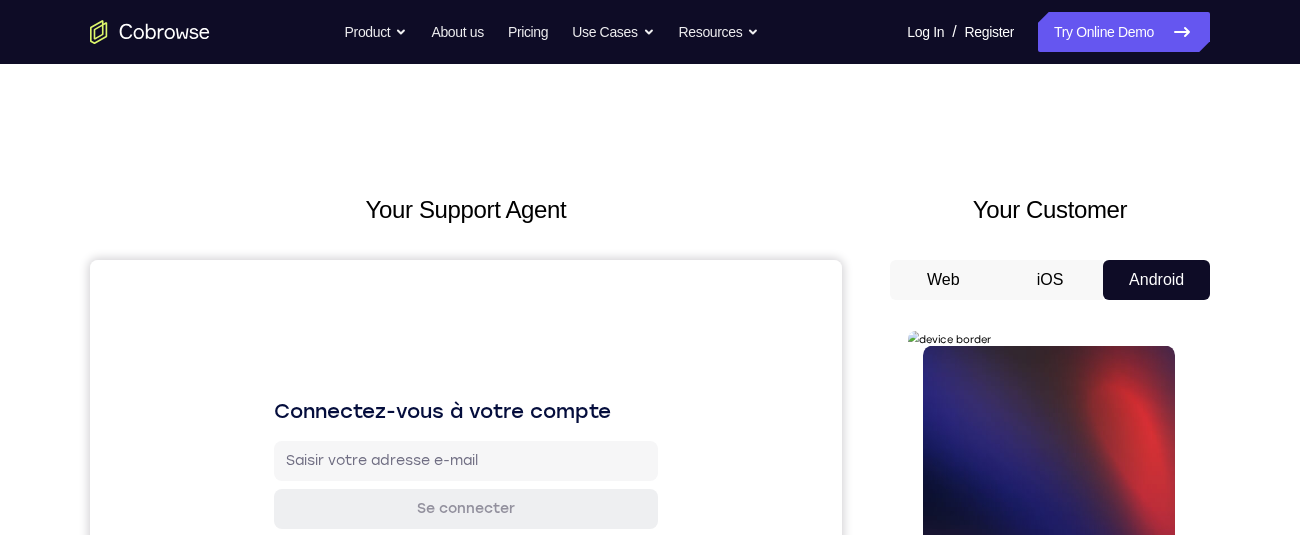 scroll, scrollTop: 206, scrollLeft: 0, axis: vertical 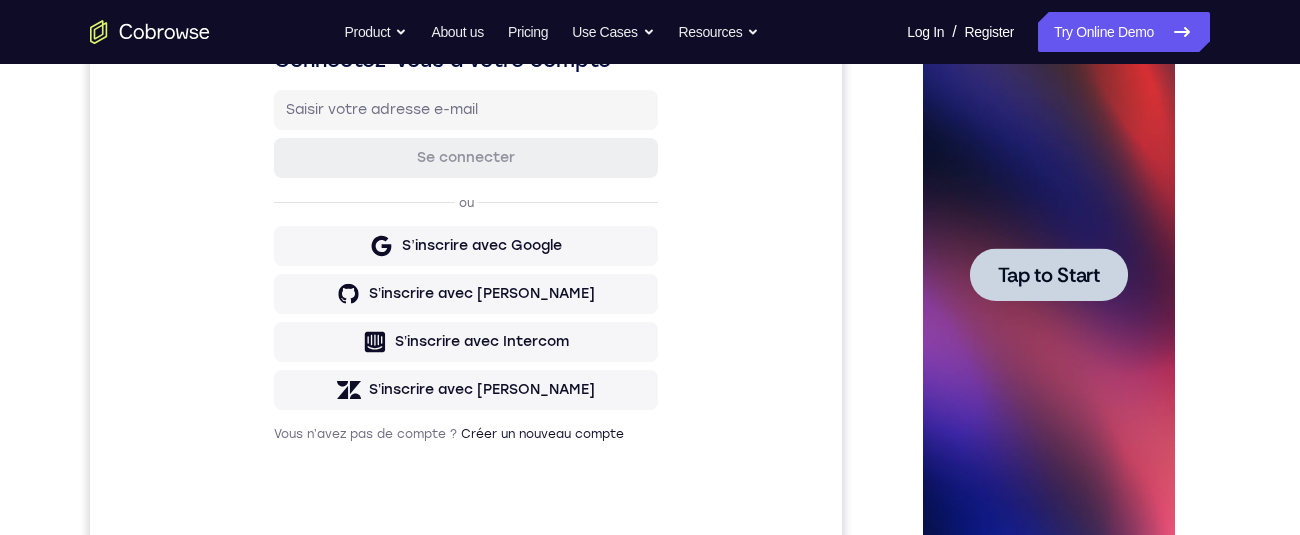 click on "Tap to Start" at bounding box center [1048, 275] 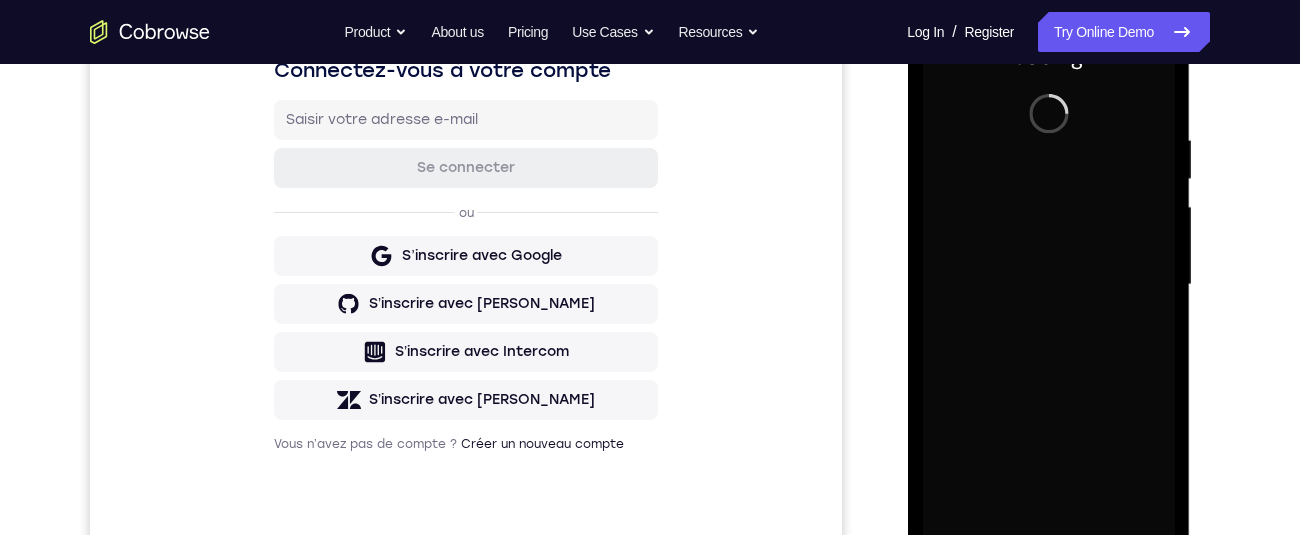 scroll, scrollTop: 406, scrollLeft: 0, axis: vertical 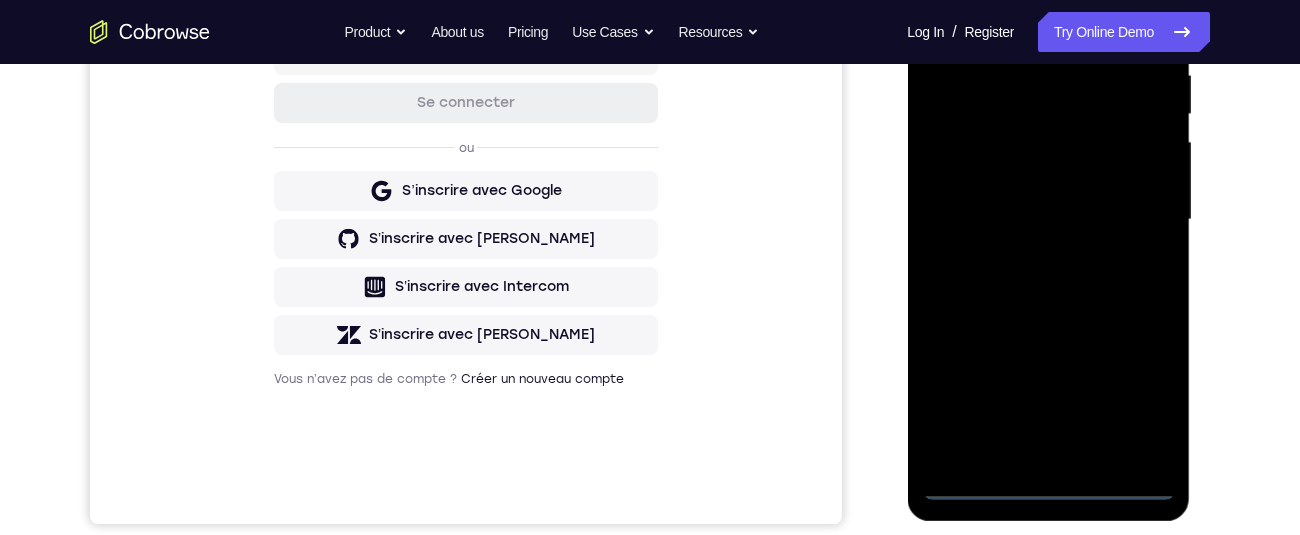 click at bounding box center [1048, 220] 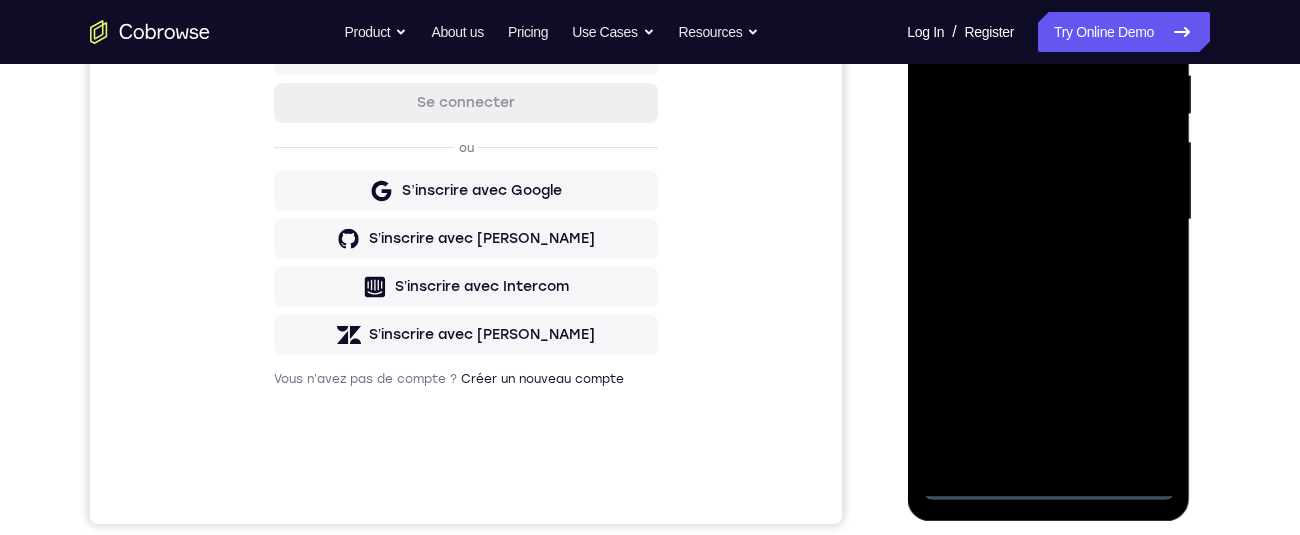 click at bounding box center [1048, 220] 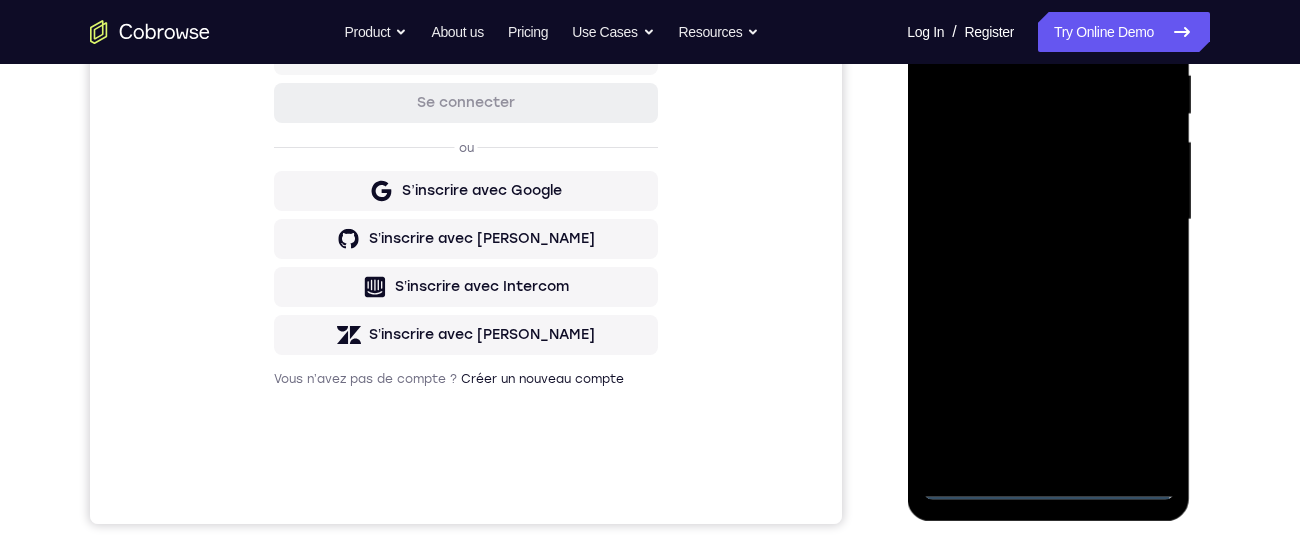 click at bounding box center [1048, 220] 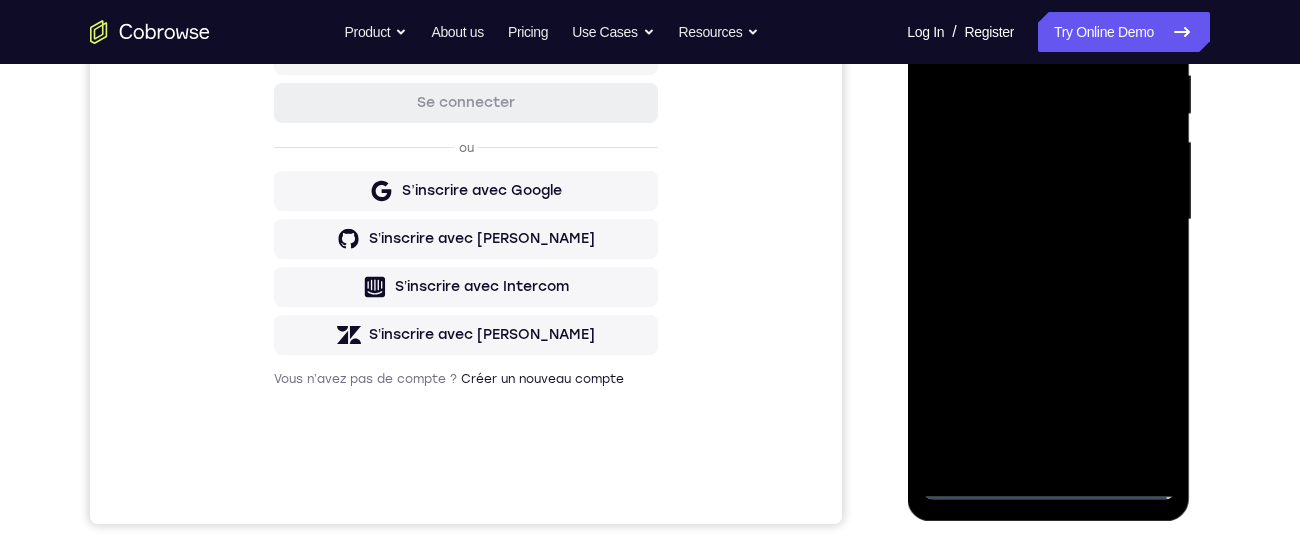 click at bounding box center (1048, 220) 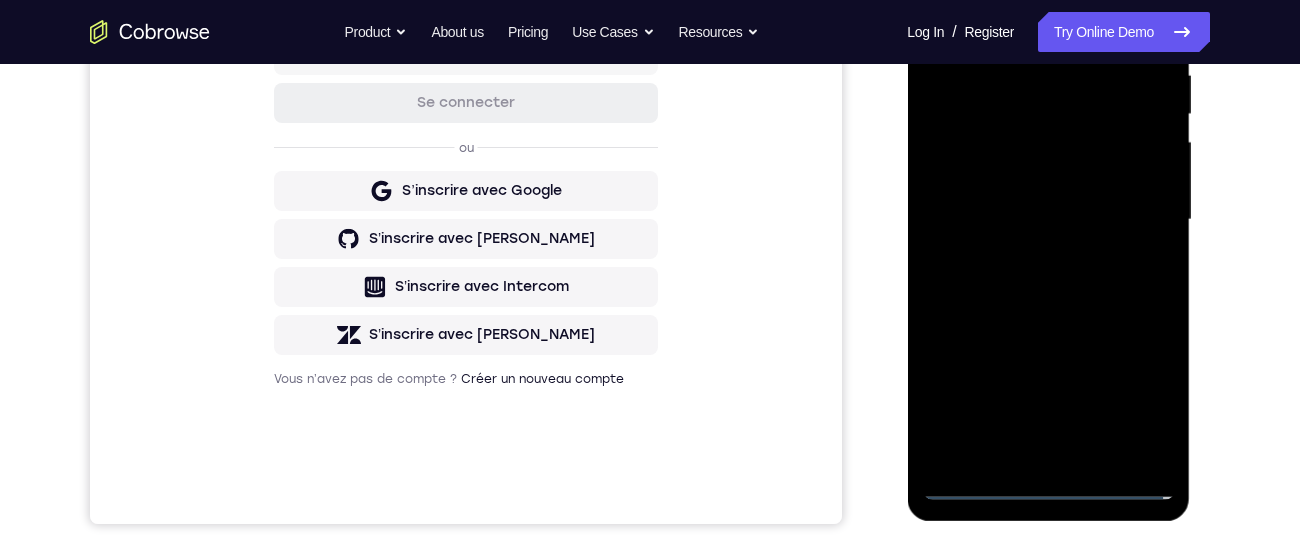 click at bounding box center [1048, 220] 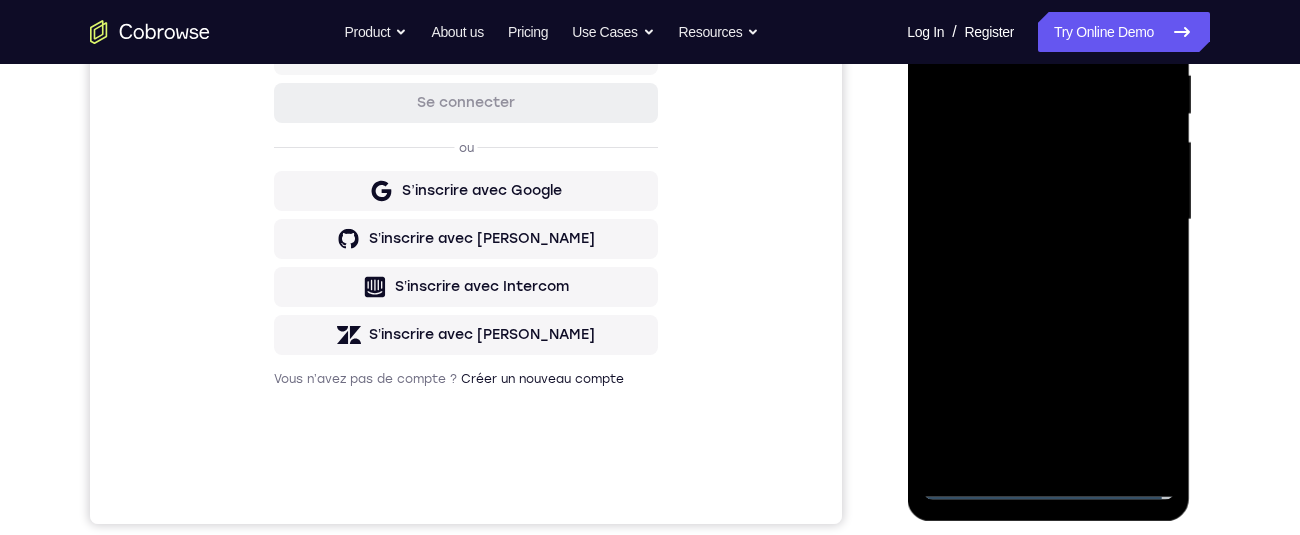 scroll, scrollTop: 432, scrollLeft: 0, axis: vertical 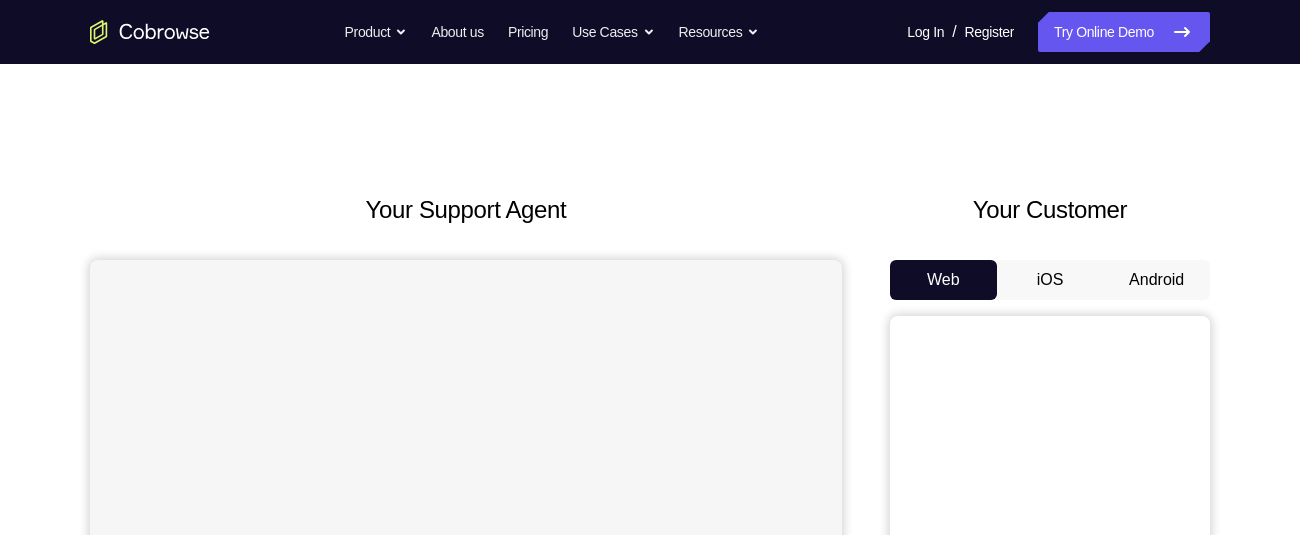 click on "Android" at bounding box center (1156, 280) 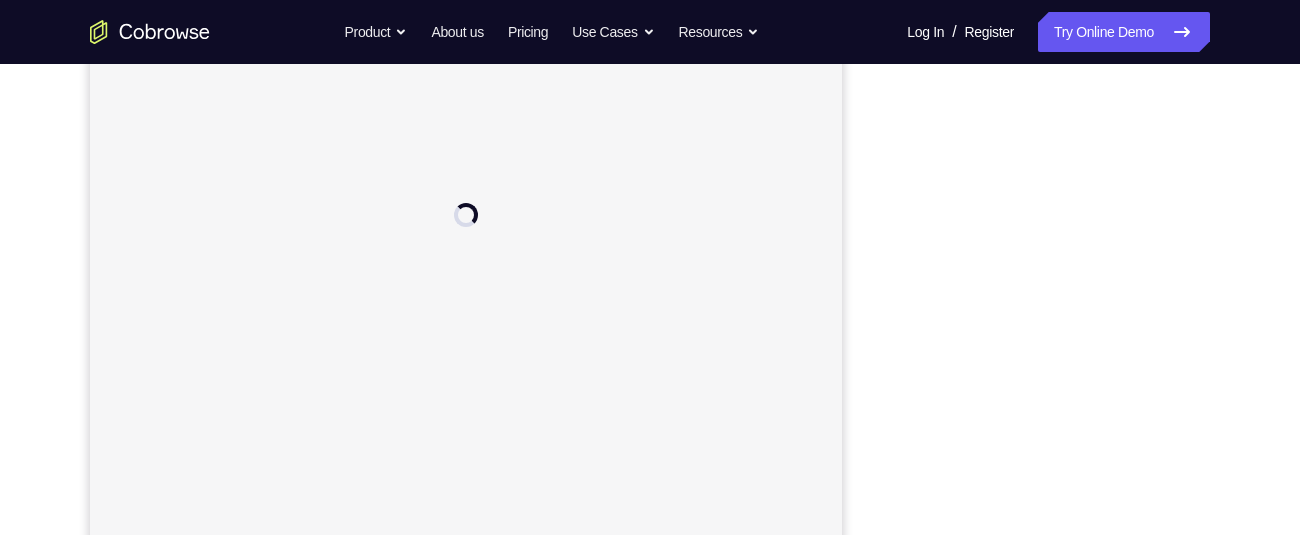 scroll, scrollTop: 0, scrollLeft: 0, axis: both 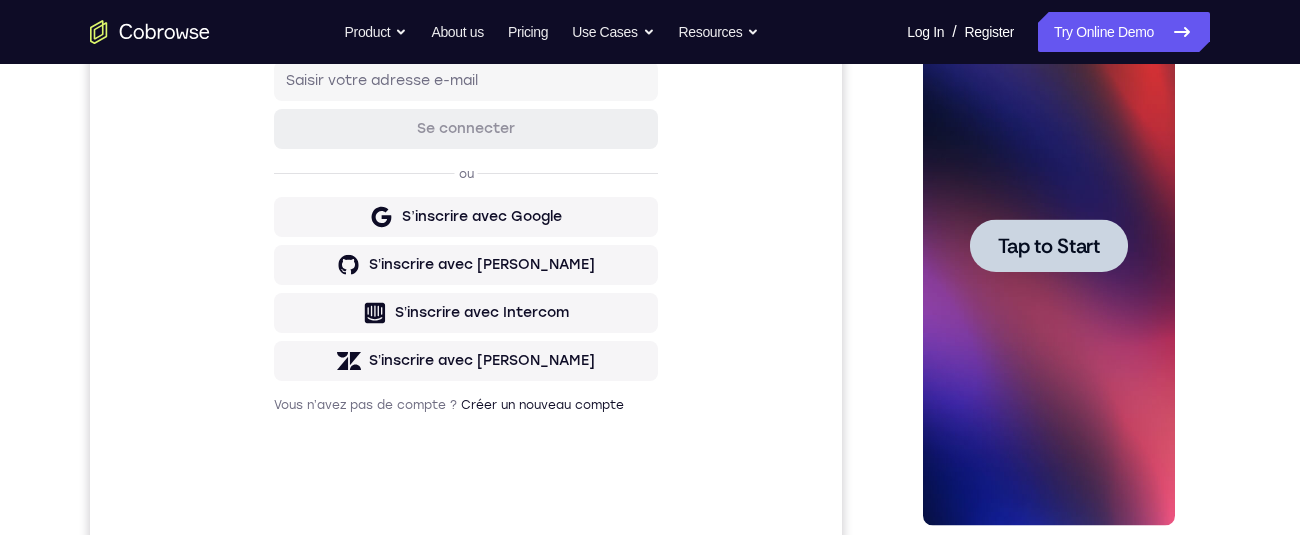 click on "Tap to Start" at bounding box center (1048, 246) 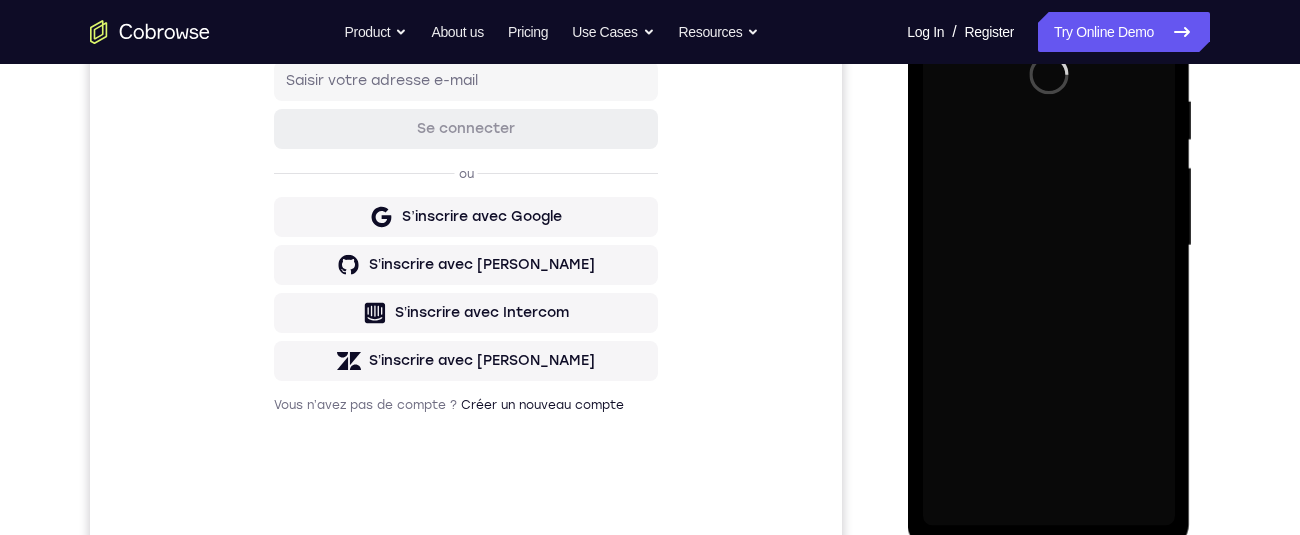 scroll, scrollTop: 0, scrollLeft: 0, axis: both 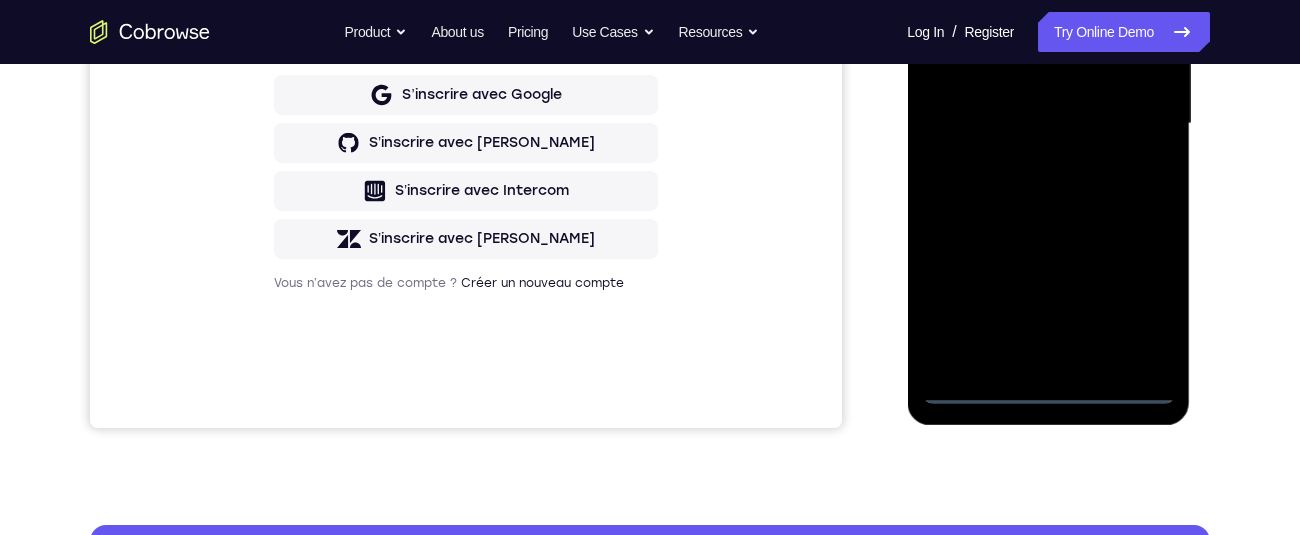 click at bounding box center [1048, 124] 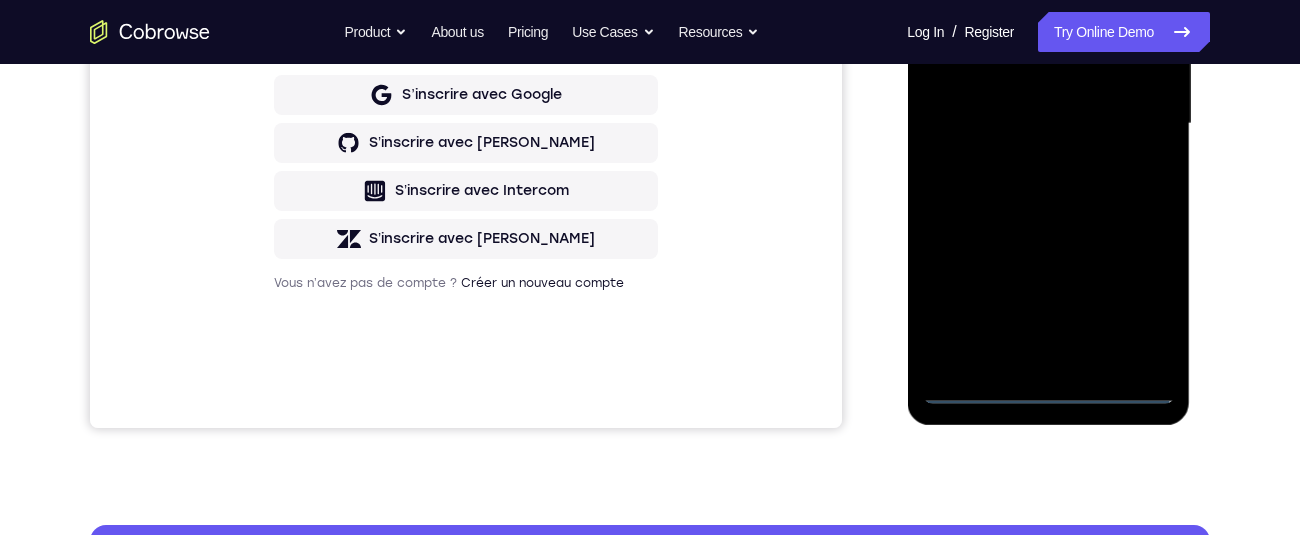 click at bounding box center (1048, 124) 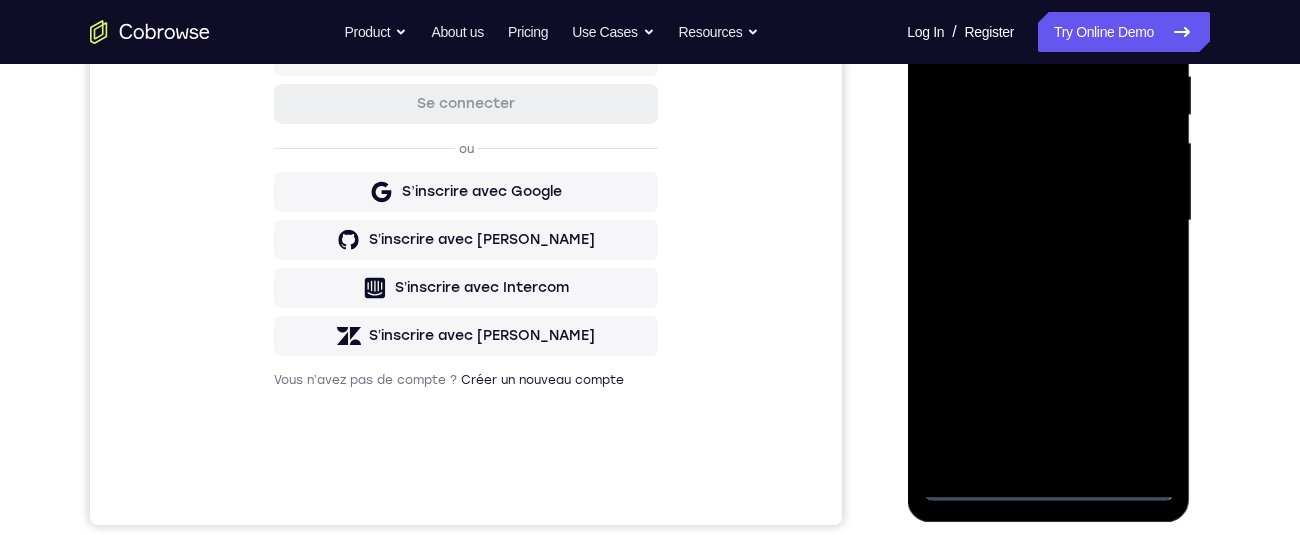 scroll, scrollTop: 258, scrollLeft: 0, axis: vertical 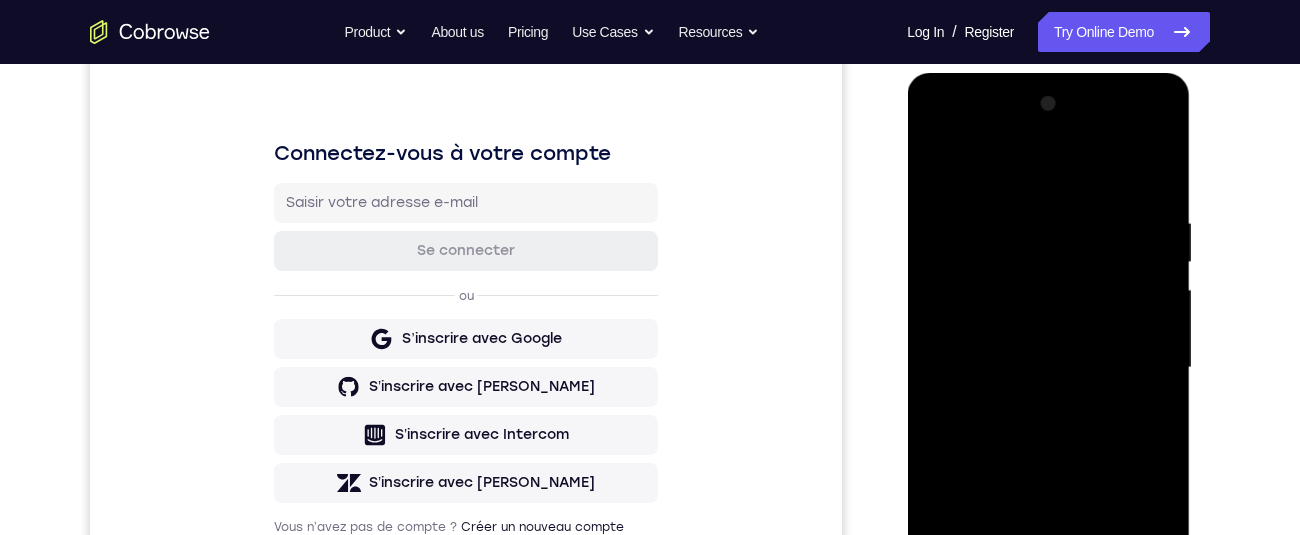 click at bounding box center (1048, 368) 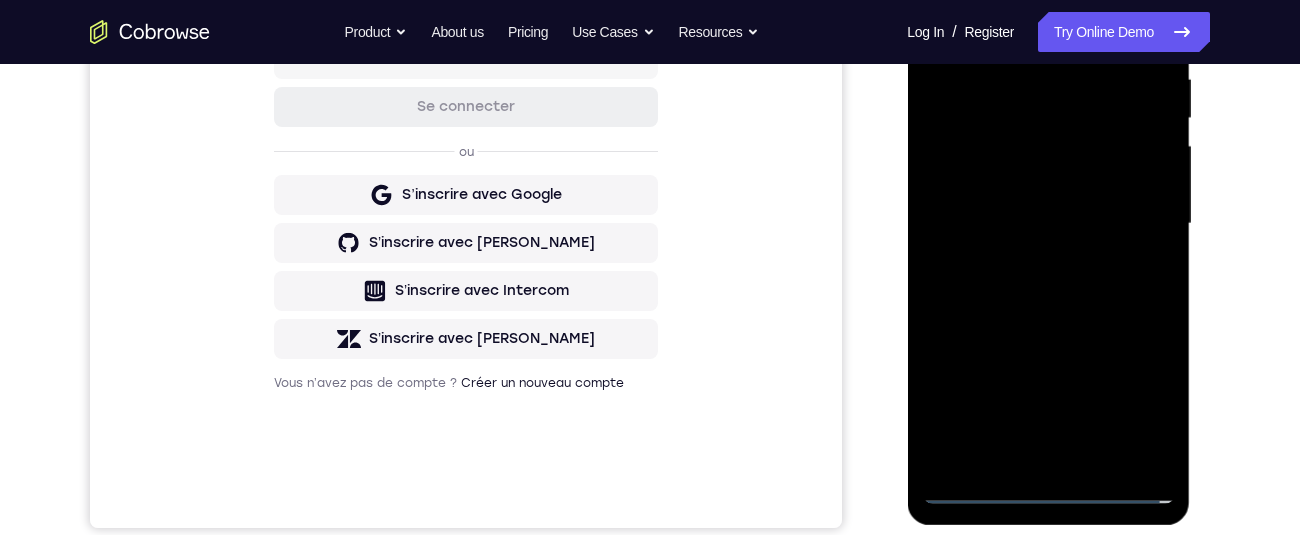 click at bounding box center (1048, 224) 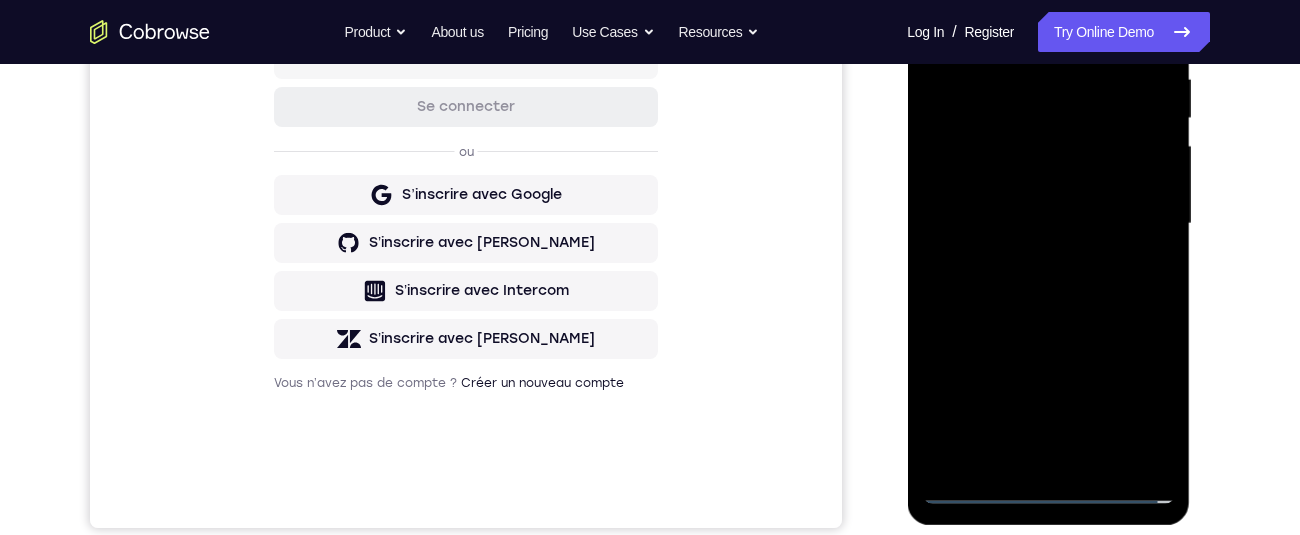 click at bounding box center [1048, 224] 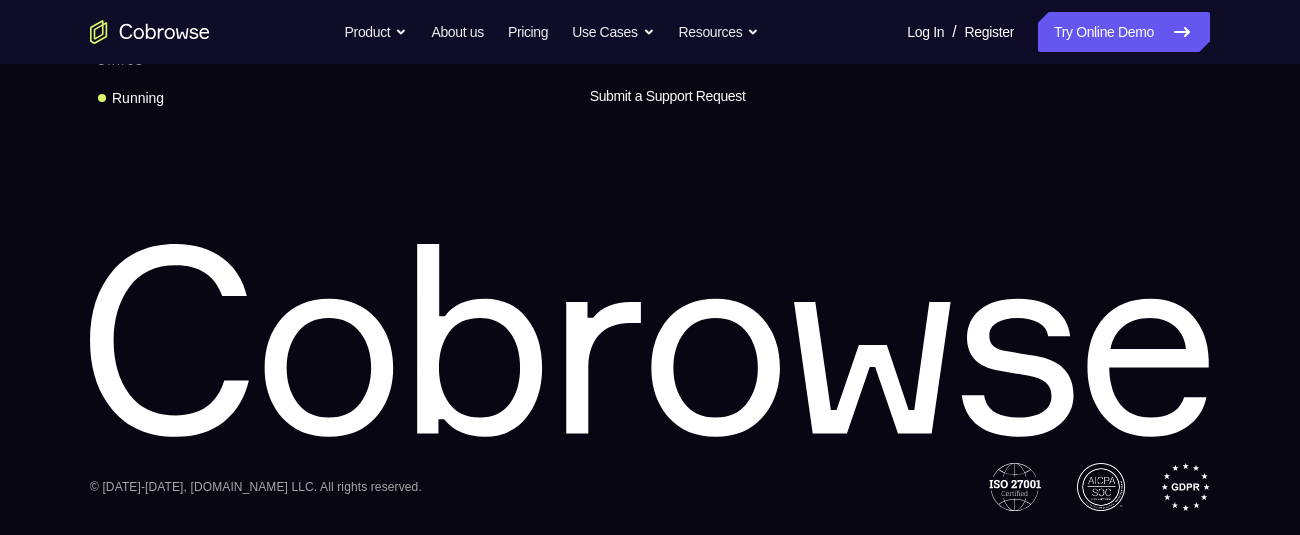 scroll, scrollTop: 0, scrollLeft: 0, axis: both 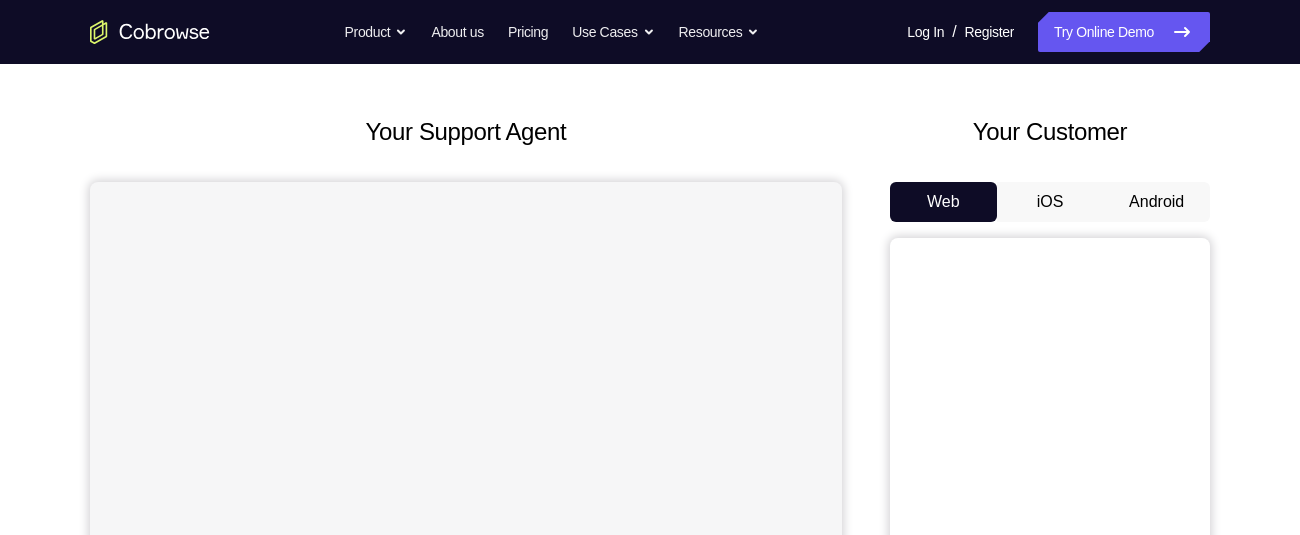 click on "Android" at bounding box center (1156, 202) 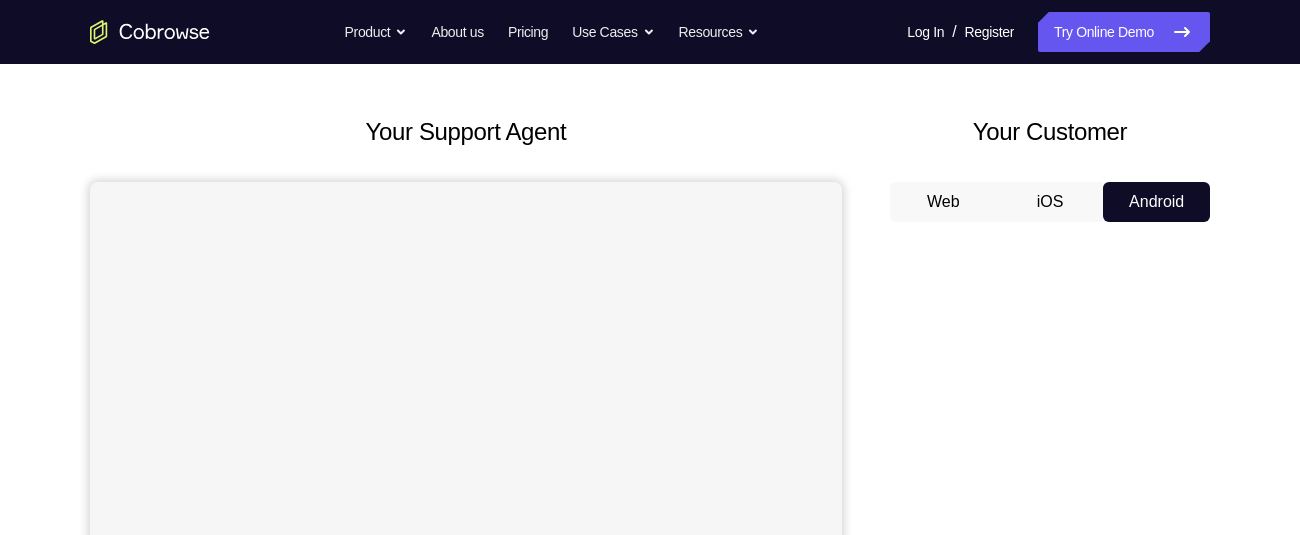 scroll, scrollTop: 0, scrollLeft: 0, axis: both 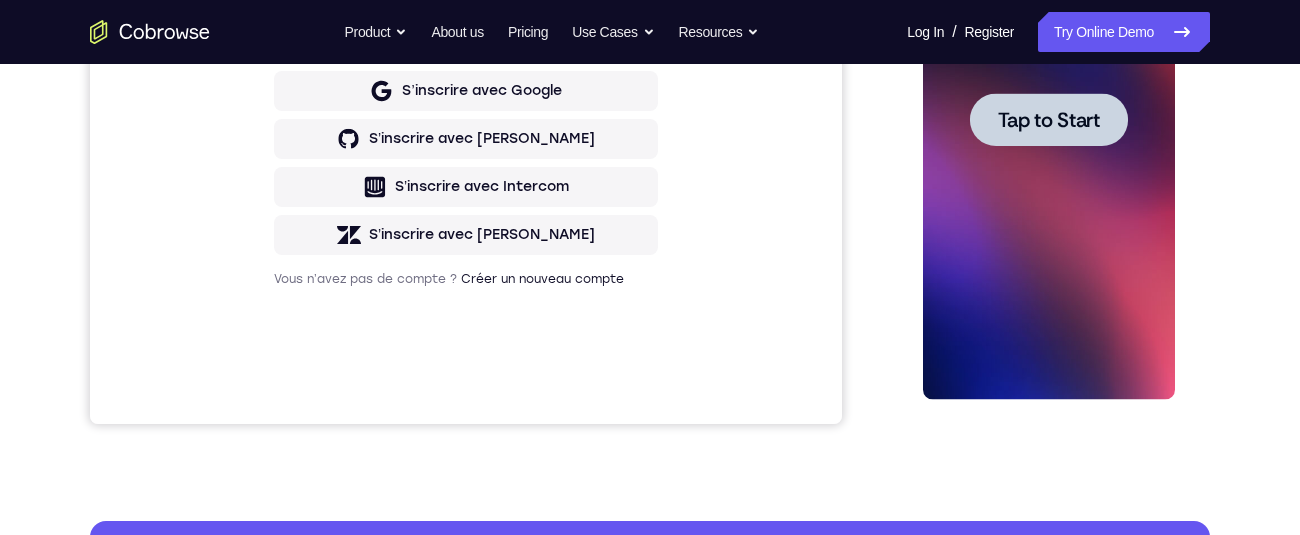 click on "Tap to Start" at bounding box center (1048, 120) 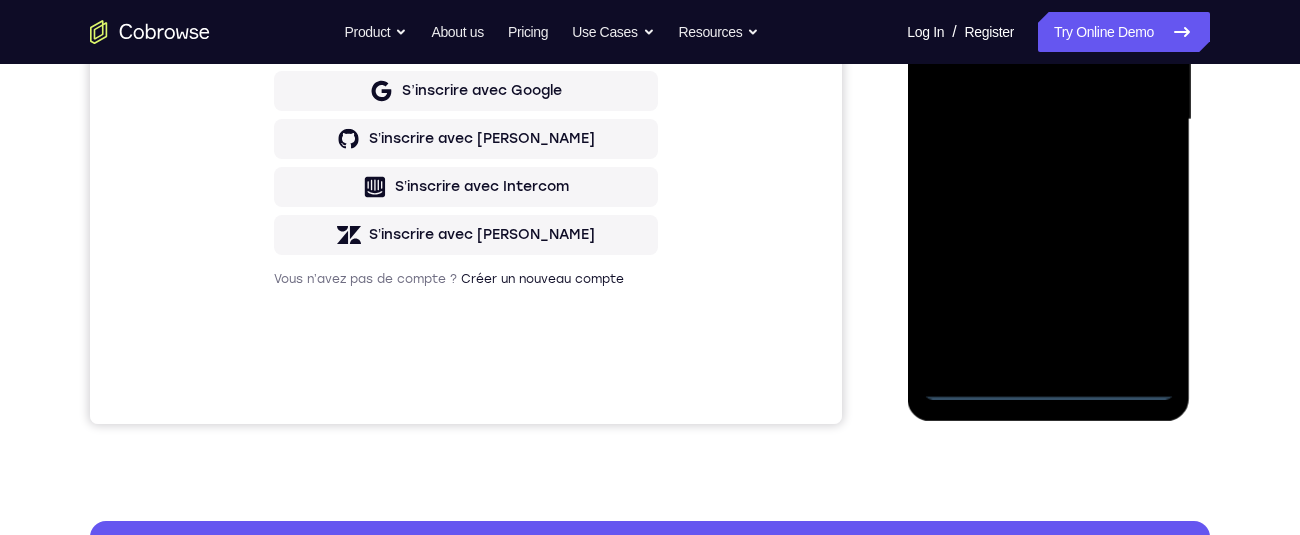 scroll, scrollTop: 370, scrollLeft: 0, axis: vertical 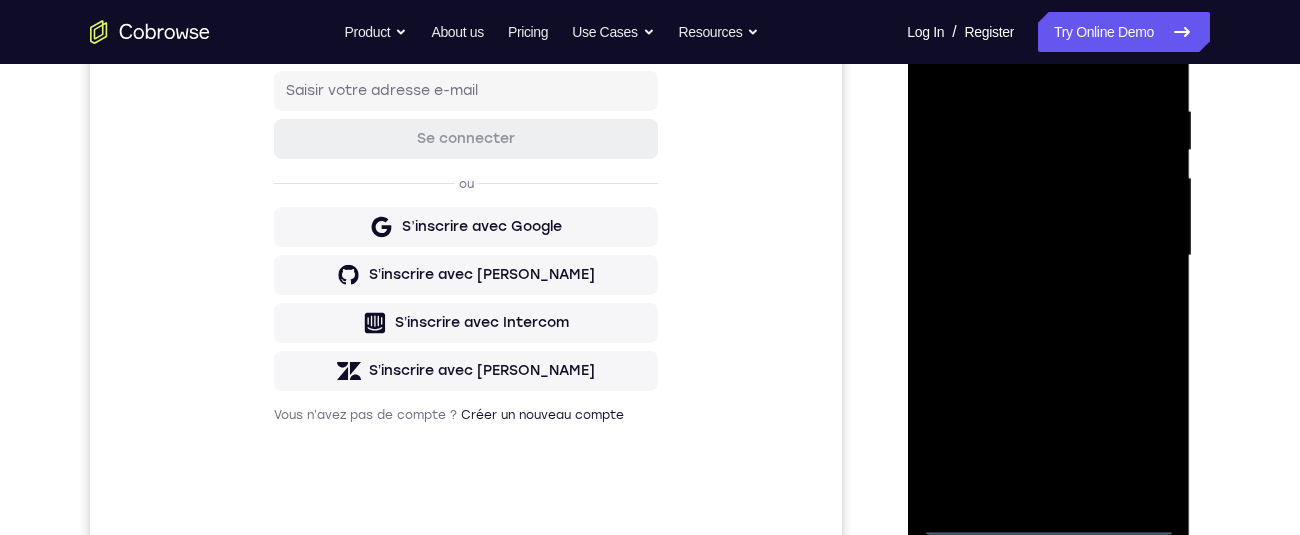 click at bounding box center (1048, 256) 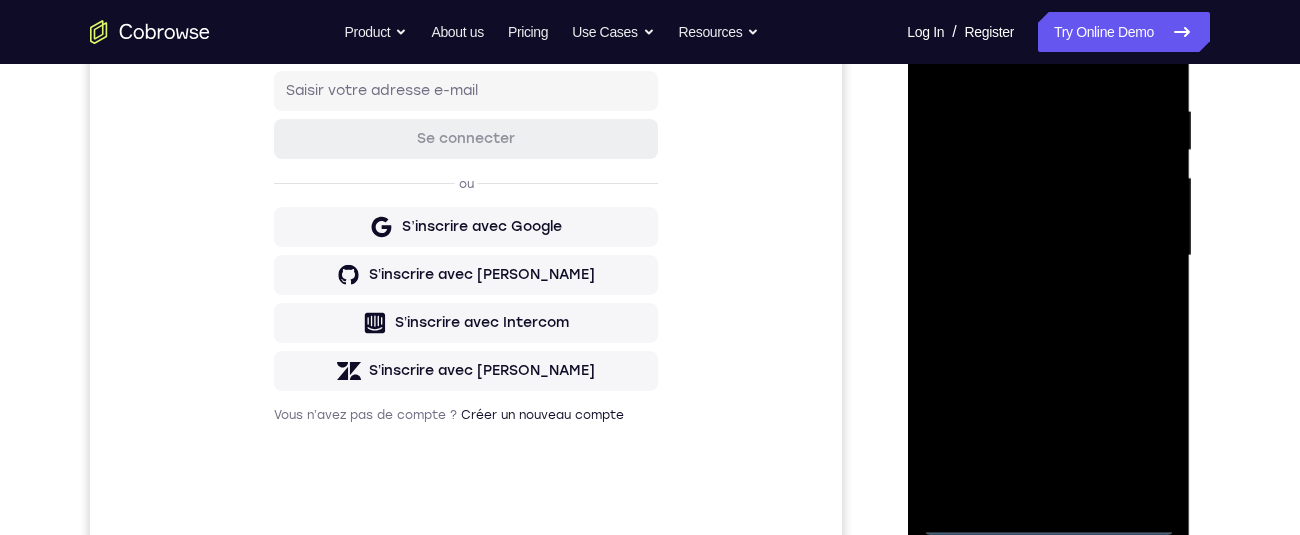 scroll, scrollTop: 371, scrollLeft: 0, axis: vertical 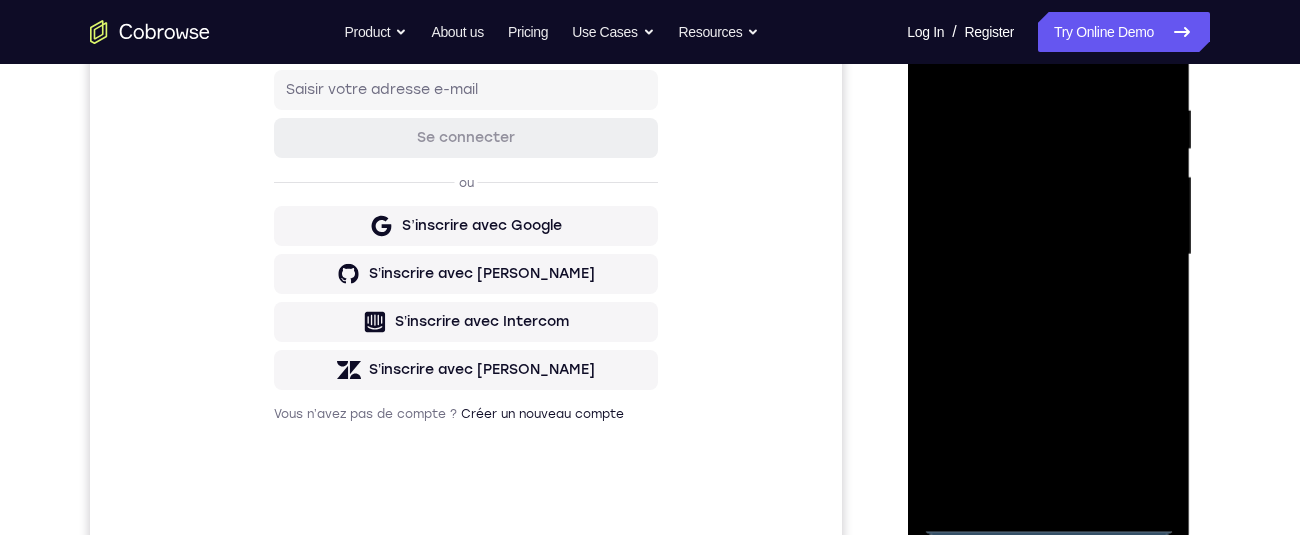 click at bounding box center (1048, 255) 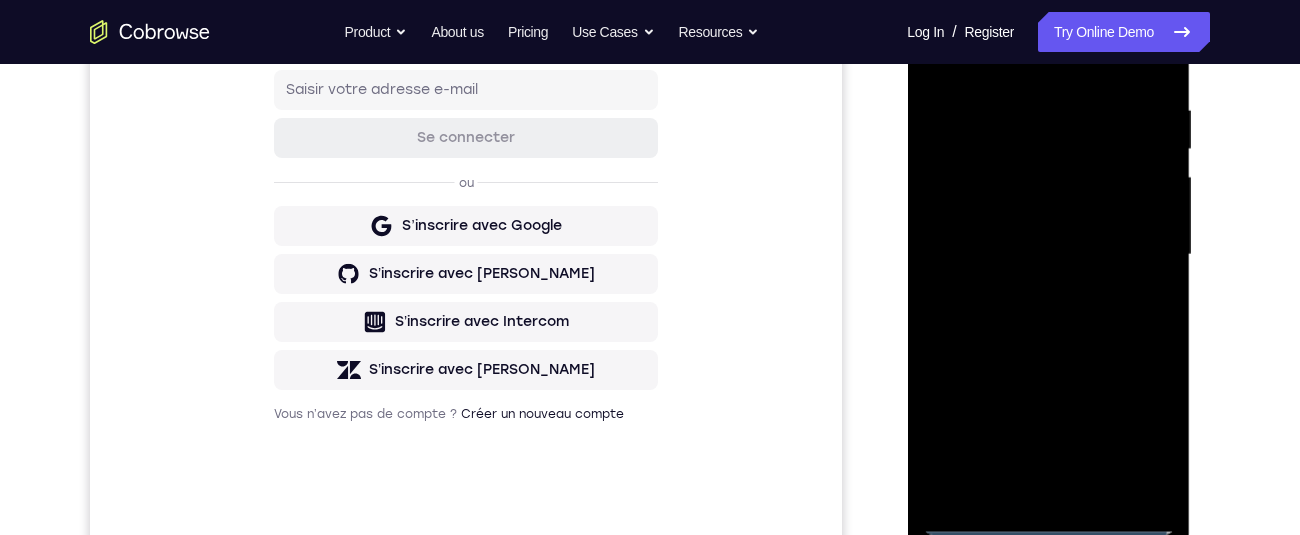 click at bounding box center [1048, 255] 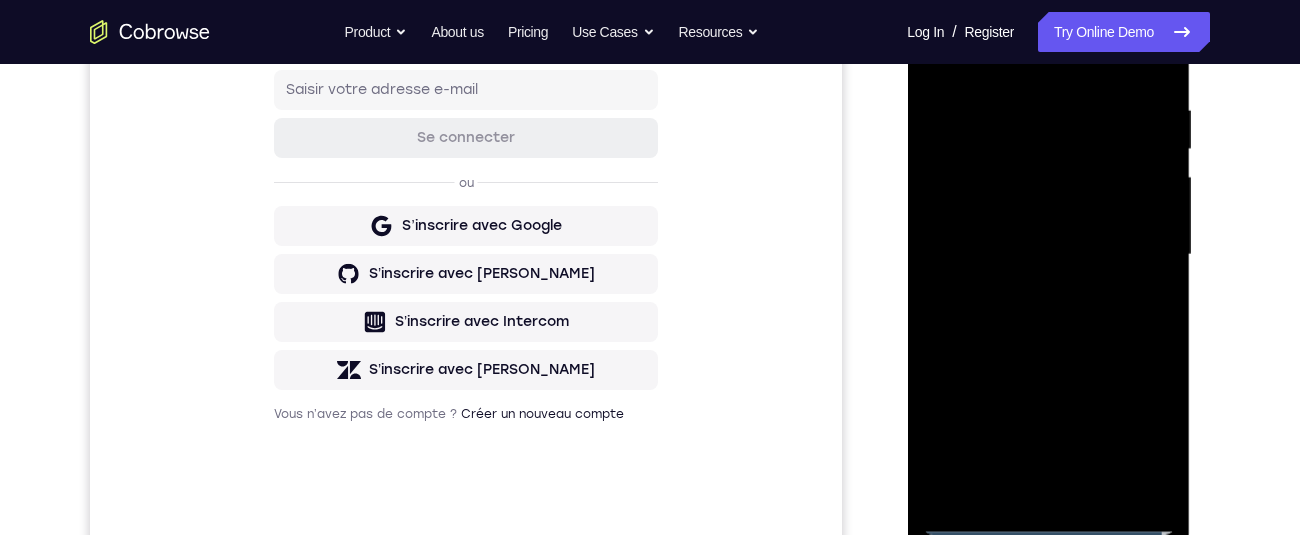 click at bounding box center [1048, 255] 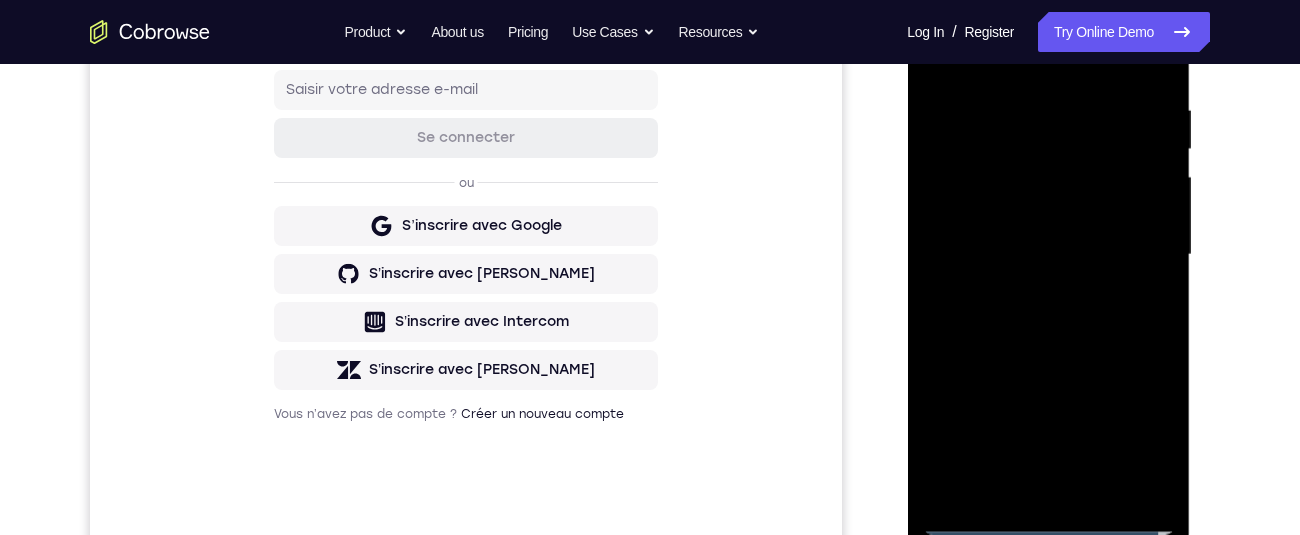 click at bounding box center [1048, 255] 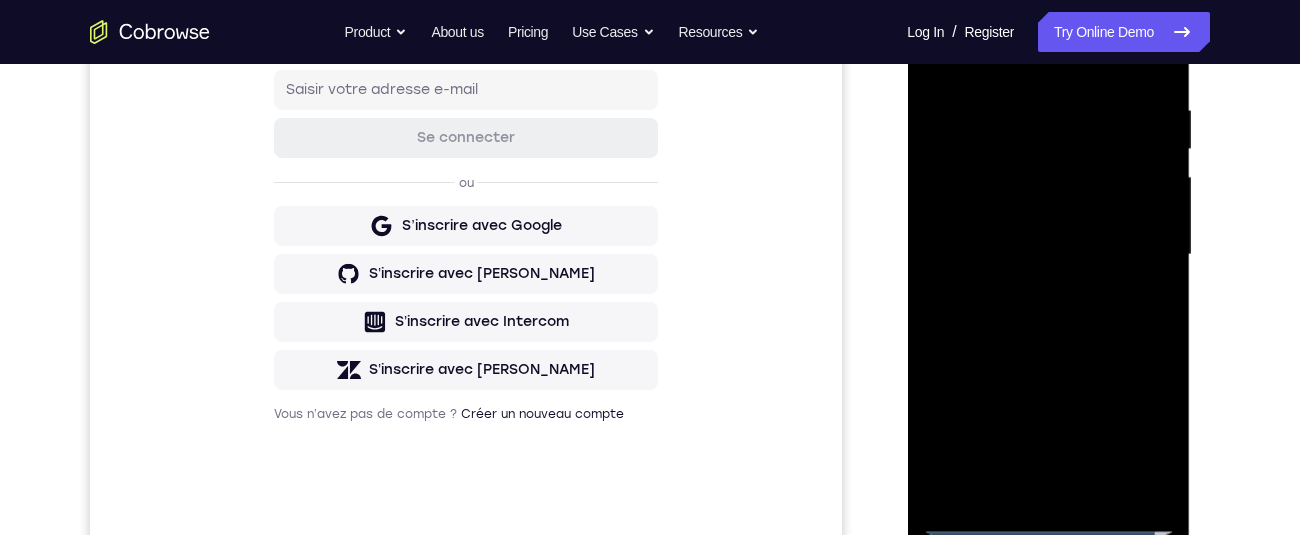 click at bounding box center [1048, 255] 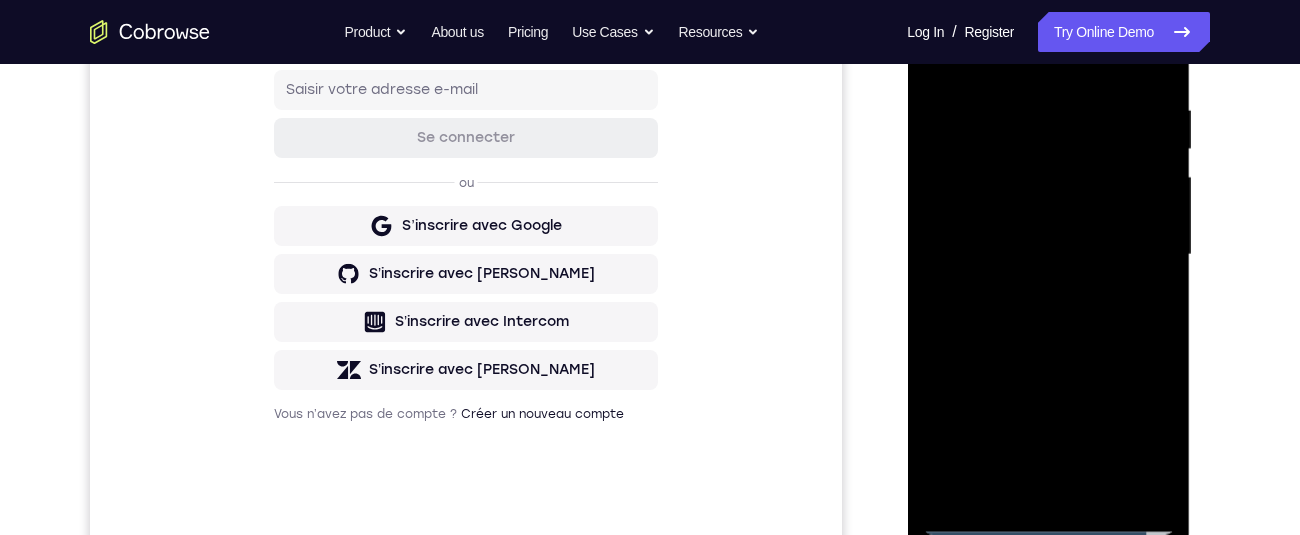 click at bounding box center (1048, 255) 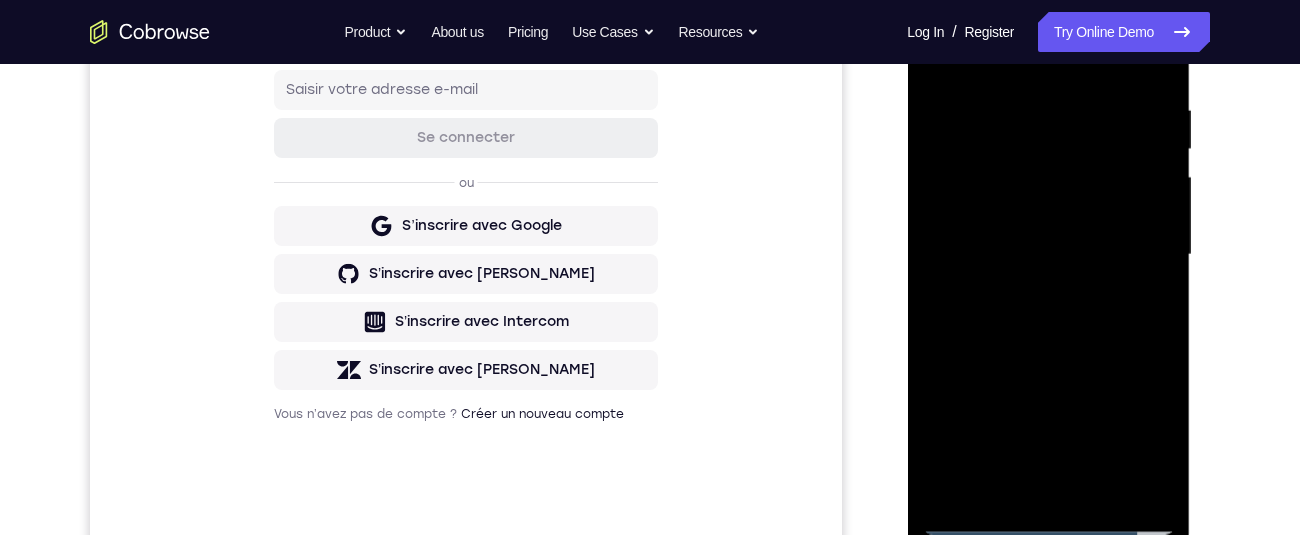 click at bounding box center (1048, 255) 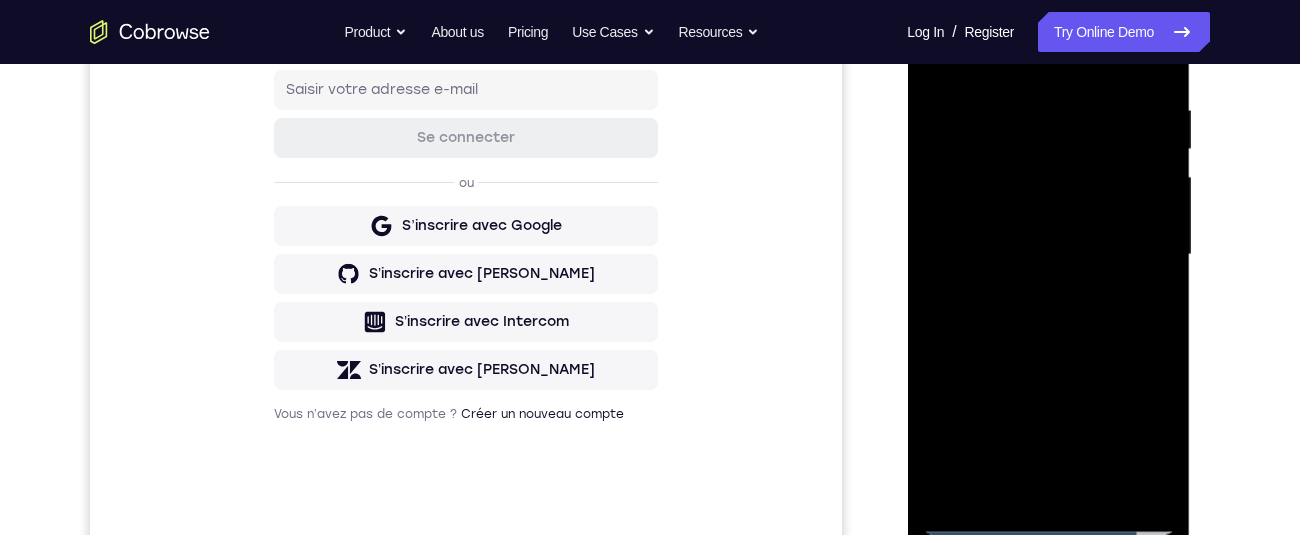 click at bounding box center [1048, 255] 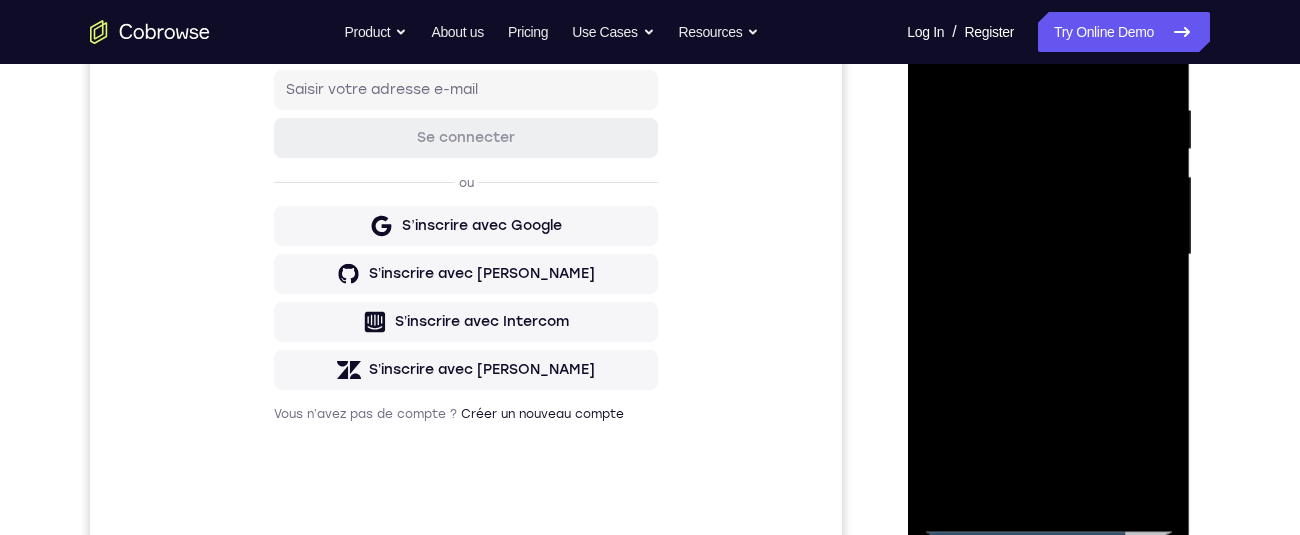 click at bounding box center [1048, 255] 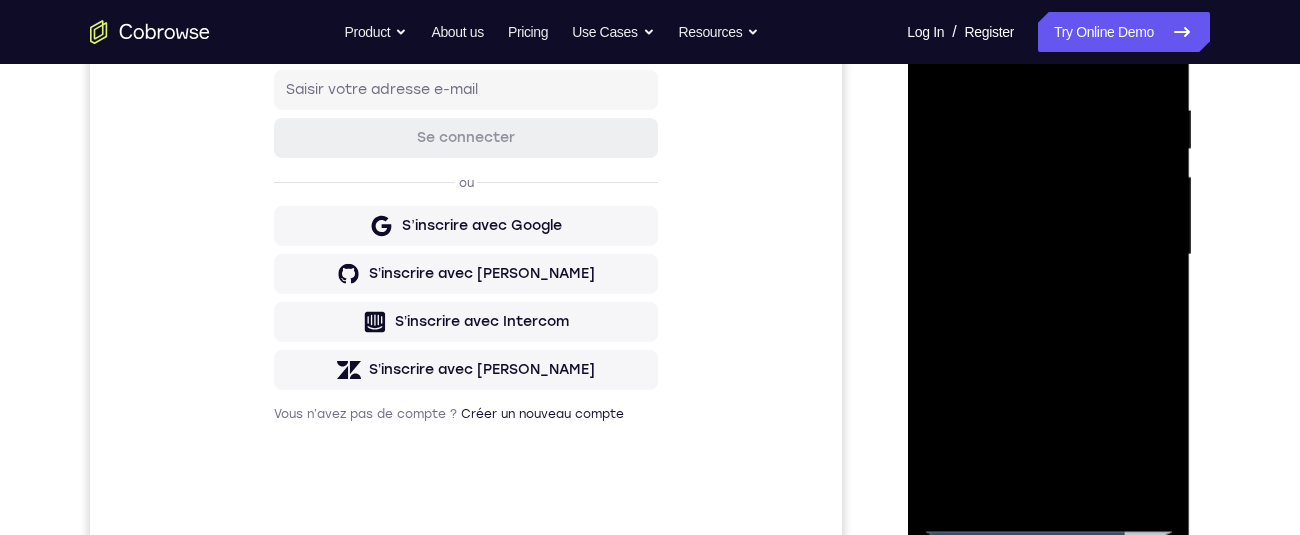 click at bounding box center (1048, 255) 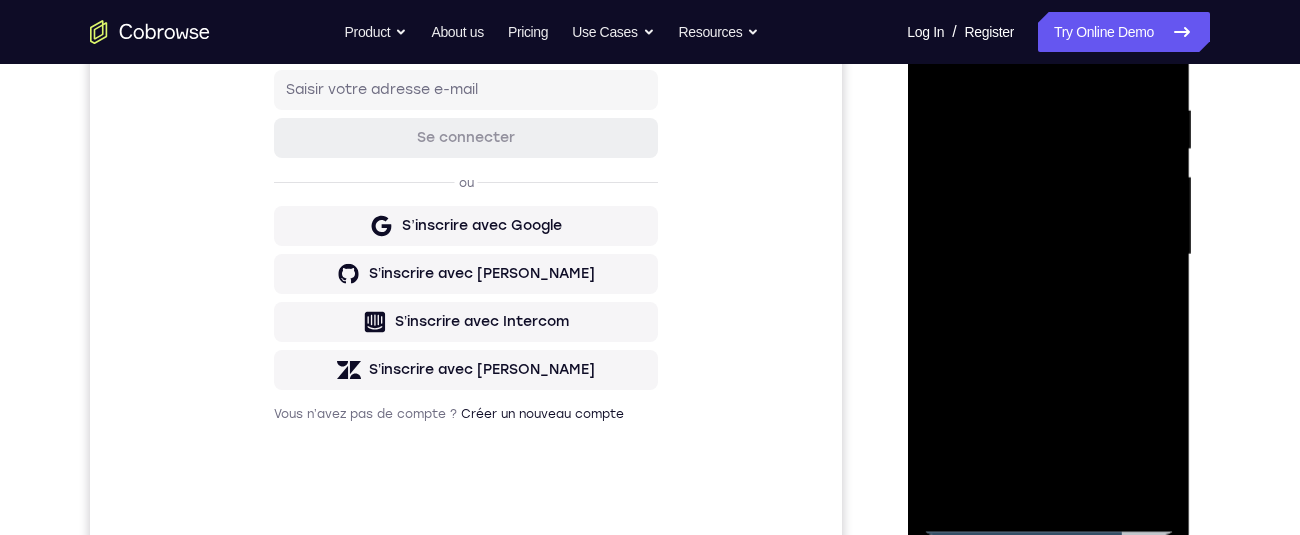 click at bounding box center [1048, 255] 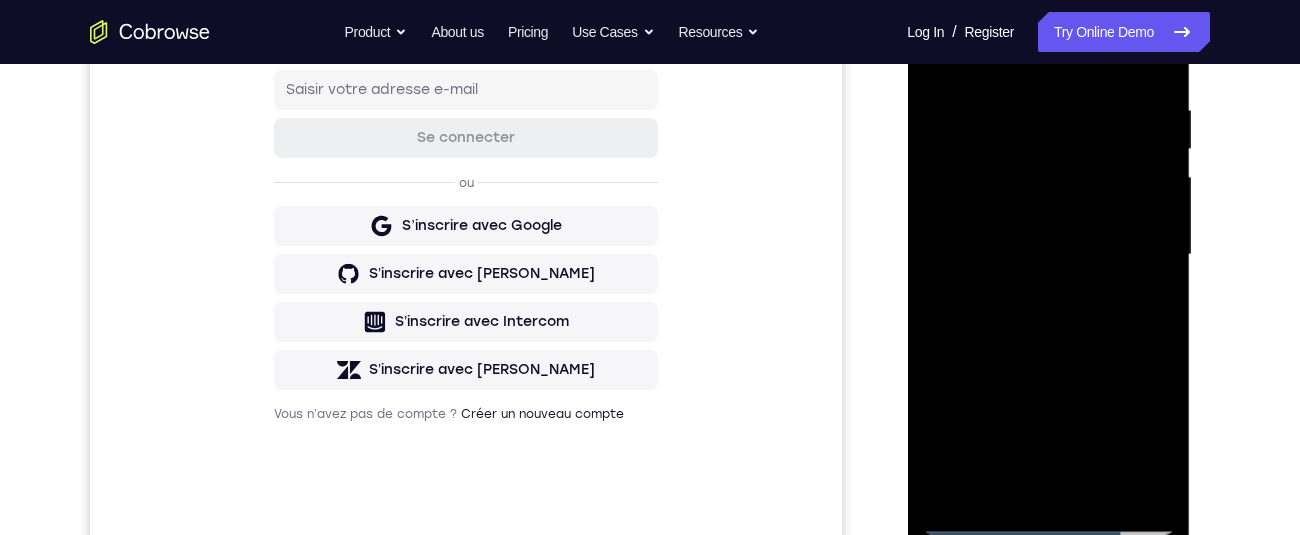click at bounding box center [1048, 255] 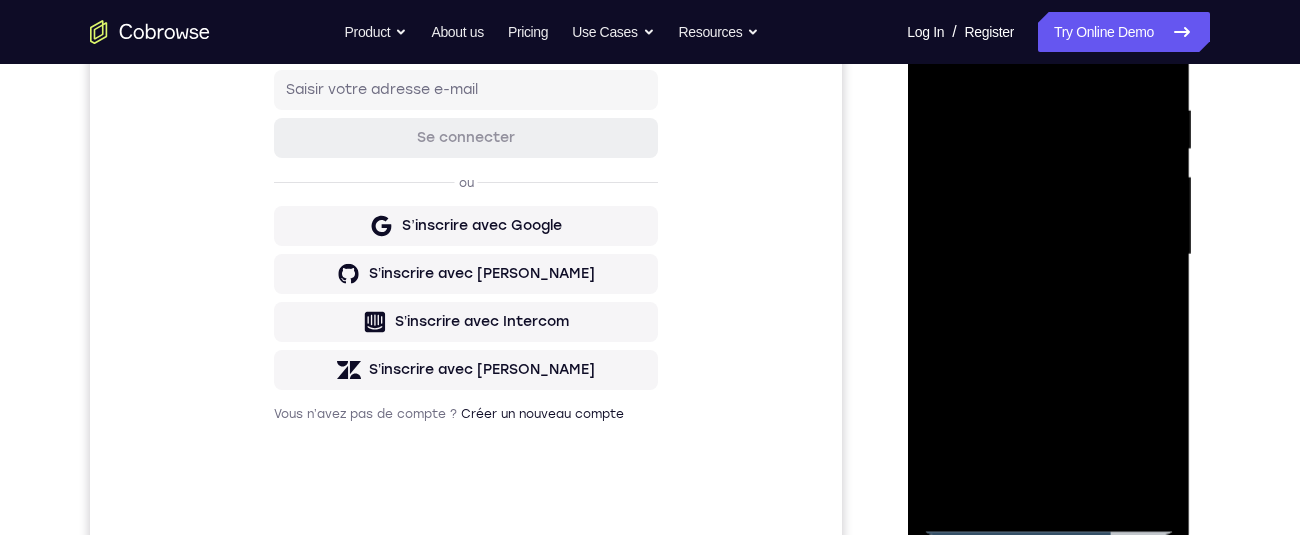 click at bounding box center [1048, 255] 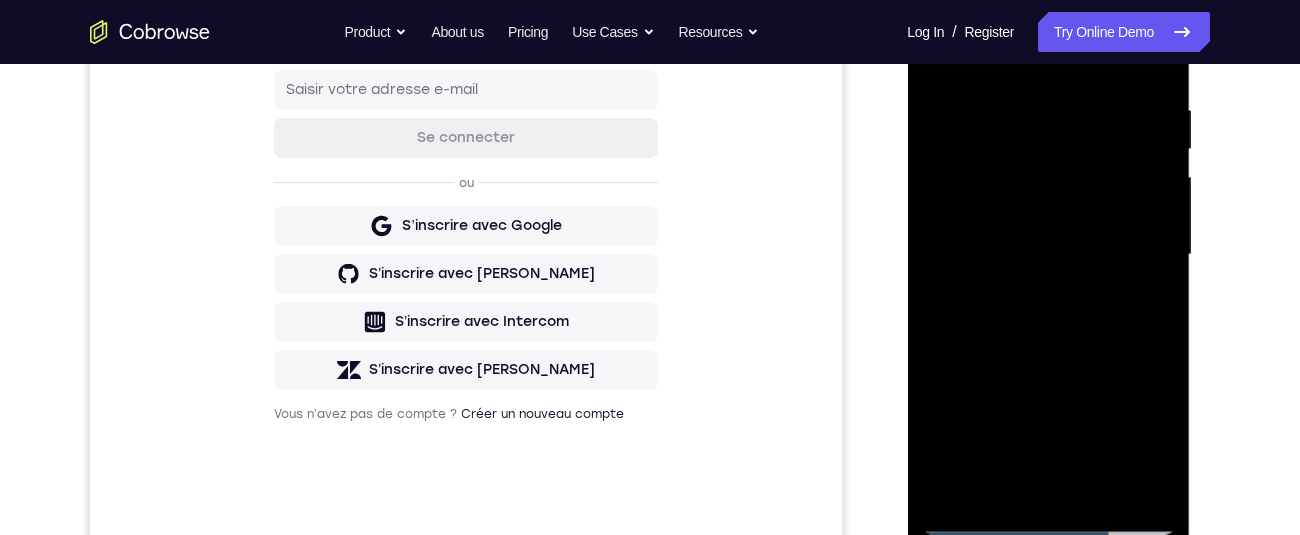 click at bounding box center [1048, 255] 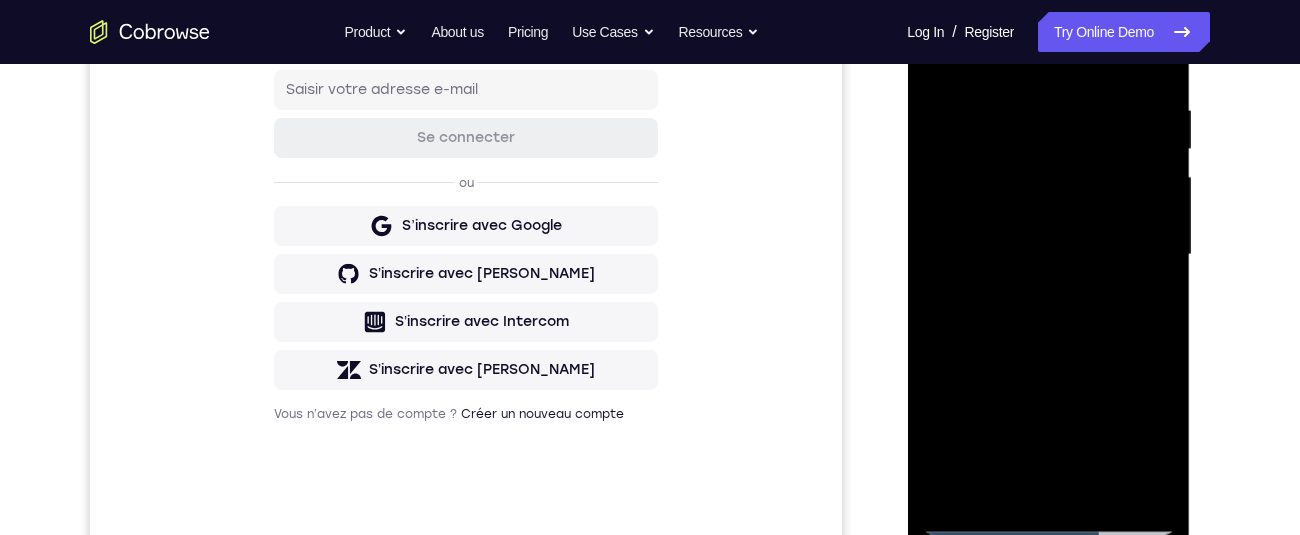click at bounding box center [1048, 255] 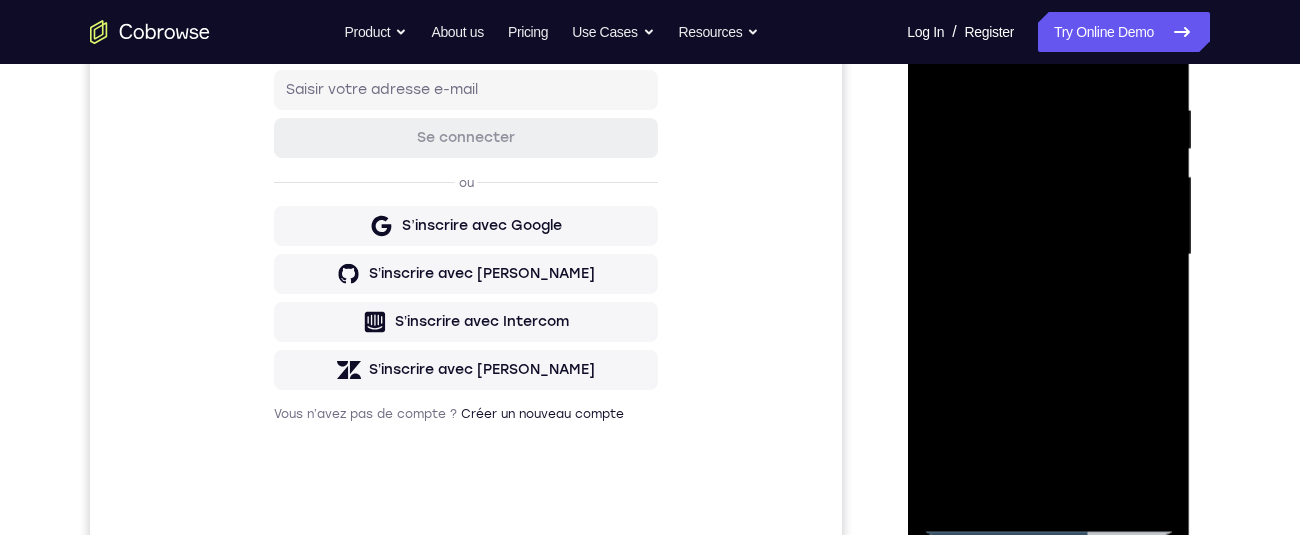 click at bounding box center (1048, 255) 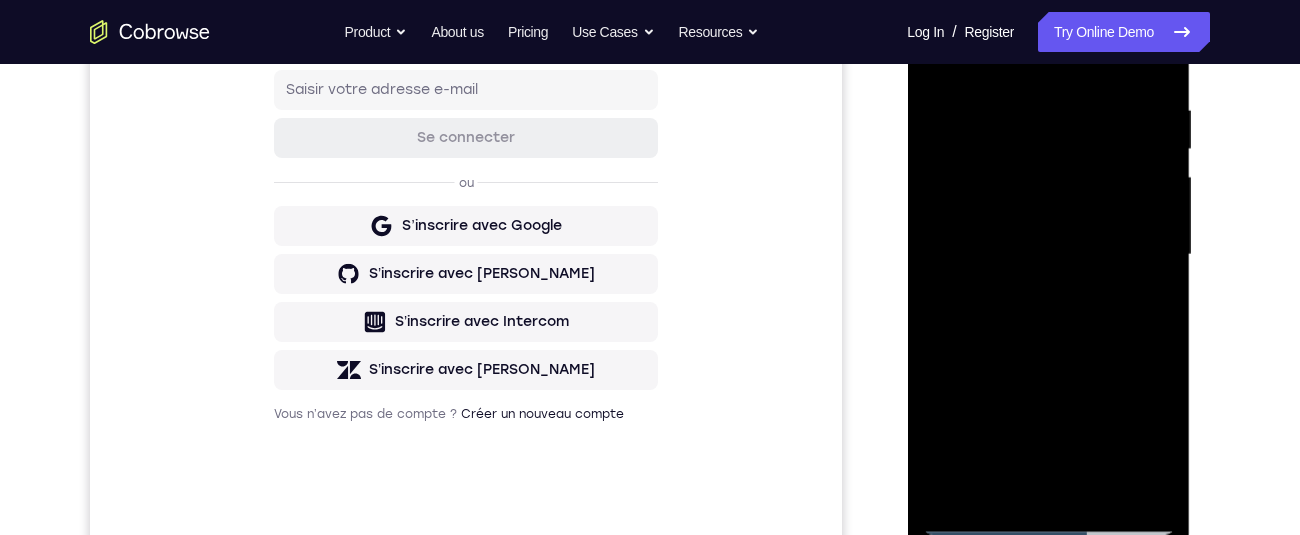 click at bounding box center [1048, 255] 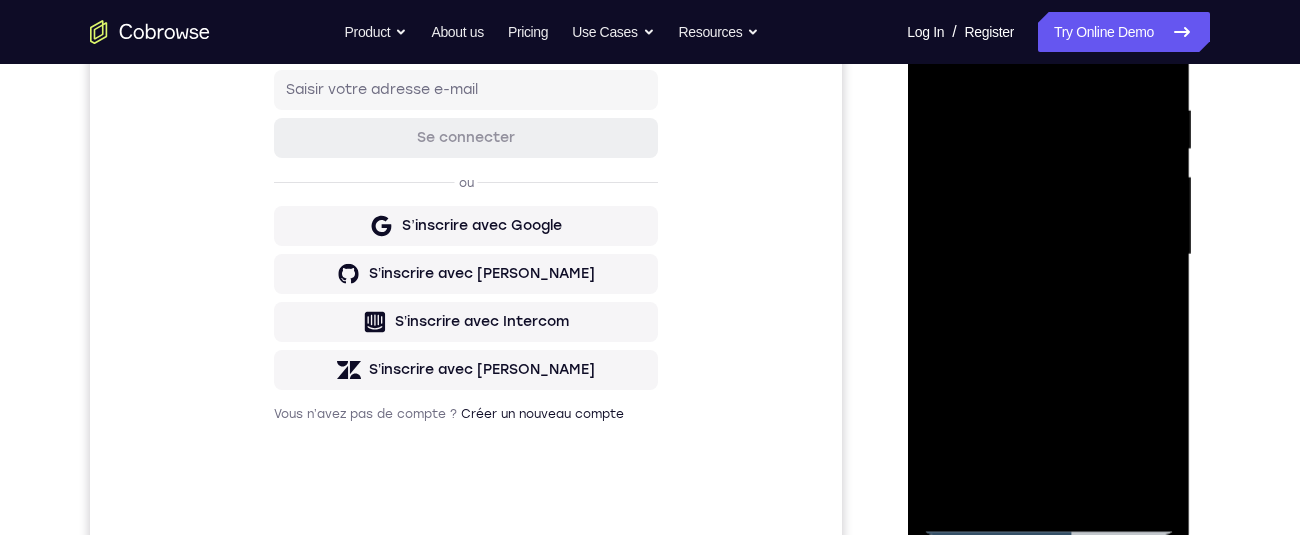 click at bounding box center (1048, 255) 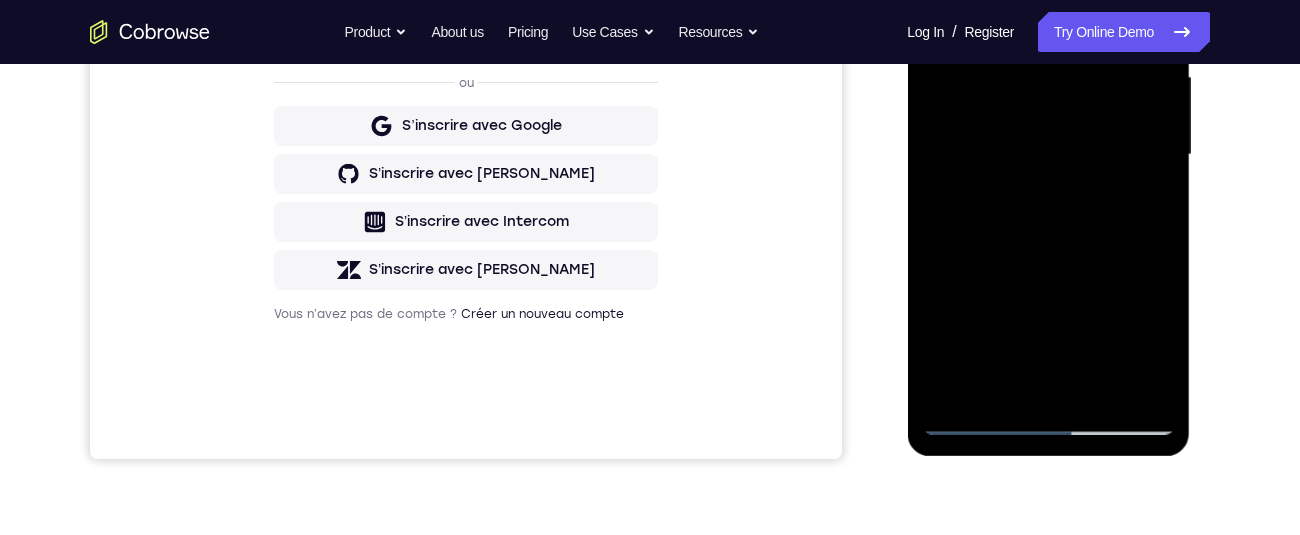 scroll, scrollTop: 327, scrollLeft: 0, axis: vertical 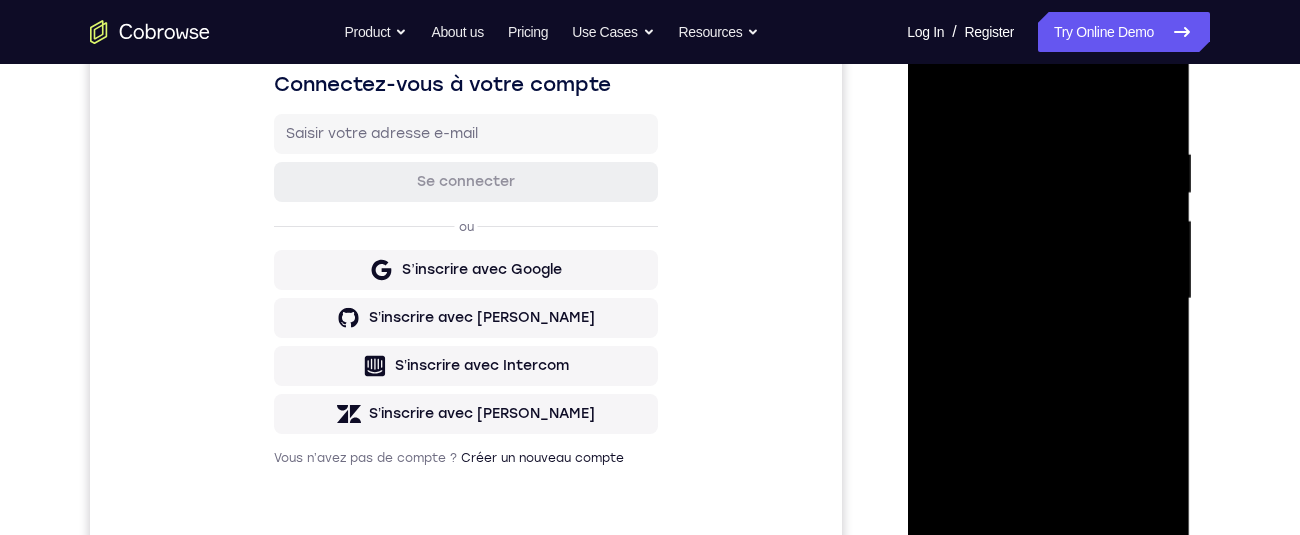 click at bounding box center (1048, 299) 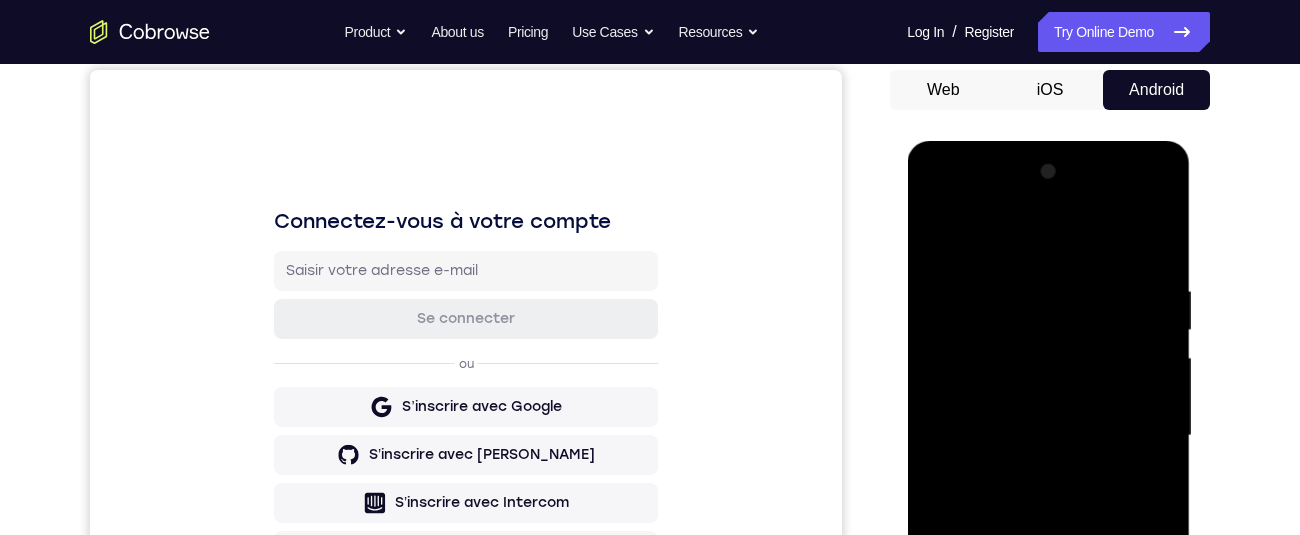 click at bounding box center (1048, 436) 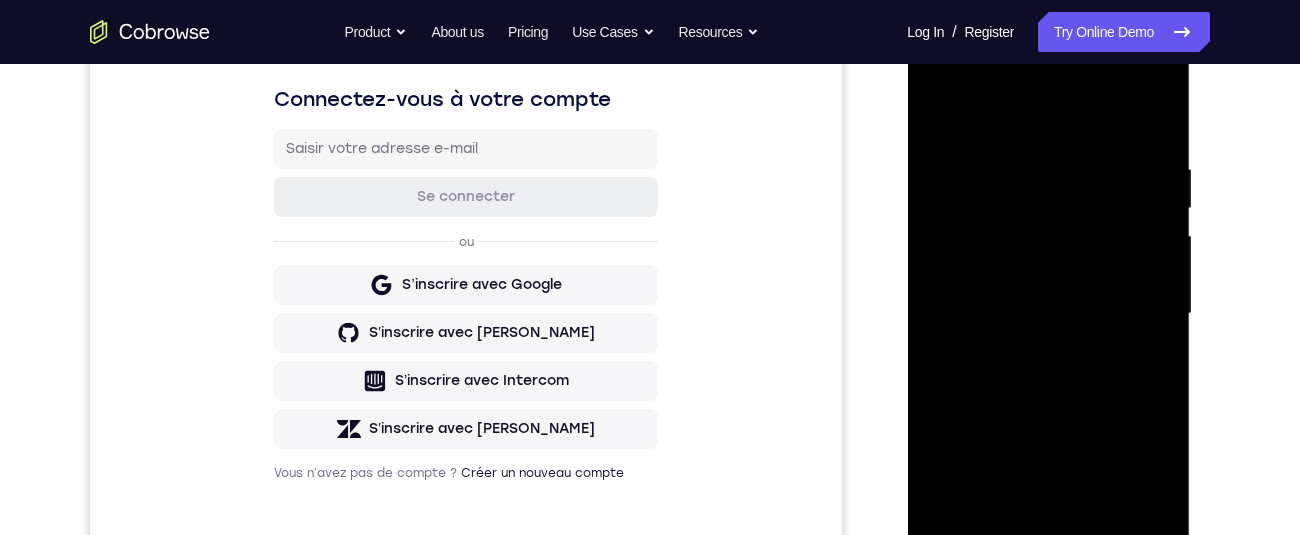 click at bounding box center [1048, 314] 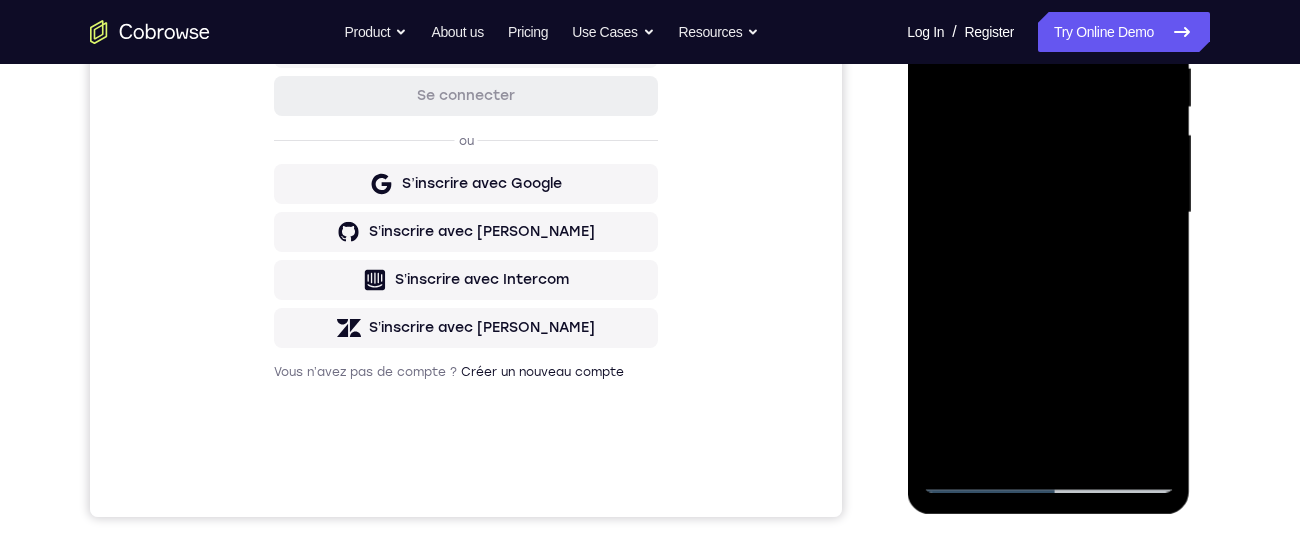 scroll, scrollTop: 421, scrollLeft: 0, axis: vertical 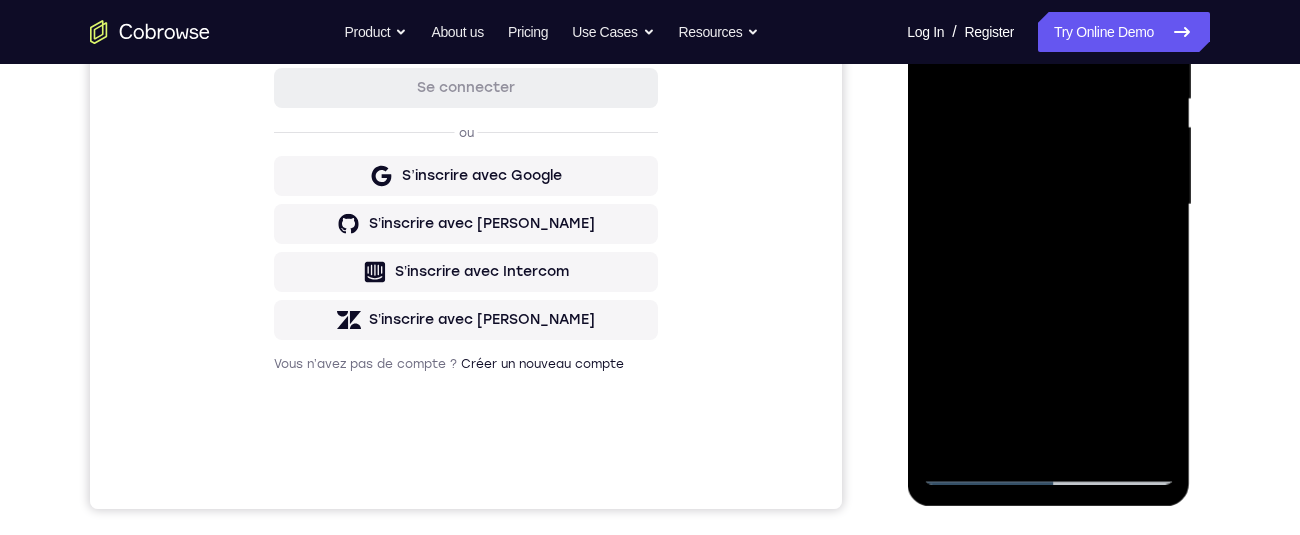 click at bounding box center [1048, 205] 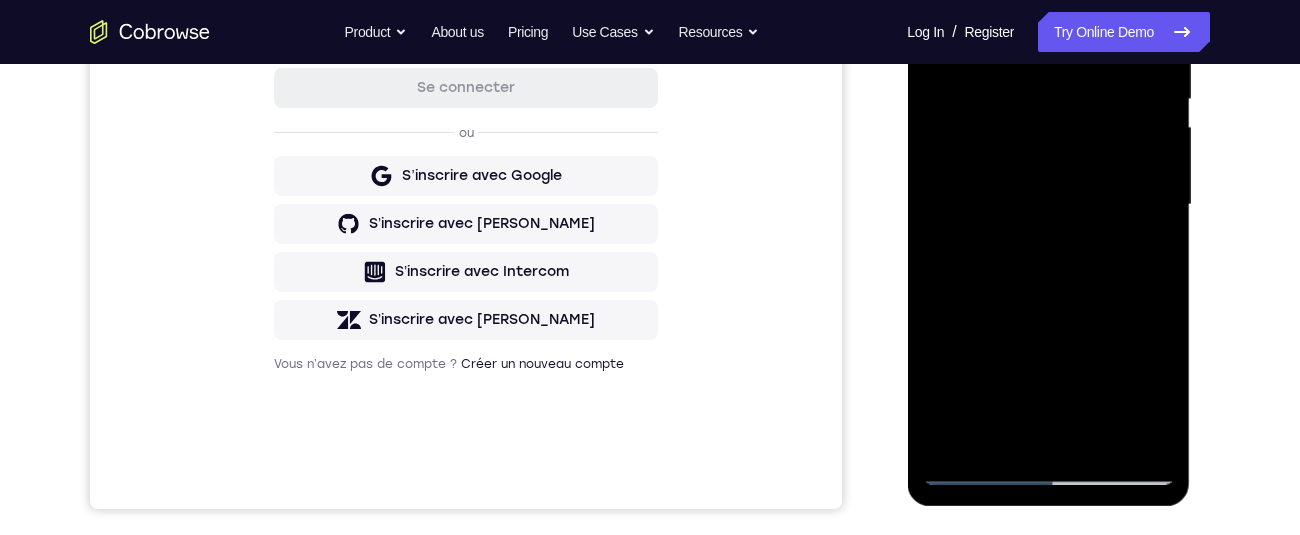 click at bounding box center (1048, 205) 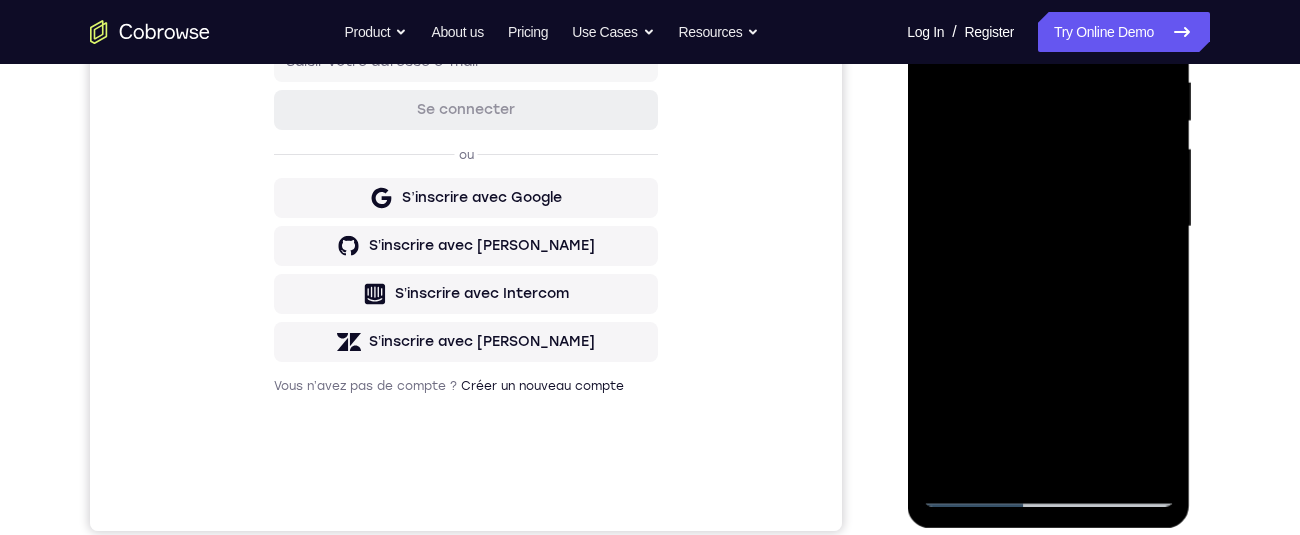 click at bounding box center [1048, 227] 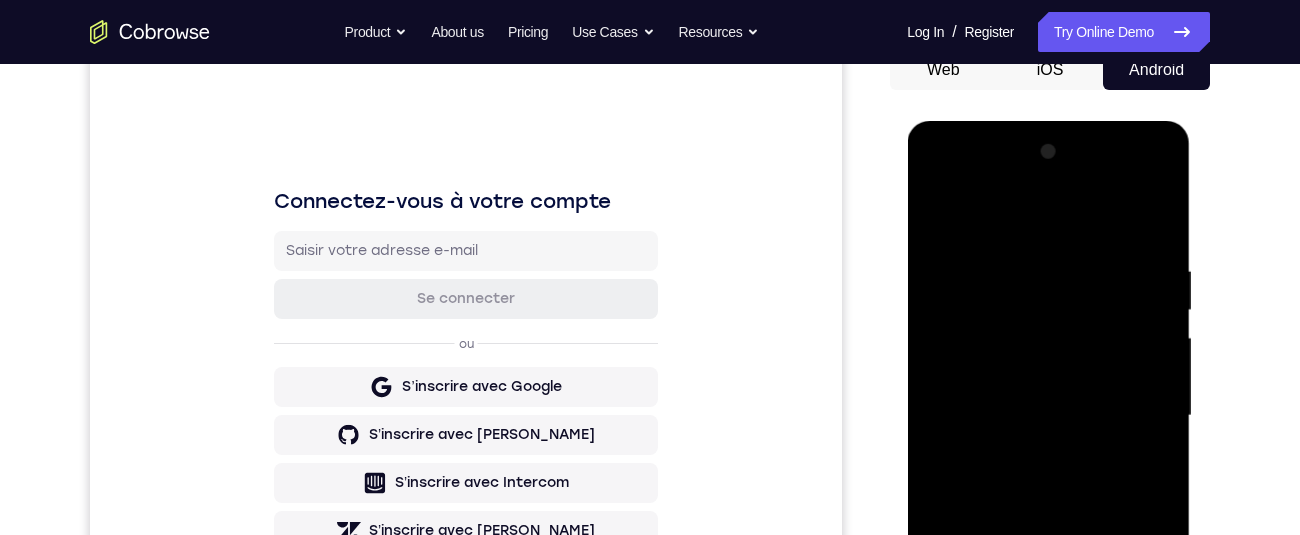 click at bounding box center [1048, 416] 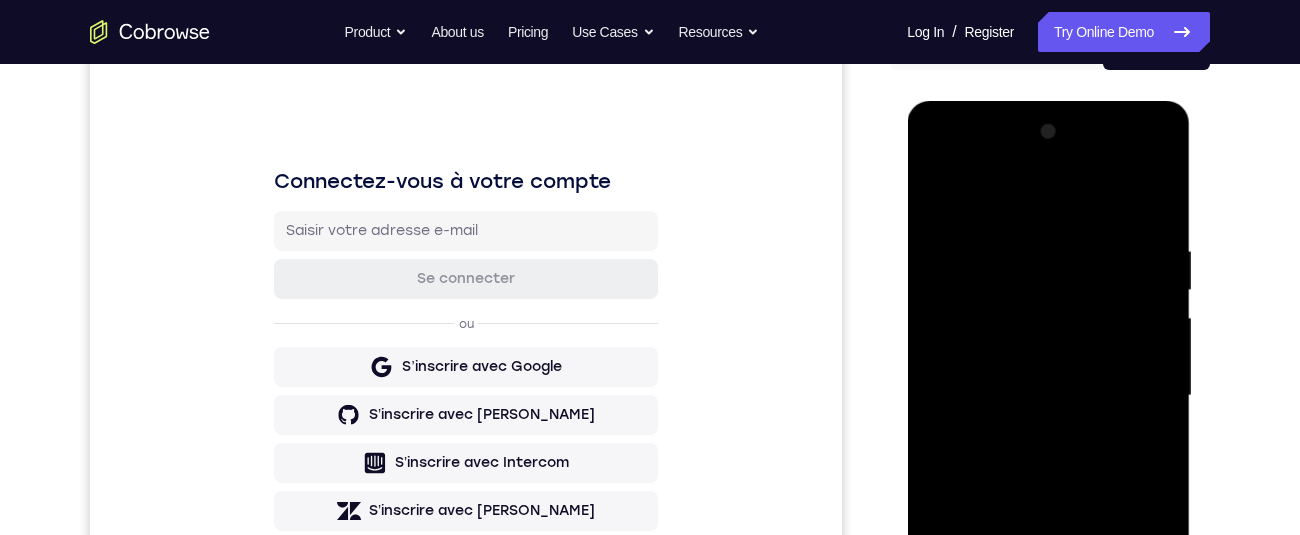 scroll, scrollTop: 354, scrollLeft: 0, axis: vertical 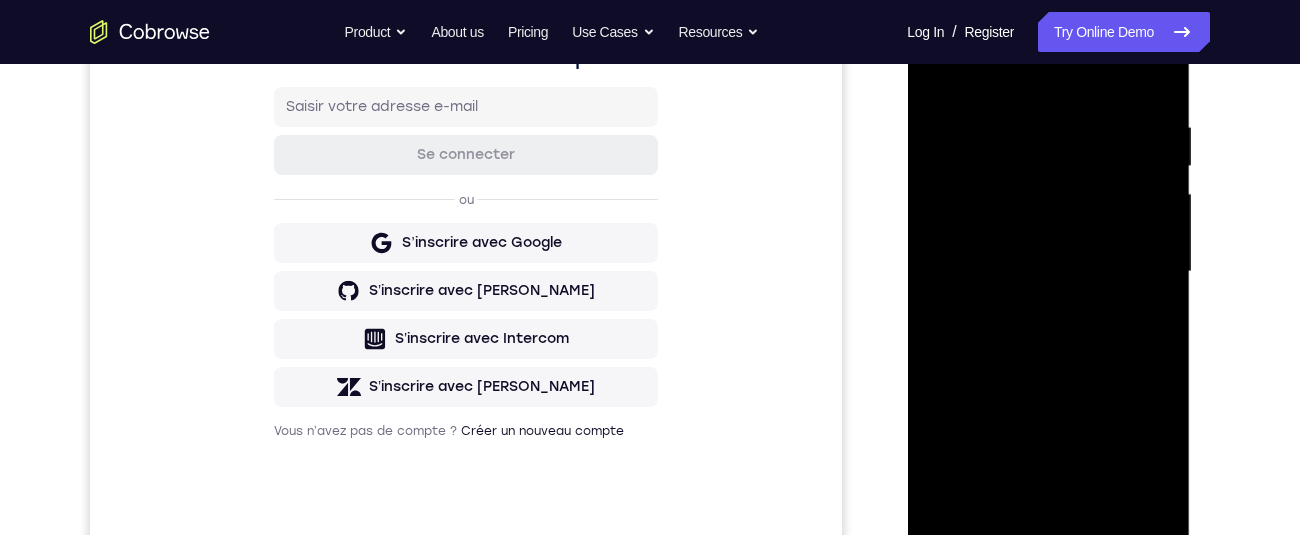 click at bounding box center [1048, 272] 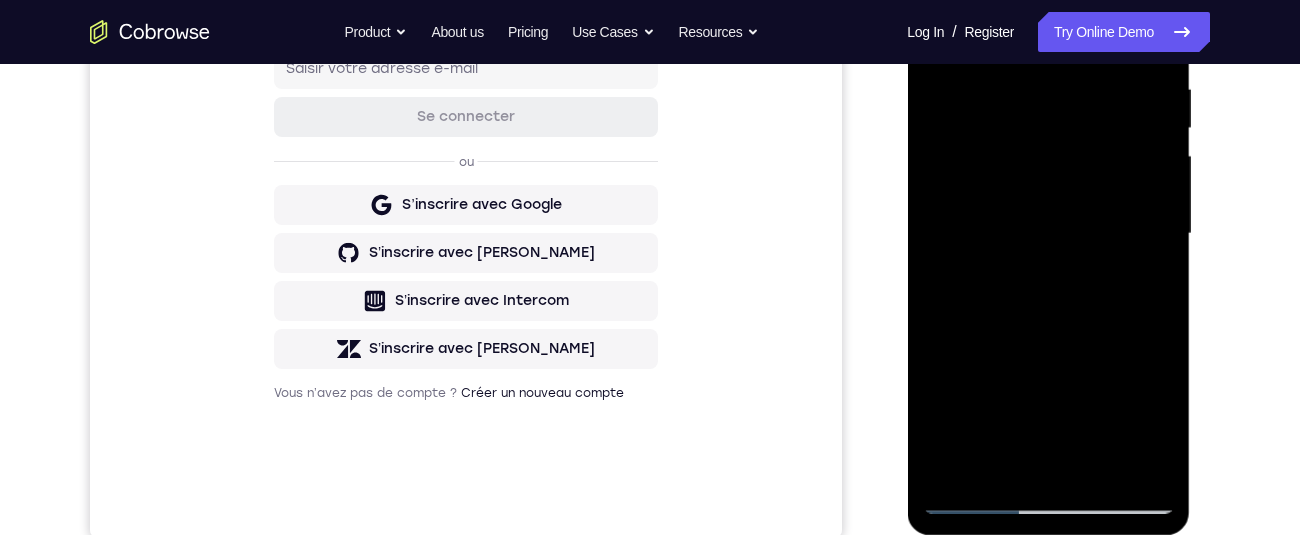 scroll, scrollTop: 393, scrollLeft: 0, axis: vertical 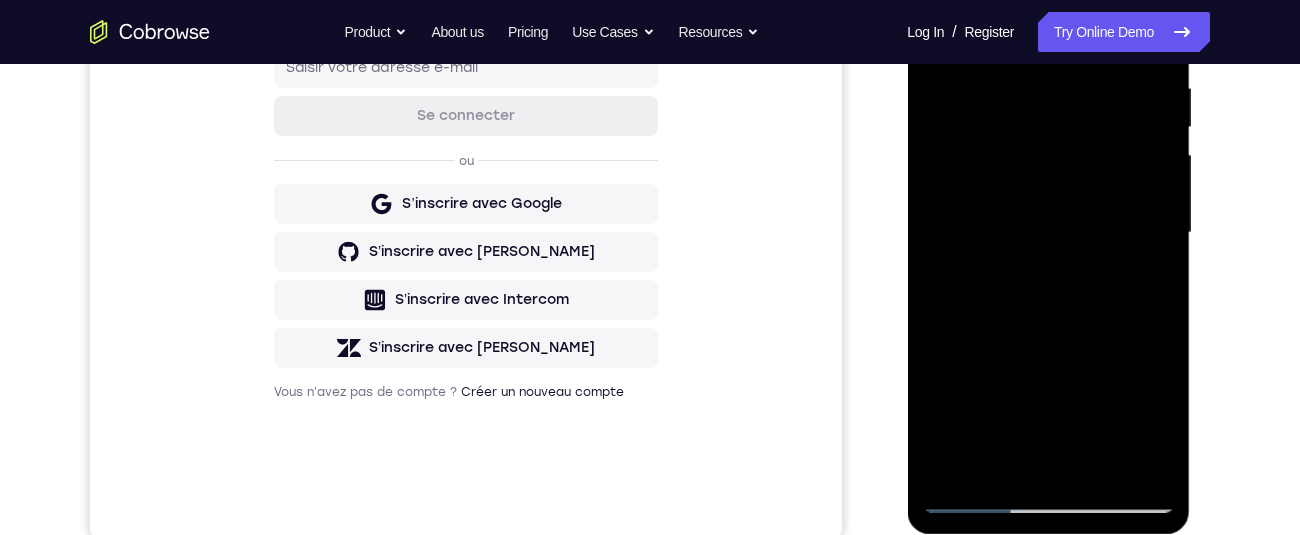click at bounding box center (1048, 233) 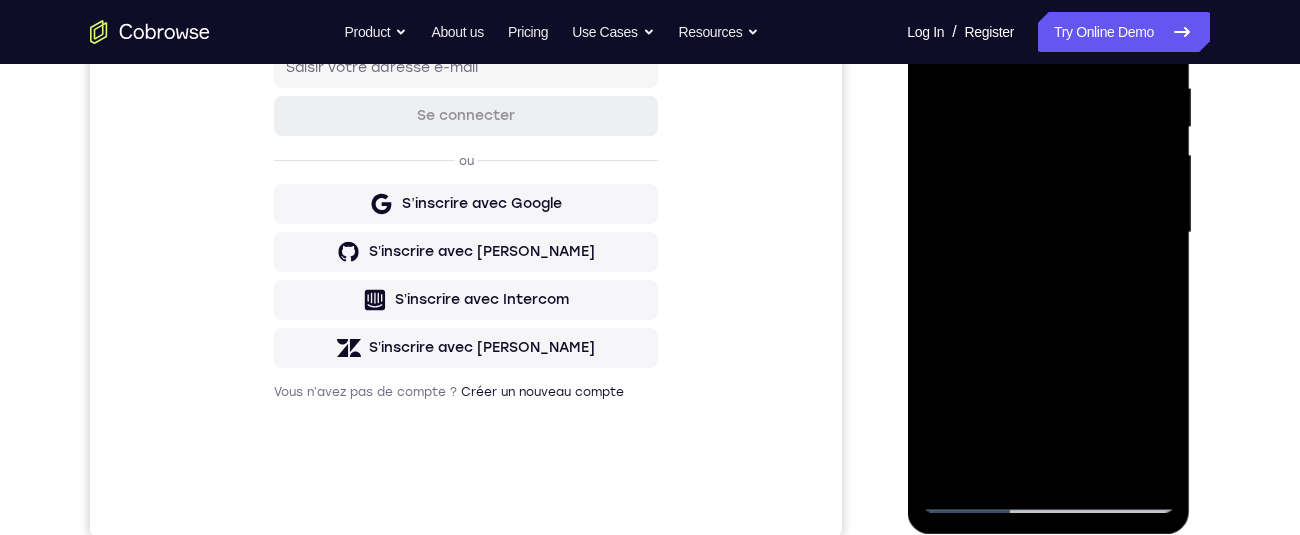 click at bounding box center [1048, 233] 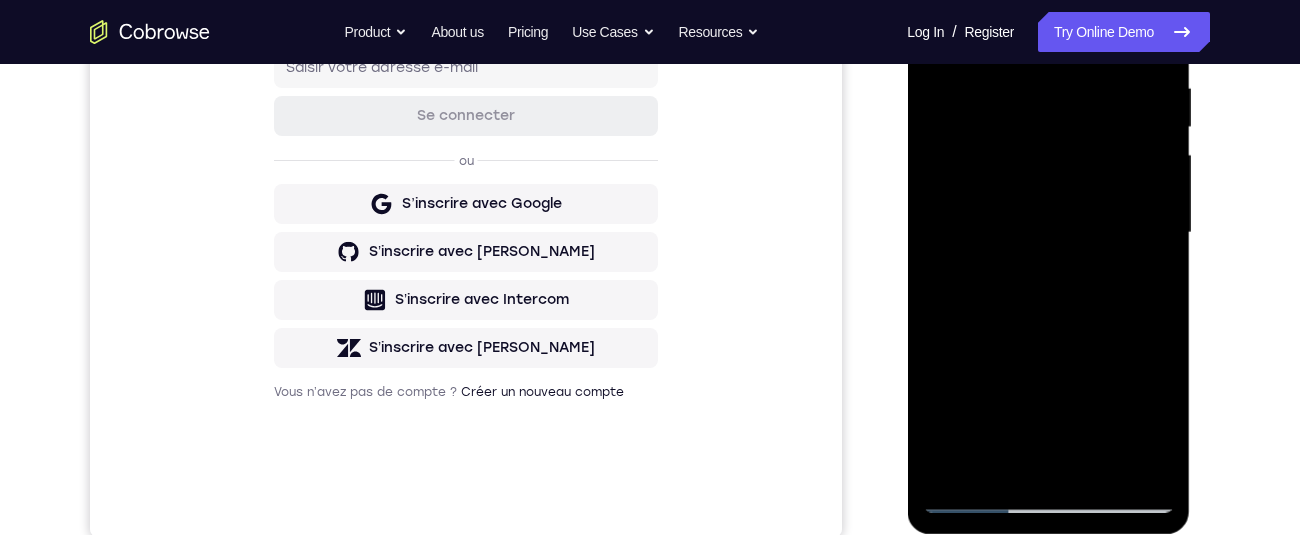 click at bounding box center [1048, 233] 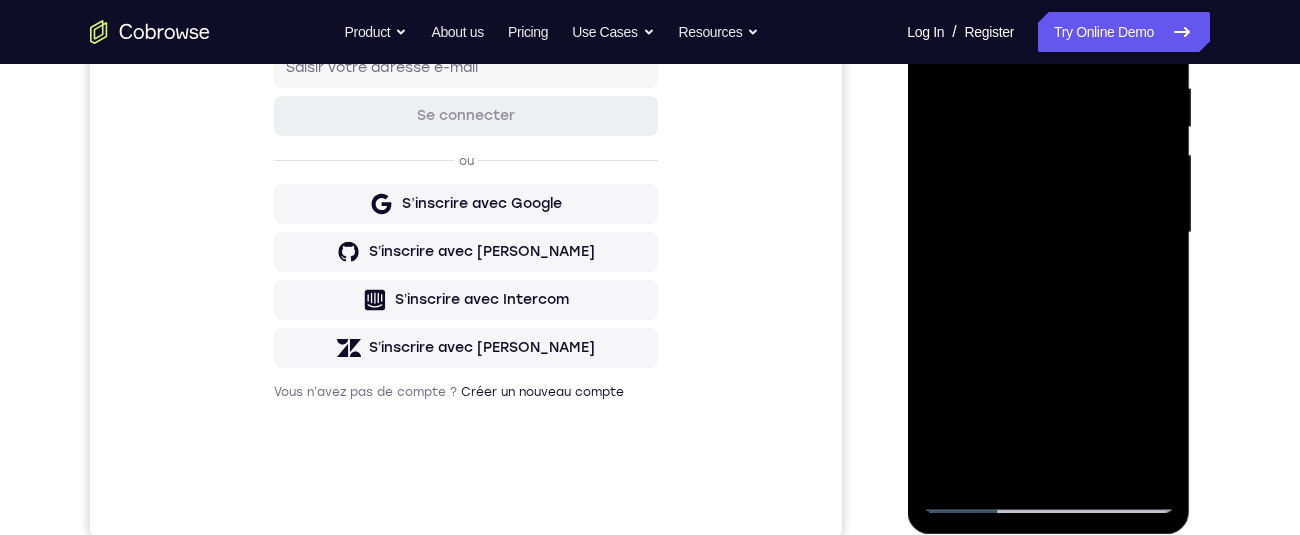 click at bounding box center (1048, 233) 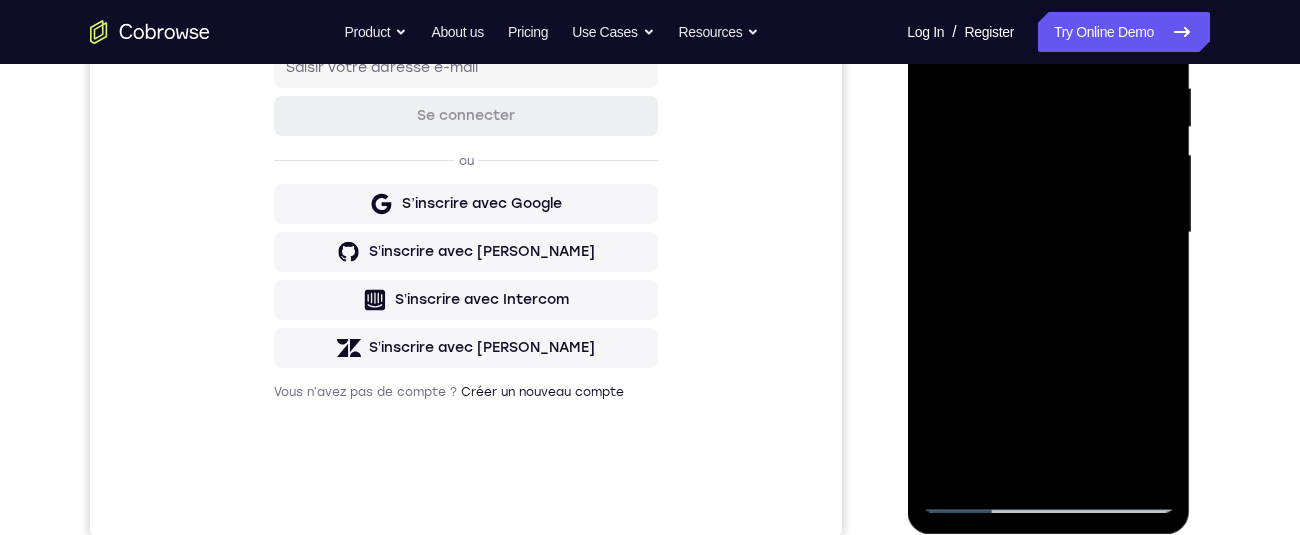 click at bounding box center (1048, 233) 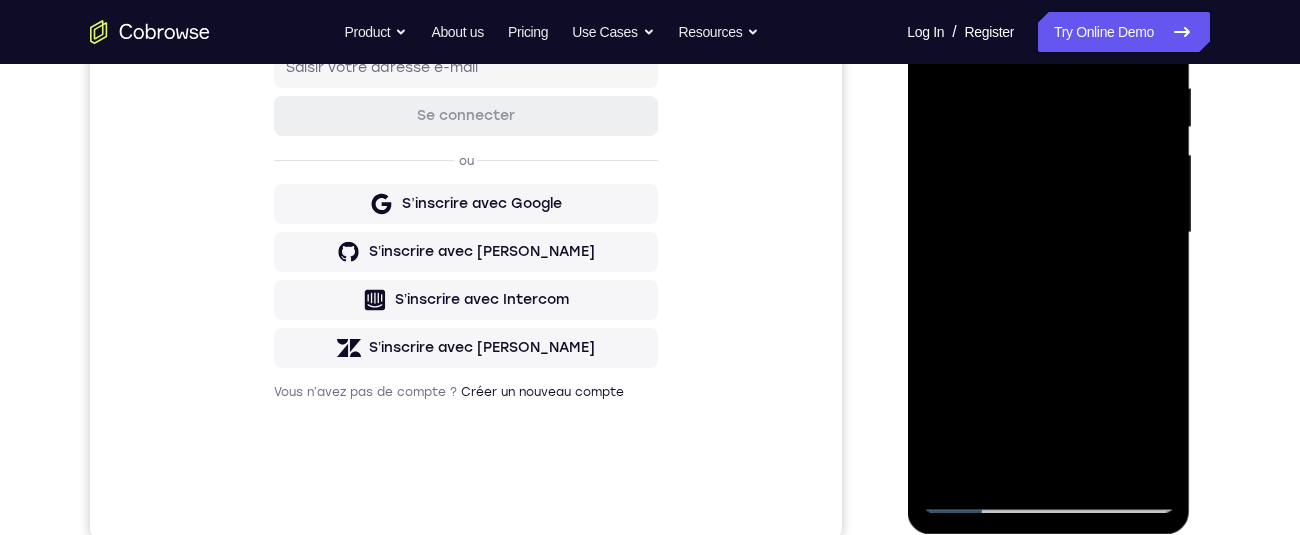 click at bounding box center (1048, 233) 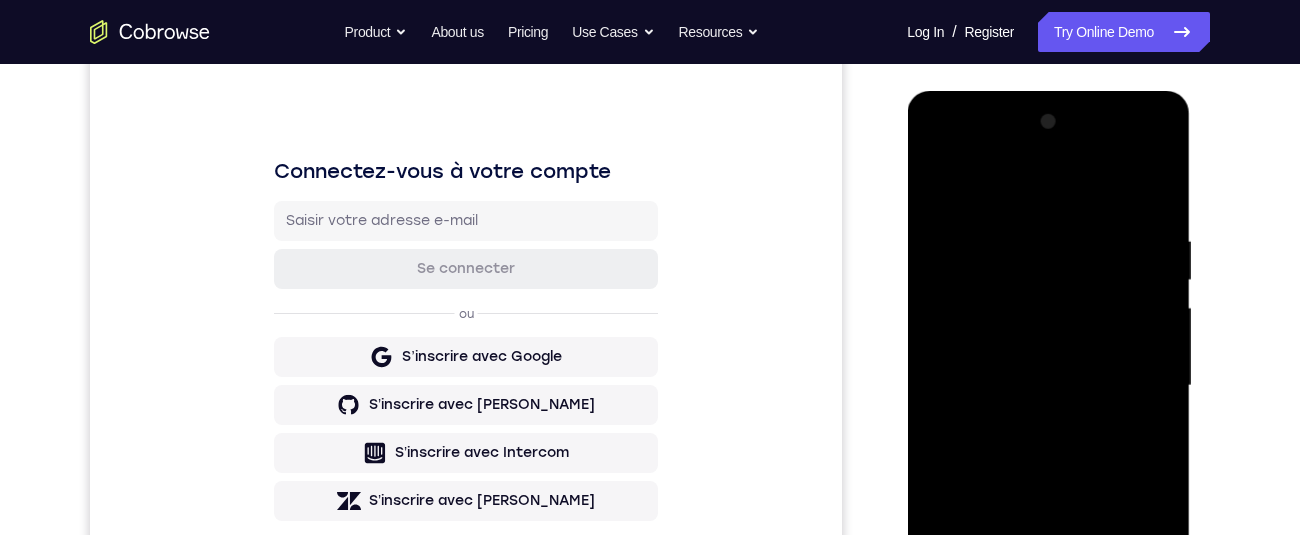 scroll, scrollTop: 277, scrollLeft: 0, axis: vertical 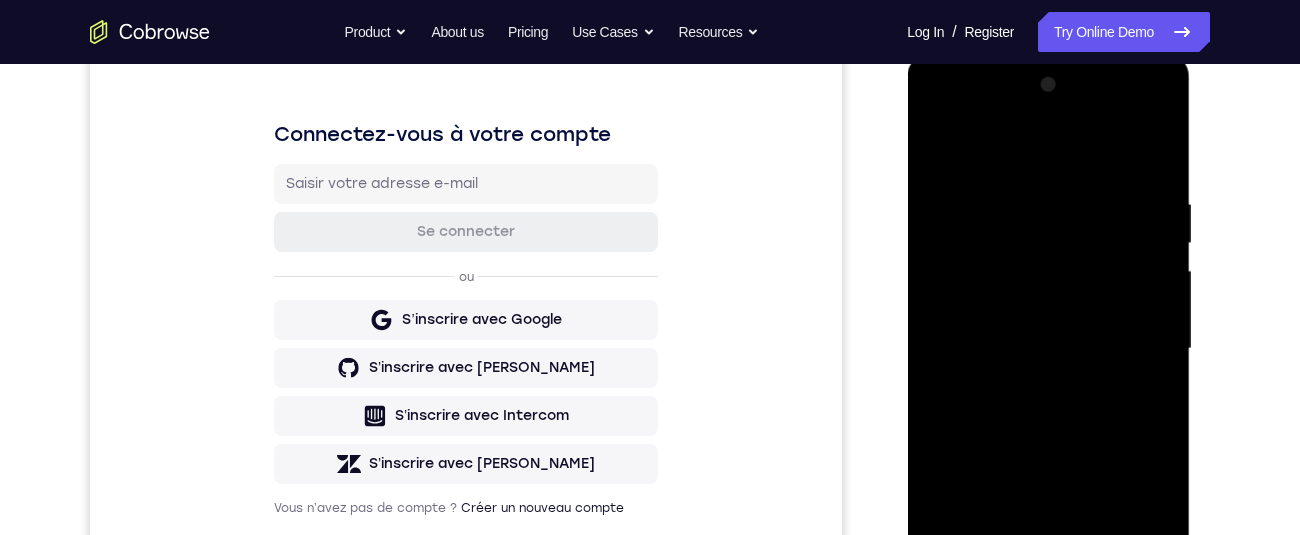 click at bounding box center (1048, 349) 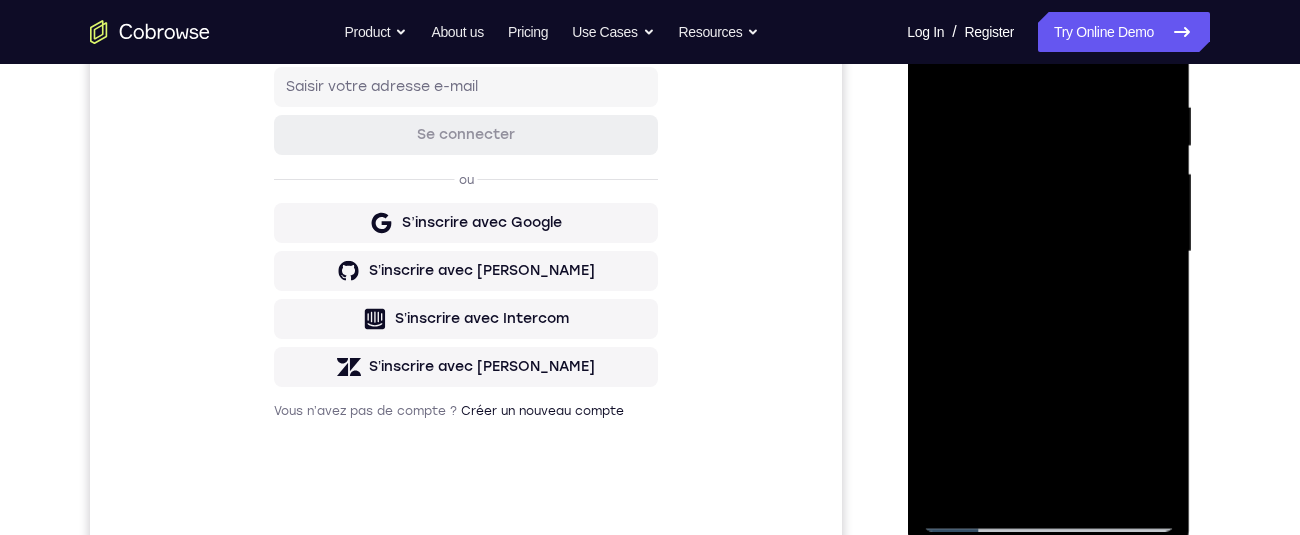 scroll, scrollTop: 373, scrollLeft: 0, axis: vertical 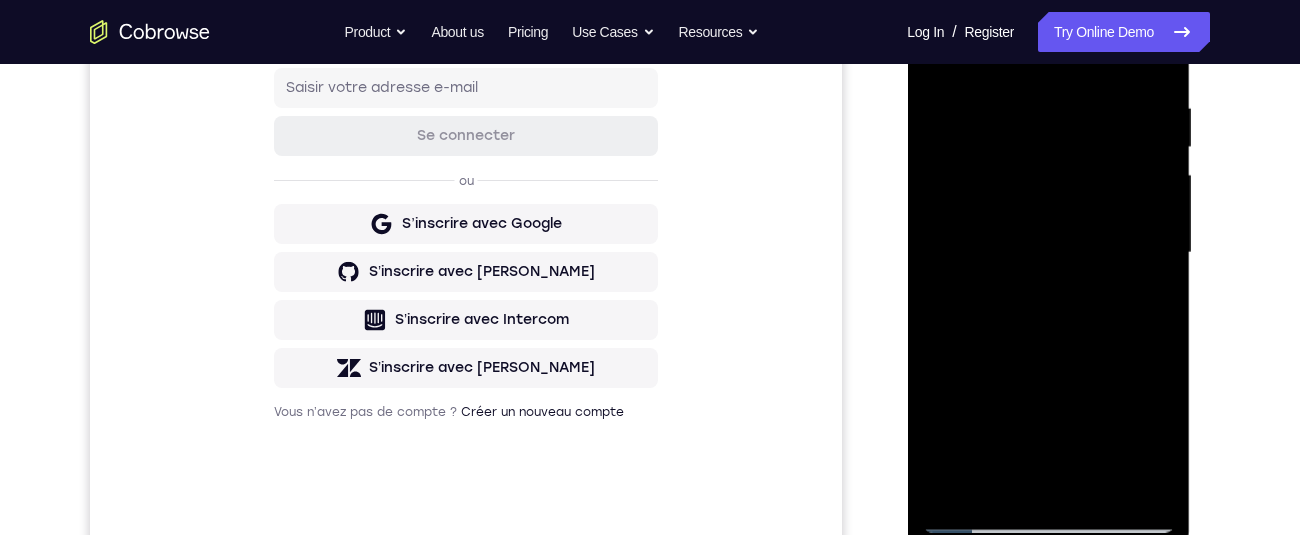 click at bounding box center [1048, 253] 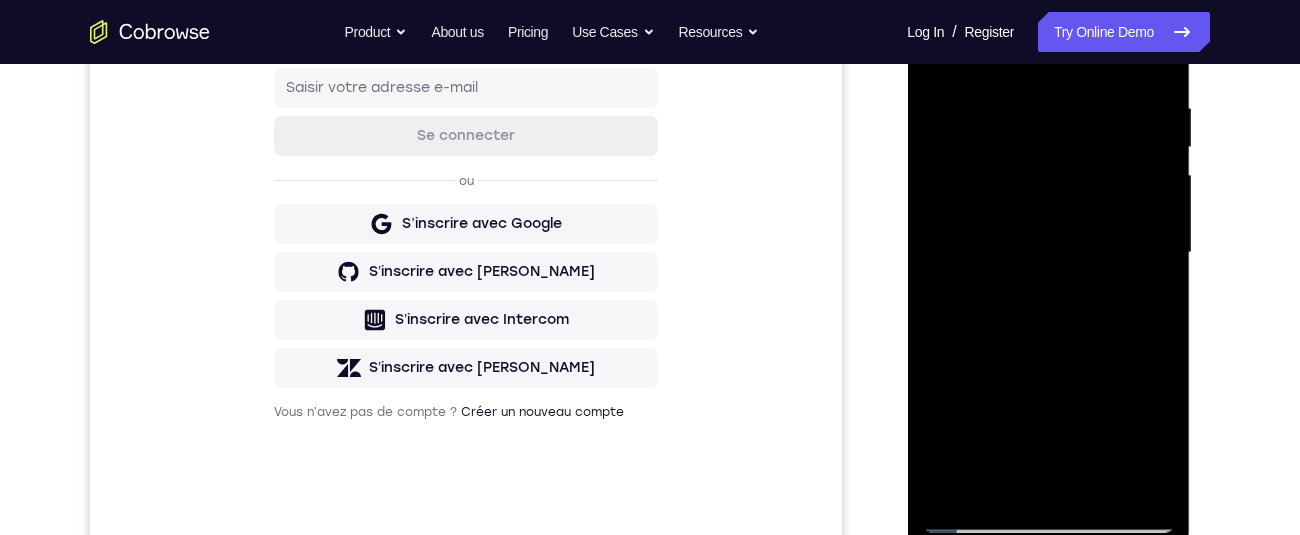 click at bounding box center [1048, 253] 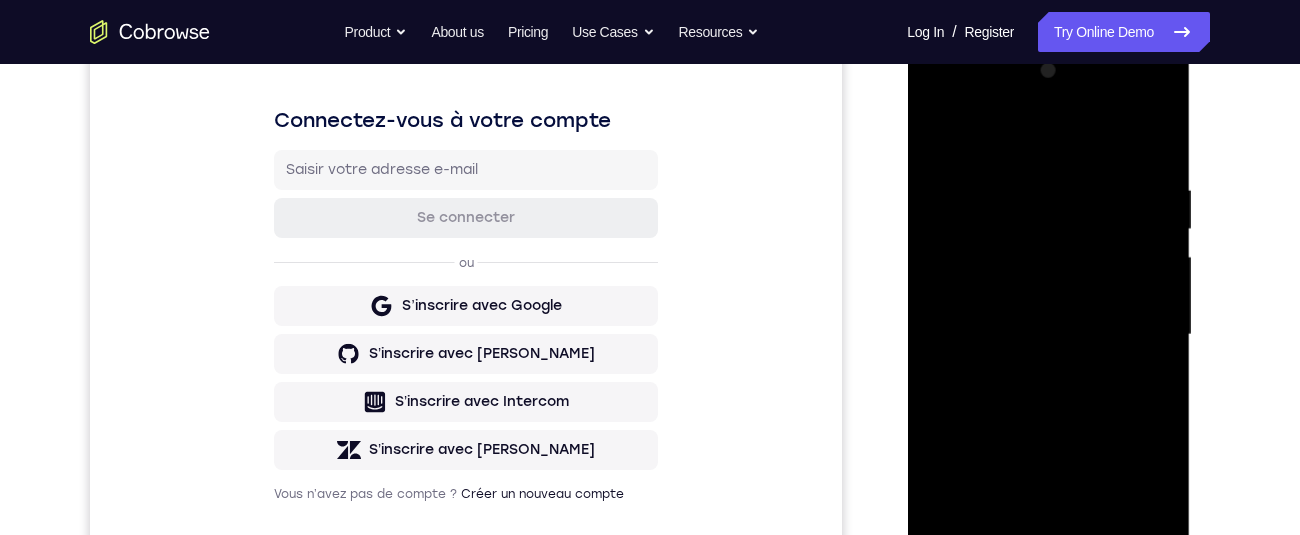 click at bounding box center [1048, 335] 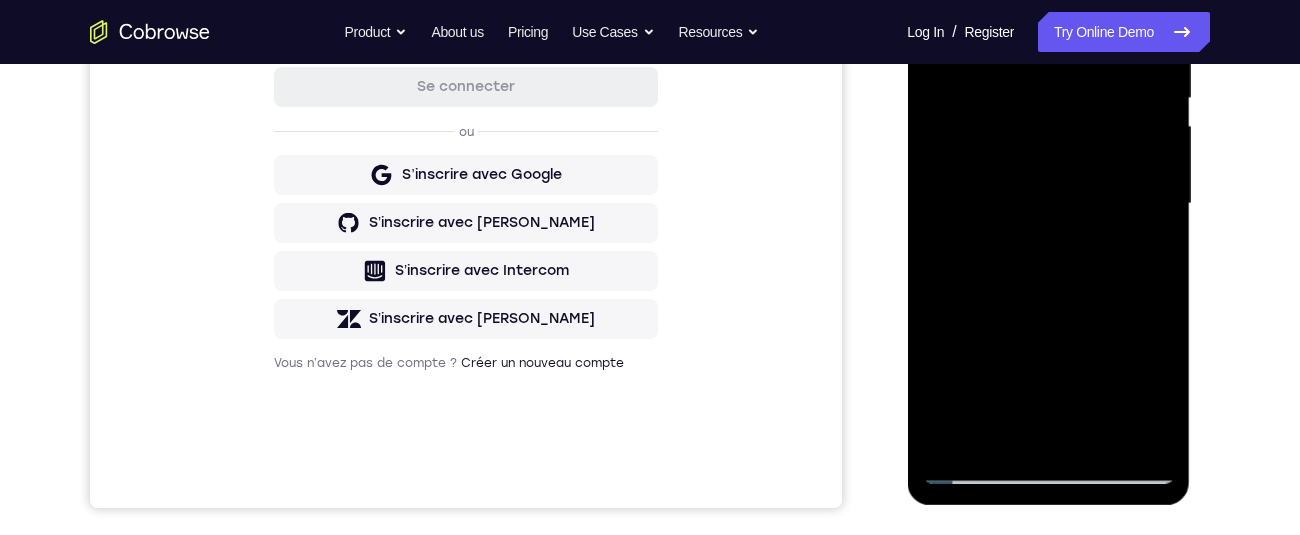scroll, scrollTop: 424, scrollLeft: 0, axis: vertical 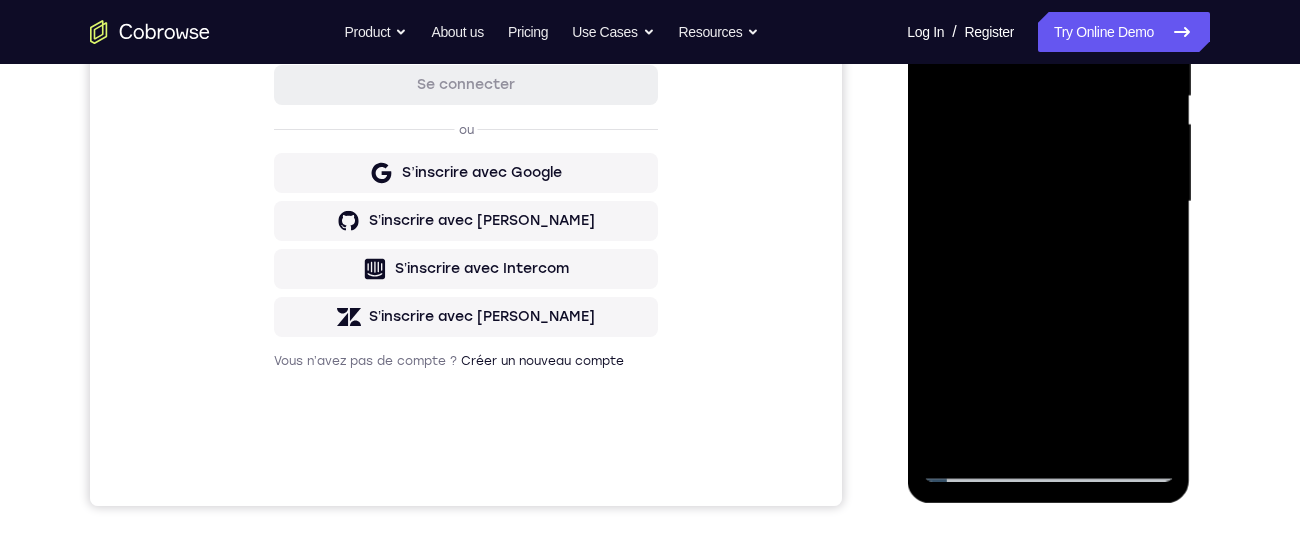 click at bounding box center (1048, 202) 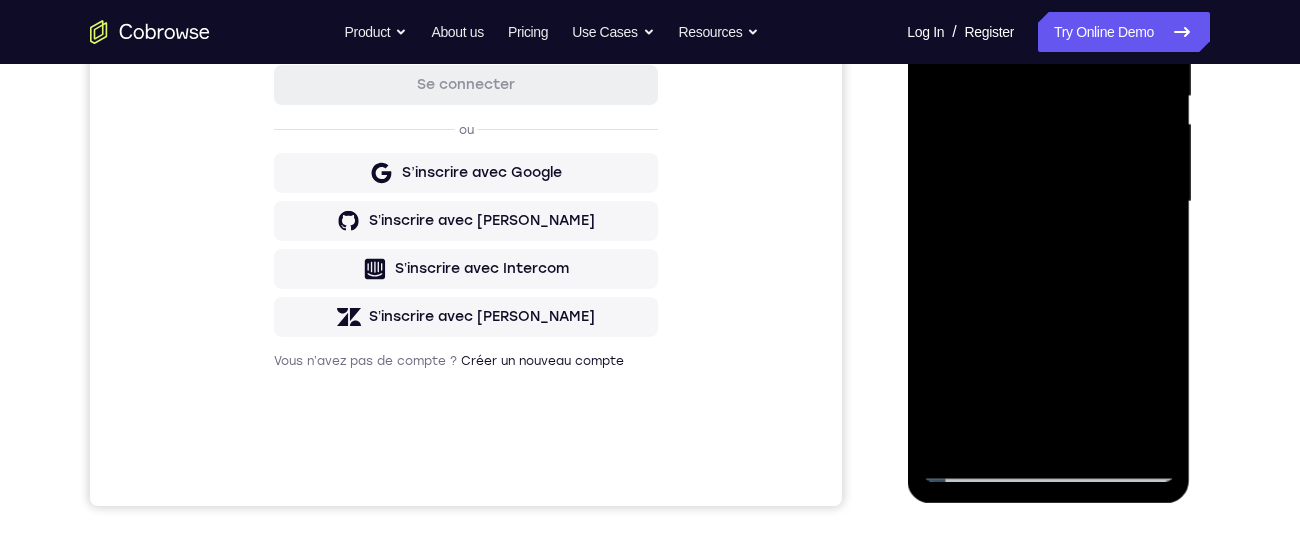 click at bounding box center (1048, 202) 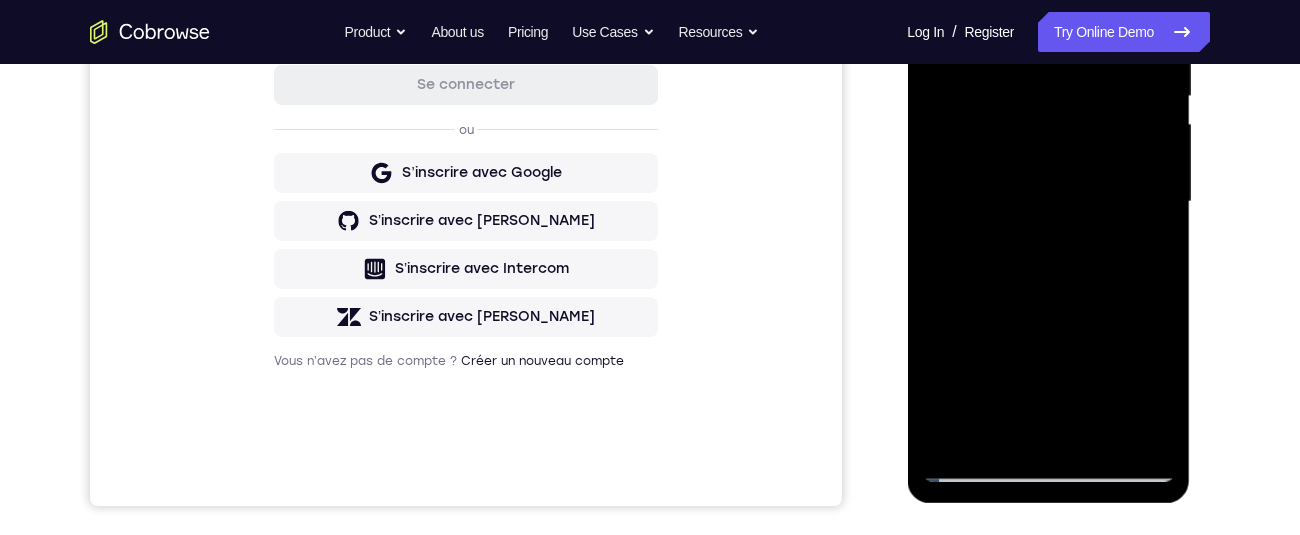 click at bounding box center (1048, 202) 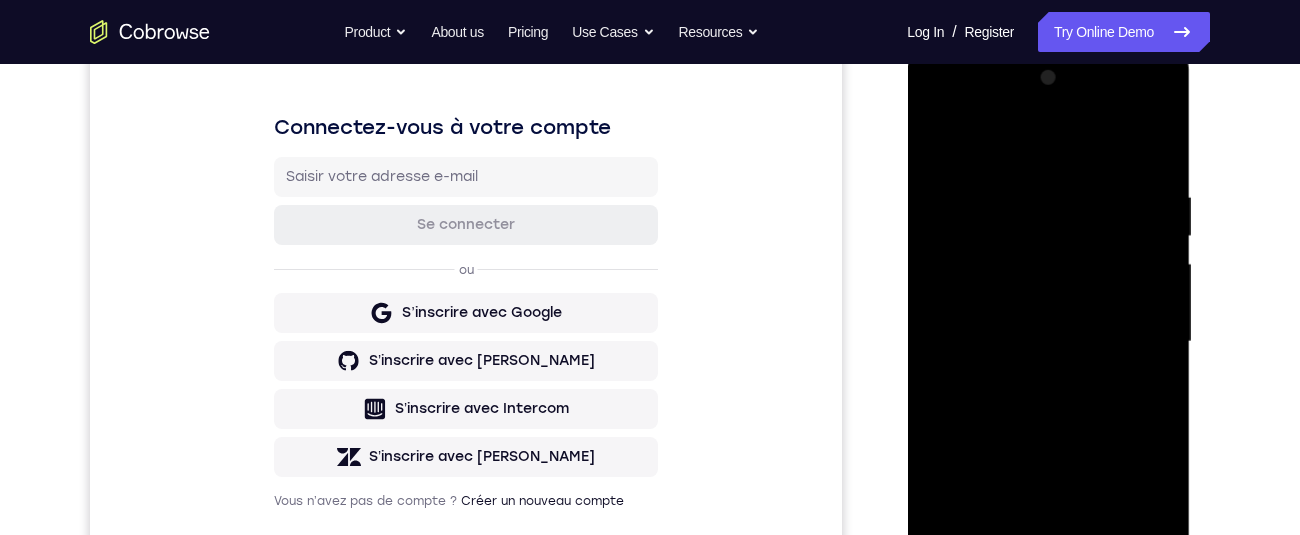 scroll, scrollTop: 358, scrollLeft: 0, axis: vertical 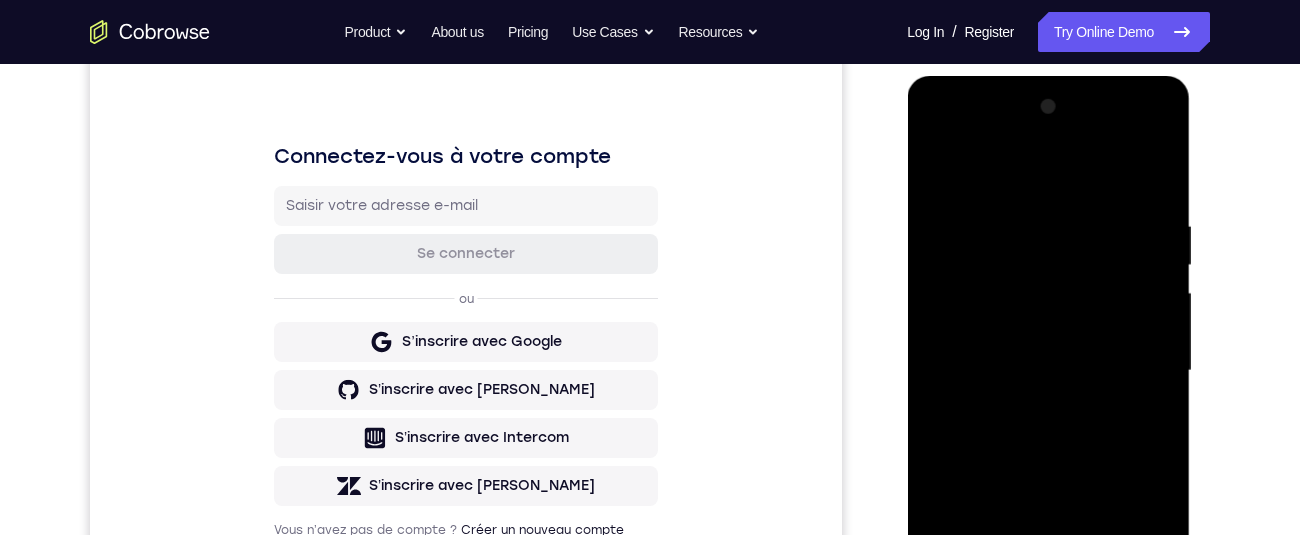 click at bounding box center [1048, 371] 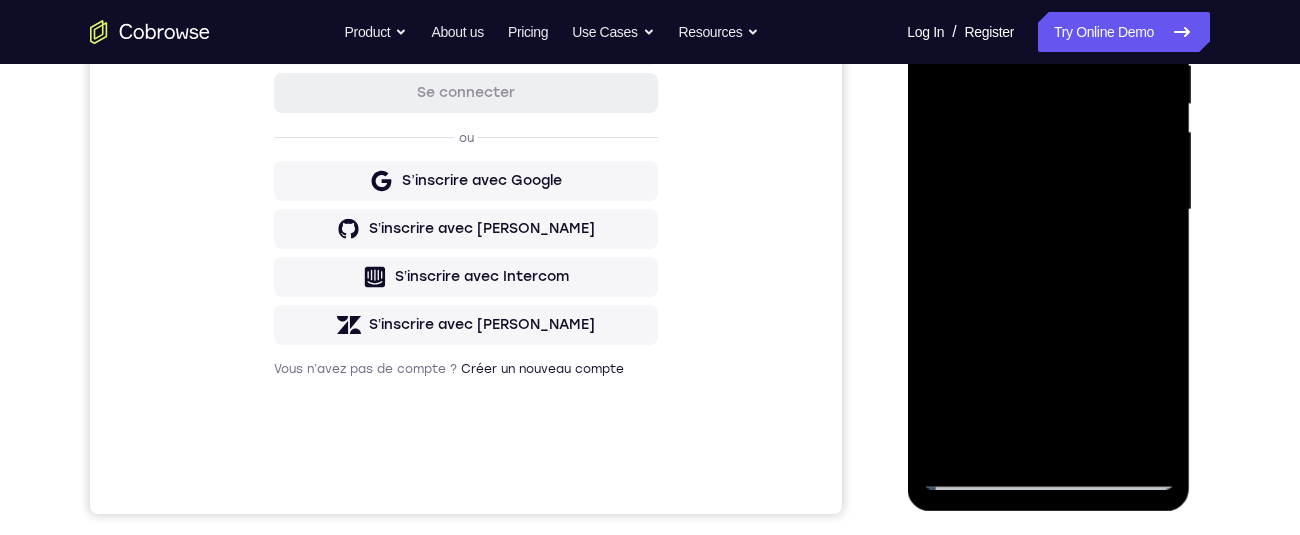 scroll, scrollTop: 415, scrollLeft: 0, axis: vertical 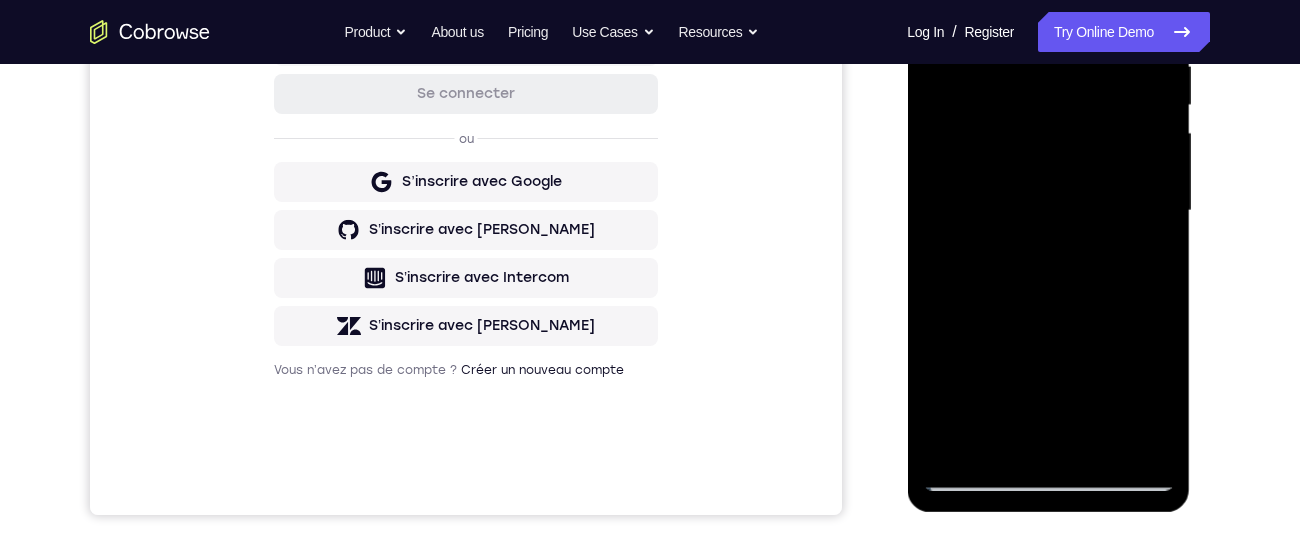 click at bounding box center [1048, 211] 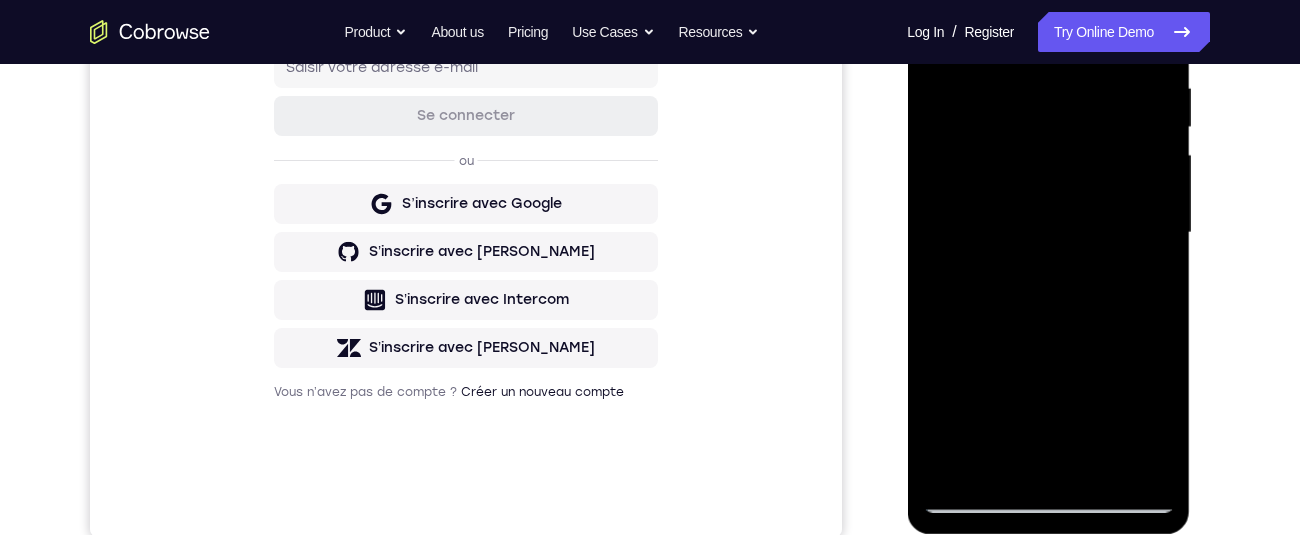 click at bounding box center (1048, 233) 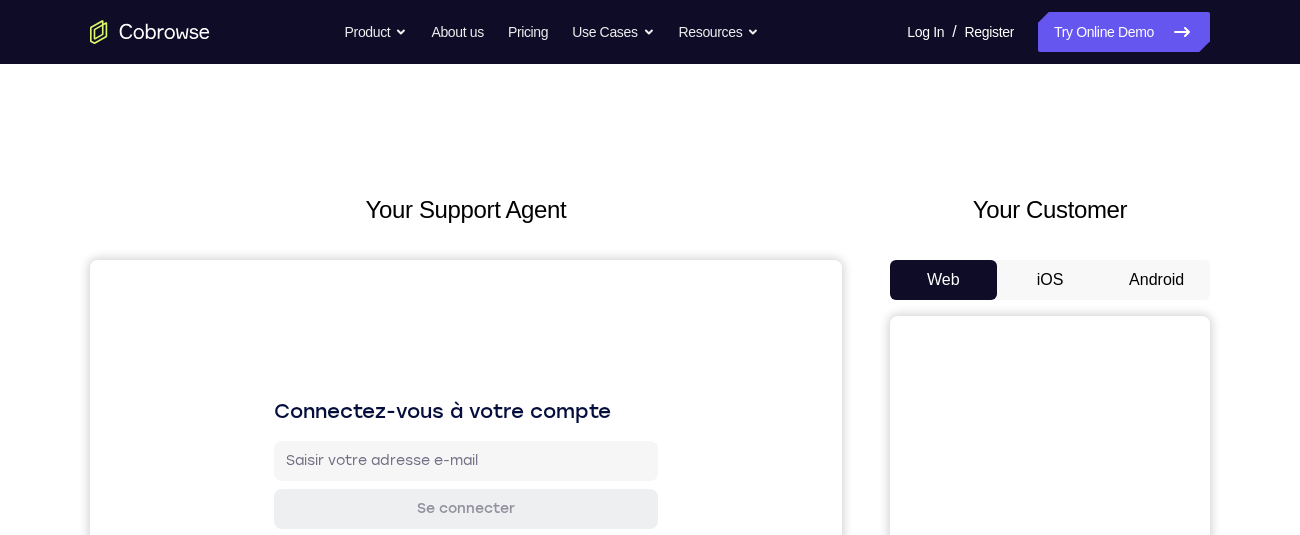scroll, scrollTop: 0, scrollLeft: 0, axis: both 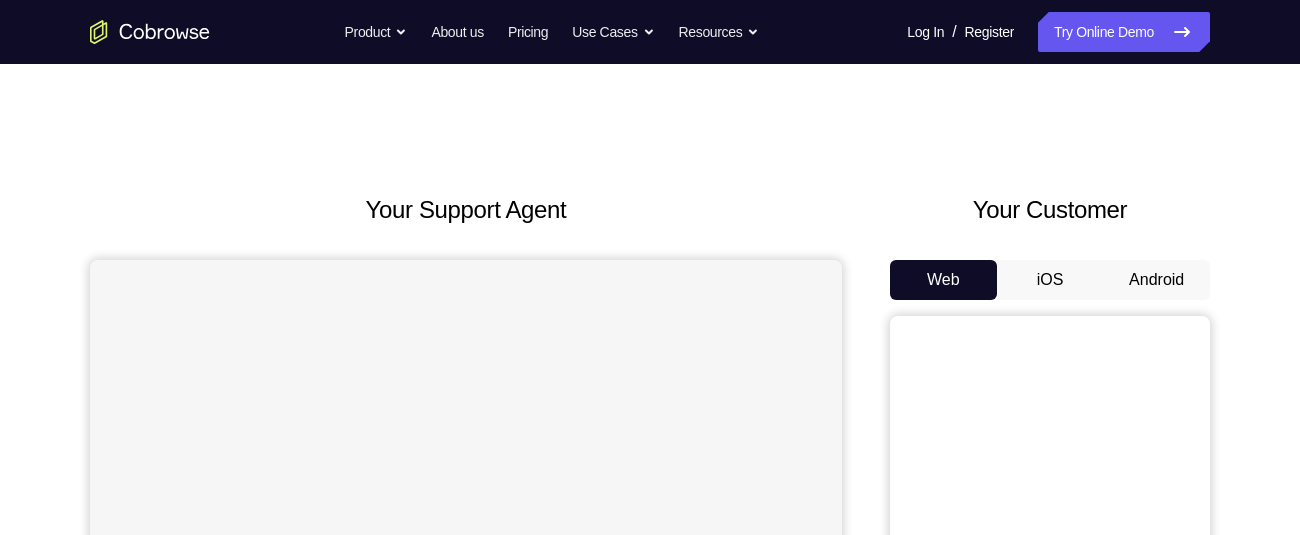 click on "Android" at bounding box center (1156, 280) 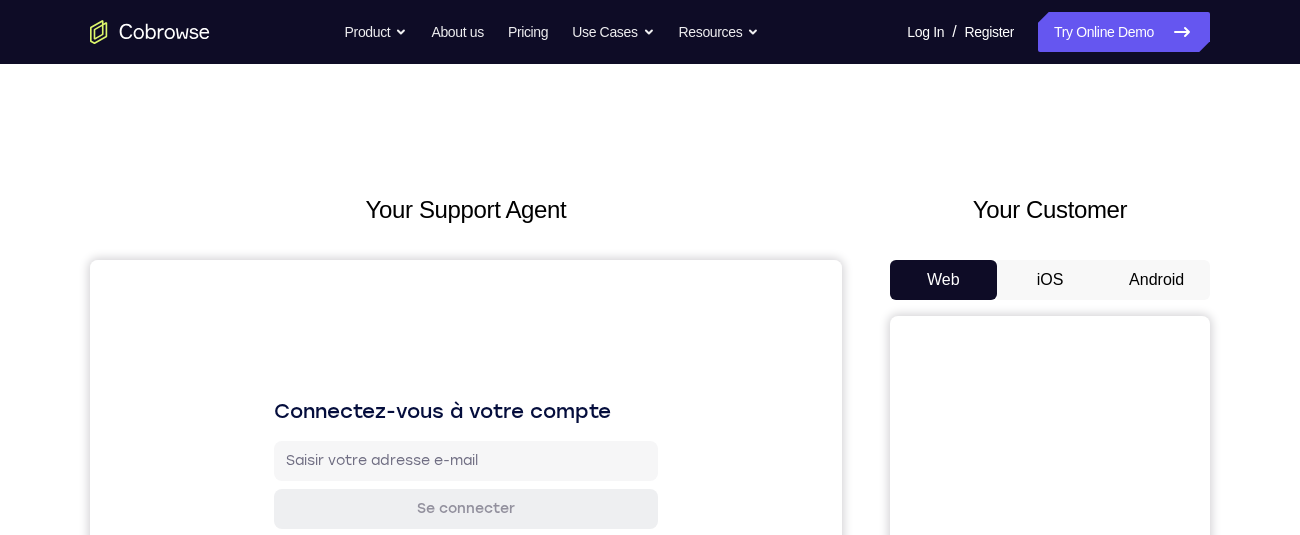 scroll, scrollTop: 0, scrollLeft: 0, axis: both 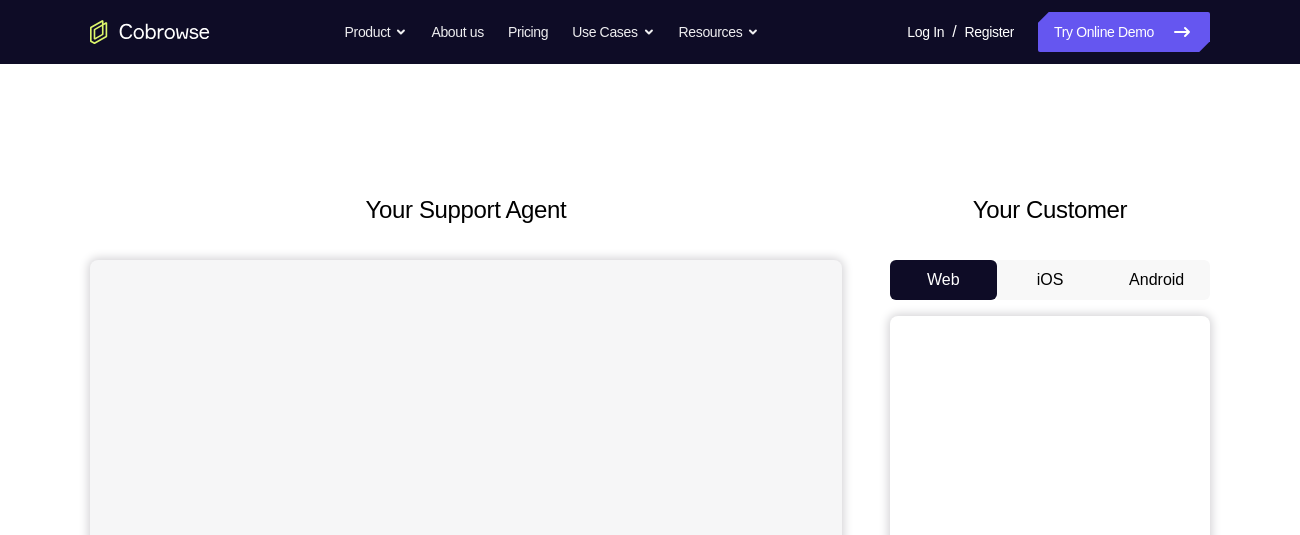 click on "Android" at bounding box center (1156, 280) 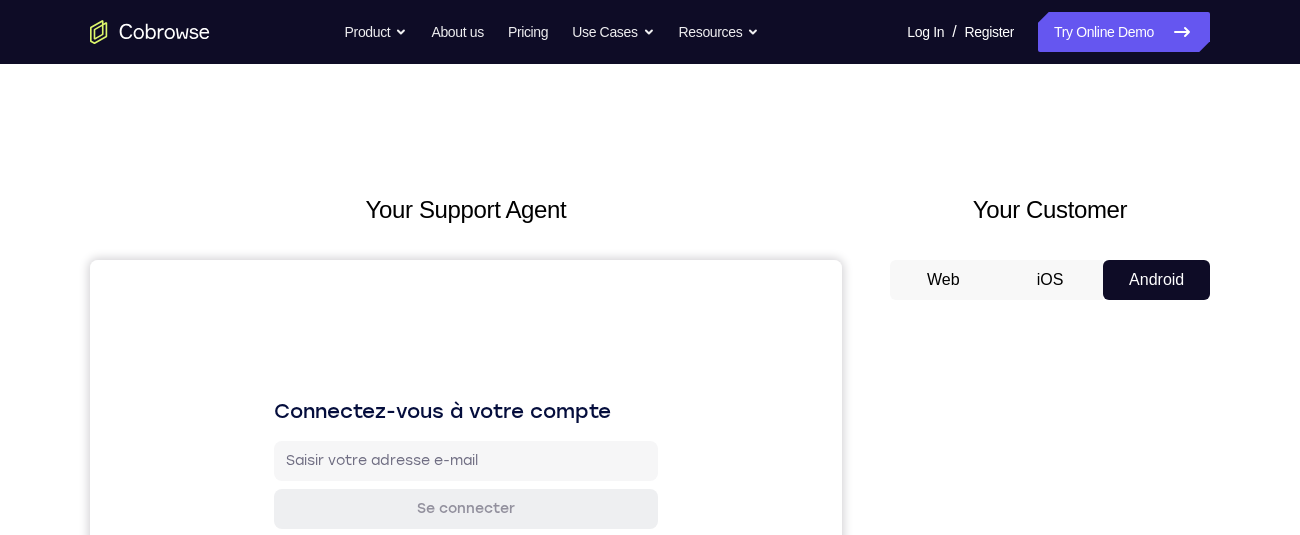 scroll, scrollTop: 0, scrollLeft: 0, axis: both 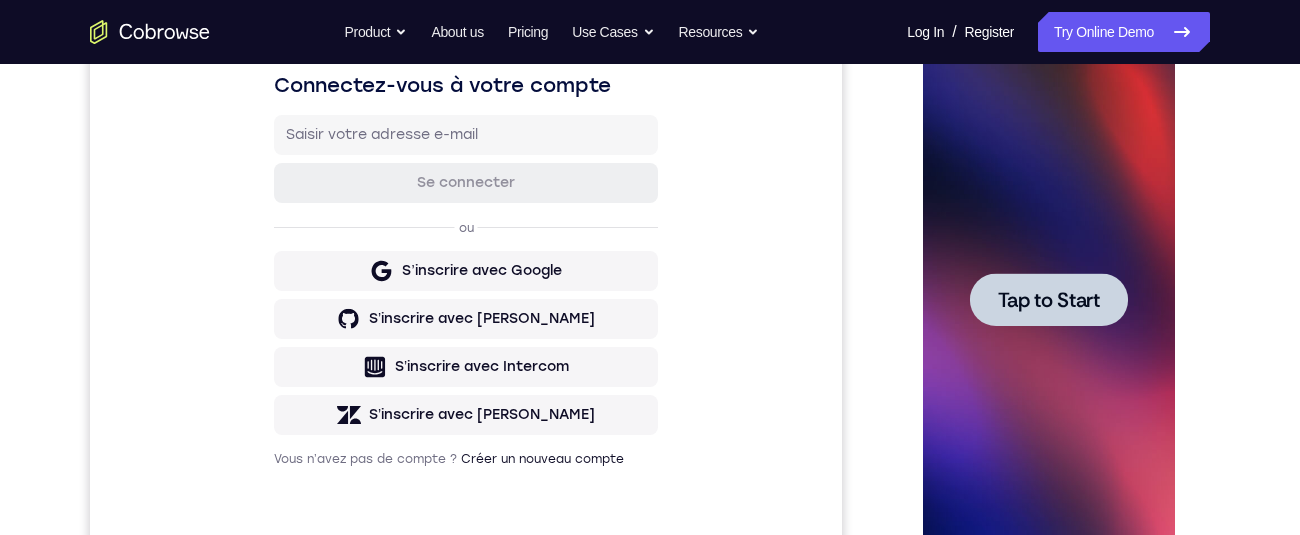 click at bounding box center (1048, 299) 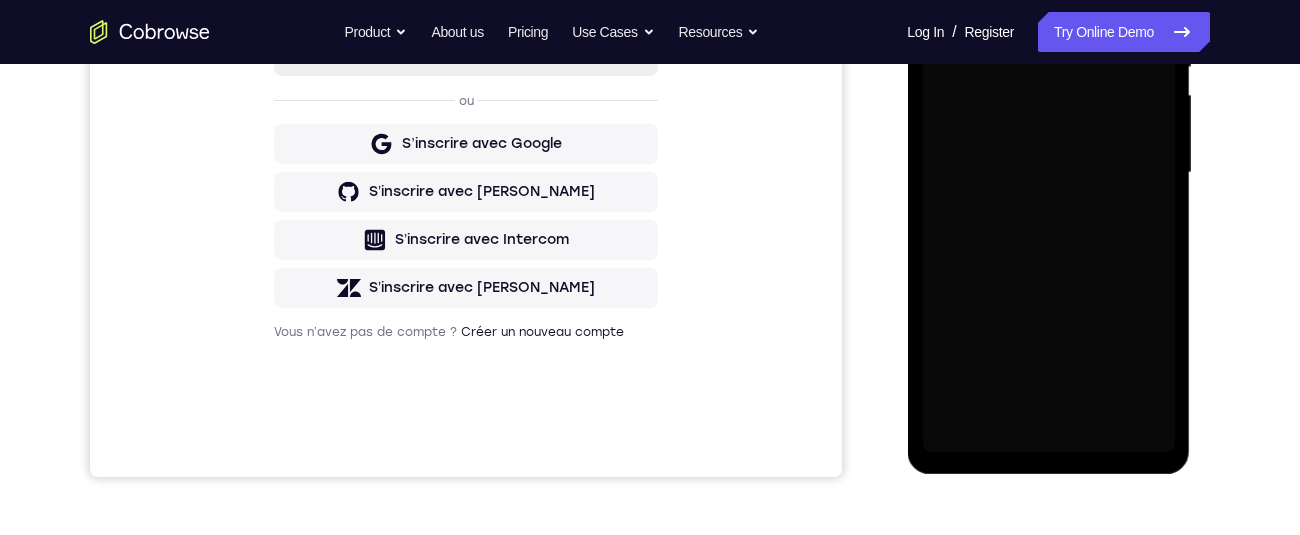 scroll, scrollTop: 436, scrollLeft: 0, axis: vertical 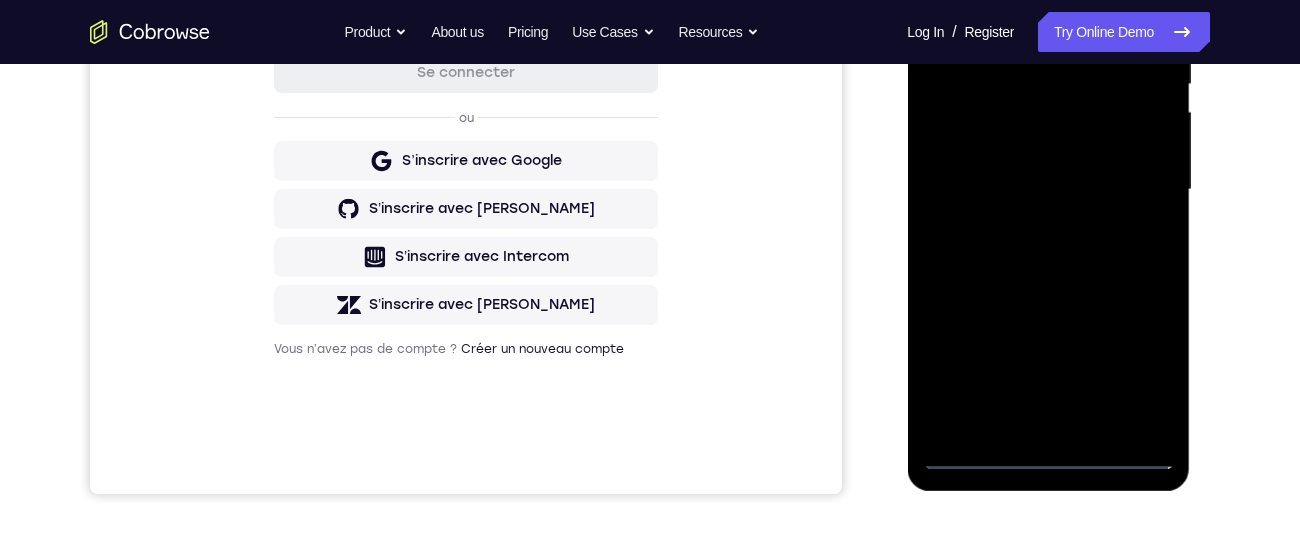 click at bounding box center [1048, 190] 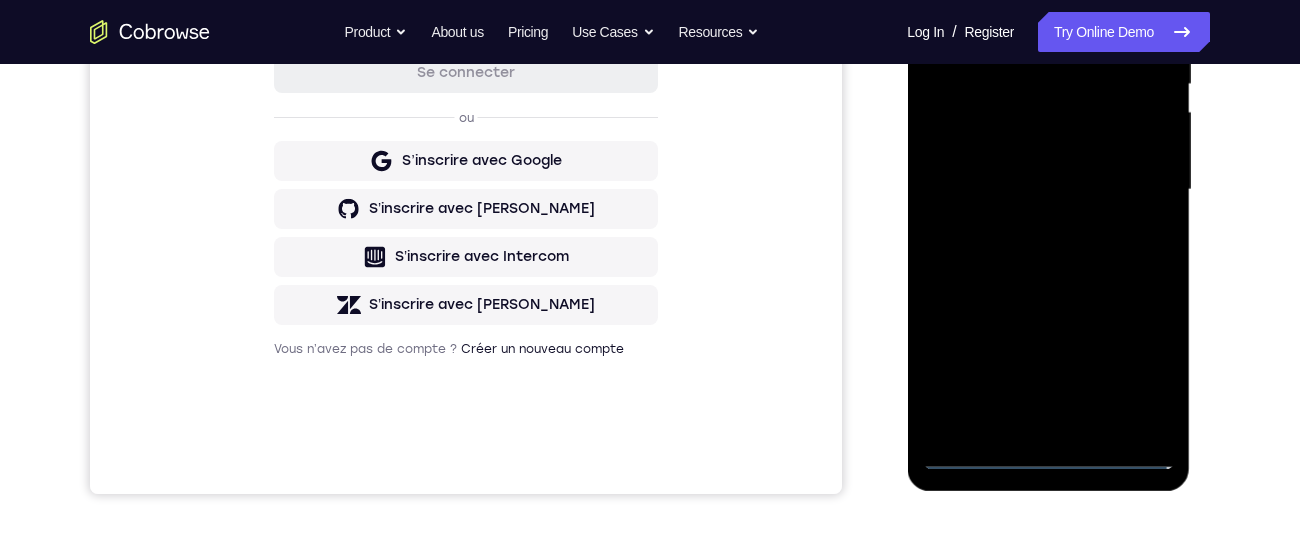 click at bounding box center [1048, 190] 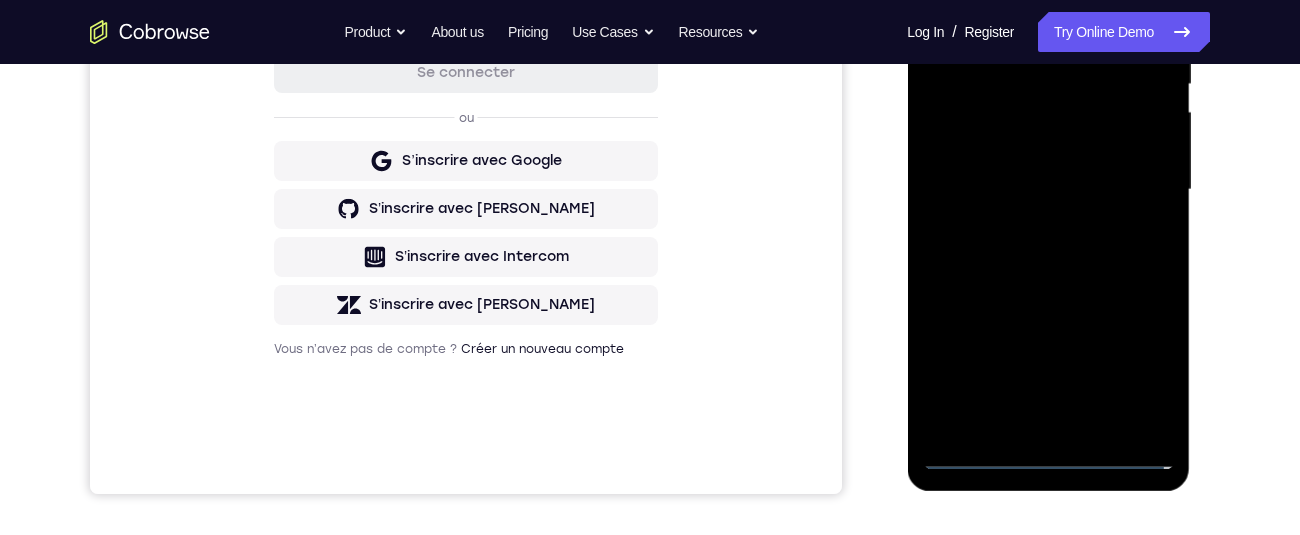click at bounding box center (1048, 190) 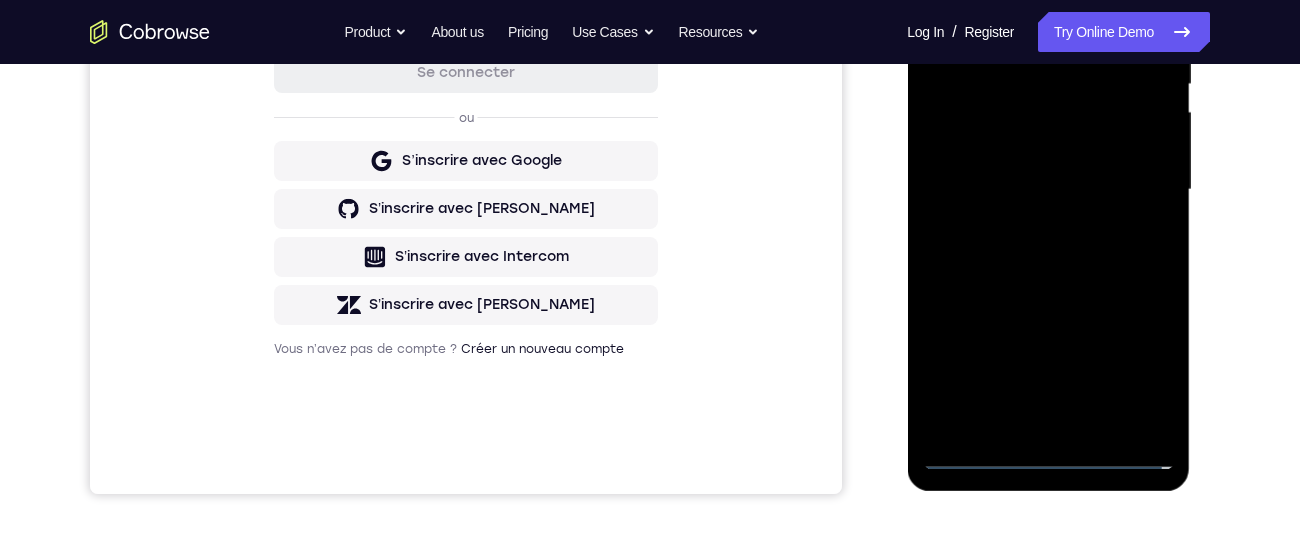 scroll, scrollTop: 295, scrollLeft: 0, axis: vertical 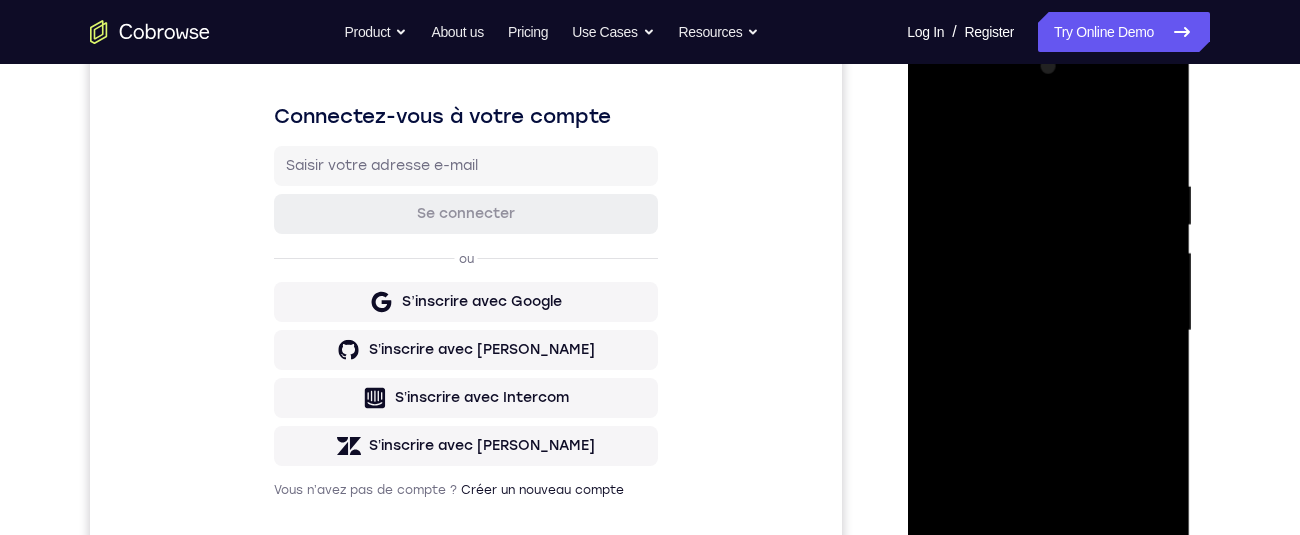 click at bounding box center [1048, 331] 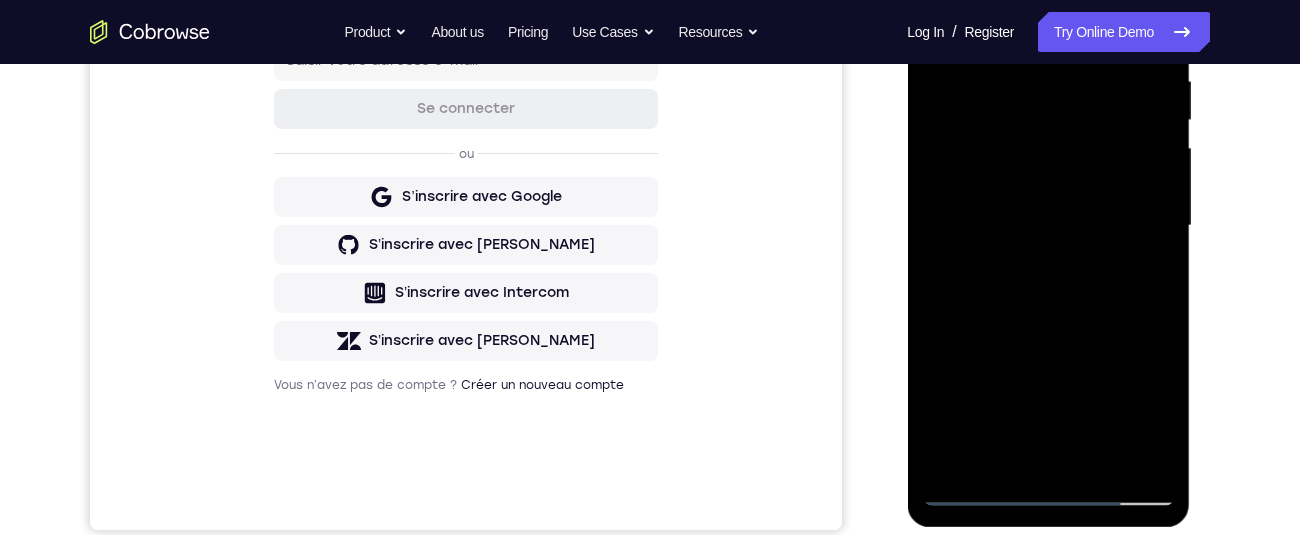 scroll, scrollTop: 399, scrollLeft: 0, axis: vertical 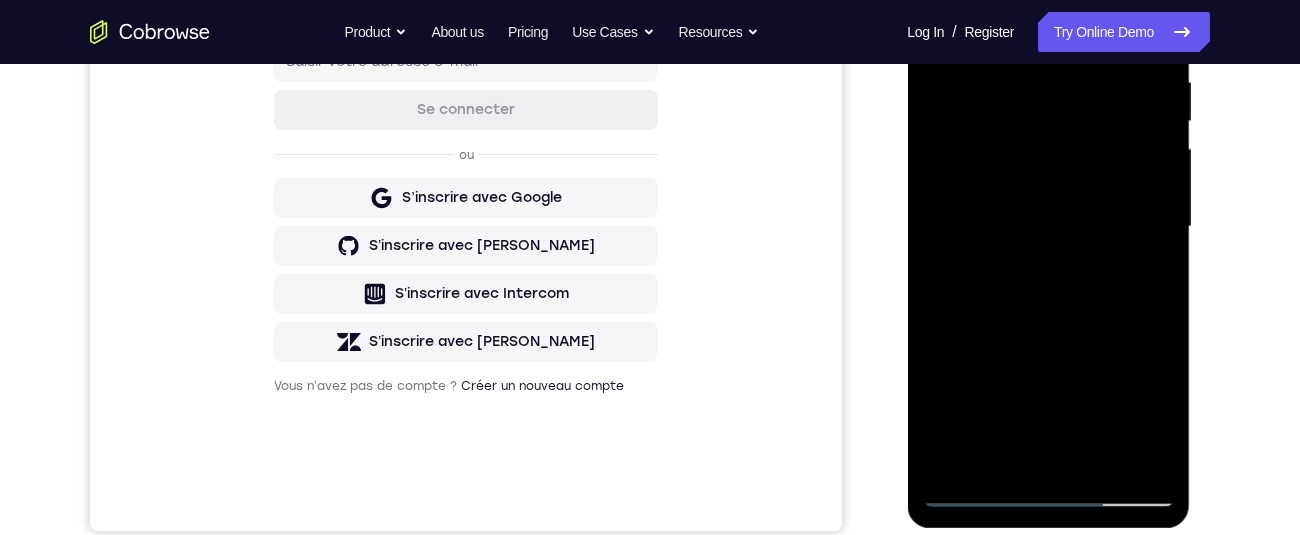 click at bounding box center [1048, 227] 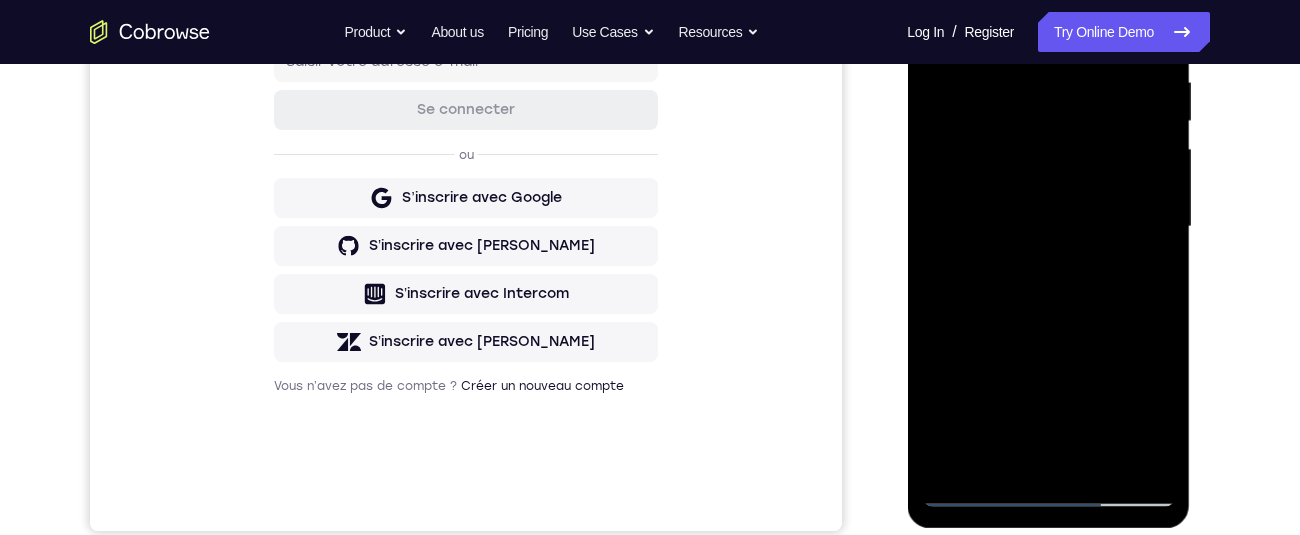 click at bounding box center (1048, 227) 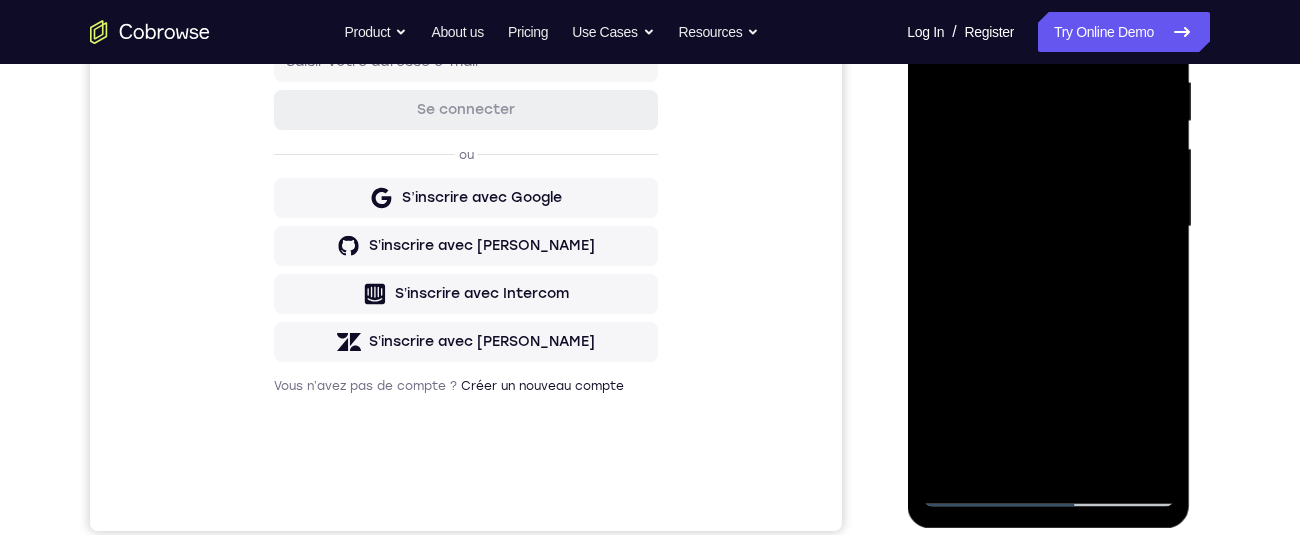 click at bounding box center (1048, 227) 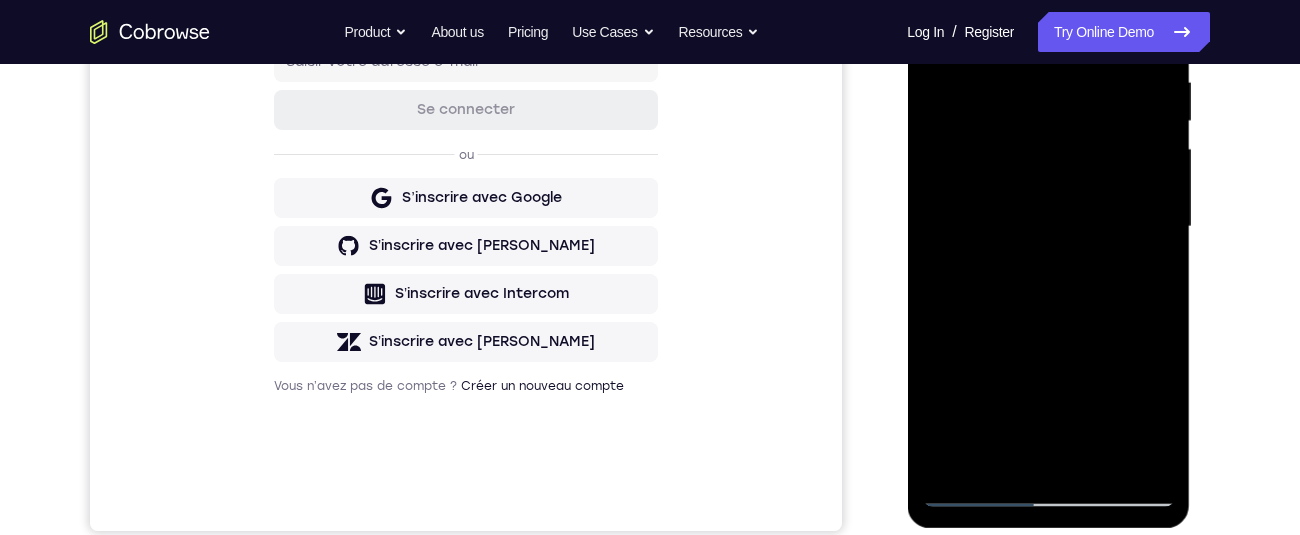 click at bounding box center (1048, 227) 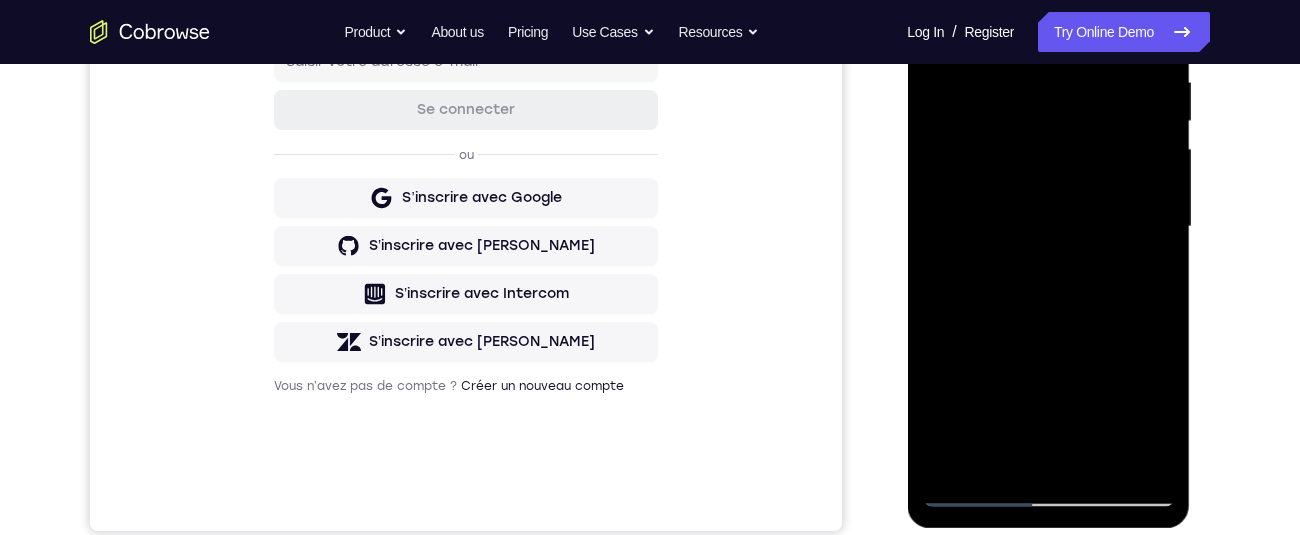 click at bounding box center [1048, 227] 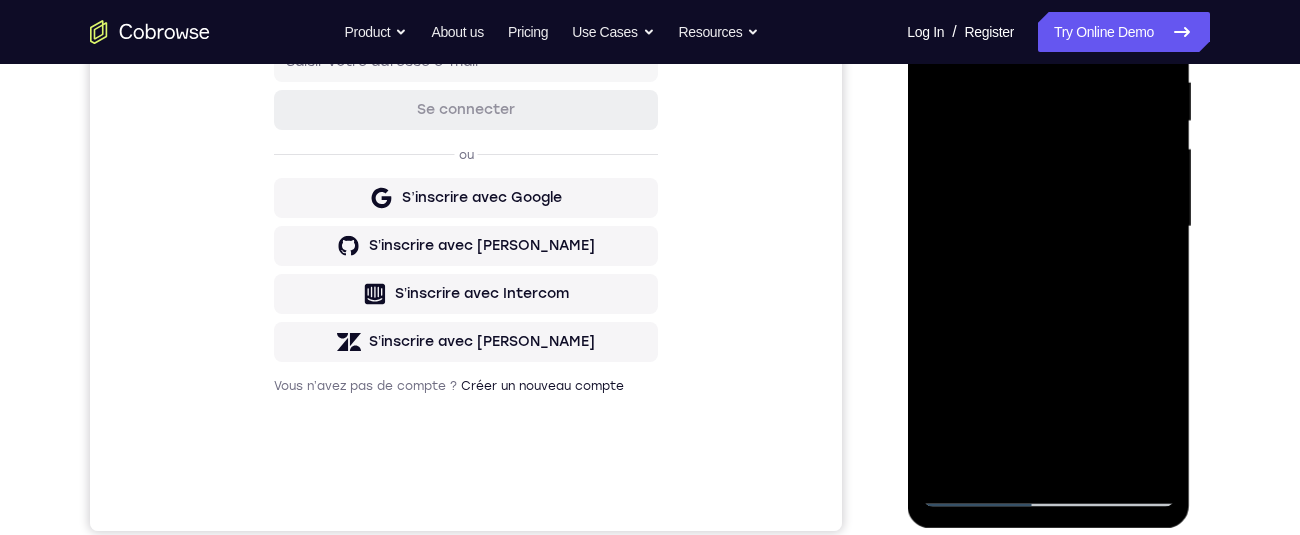 click at bounding box center (1048, 227) 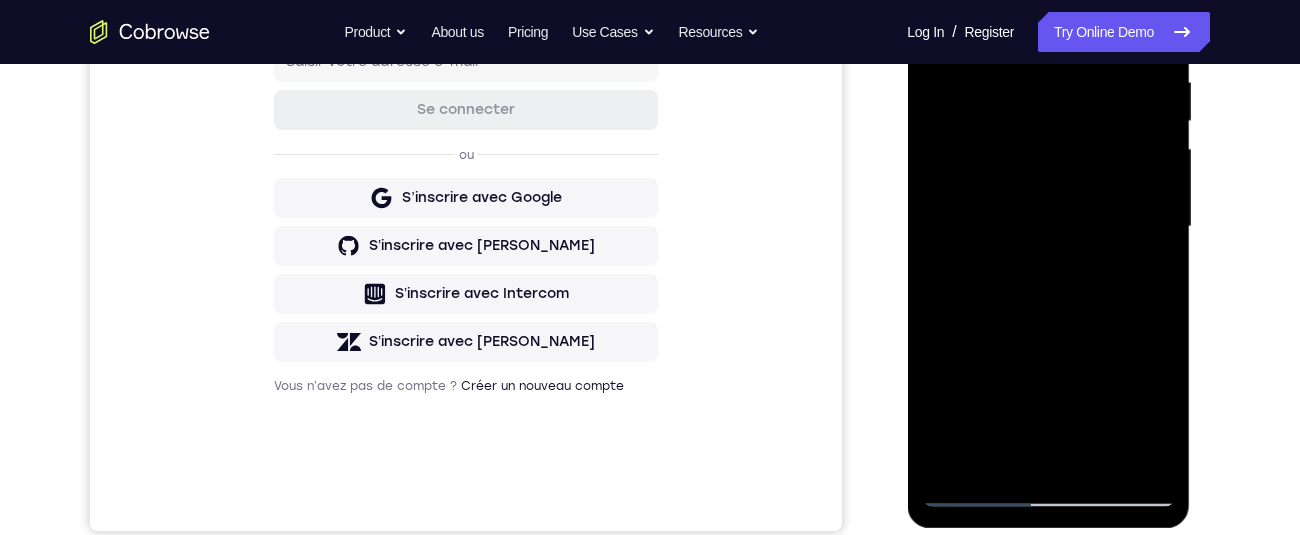 click at bounding box center [1048, 227] 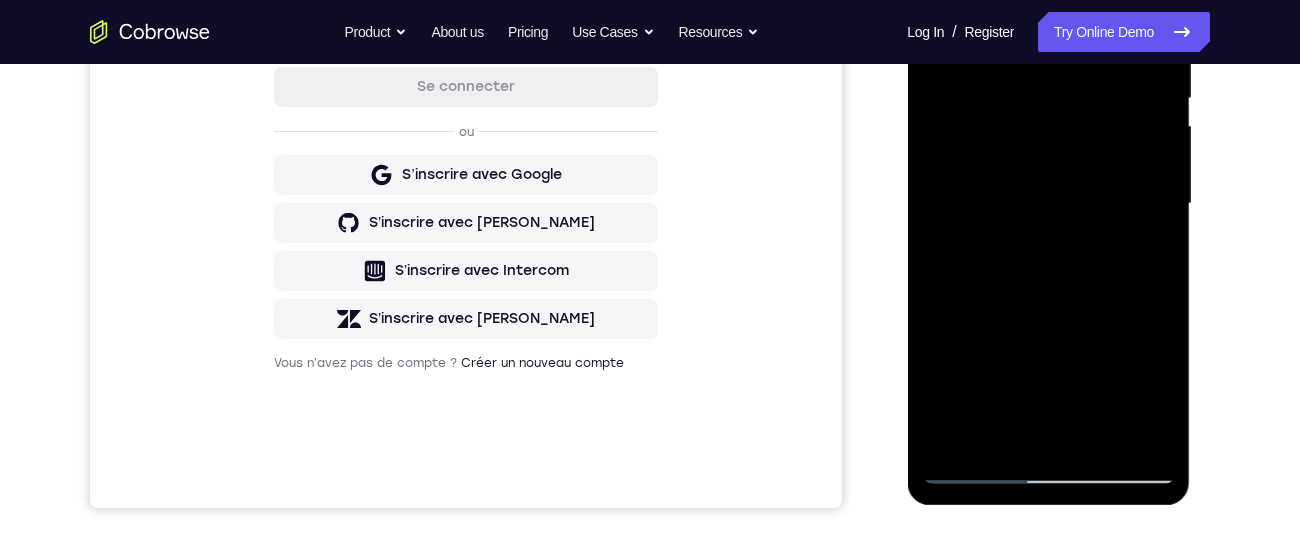 click at bounding box center (1048, 204) 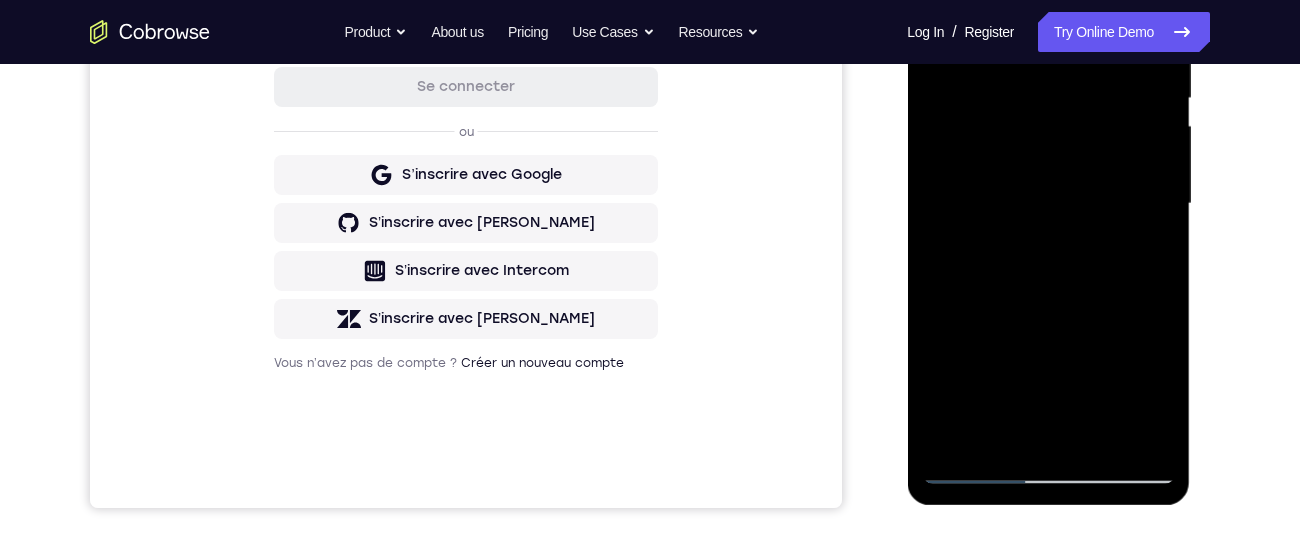 click on "Your Support Agent             Your Customer       Web   iOS   Android                         Next Steps   We’d be happy to give a product demo, answer any technical questions, or share best practices.          Create An Account             Contact Sales" at bounding box center (650, 301) 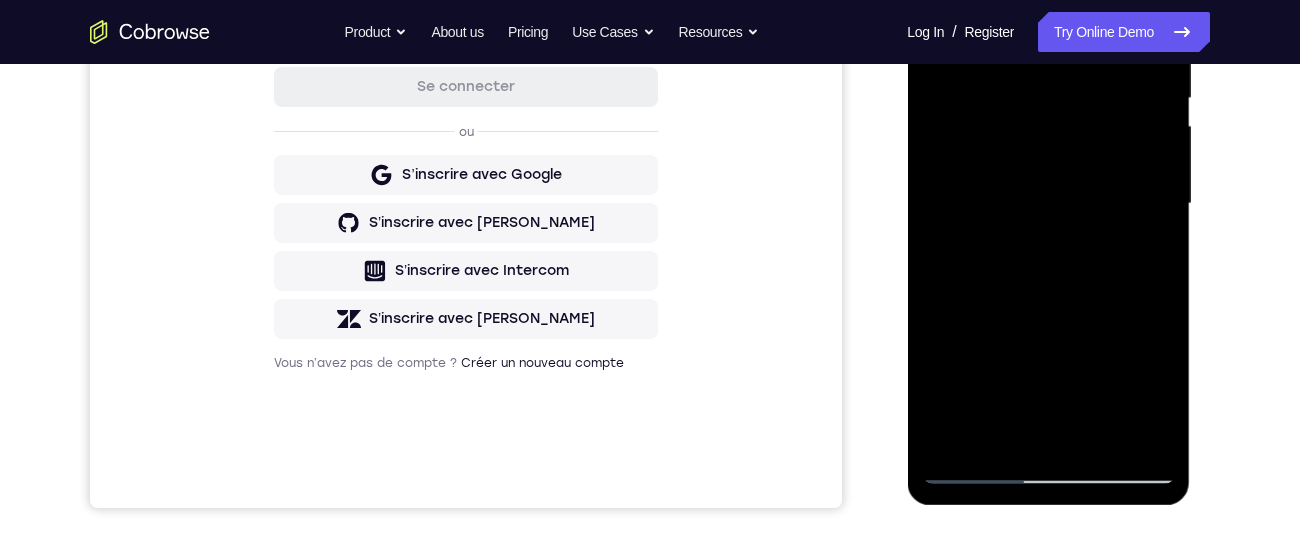 click at bounding box center (1048, 204) 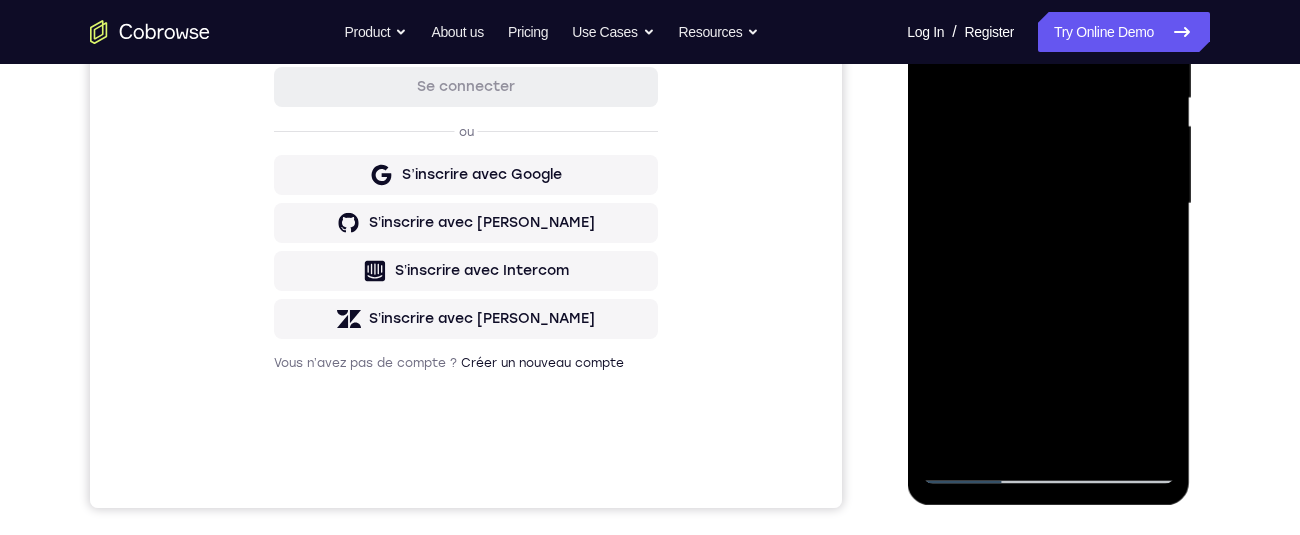 click at bounding box center [1048, 204] 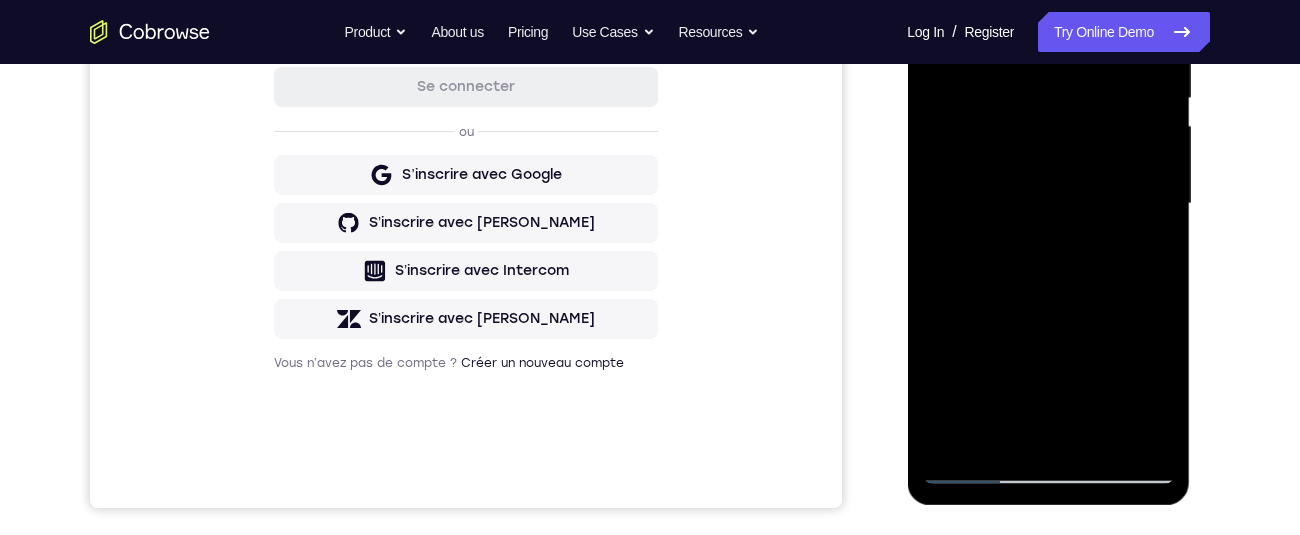 click at bounding box center (1048, 204) 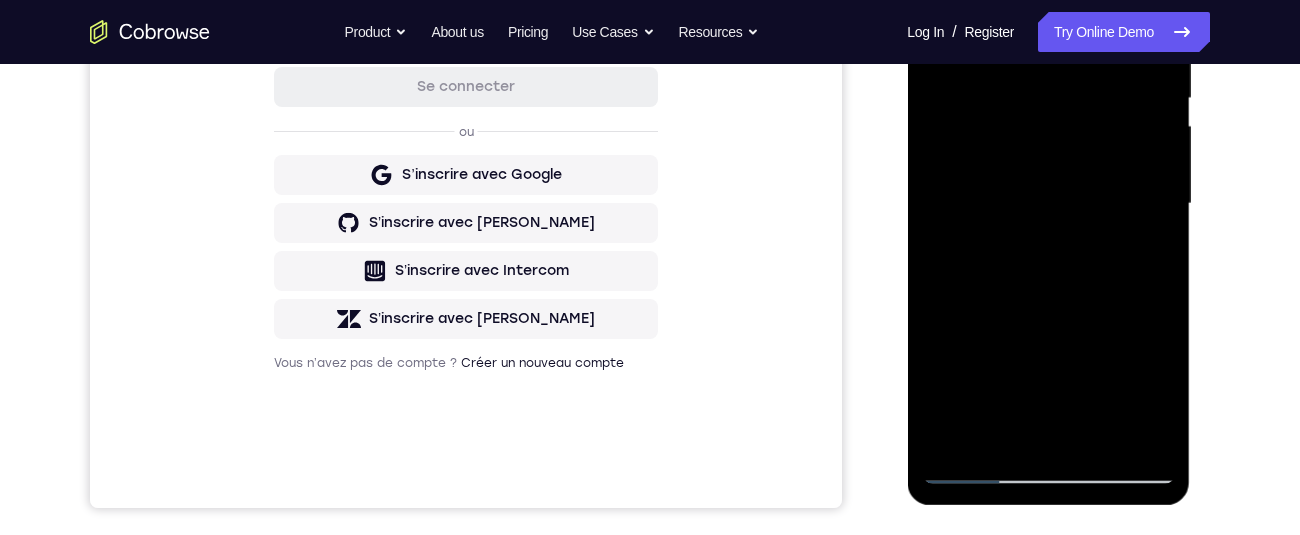 click at bounding box center [1048, 204] 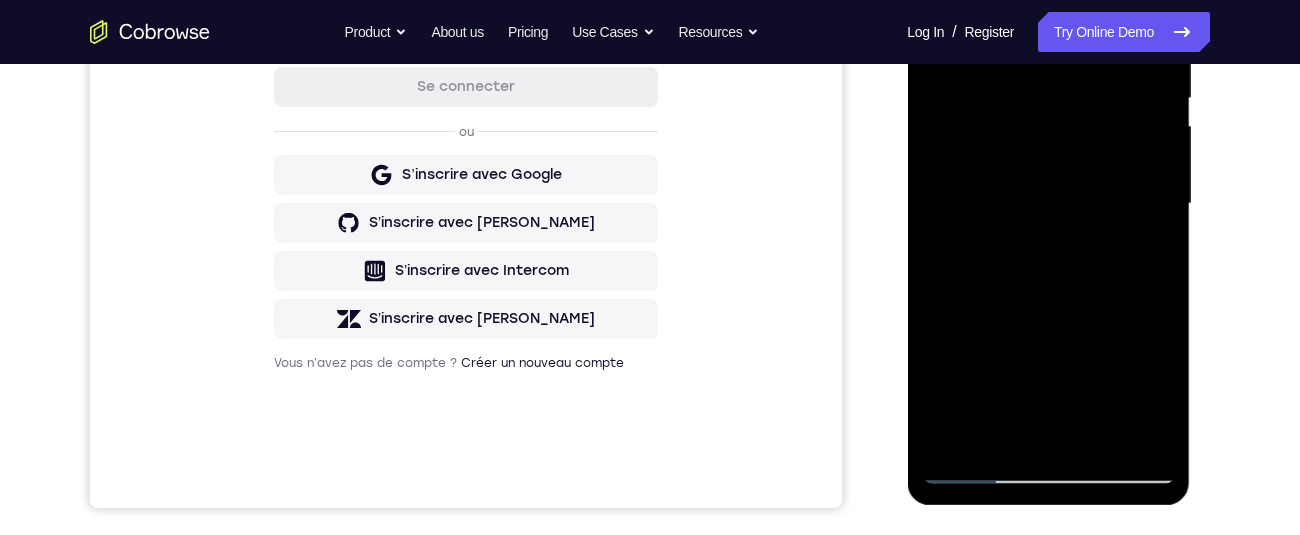 click at bounding box center (1048, 204) 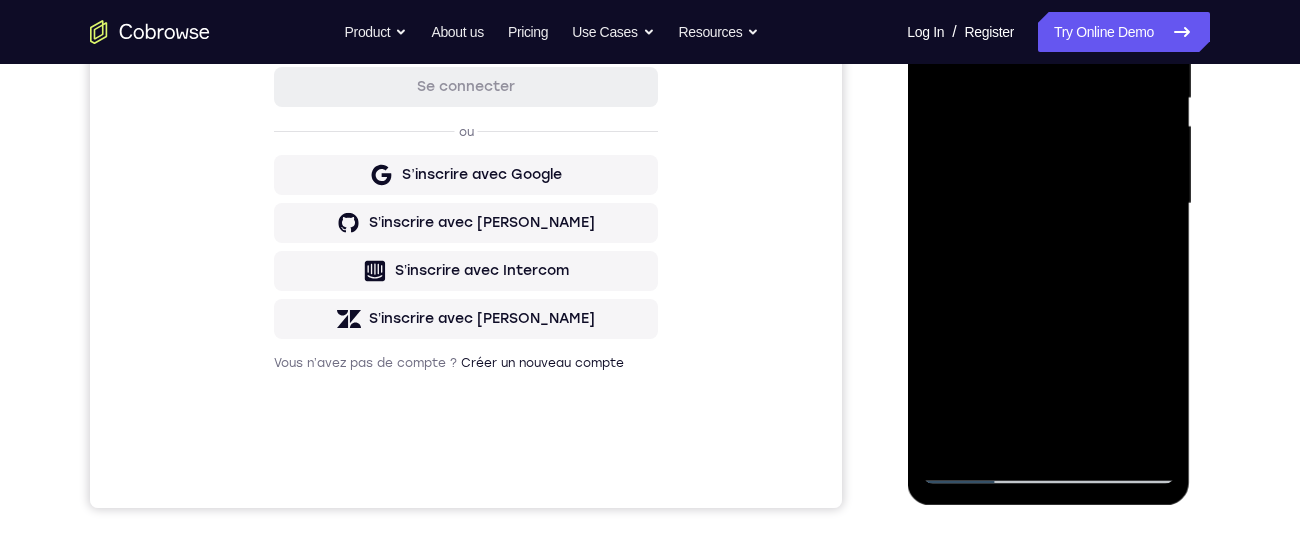 click at bounding box center (1048, 204) 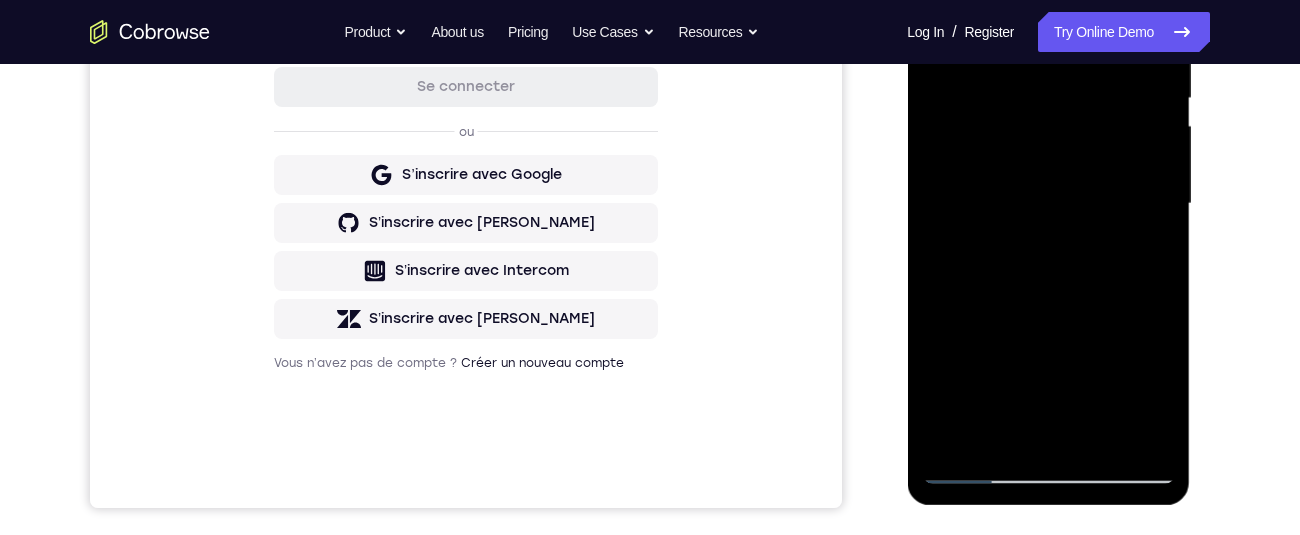 click at bounding box center [1048, 204] 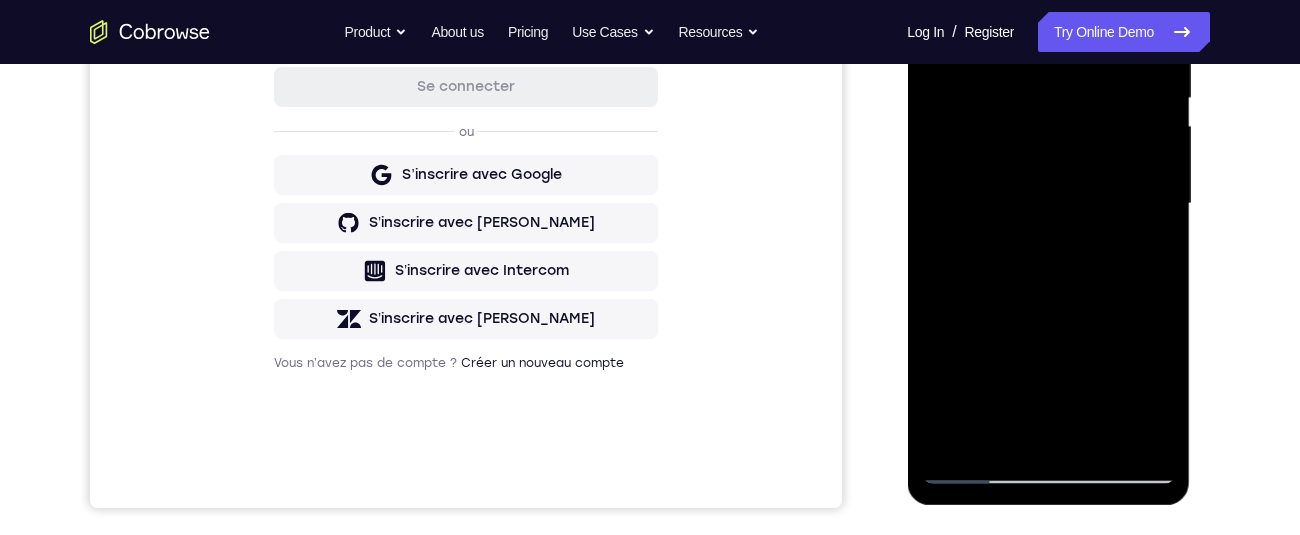 click at bounding box center (1048, 204) 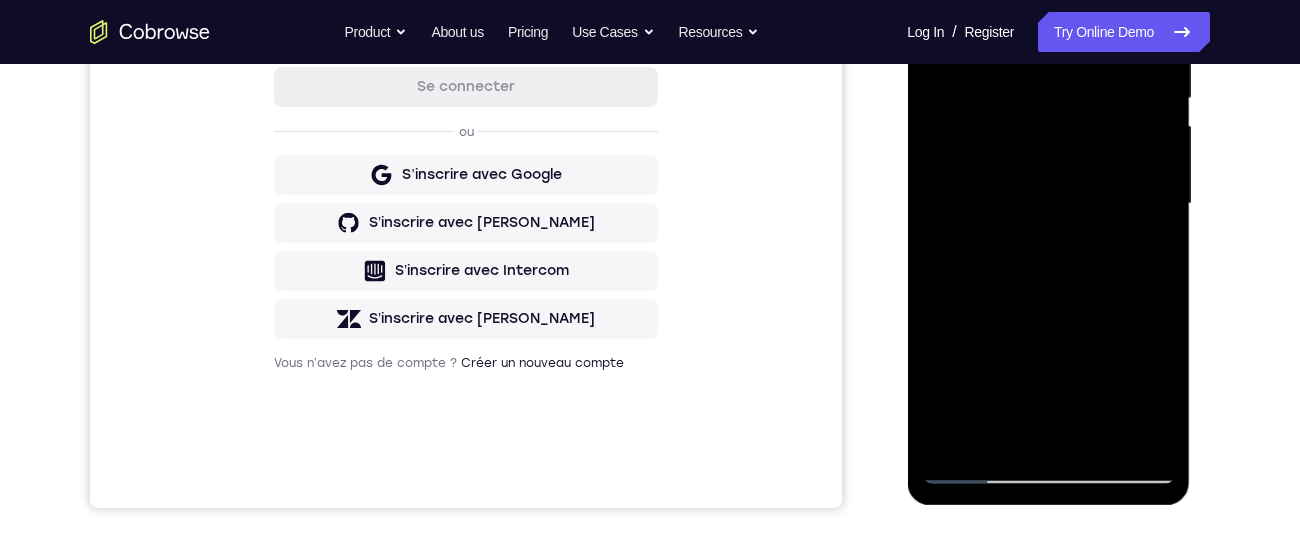 click at bounding box center [1048, 204] 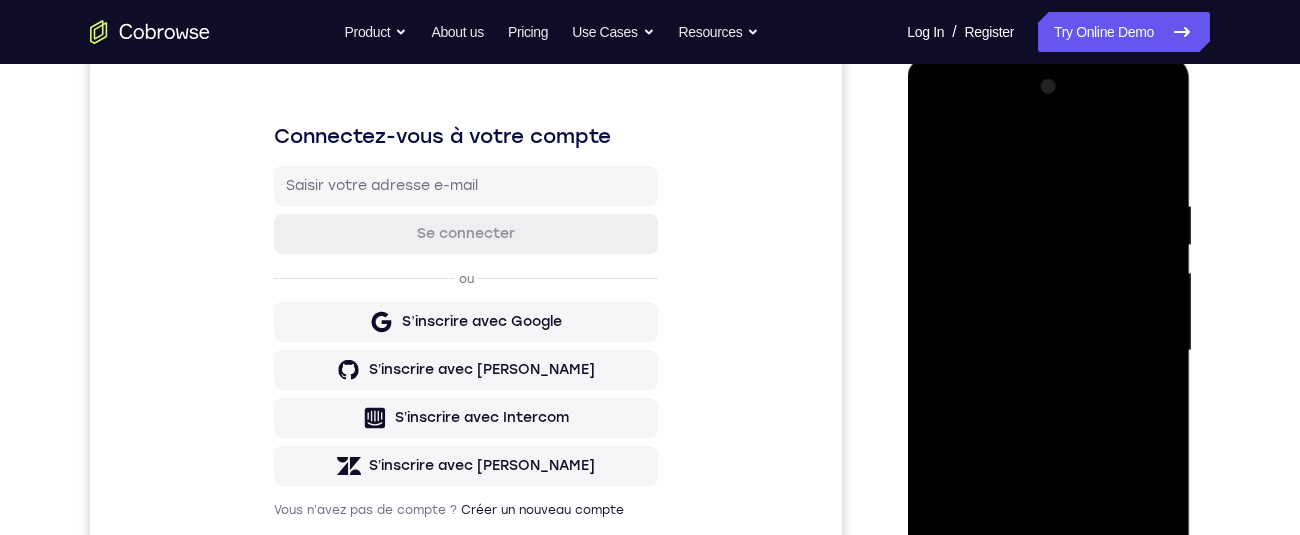 click at bounding box center (1048, 351) 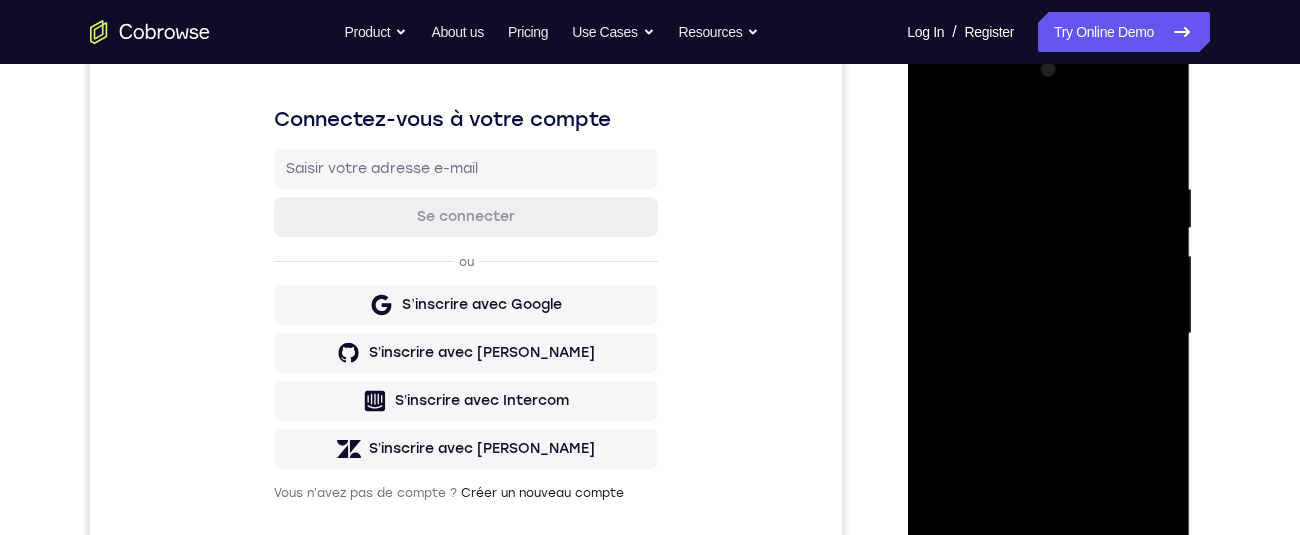 click at bounding box center [1048, 334] 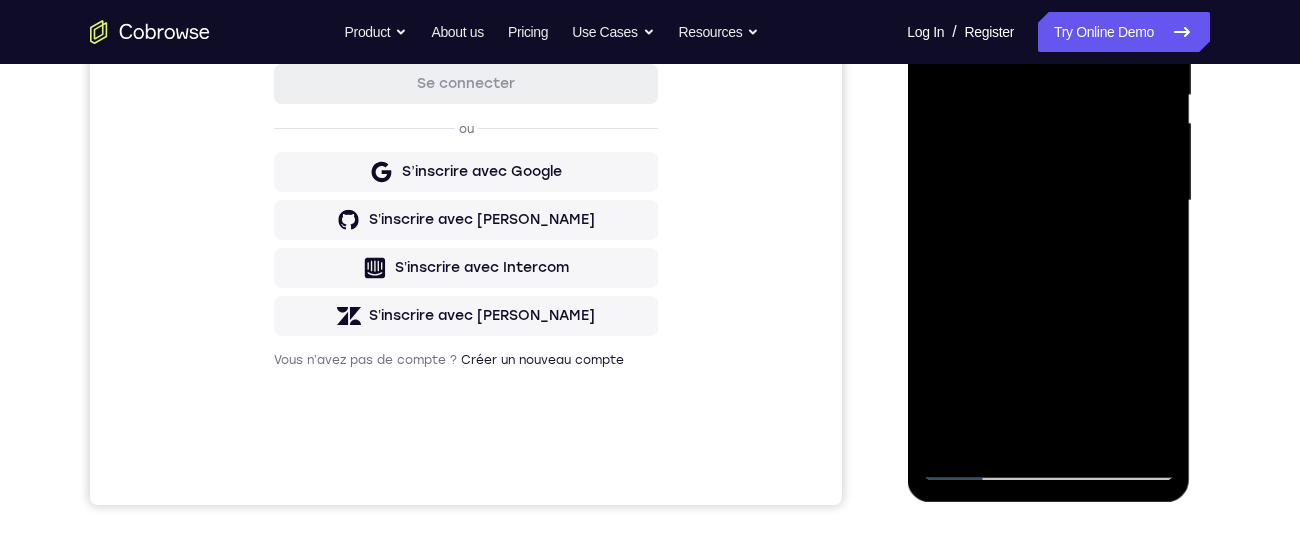 scroll, scrollTop: 423, scrollLeft: 0, axis: vertical 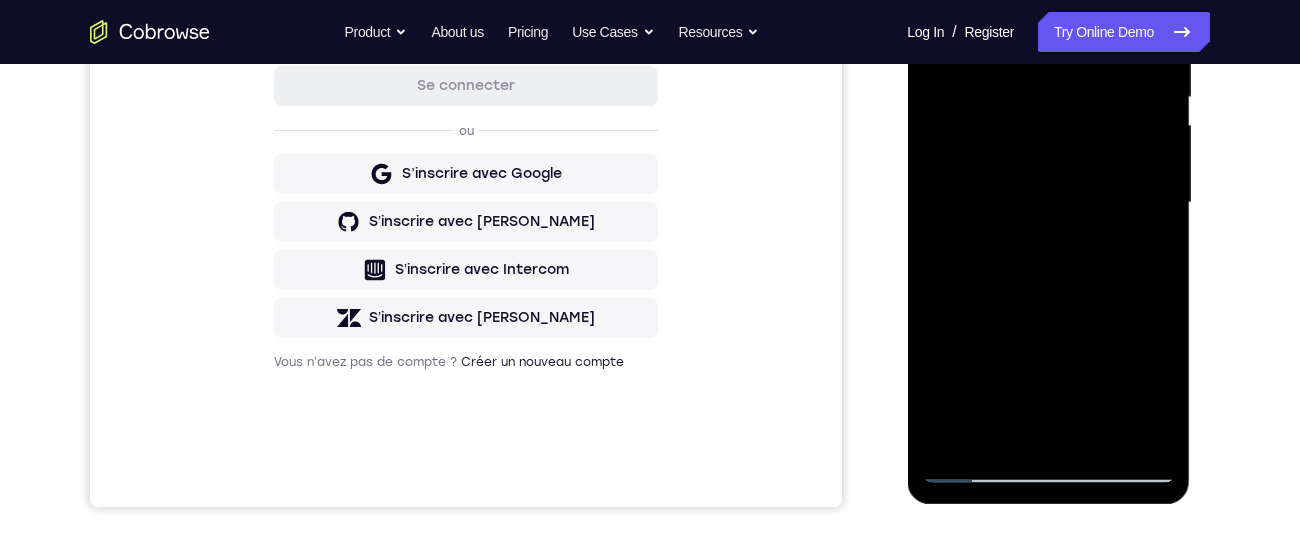 click at bounding box center [1048, 203] 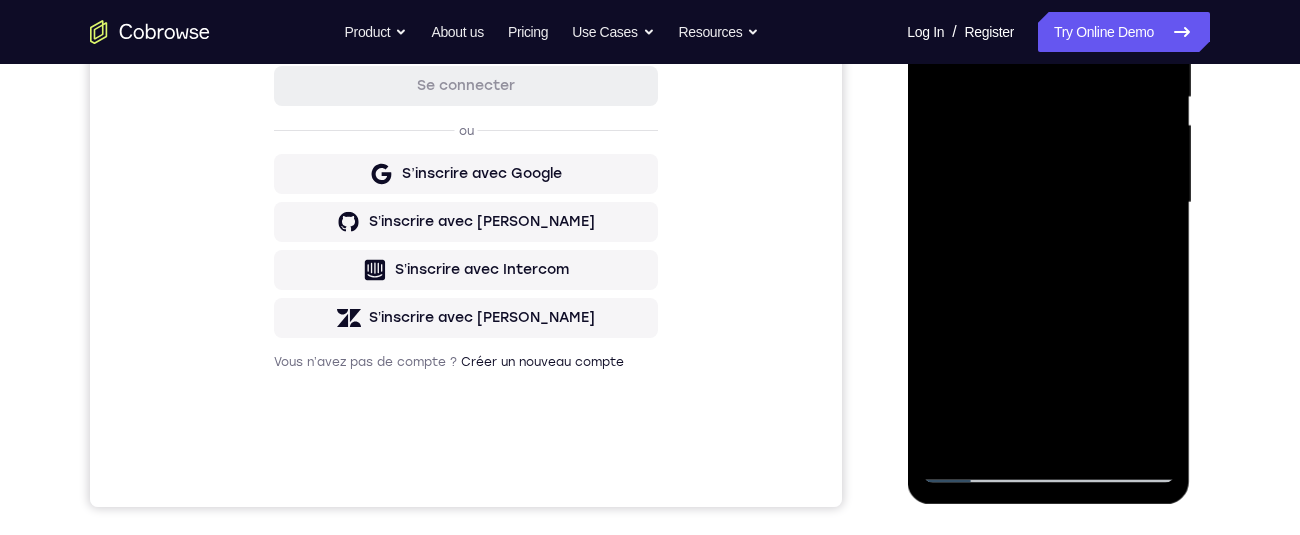 click at bounding box center (1048, 203) 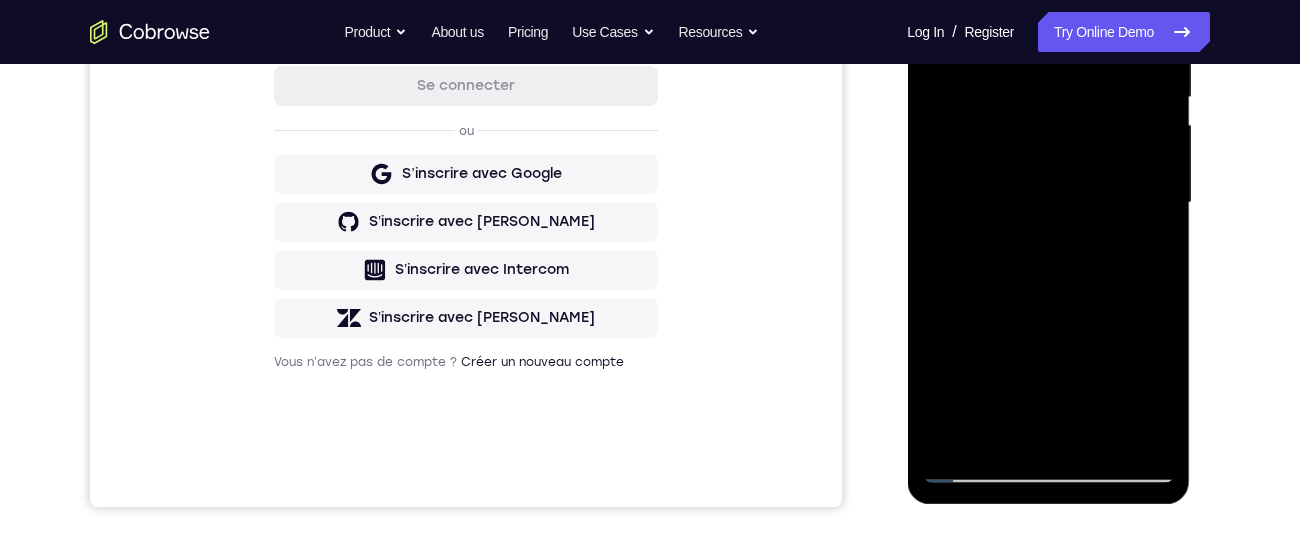 click at bounding box center [1048, 203] 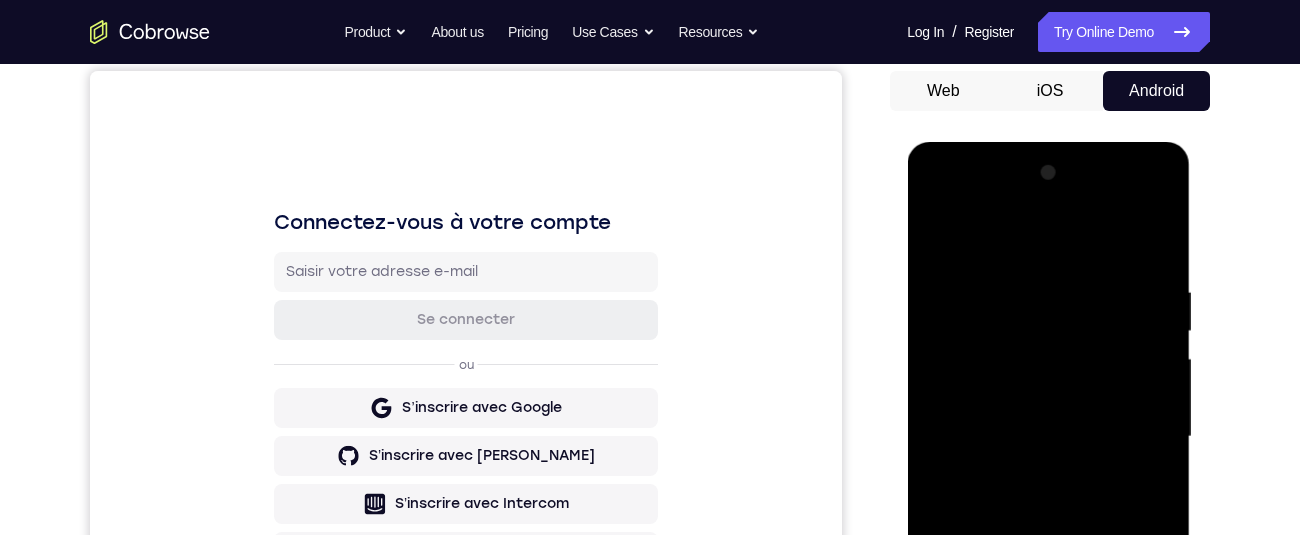 scroll, scrollTop: 188, scrollLeft: 0, axis: vertical 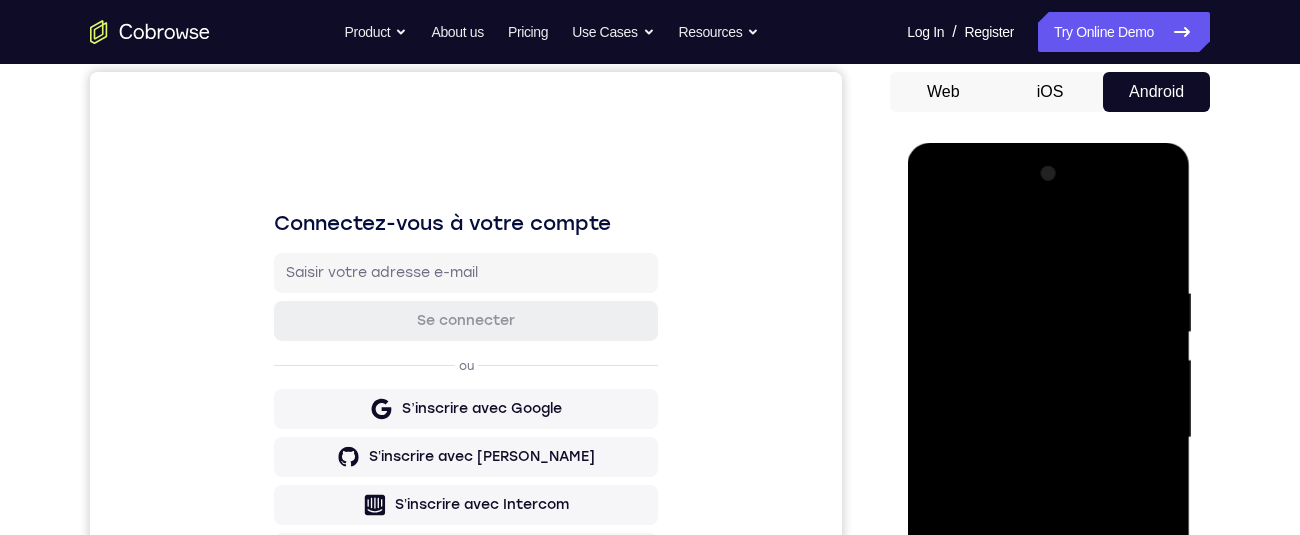 click at bounding box center (1048, 438) 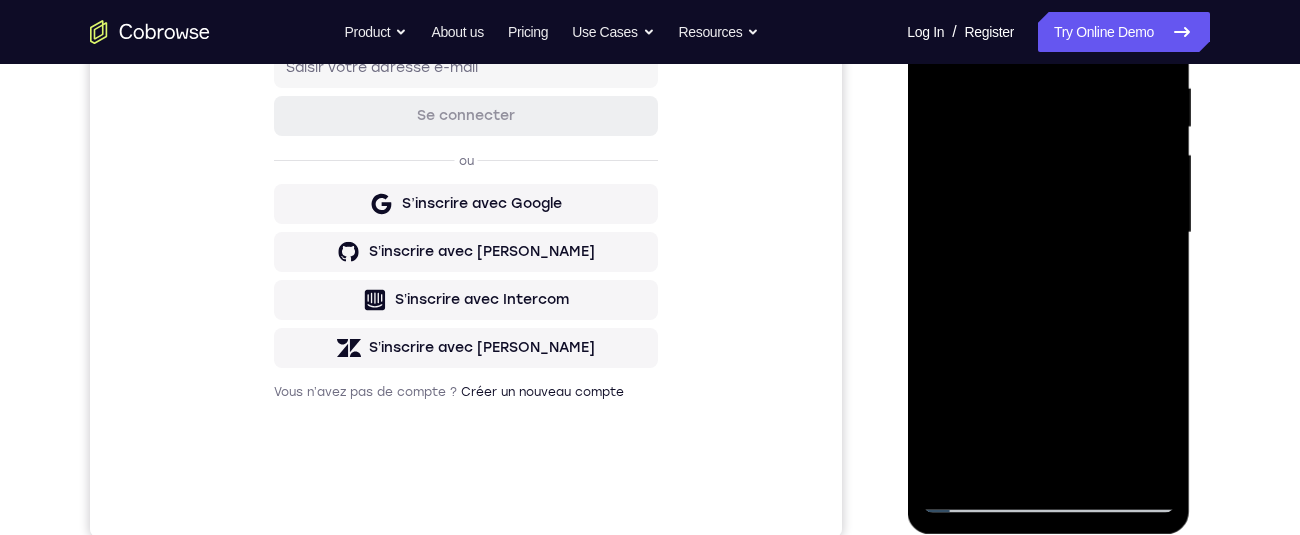 scroll, scrollTop: 241, scrollLeft: 0, axis: vertical 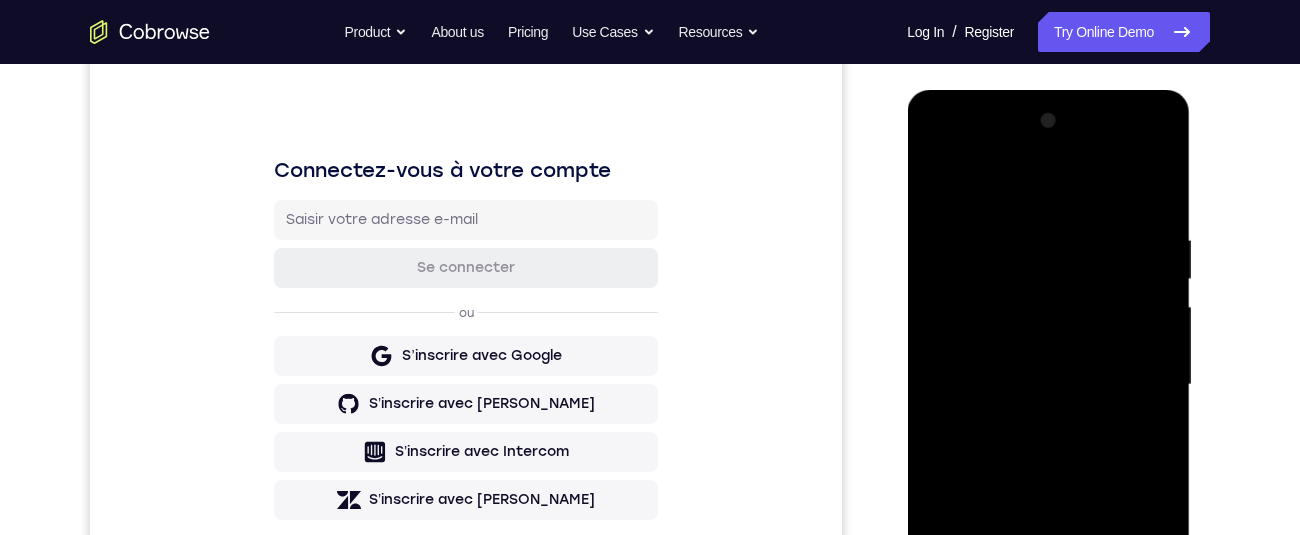 click at bounding box center [1048, 385] 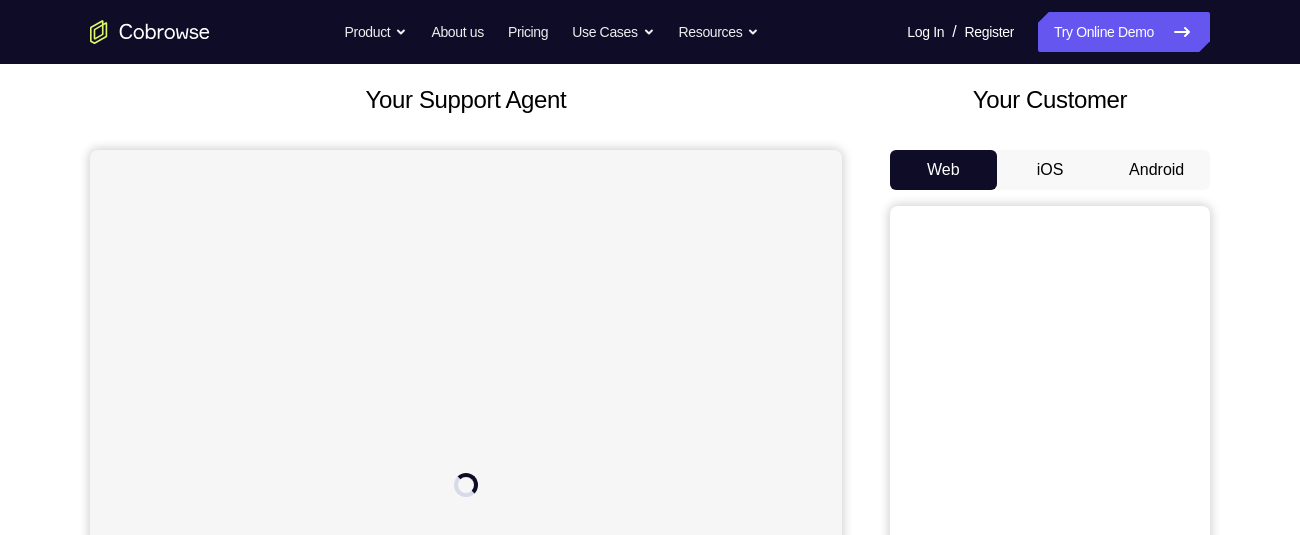 scroll, scrollTop: 0, scrollLeft: 0, axis: both 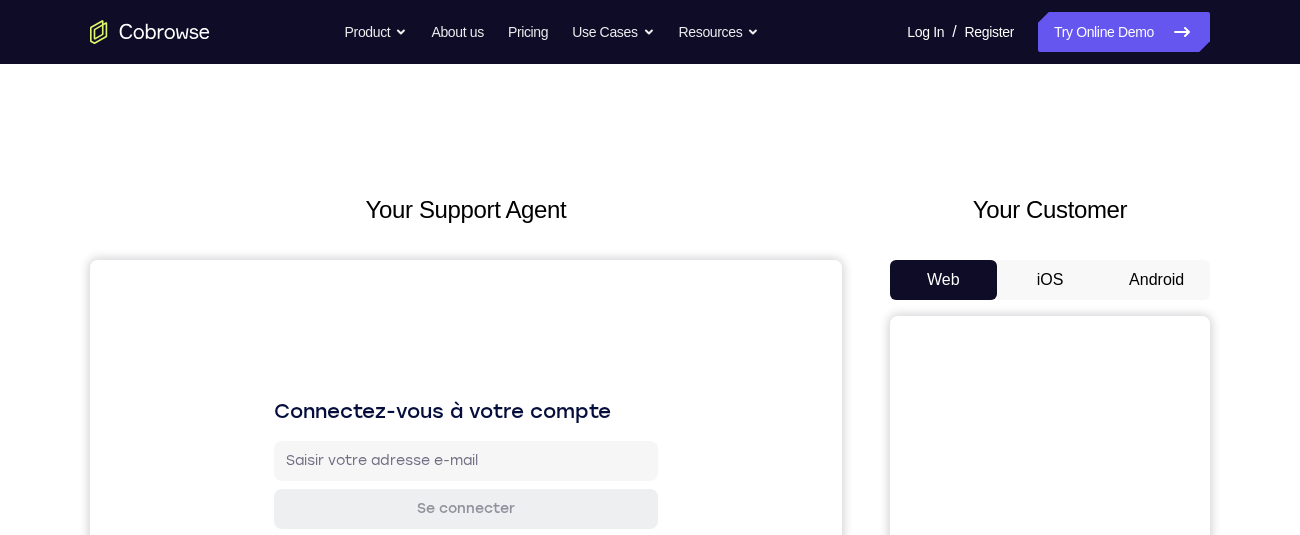 click on "Go back         Powerful,  Flexible  and  Trustworthy.   Avoid all extra friction for both Agents and Customers.        Product Overview                          Feature Spotlights          Mobile Co-browse                     Private by Default                     Universal Co-browsing                     Self-Hosted Deployments                     Explore All                        Integrations        Salesforce                   Talkdesk                   Zendesk                   Intercom                     Explore All                       Product                  About us       Pricing                   Go back         Solutions          Remote Support                     Remote Sales                     CX Platforms / CCaaS                          Industries          Telecom                     Financial Services                     Healthcare                     Human Resources                     Retail                     Insurance" at bounding box center (650, 32) 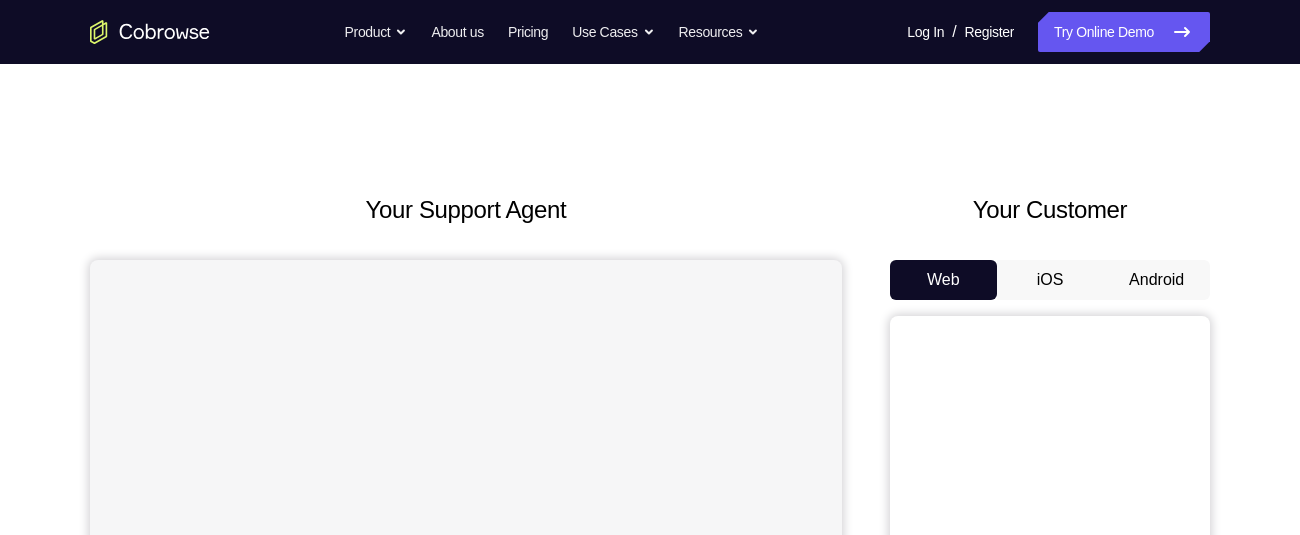 scroll, scrollTop: 0, scrollLeft: 0, axis: both 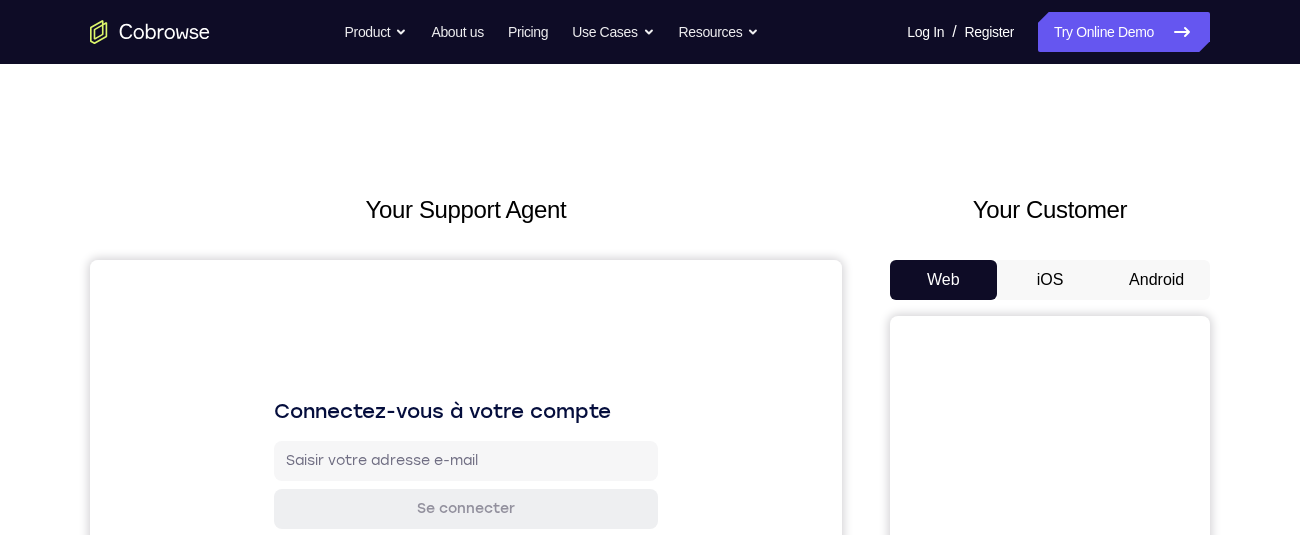 click on "Android" at bounding box center [1156, 280] 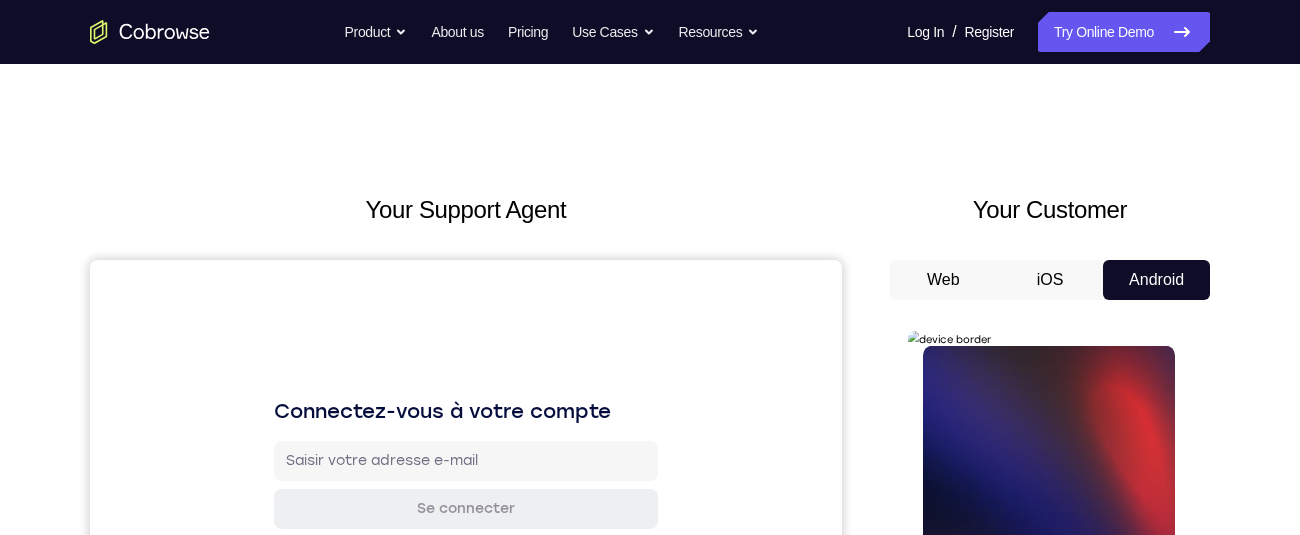 scroll, scrollTop: 220, scrollLeft: 0, axis: vertical 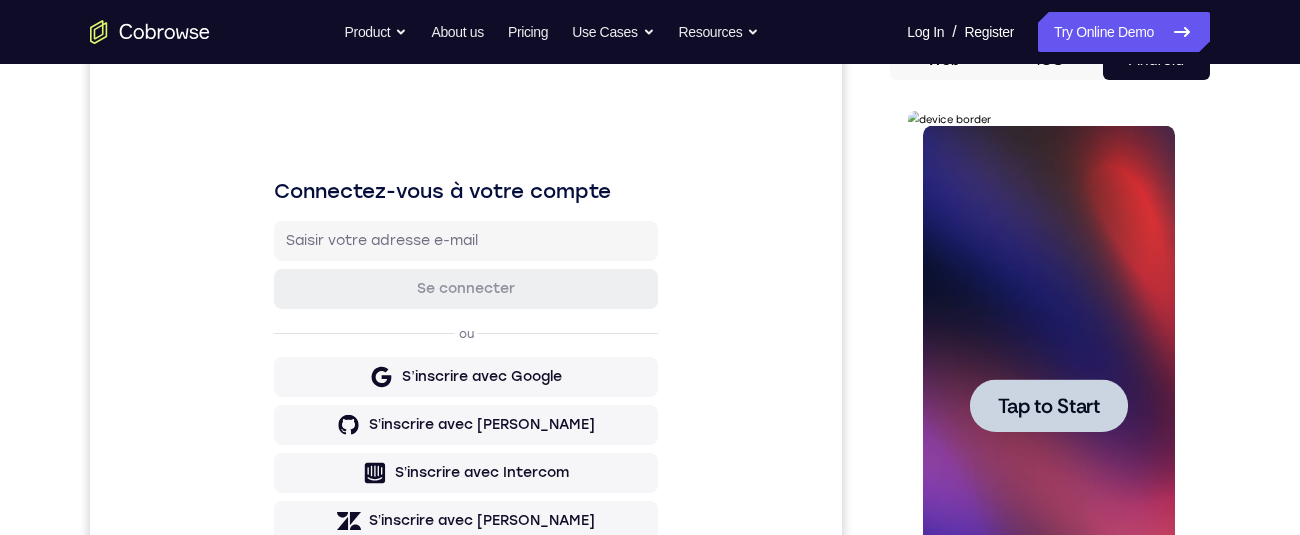 click at bounding box center [1048, 405] 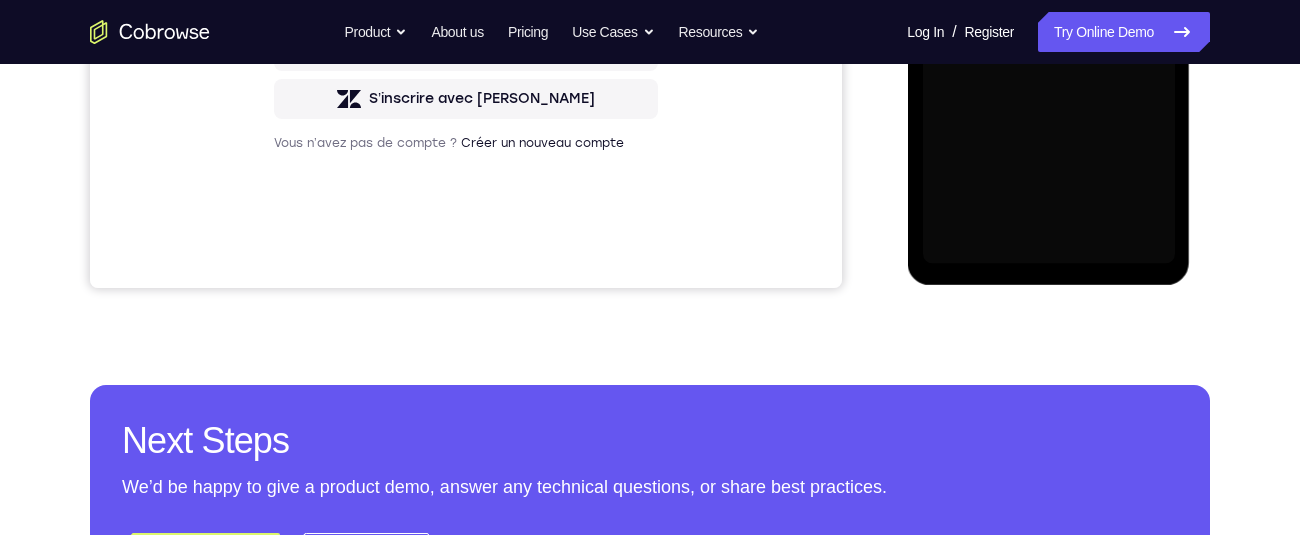 scroll, scrollTop: 636, scrollLeft: 0, axis: vertical 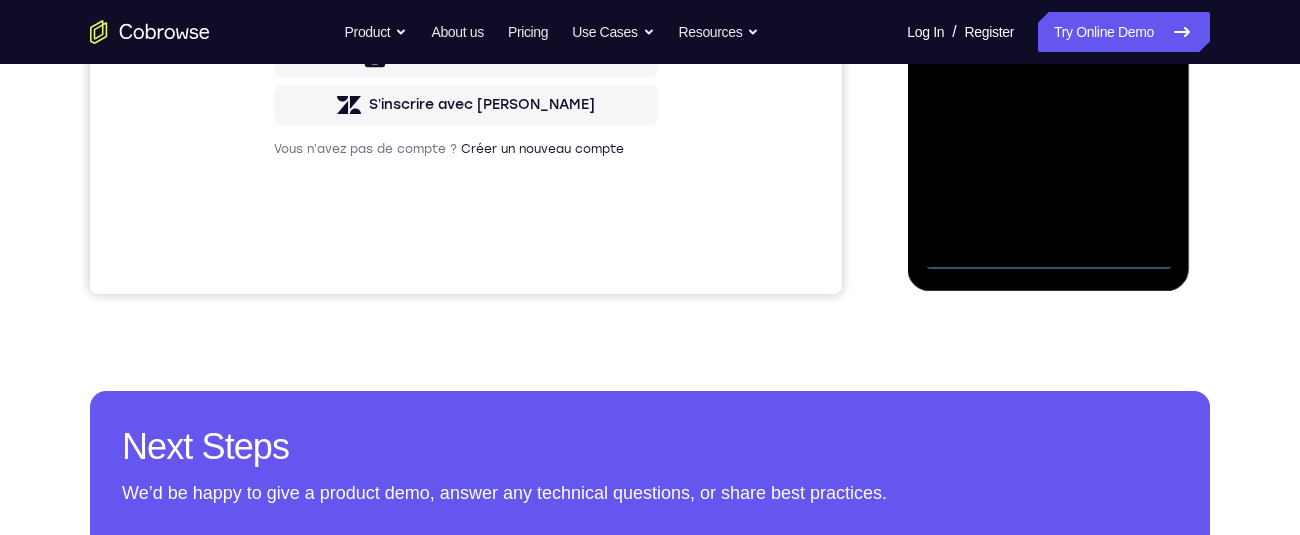 click at bounding box center (1048, -10) 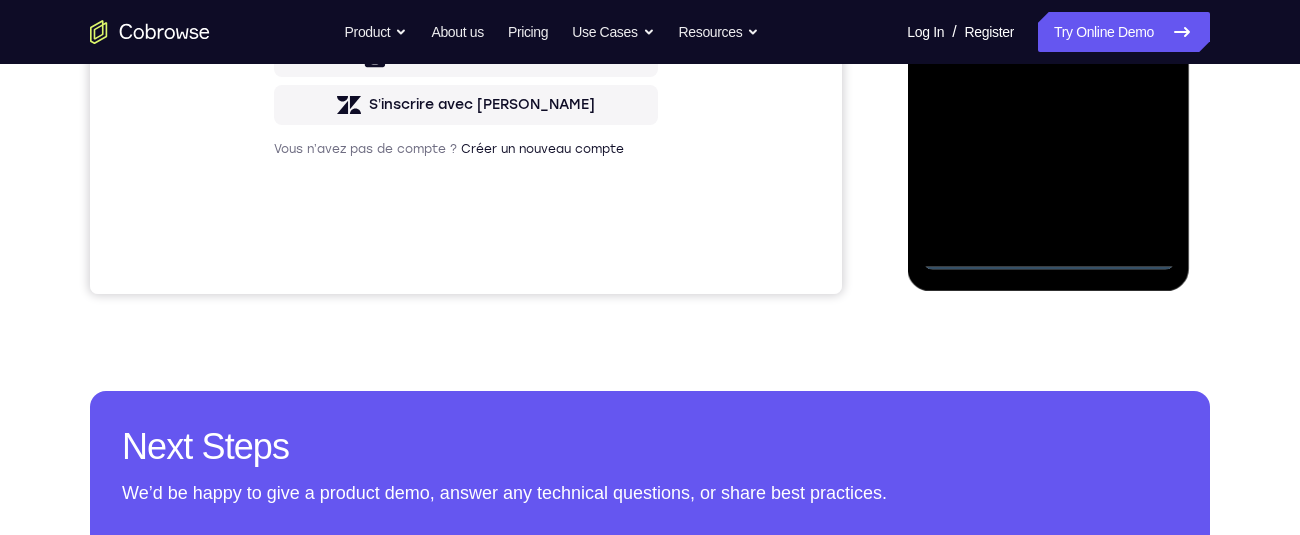 click at bounding box center [1048, -10] 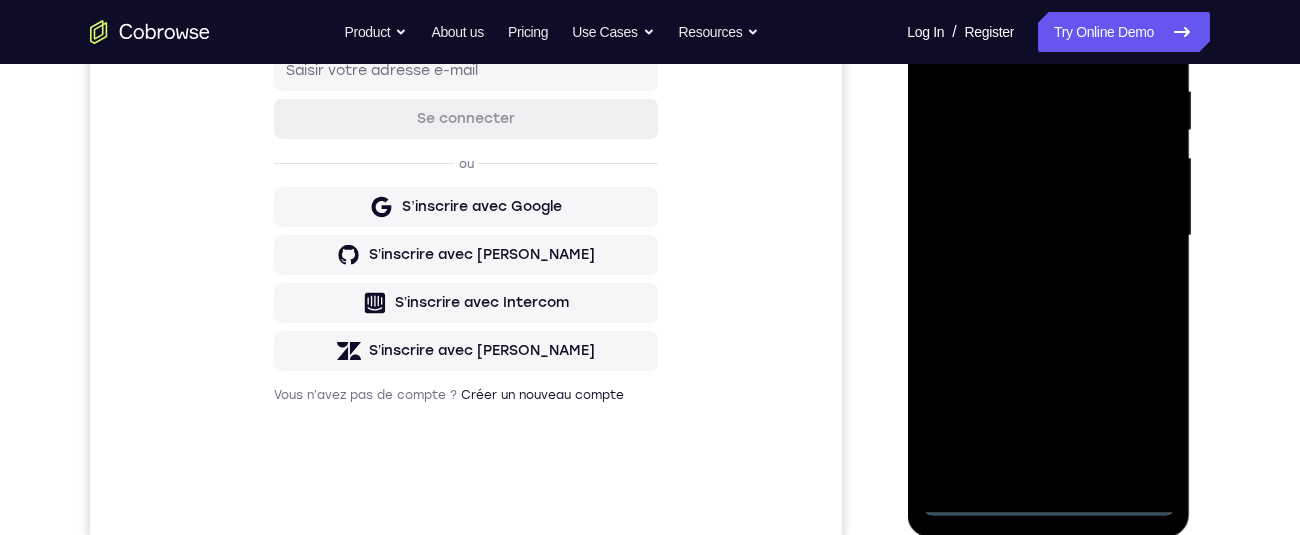 click at bounding box center (1048, 236) 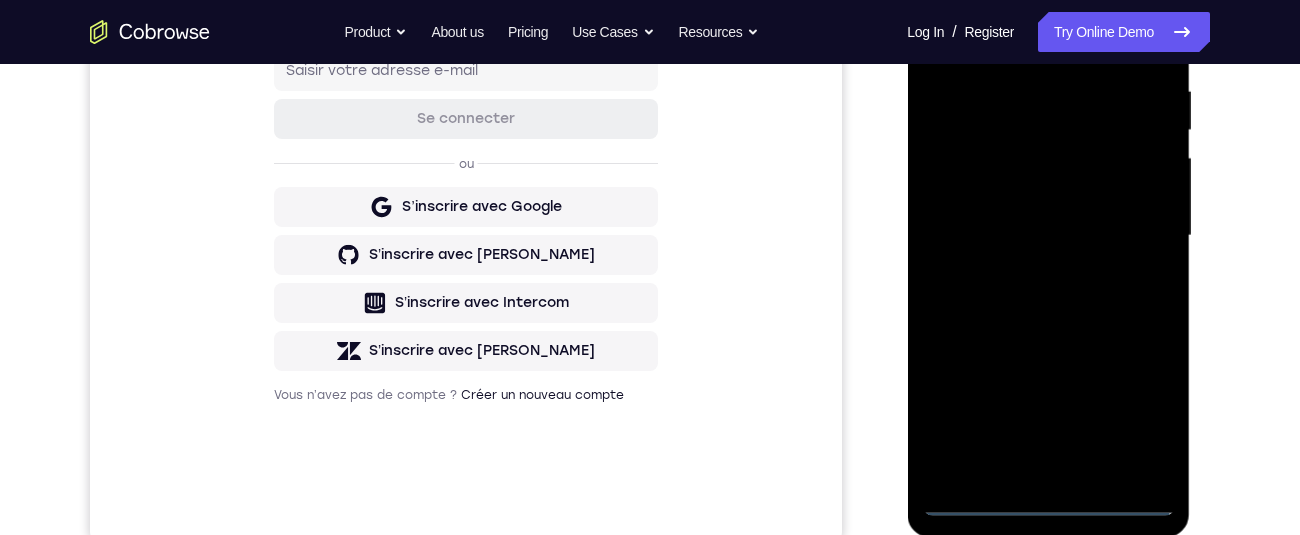click at bounding box center [1048, 236] 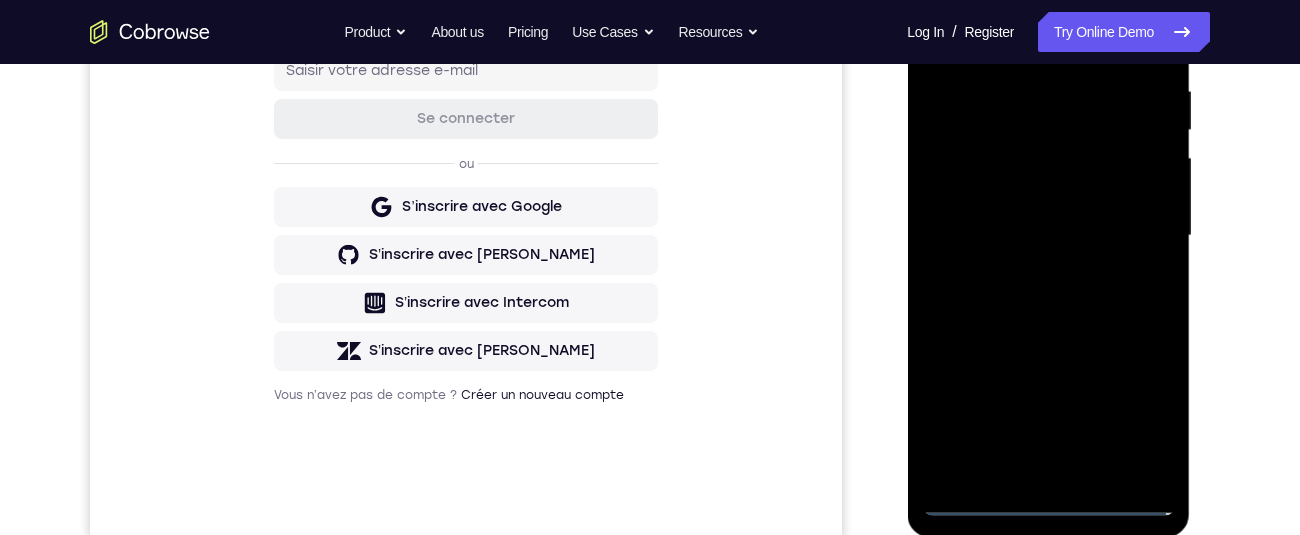 click at bounding box center [1048, 236] 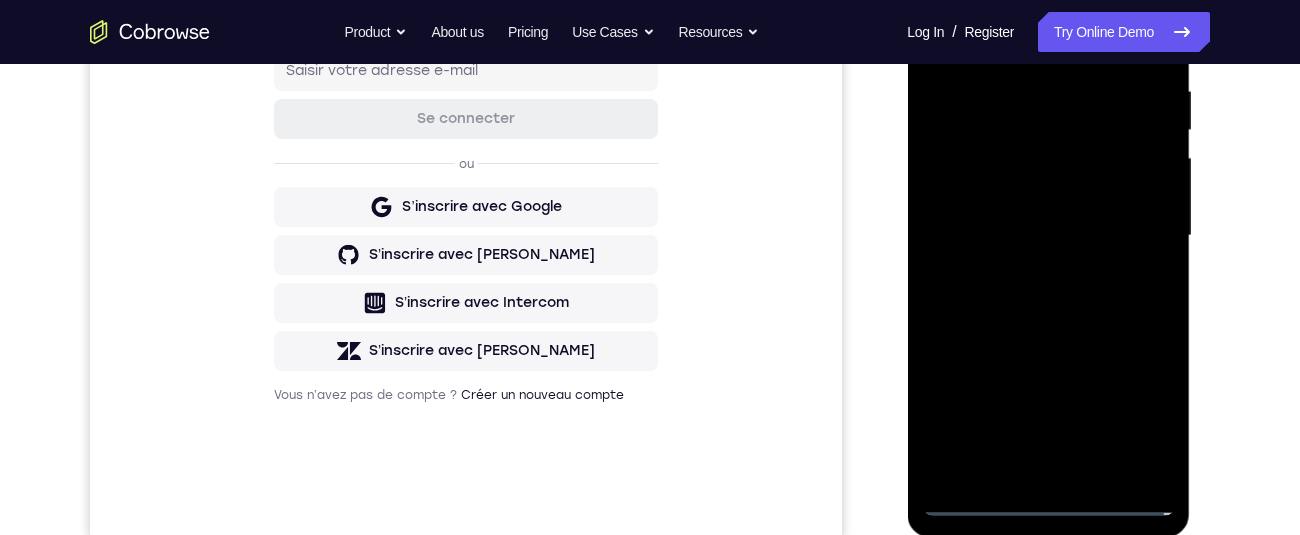 click at bounding box center [1048, 236] 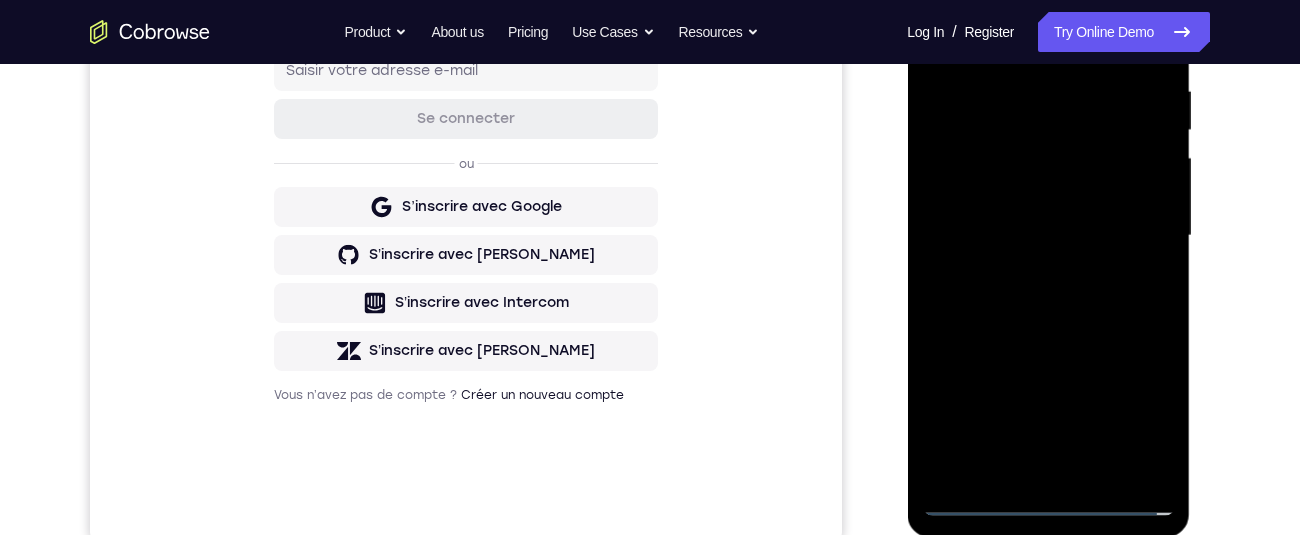 click at bounding box center (1048, 236) 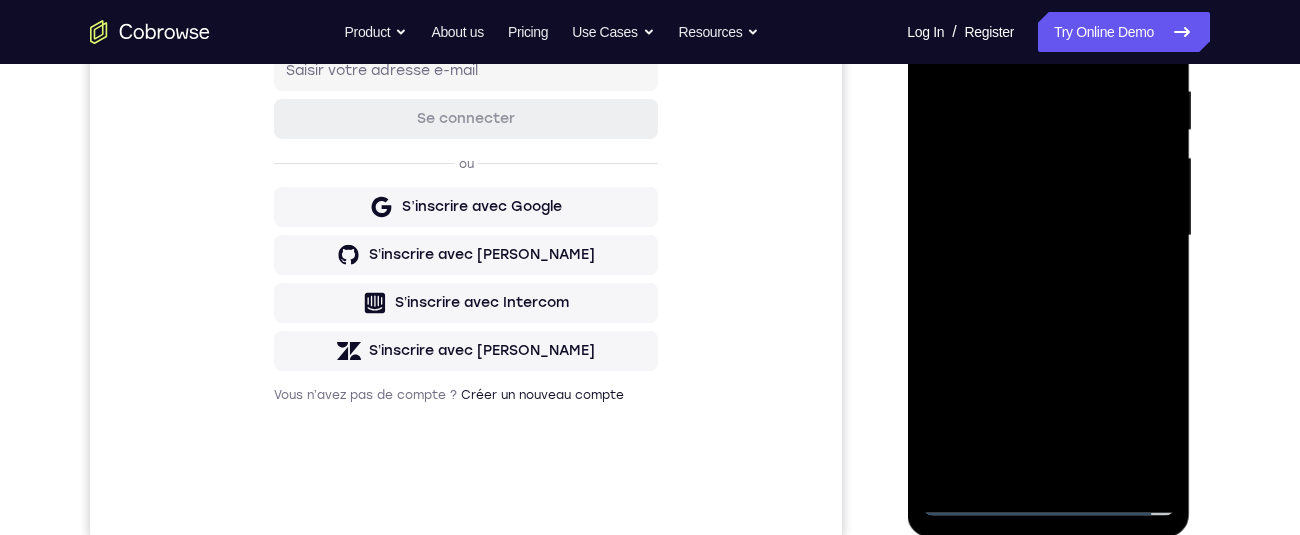 click at bounding box center (1048, 236) 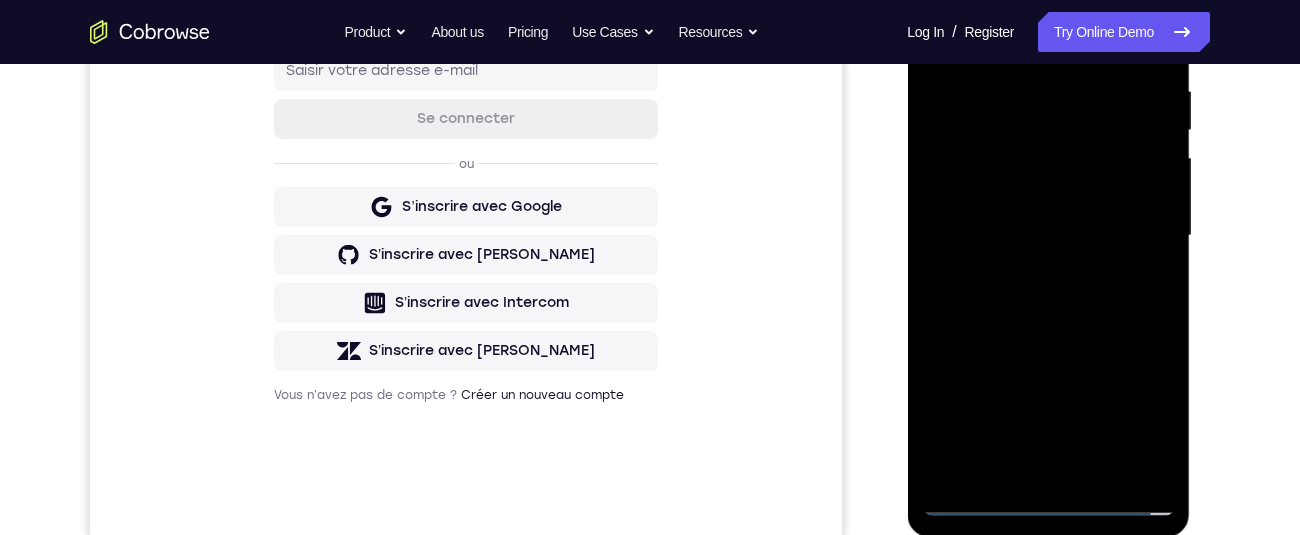 click at bounding box center (1048, 236) 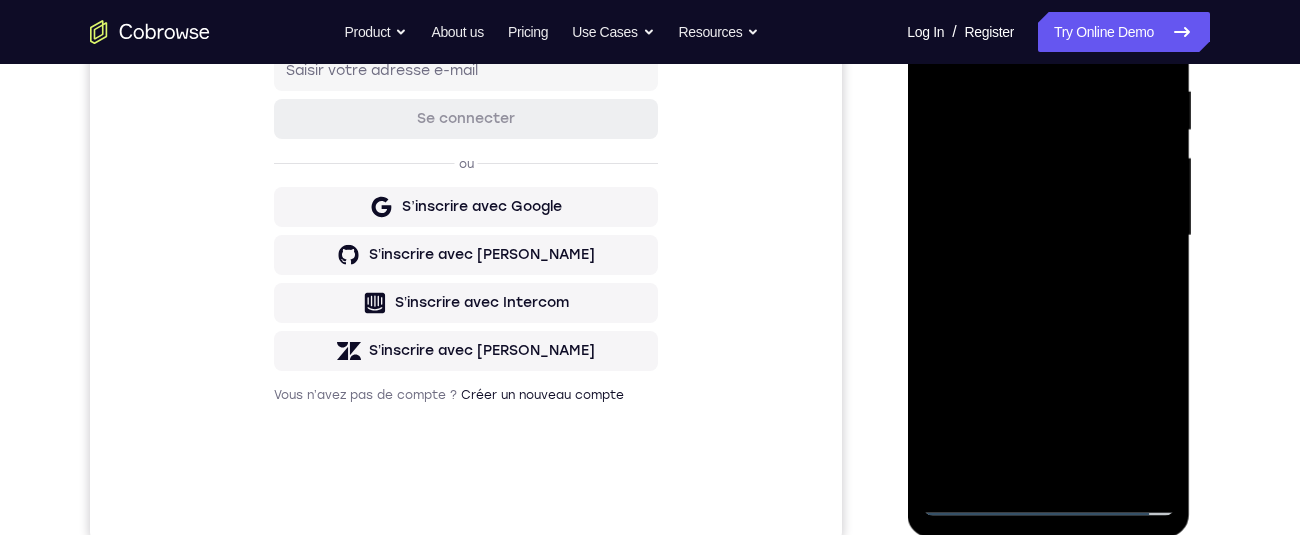 click at bounding box center (1048, 236) 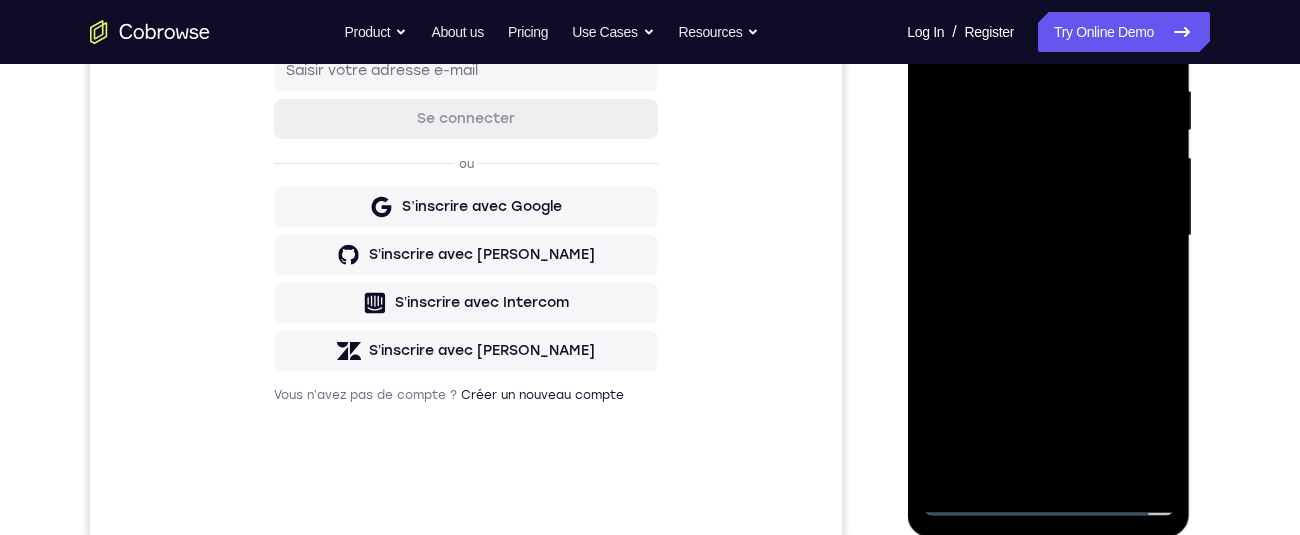 click at bounding box center [1048, 236] 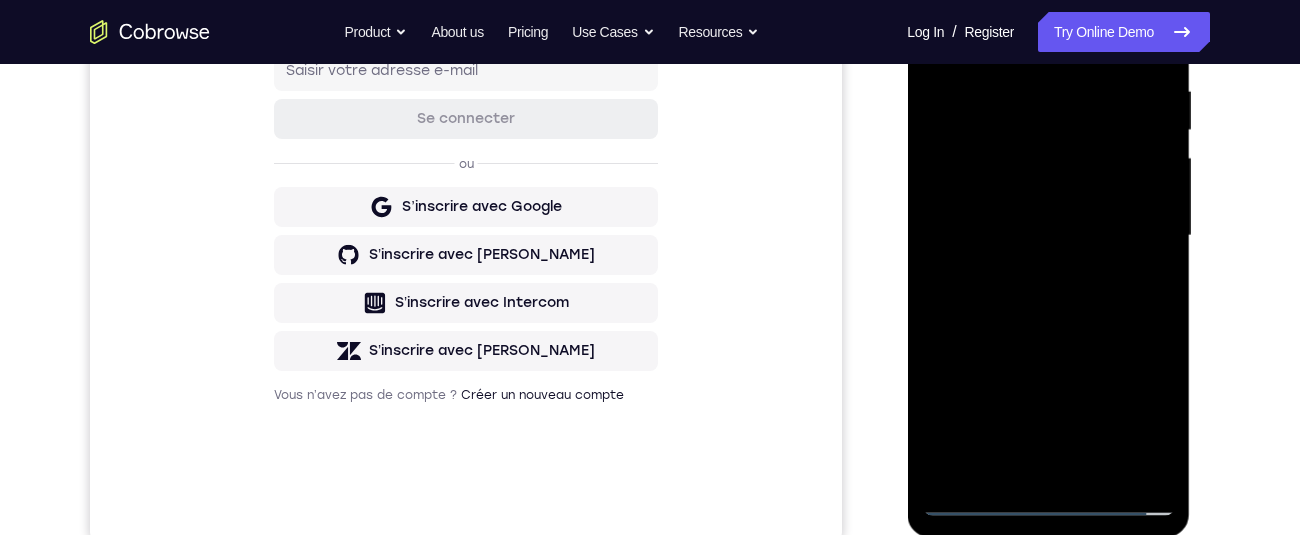 click at bounding box center [1048, 236] 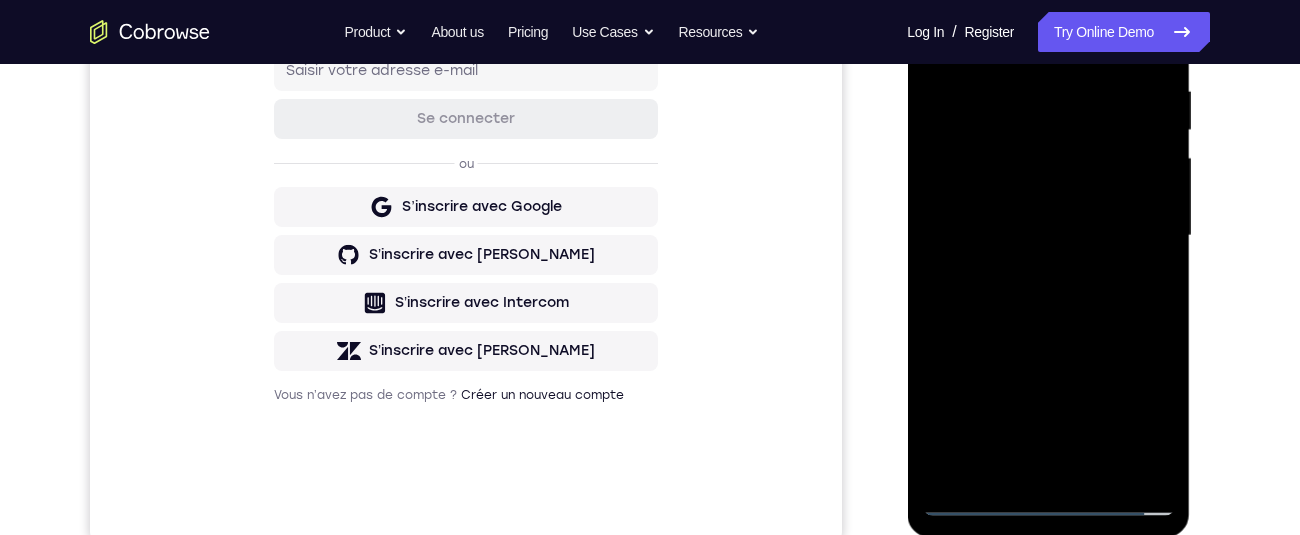 click at bounding box center (1048, 236) 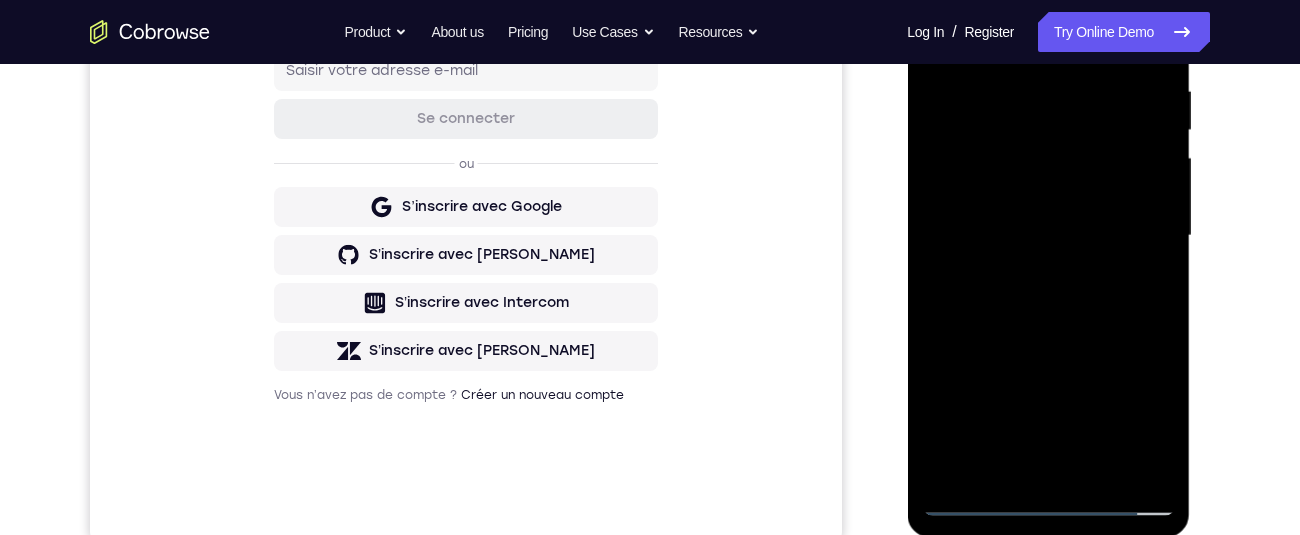 click at bounding box center [1048, 236] 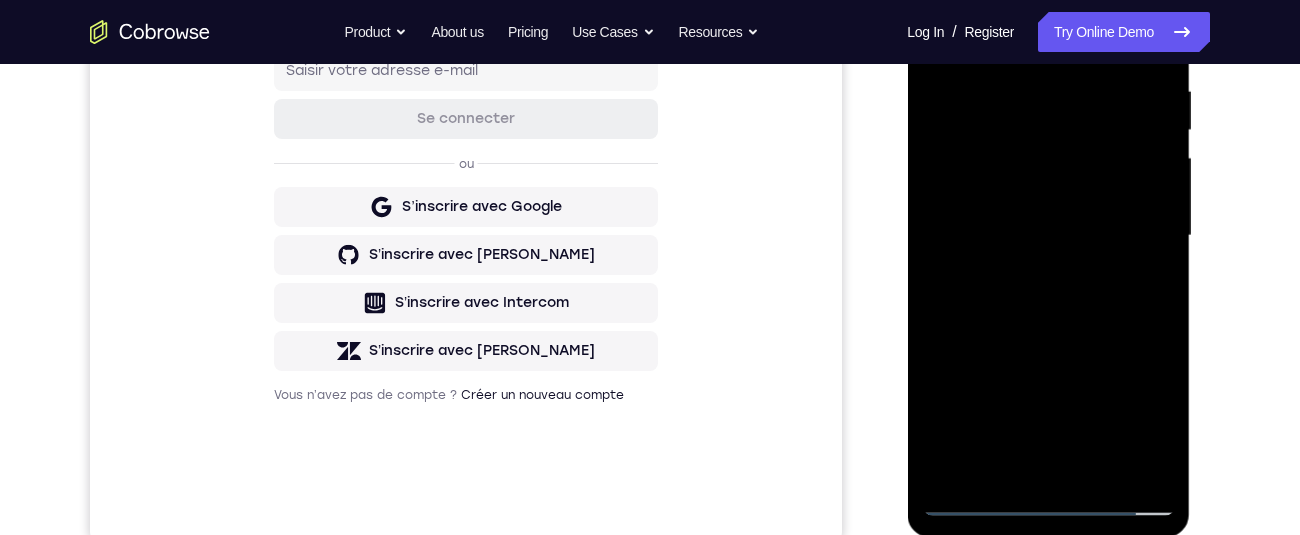 click at bounding box center [1048, 236] 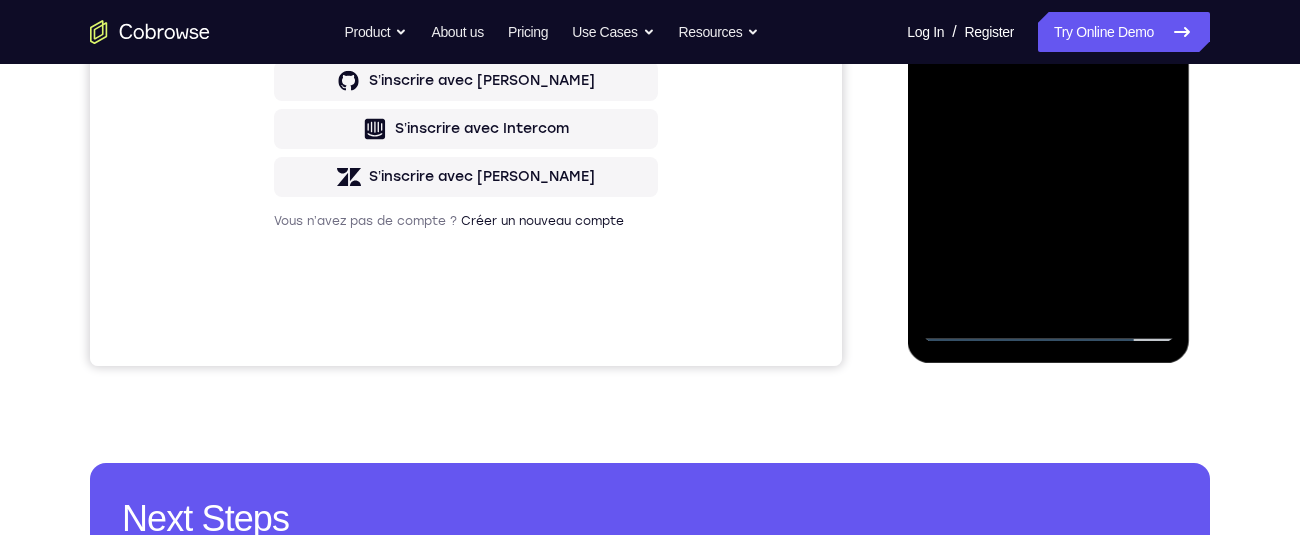scroll, scrollTop: 548, scrollLeft: 0, axis: vertical 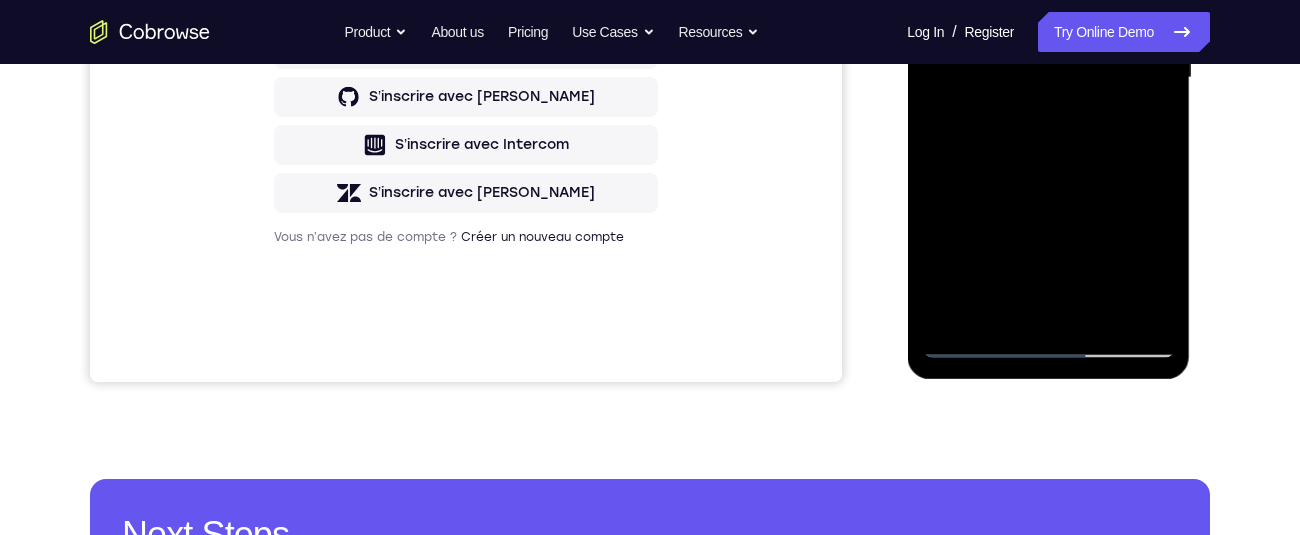 click at bounding box center (1048, 78) 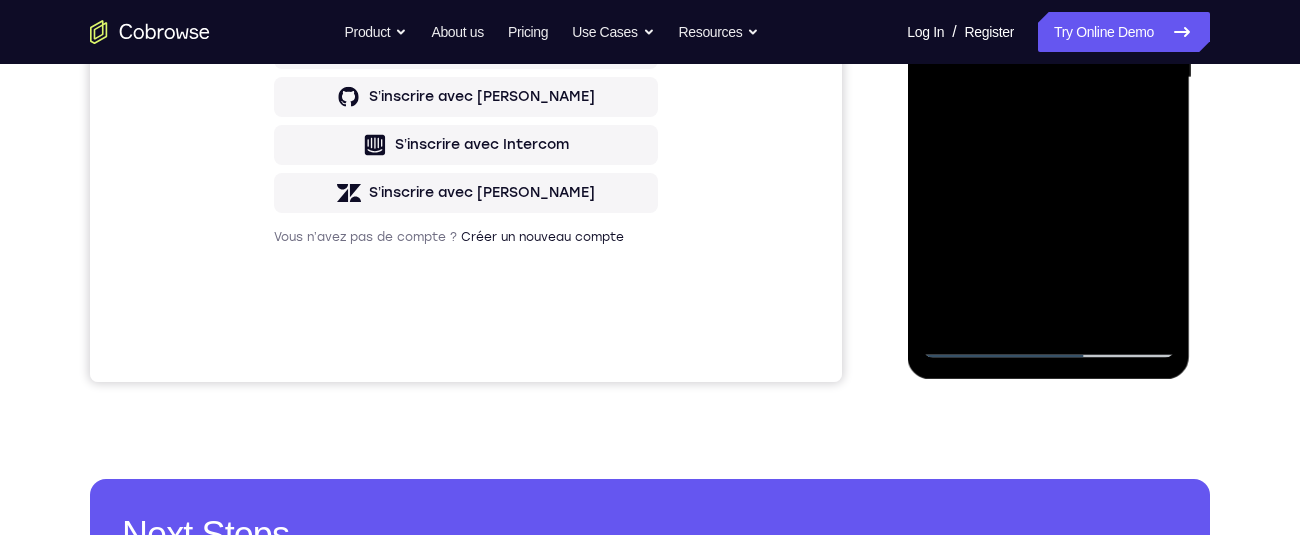 click at bounding box center [1048, 78] 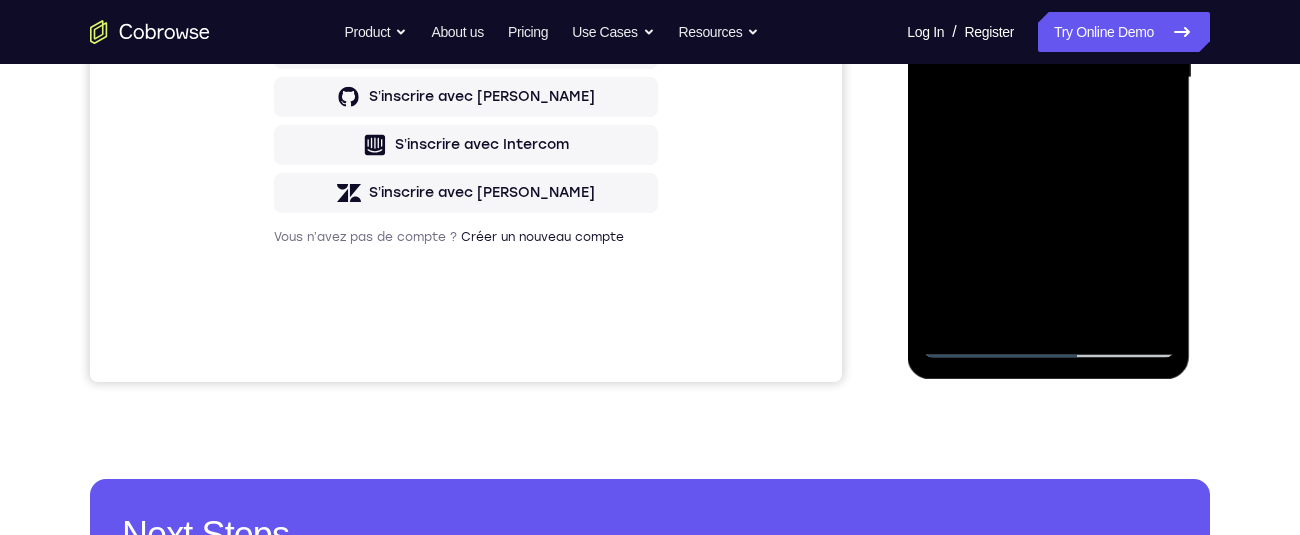 click at bounding box center (1048, 78) 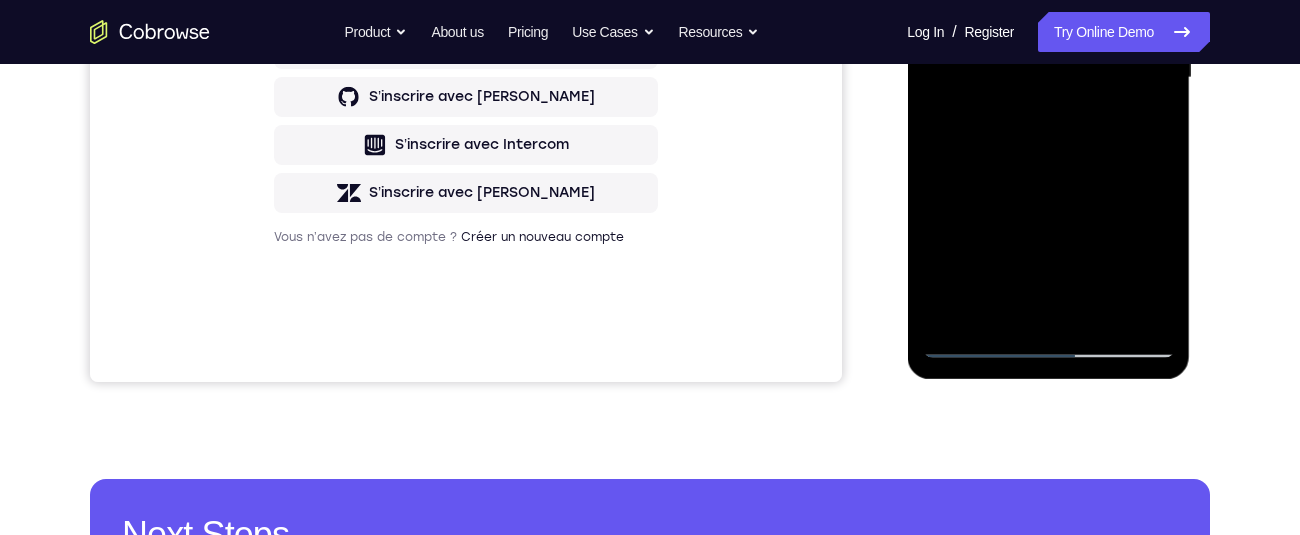 click at bounding box center [1048, 78] 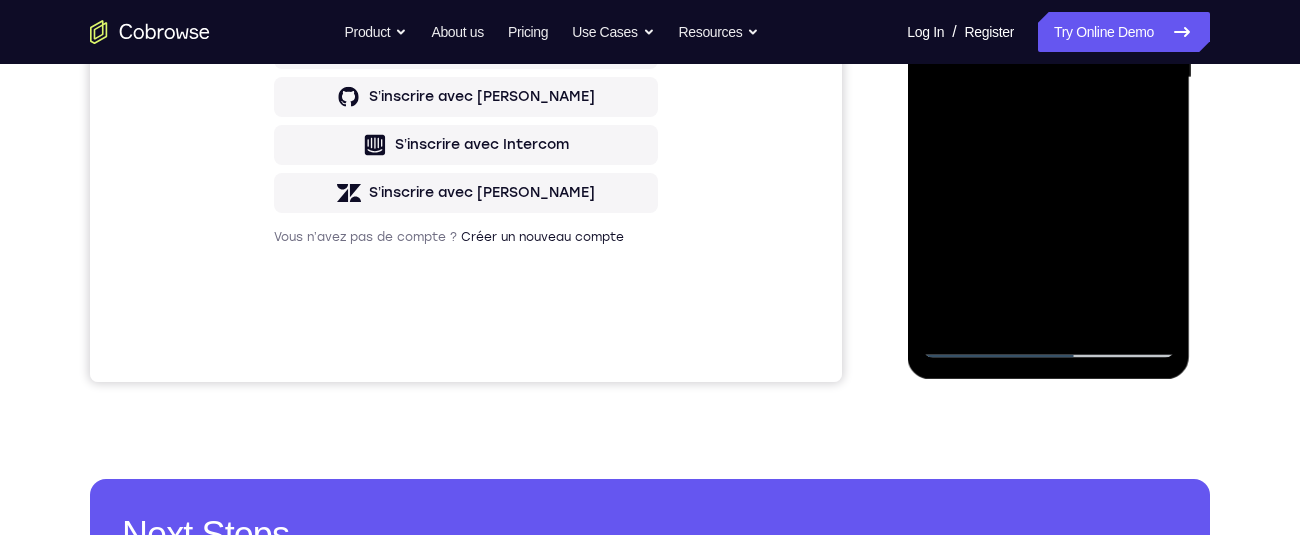 scroll, scrollTop: 360, scrollLeft: 0, axis: vertical 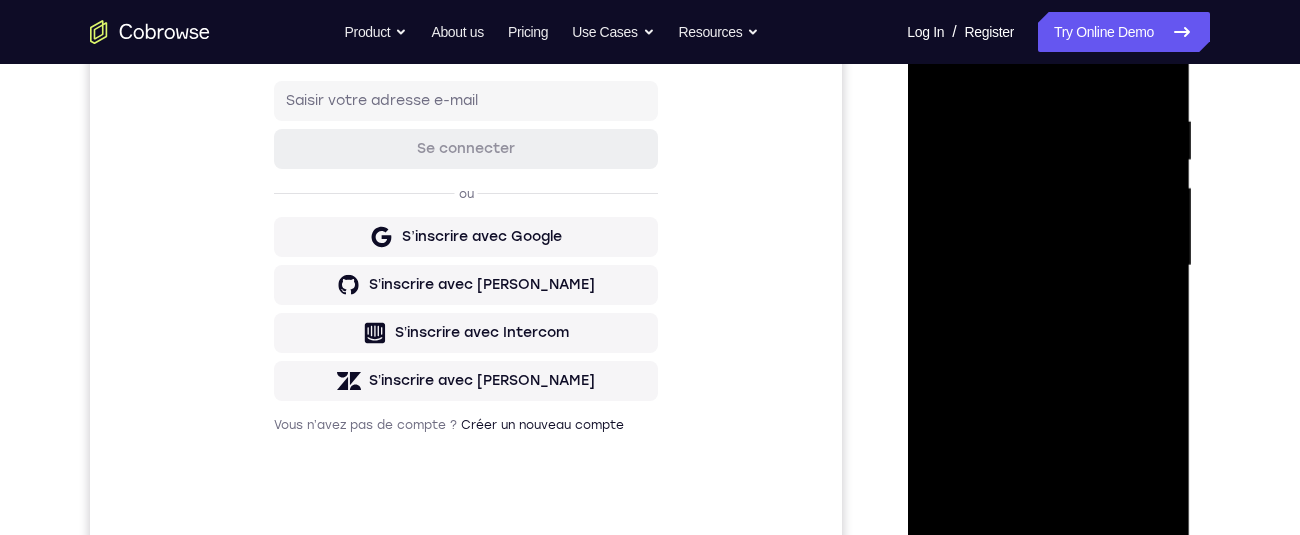 click at bounding box center (1048, 266) 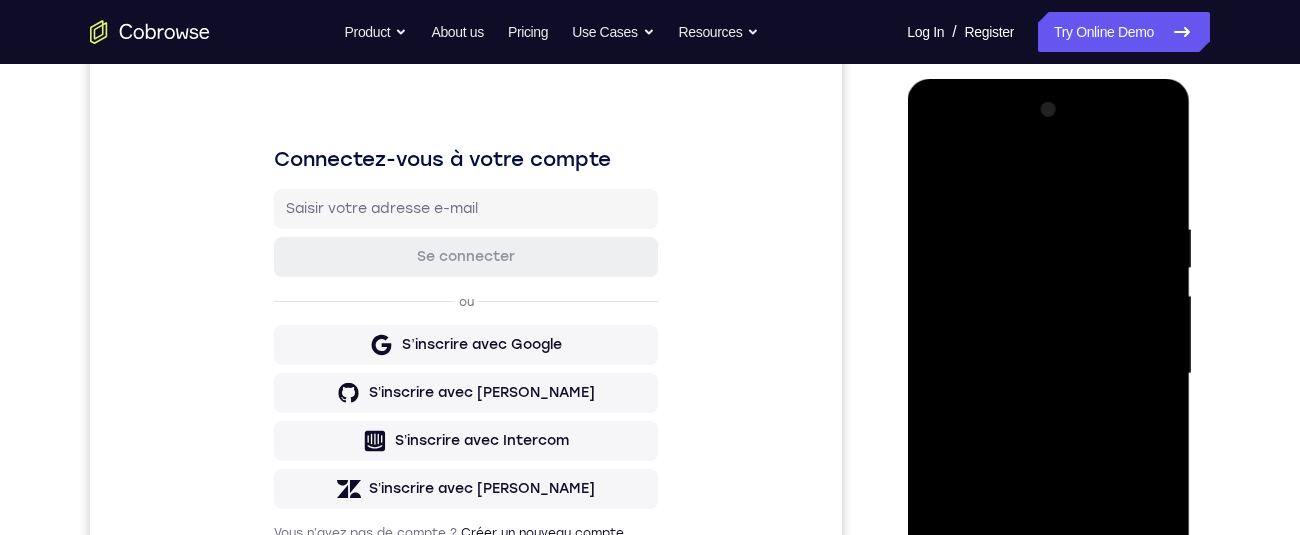 scroll, scrollTop: 239, scrollLeft: 0, axis: vertical 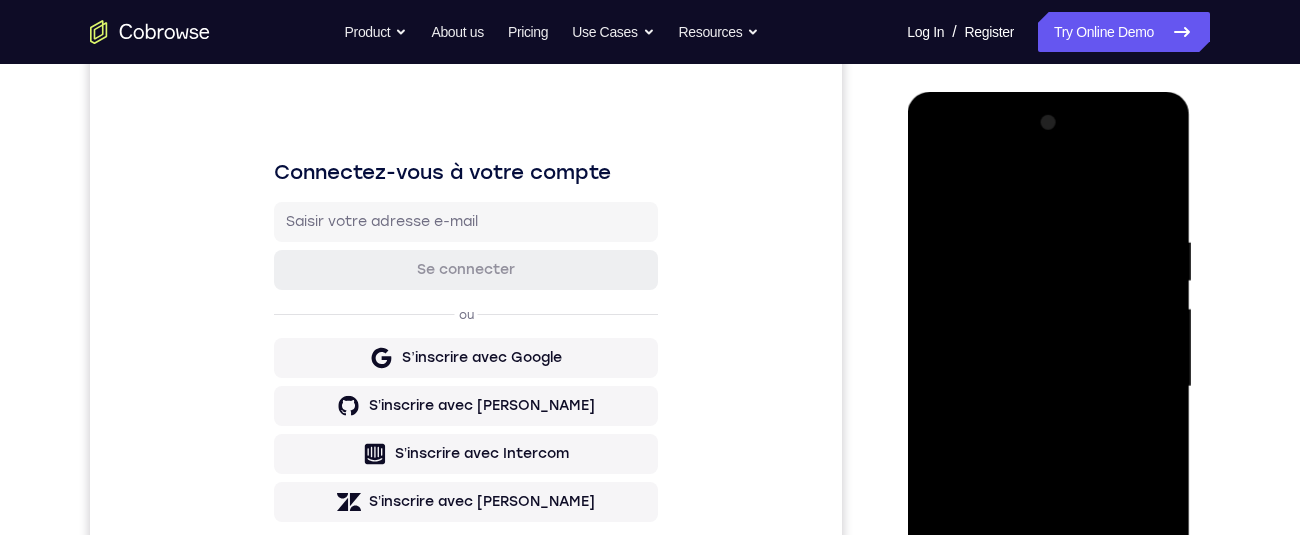 click at bounding box center [1048, 387] 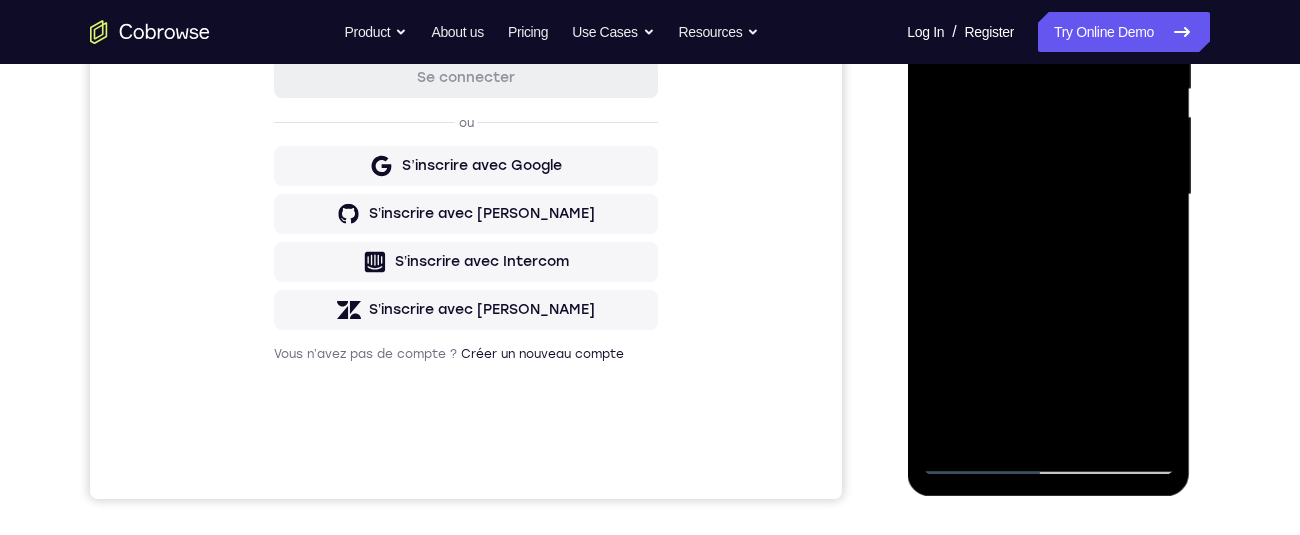 scroll, scrollTop: 430, scrollLeft: 0, axis: vertical 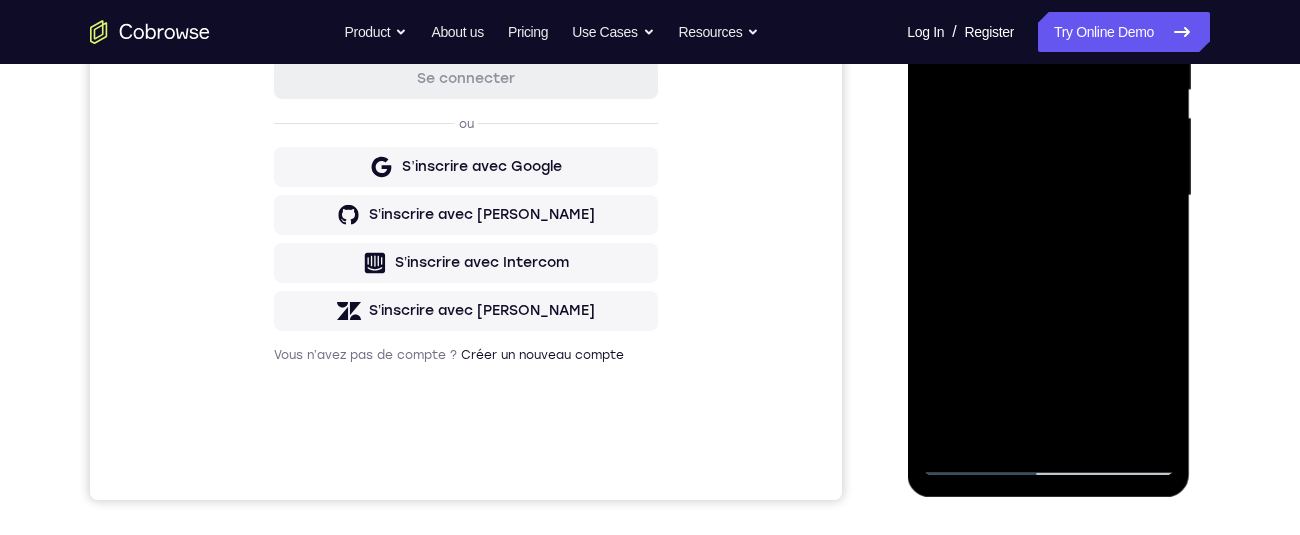 click at bounding box center [1048, 196] 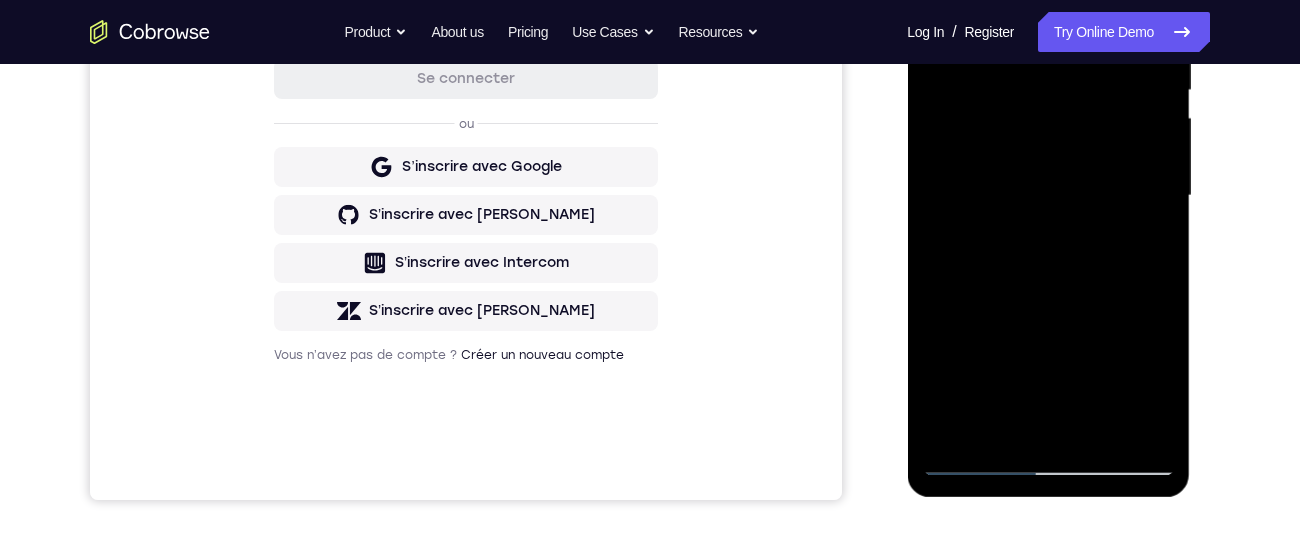 scroll, scrollTop: 514, scrollLeft: 0, axis: vertical 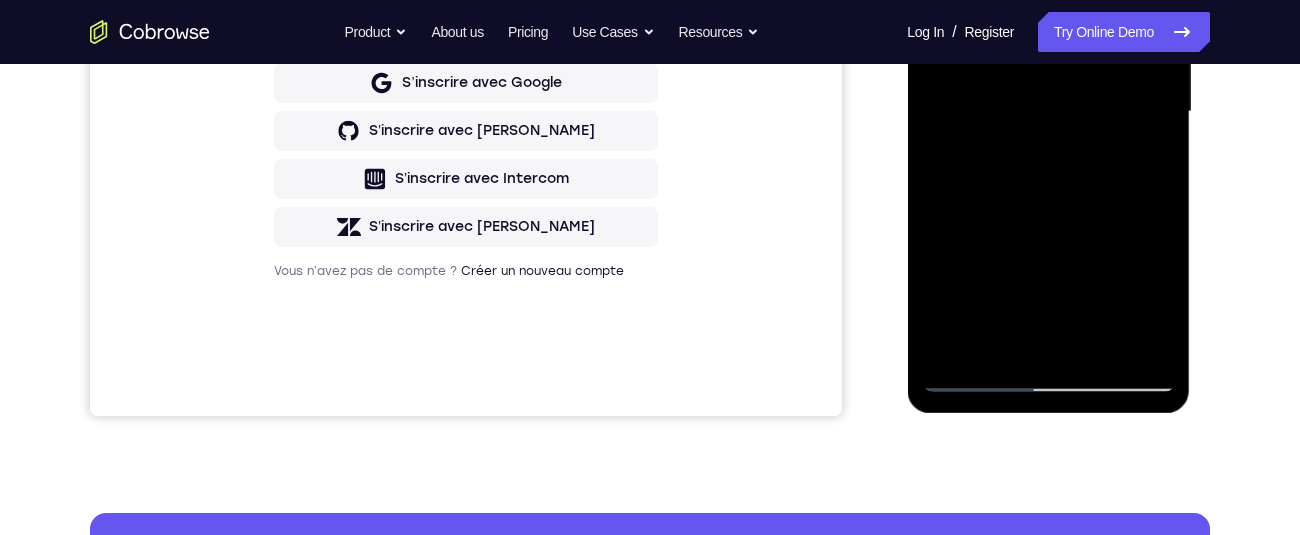 click at bounding box center [1048, 112] 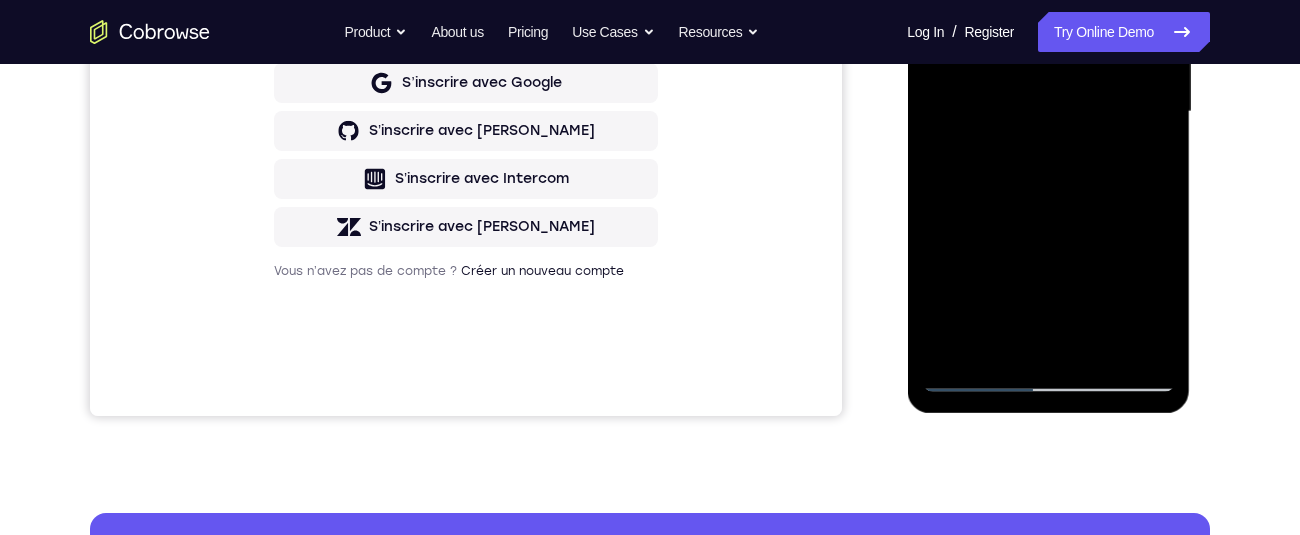 click at bounding box center [1048, 112] 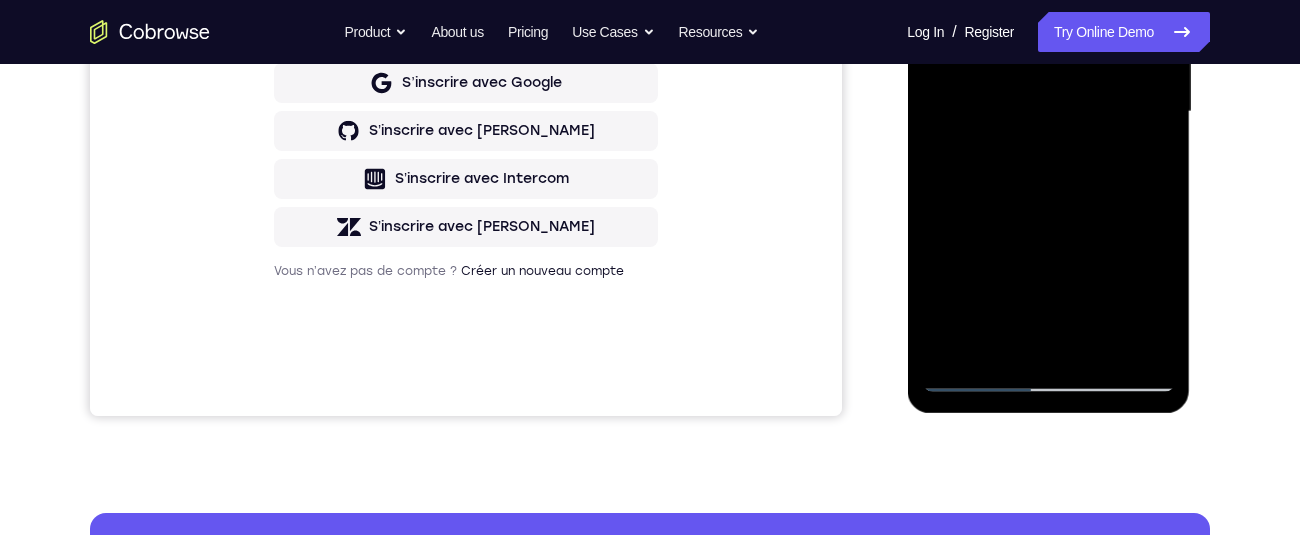 click at bounding box center [1048, 112] 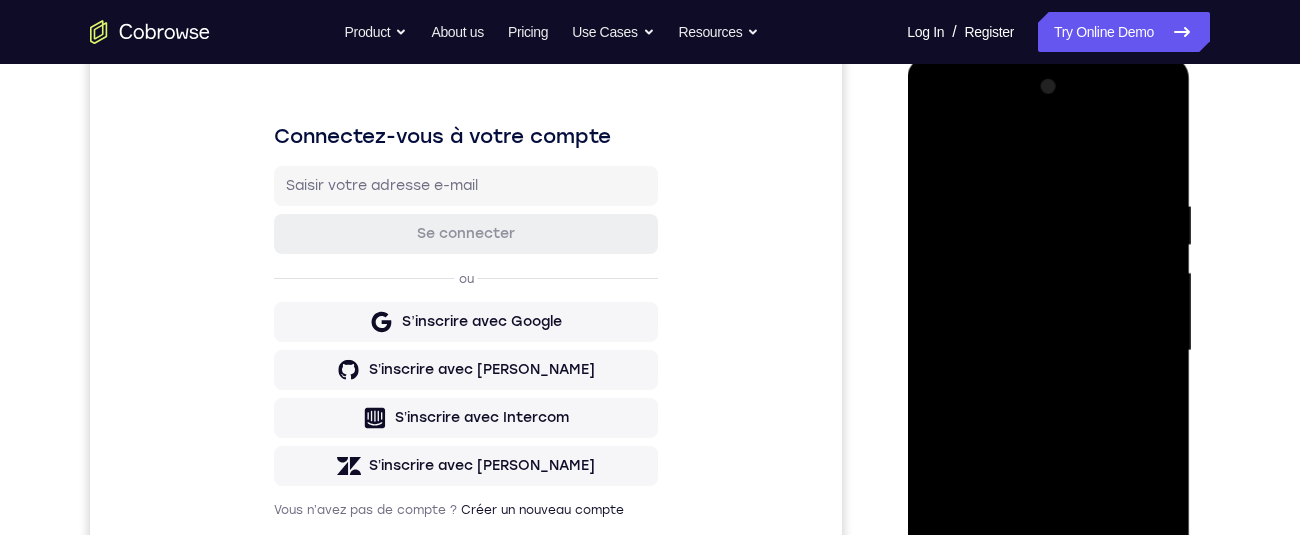 scroll, scrollTop: 256, scrollLeft: 0, axis: vertical 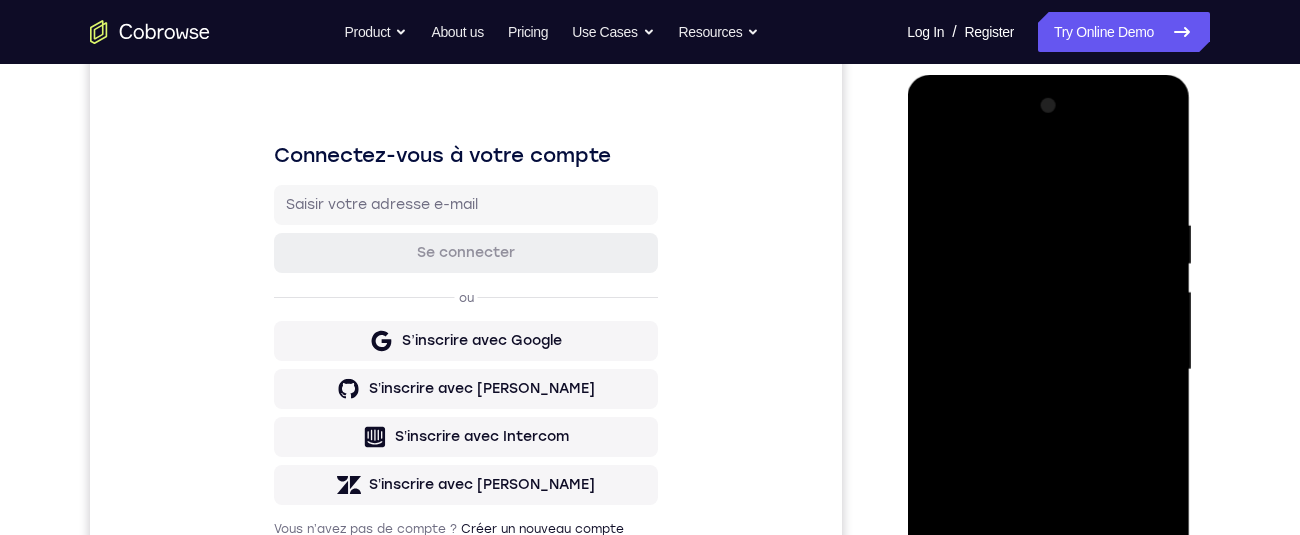 click at bounding box center [1048, 370] 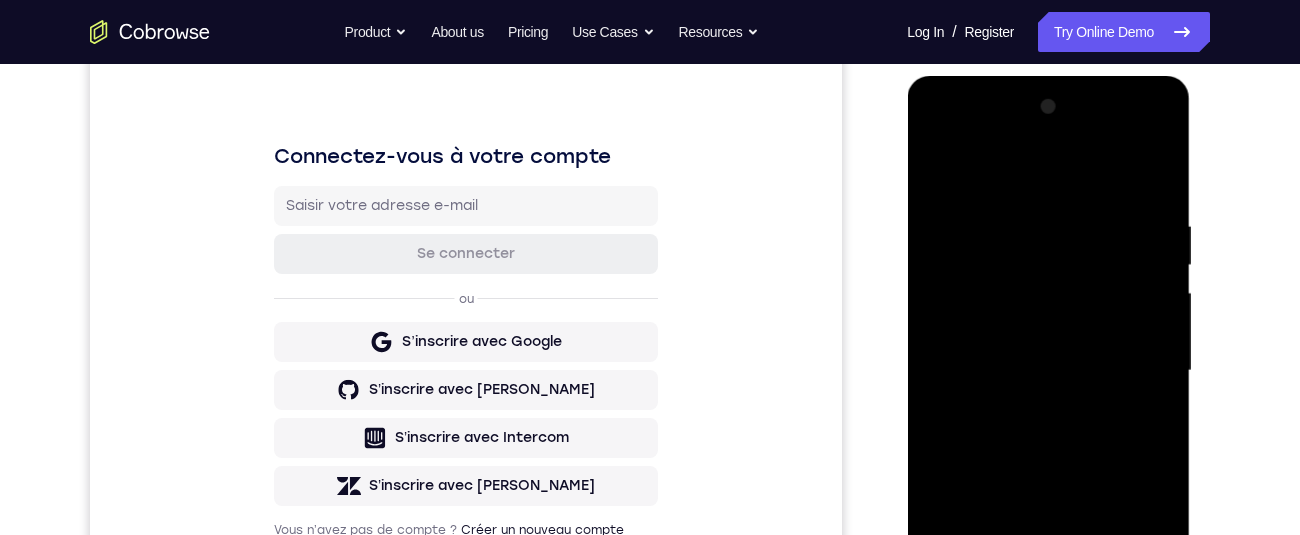 scroll, scrollTop: 259, scrollLeft: 0, axis: vertical 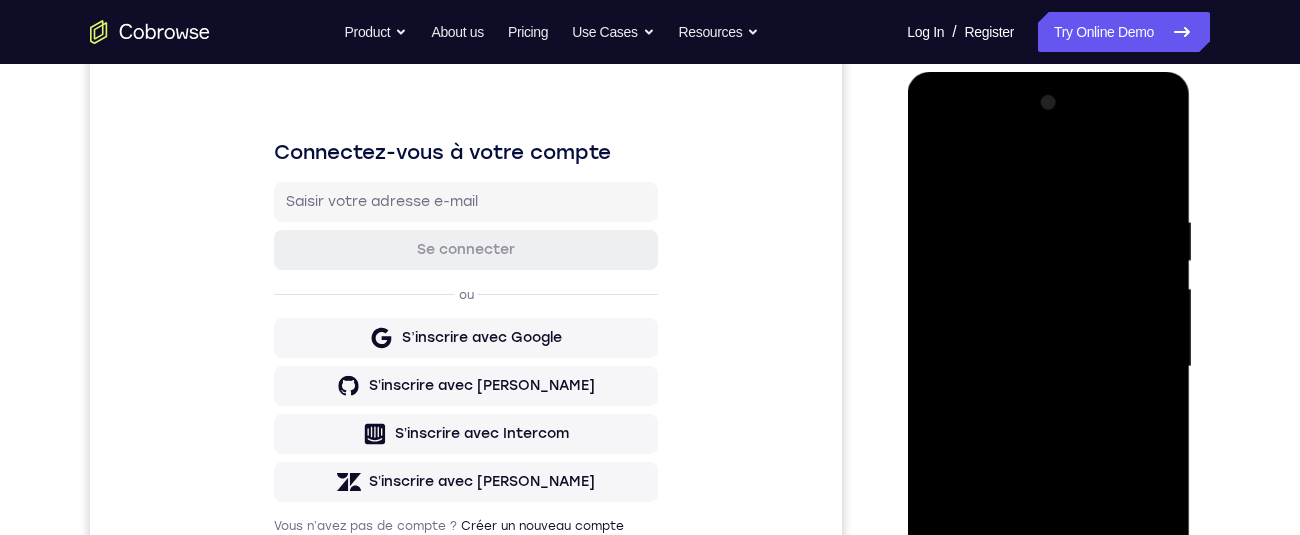 click at bounding box center [1048, 367] 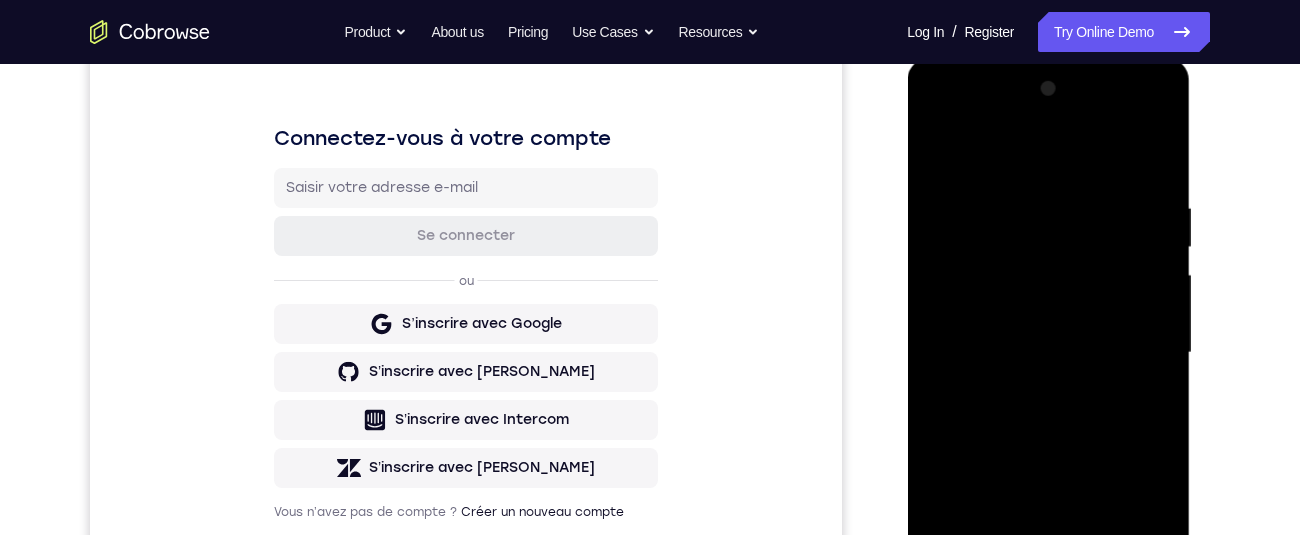 click at bounding box center (1048, 353) 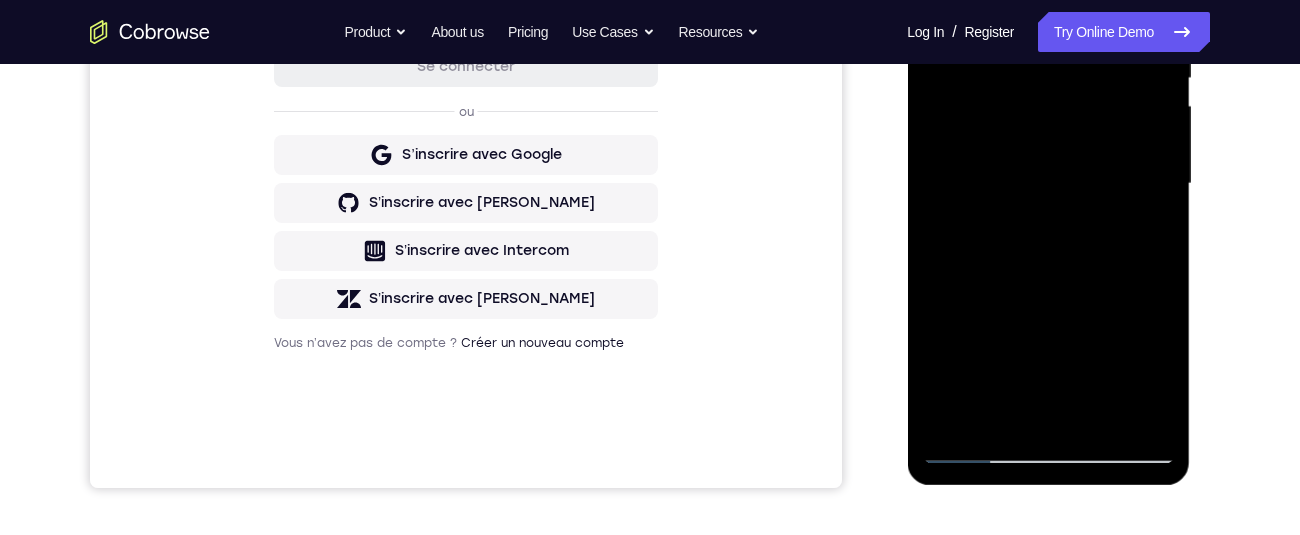 scroll, scrollTop: 439, scrollLeft: 0, axis: vertical 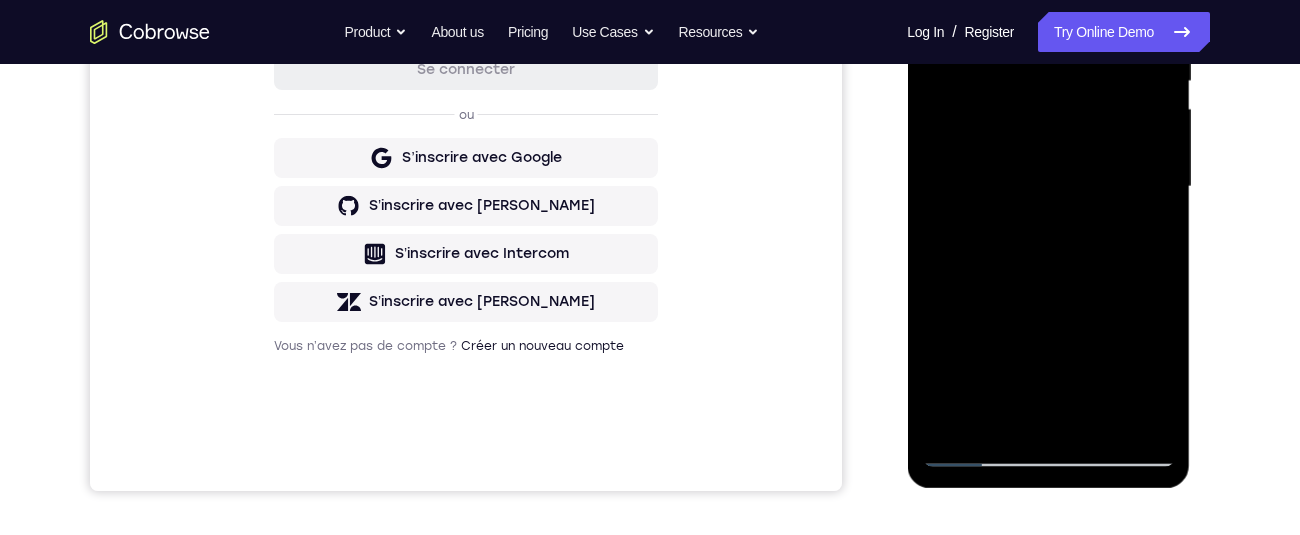 click at bounding box center (1048, 187) 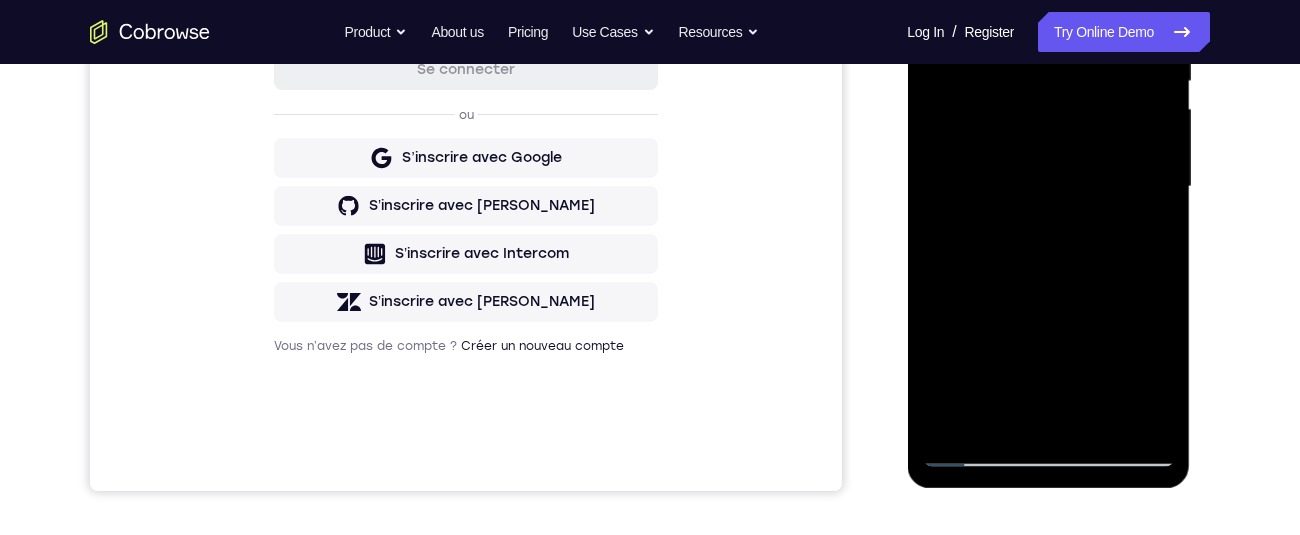 click at bounding box center [1048, 187] 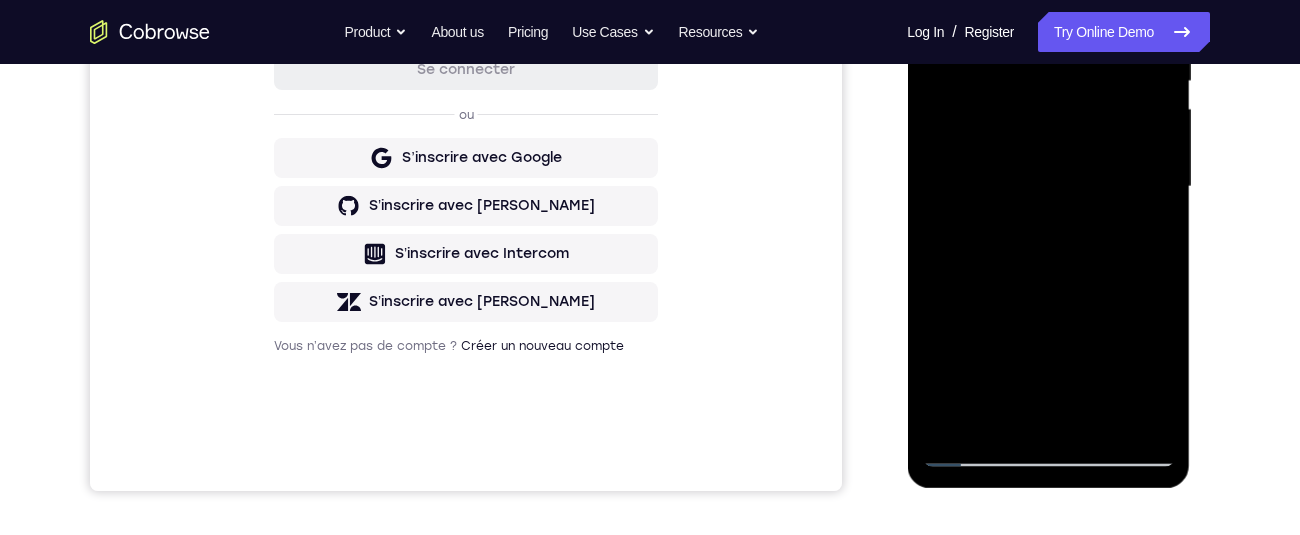 click at bounding box center (1048, 187) 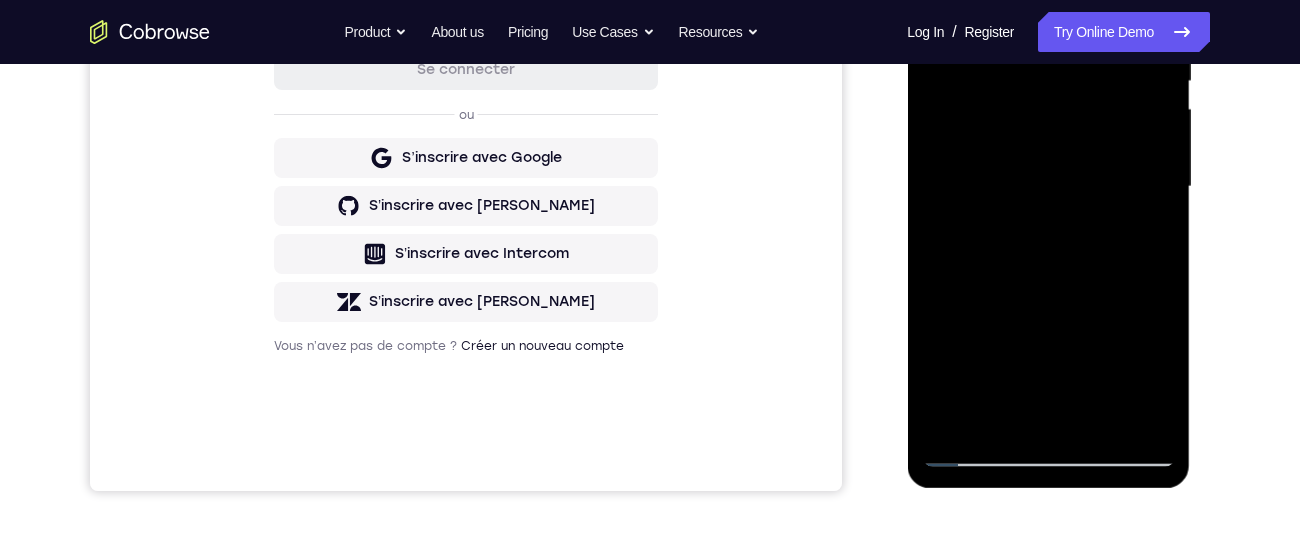 click at bounding box center [1048, 187] 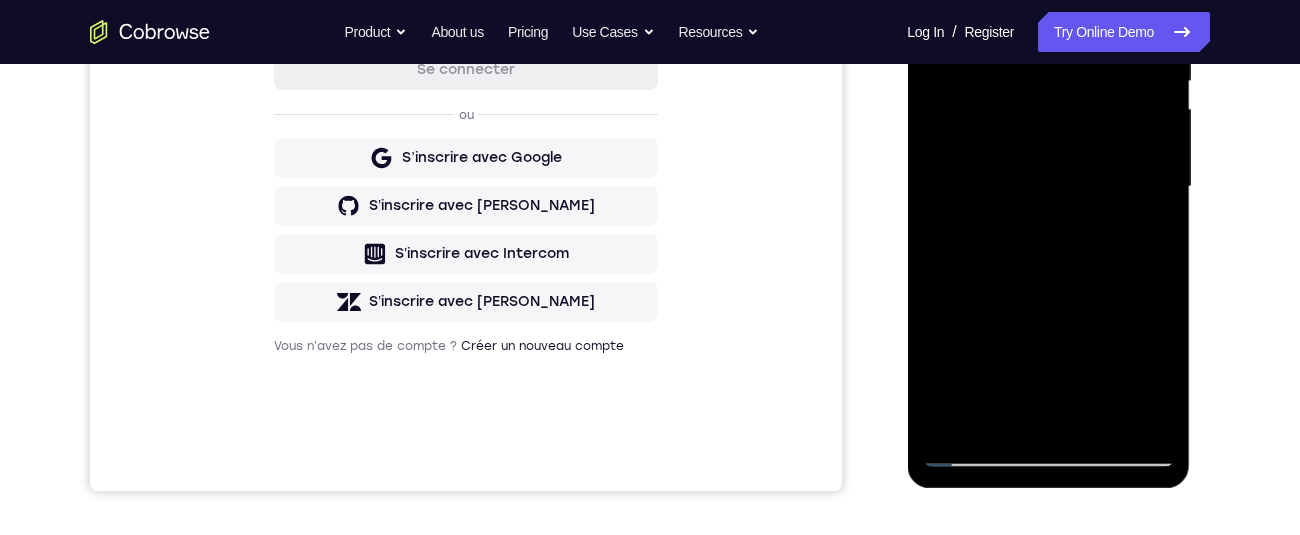 click at bounding box center (1048, 187) 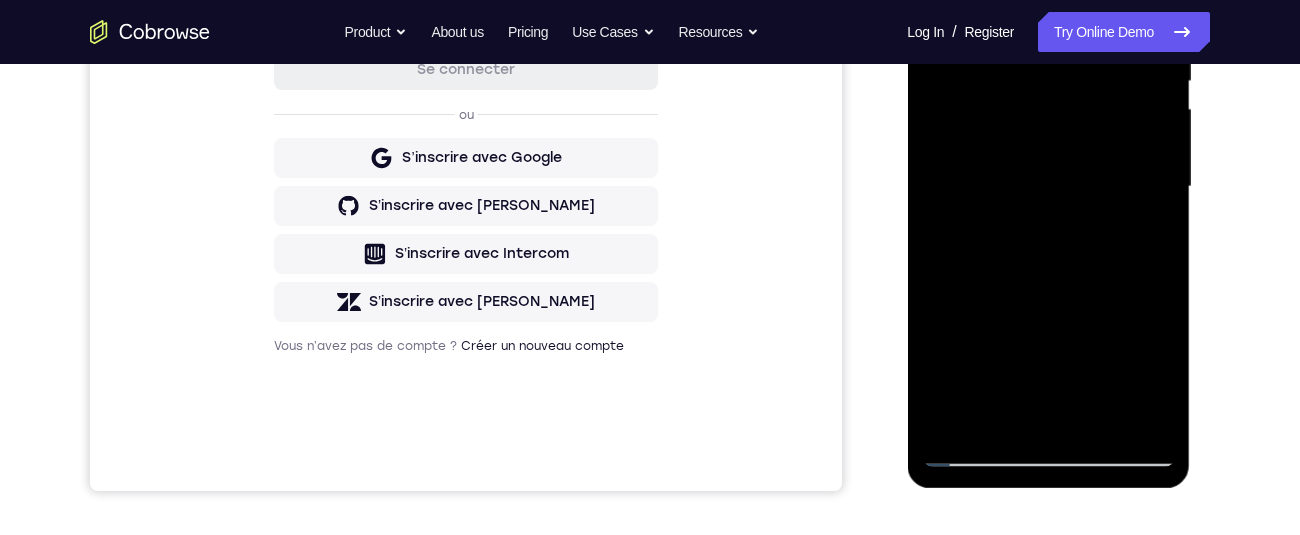 click at bounding box center (1048, 187) 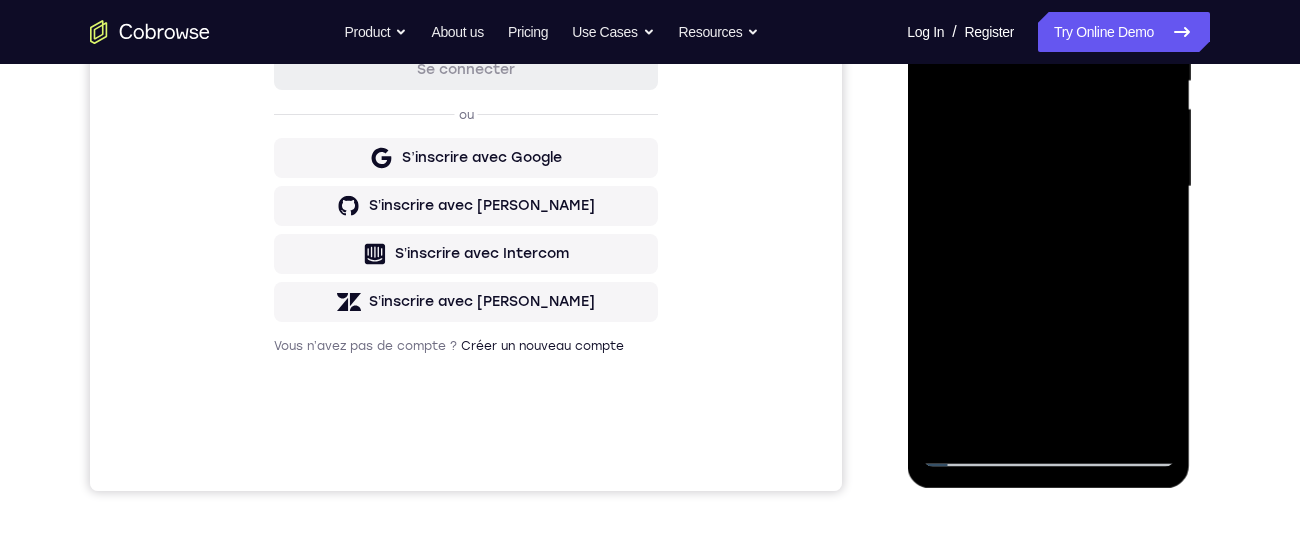click at bounding box center (1048, 187) 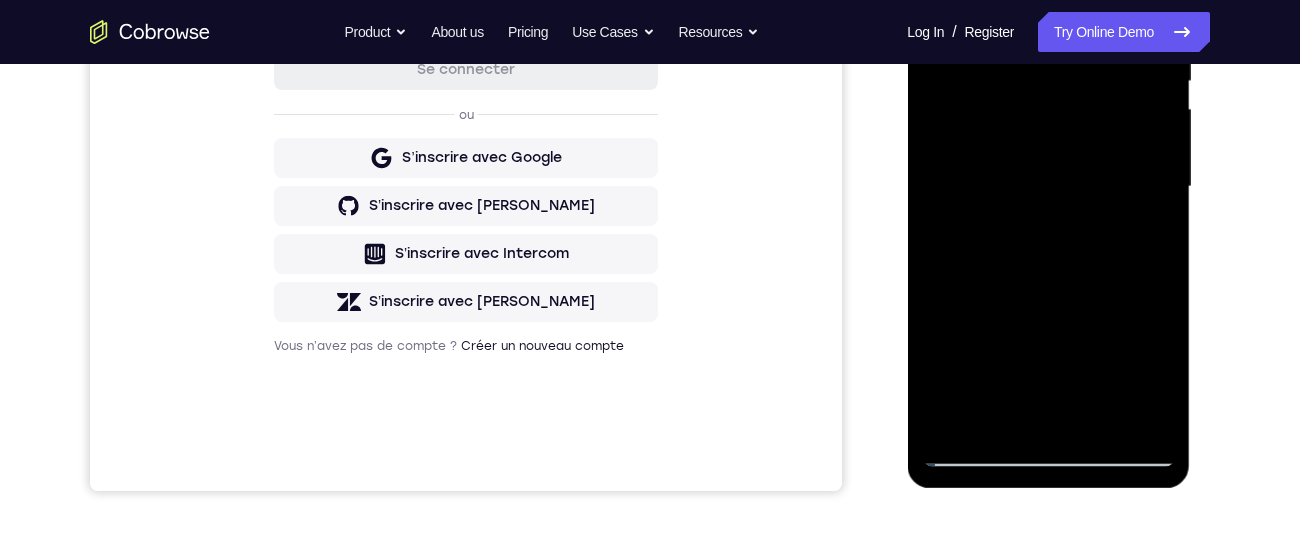 click at bounding box center [1048, 187] 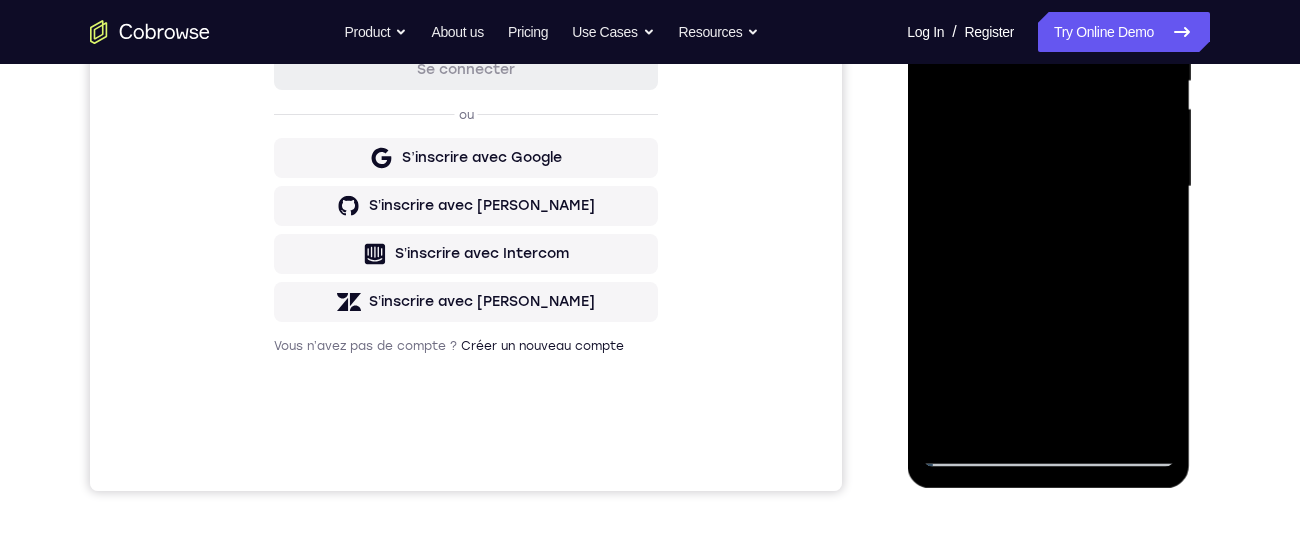 click at bounding box center (1048, 187) 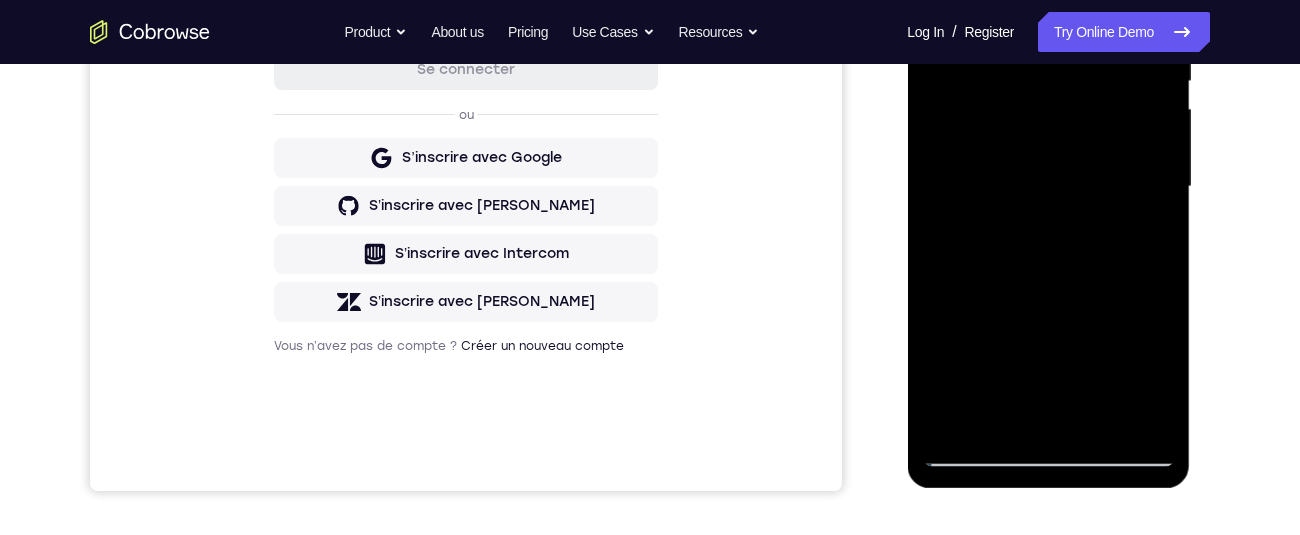 click at bounding box center [1048, 187] 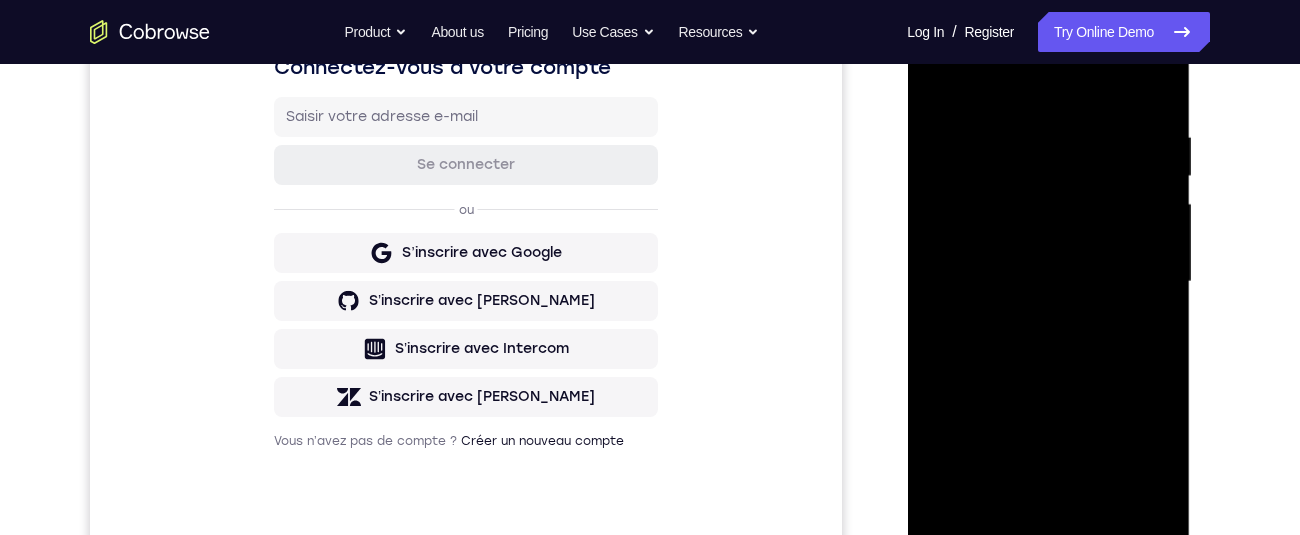 scroll, scrollTop: 246, scrollLeft: 0, axis: vertical 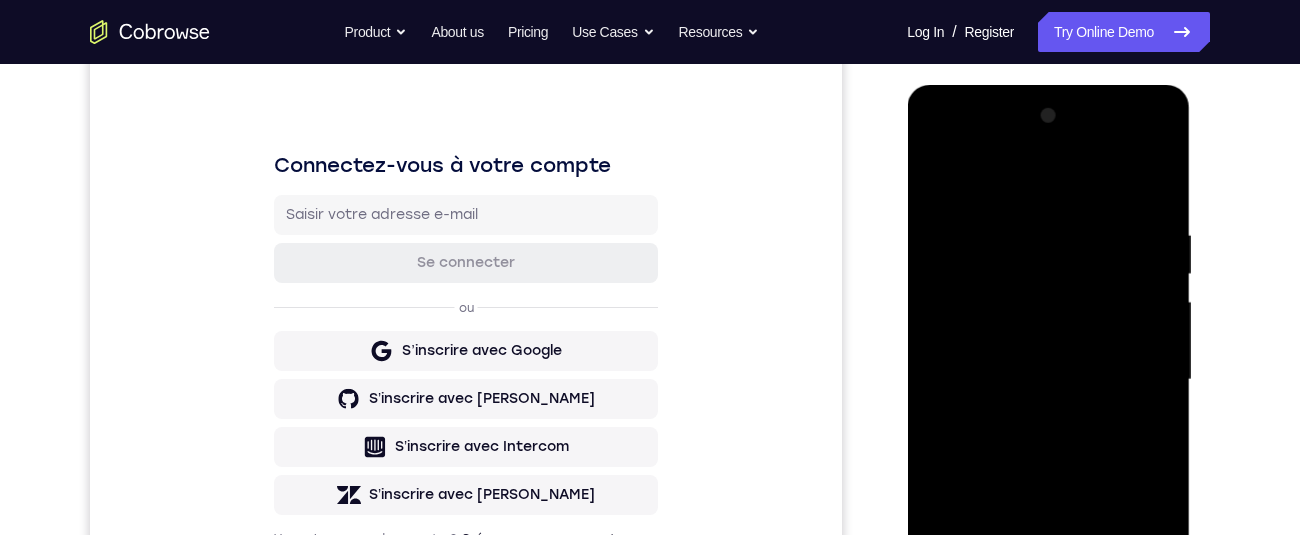click at bounding box center [1048, 380] 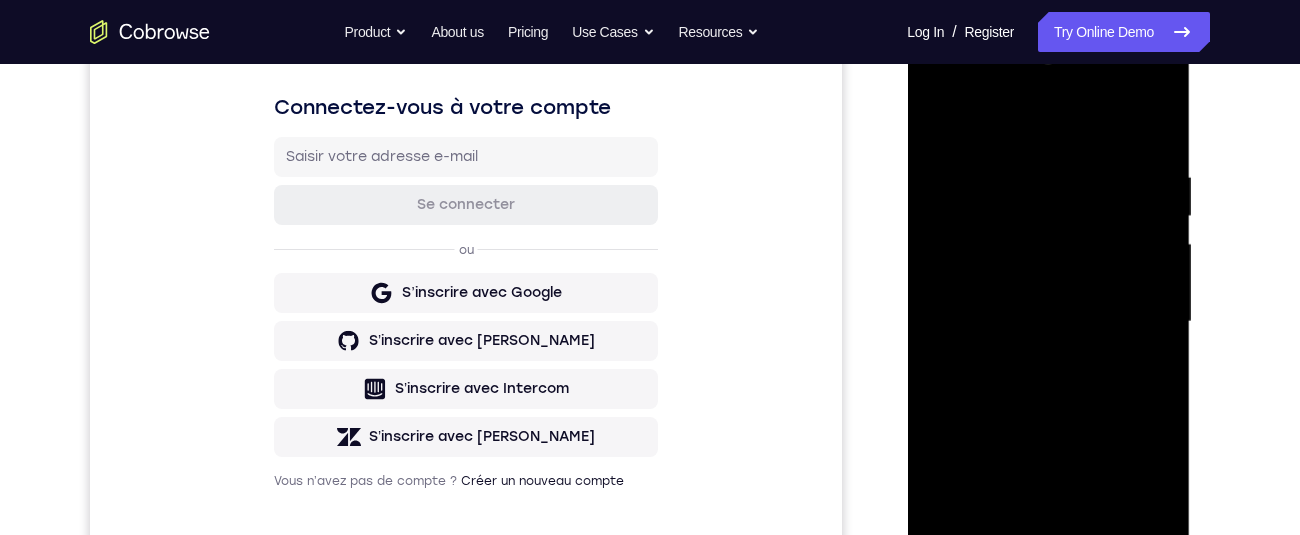 scroll, scrollTop: 286, scrollLeft: 0, axis: vertical 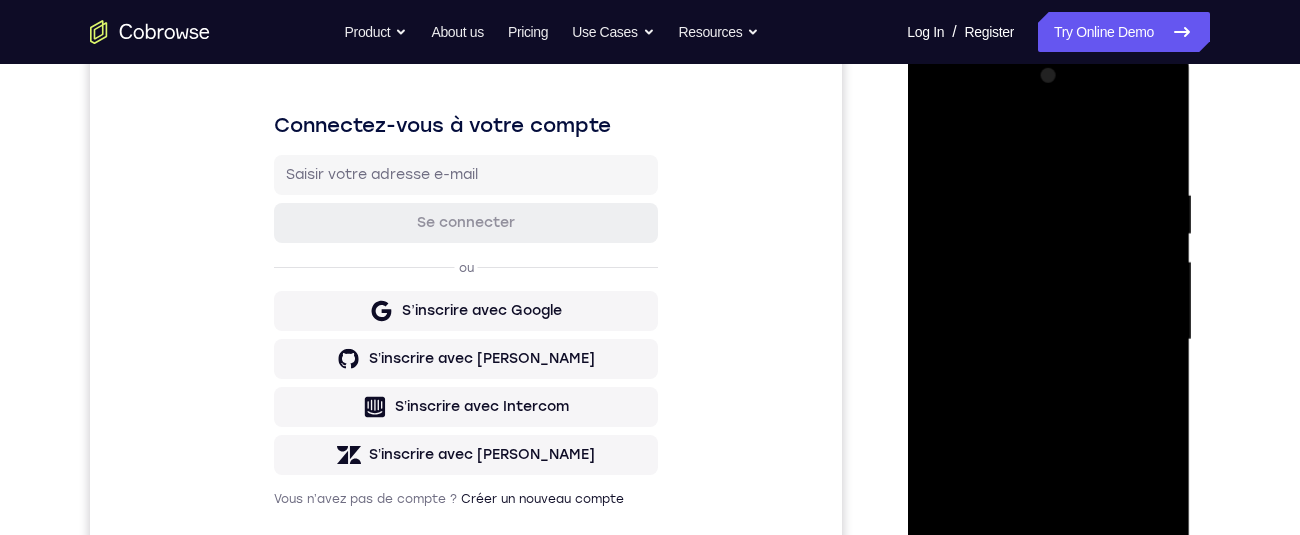 click at bounding box center (1048, 340) 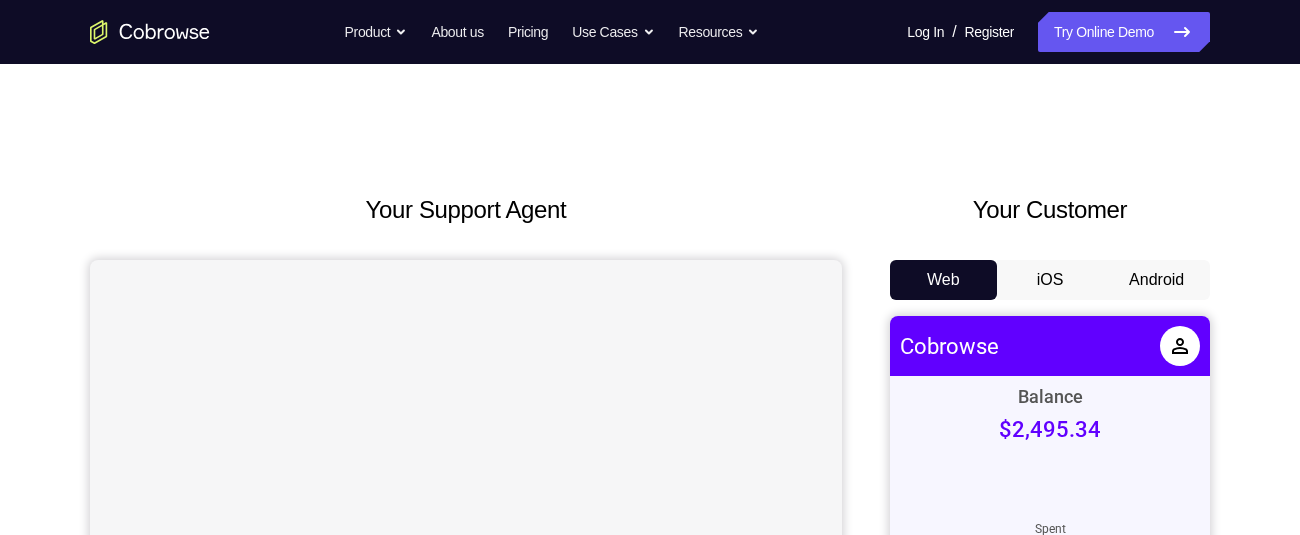 scroll, scrollTop: 0, scrollLeft: 0, axis: both 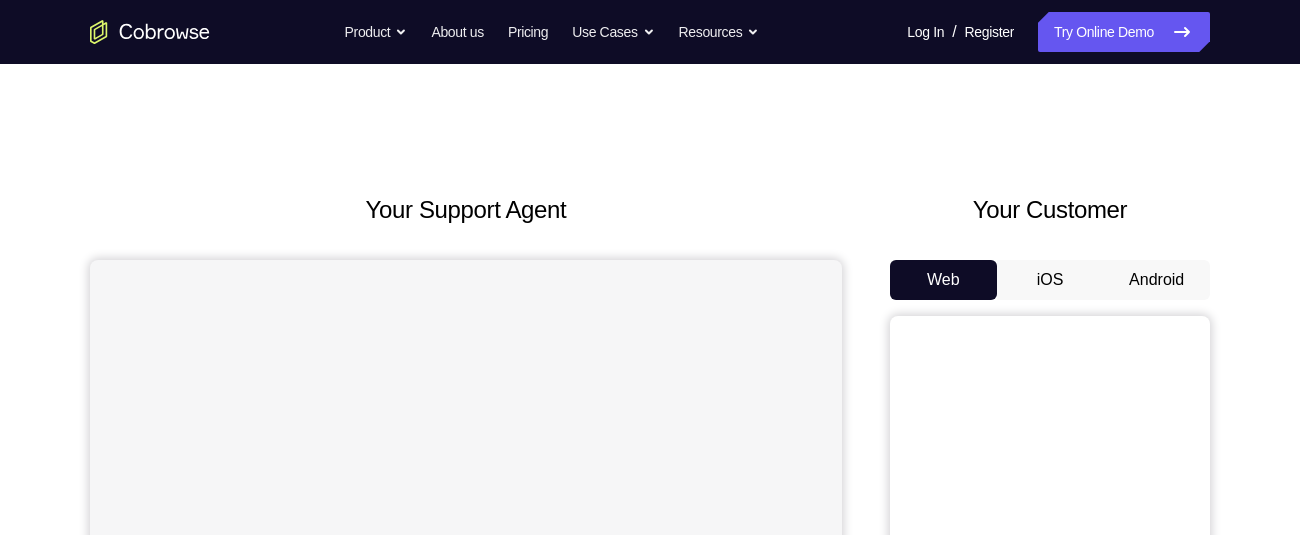 click on "Android" at bounding box center [1156, 280] 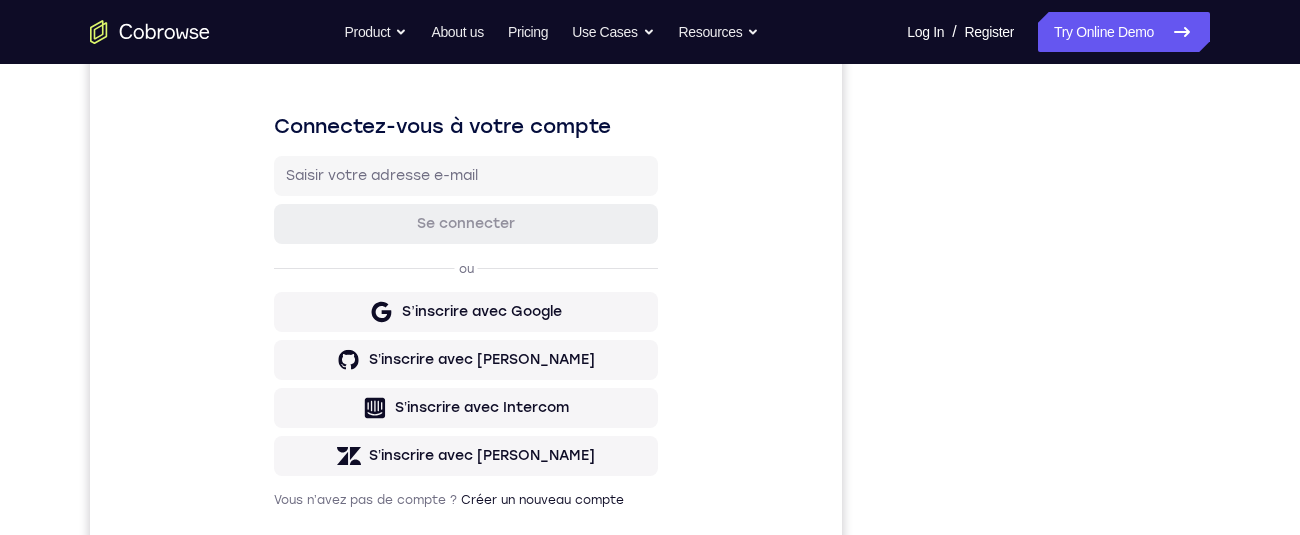 scroll, scrollTop: 0, scrollLeft: 0, axis: both 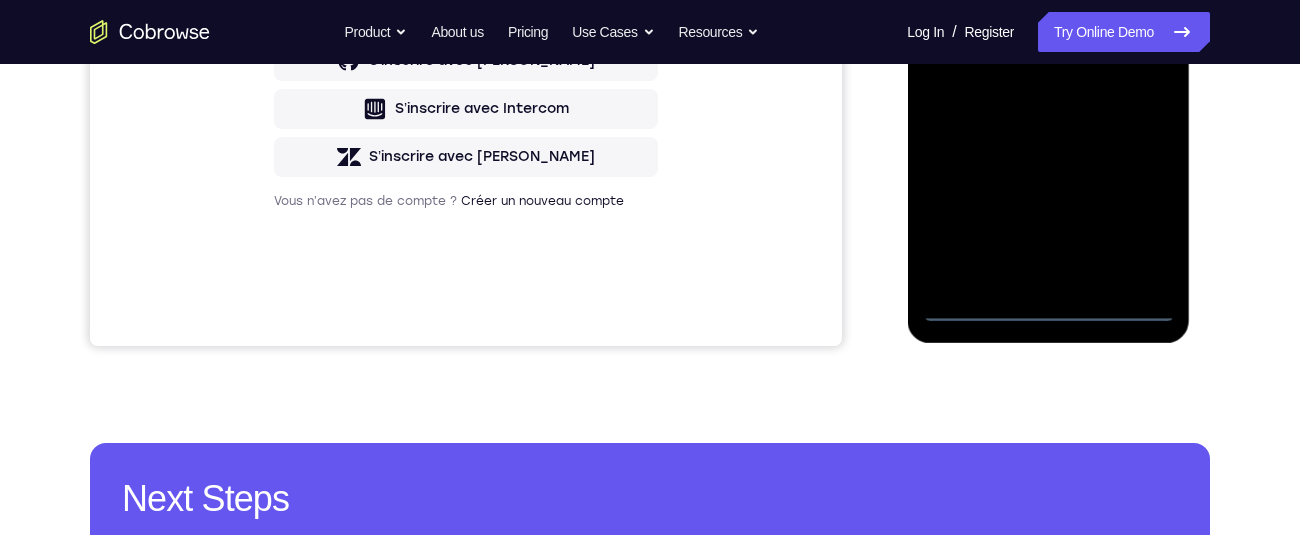 click at bounding box center (1048, 42) 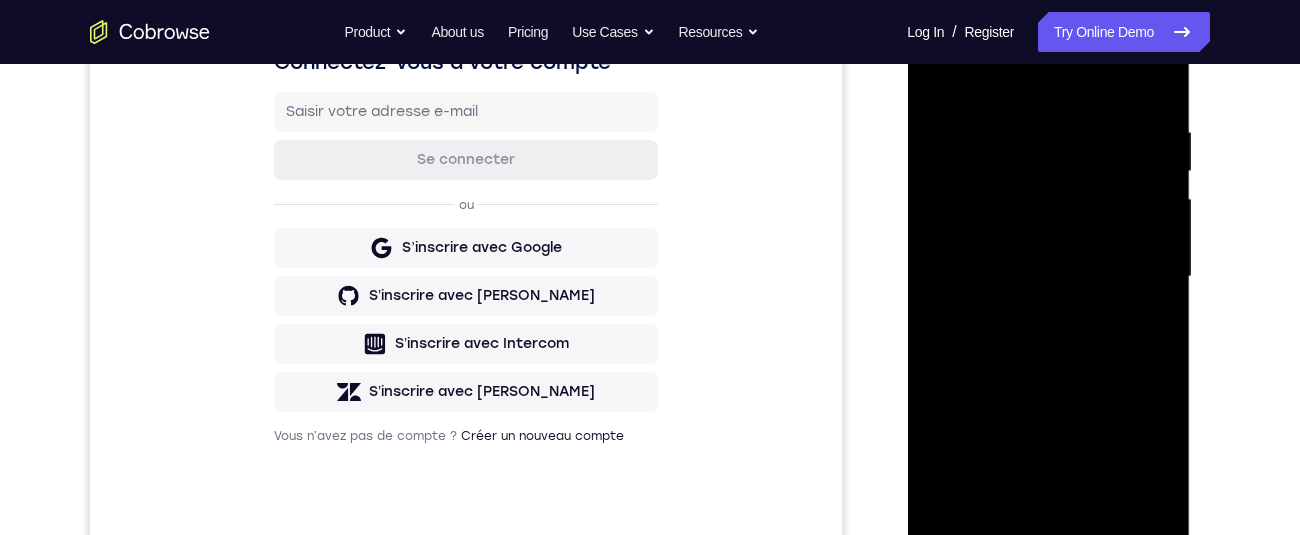 scroll, scrollTop: 255, scrollLeft: 0, axis: vertical 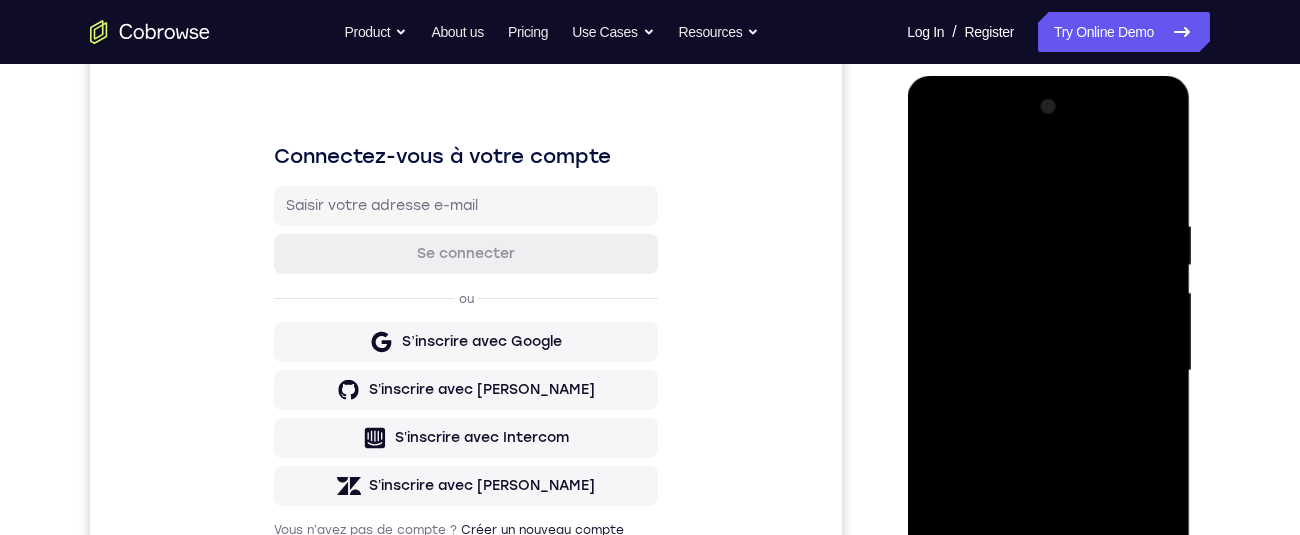 click at bounding box center [1048, 371] 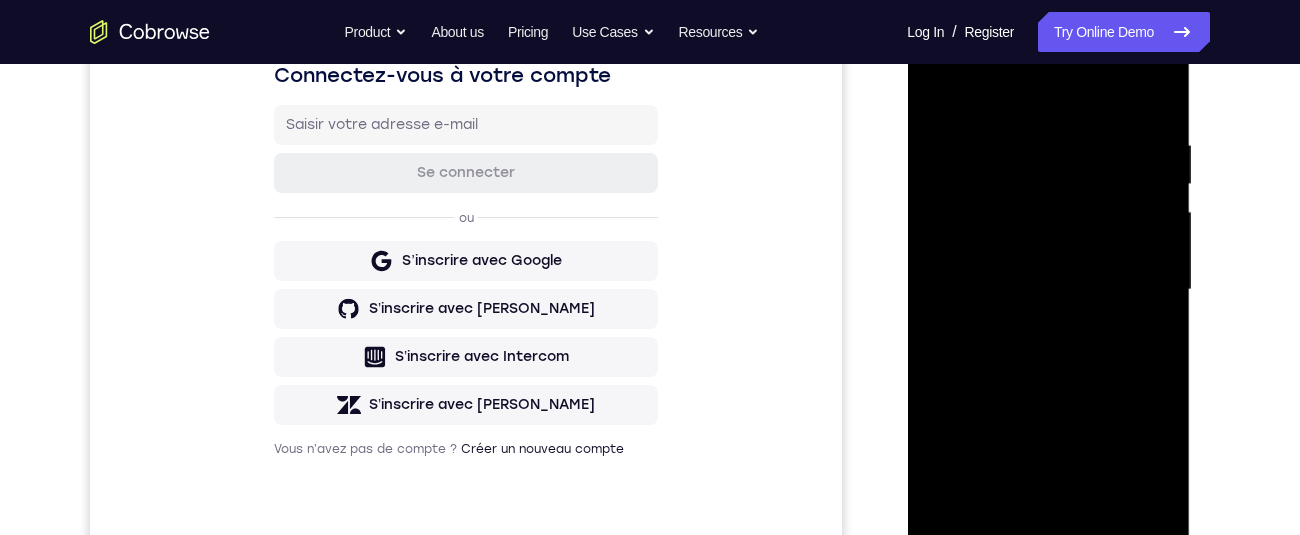 click at bounding box center (1048, 290) 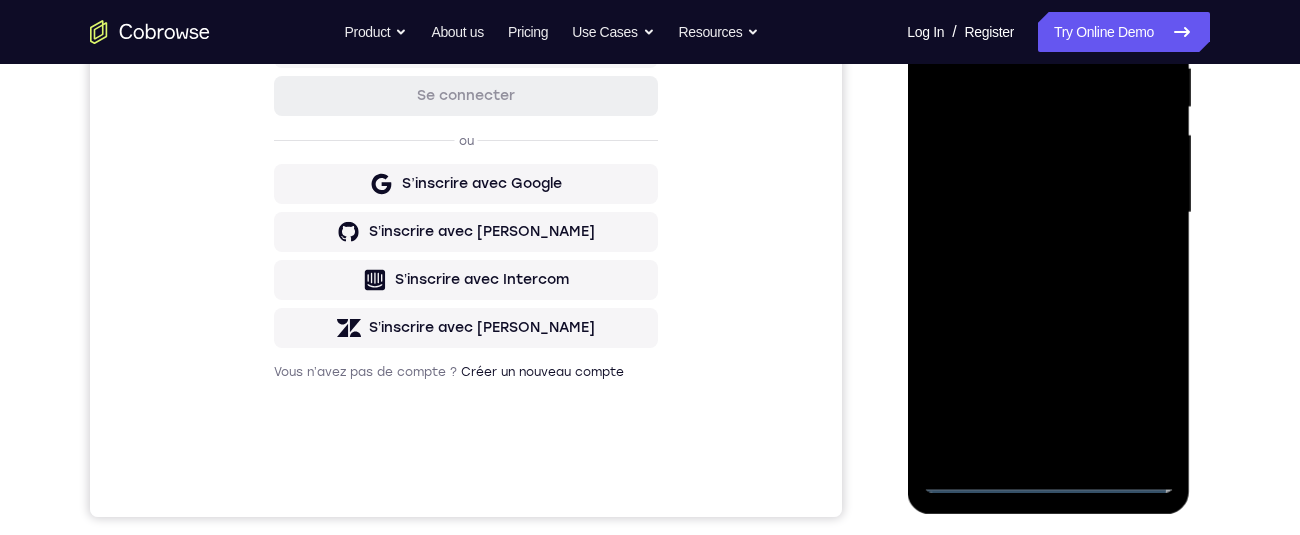 click at bounding box center (1048, 213) 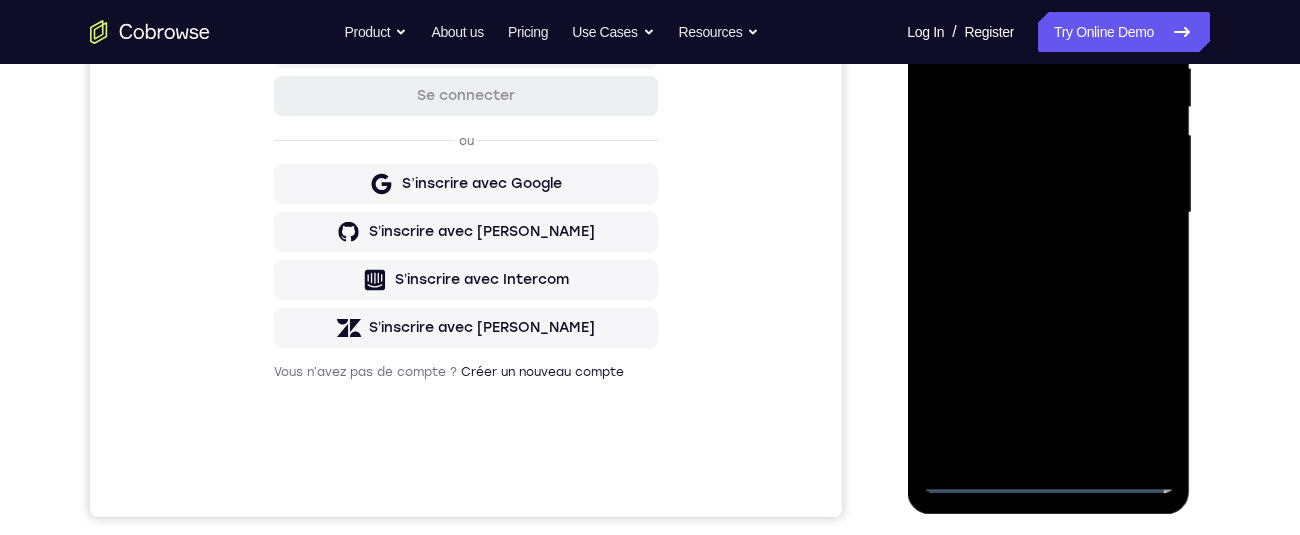 click at bounding box center [1048, 213] 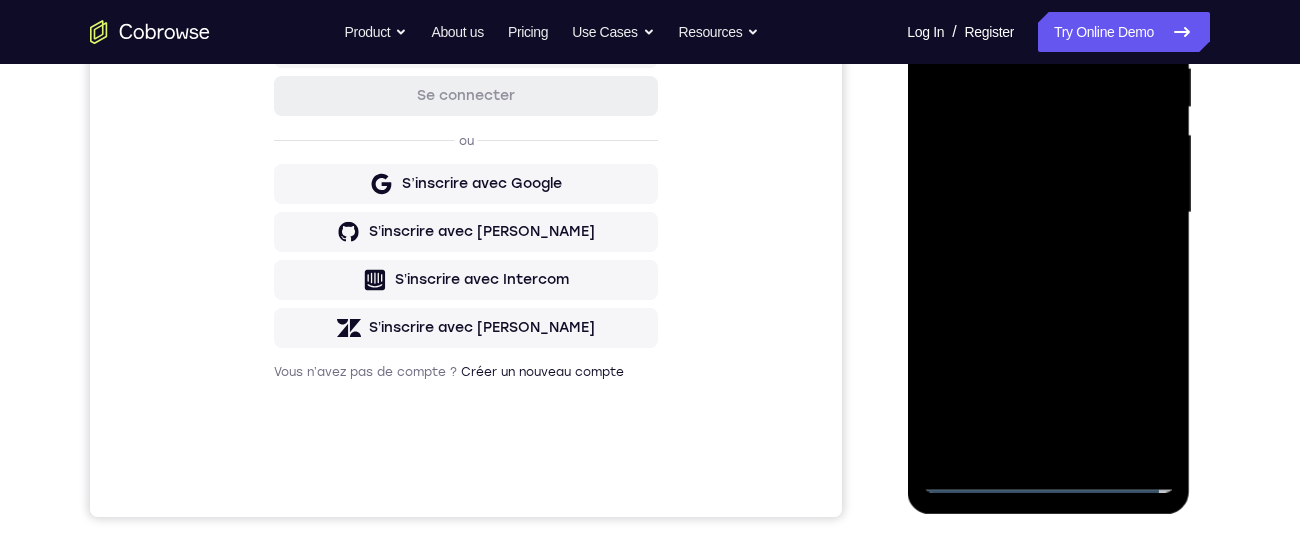 scroll, scrollTop: 413, scrollLeft: 0, axis: vertical 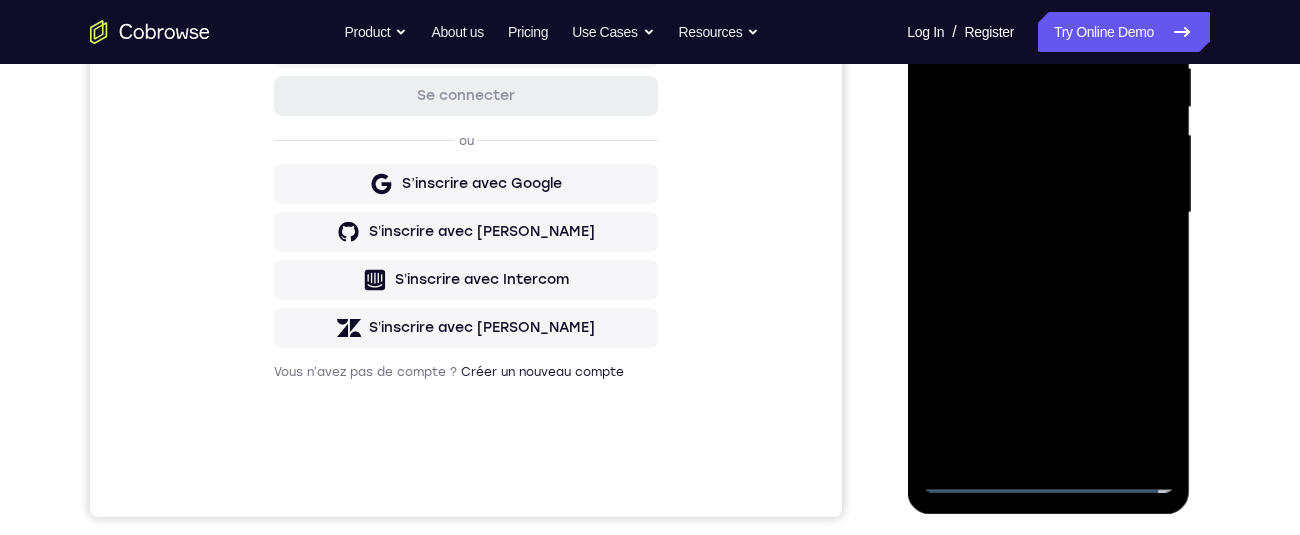 click at bounding box center (1048, 213) 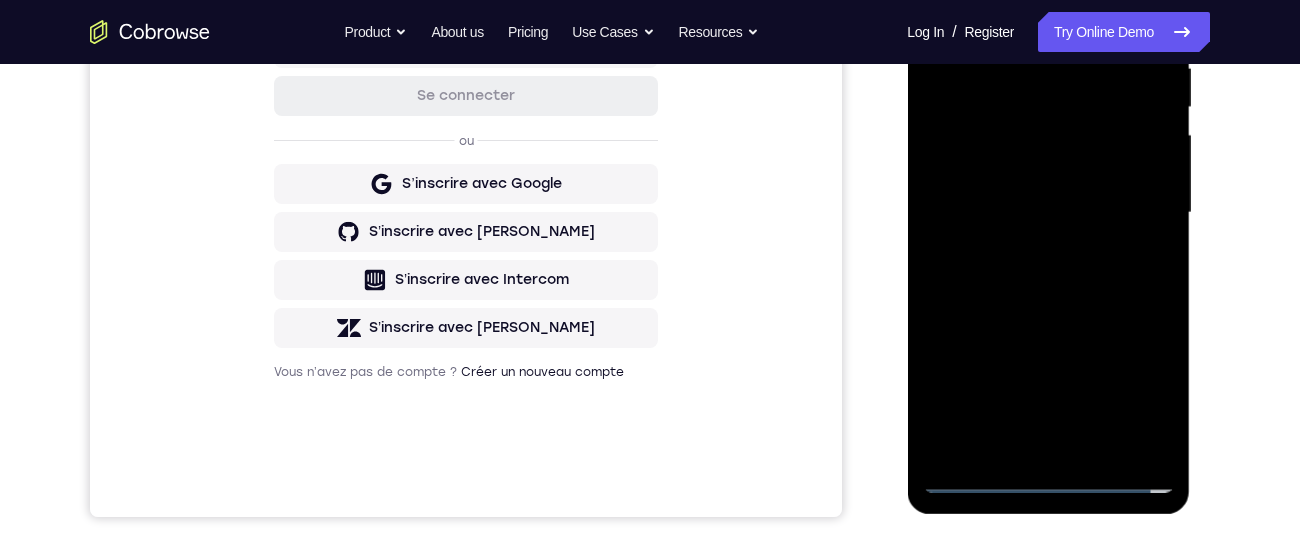 click at bounding box center [1048, 213] 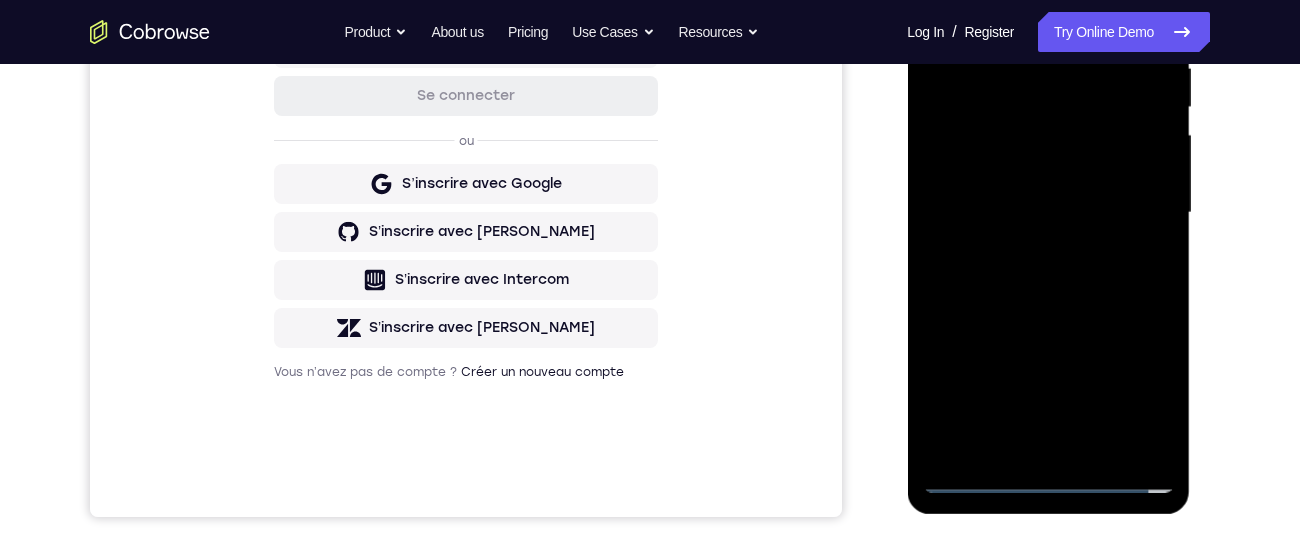 click at bounding box center (1048, 213) 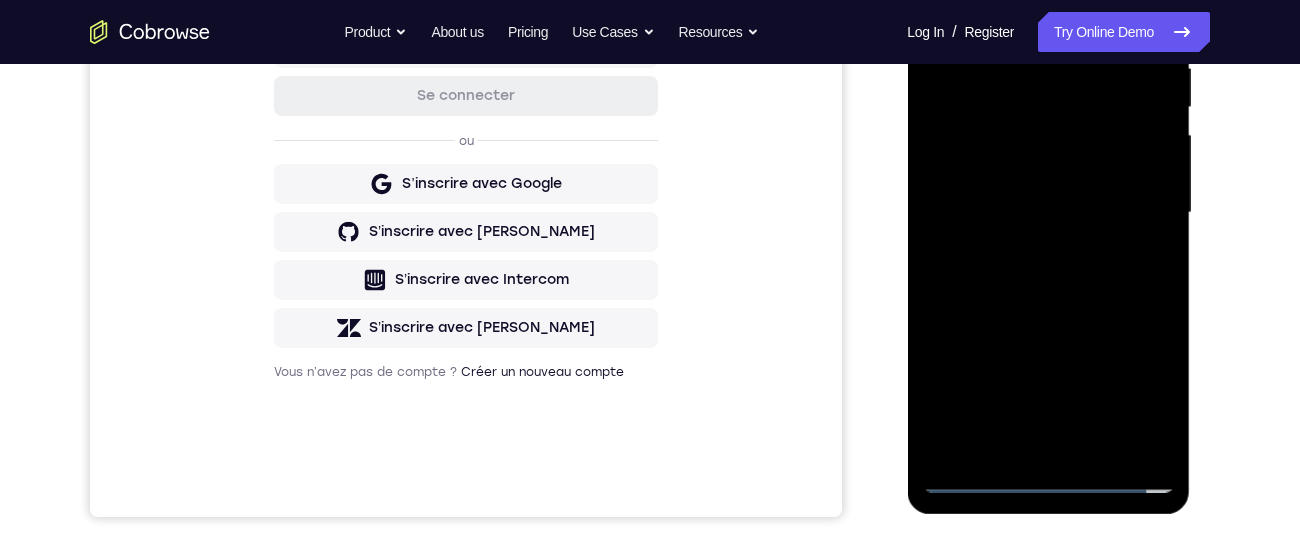 click at bounding box center [1048, 213] 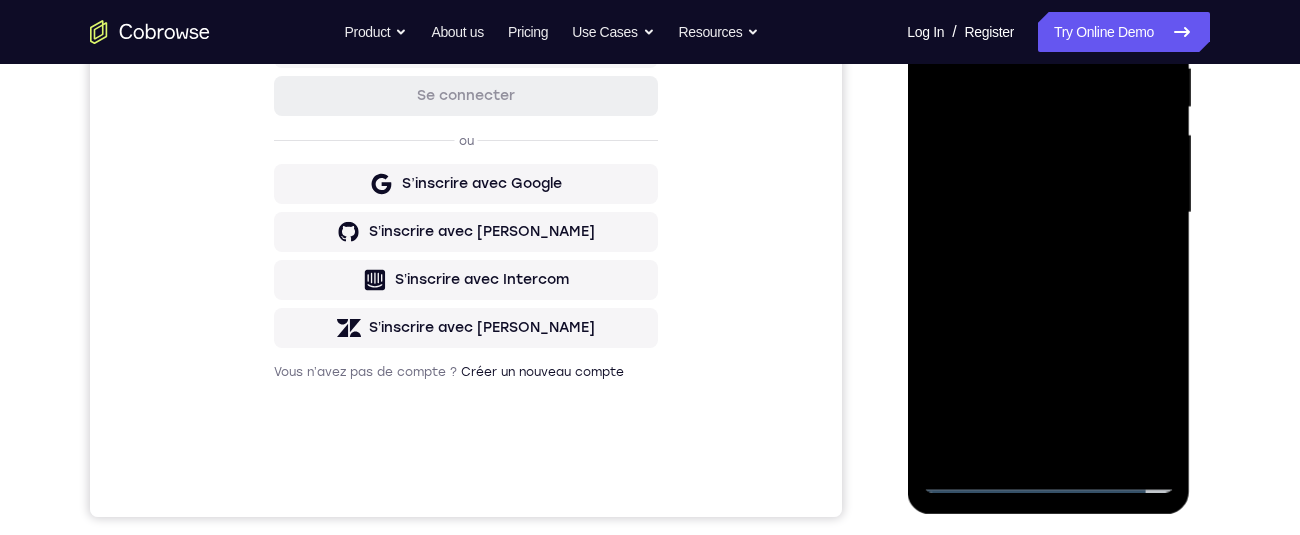 click at bounding box center [1048, 213] 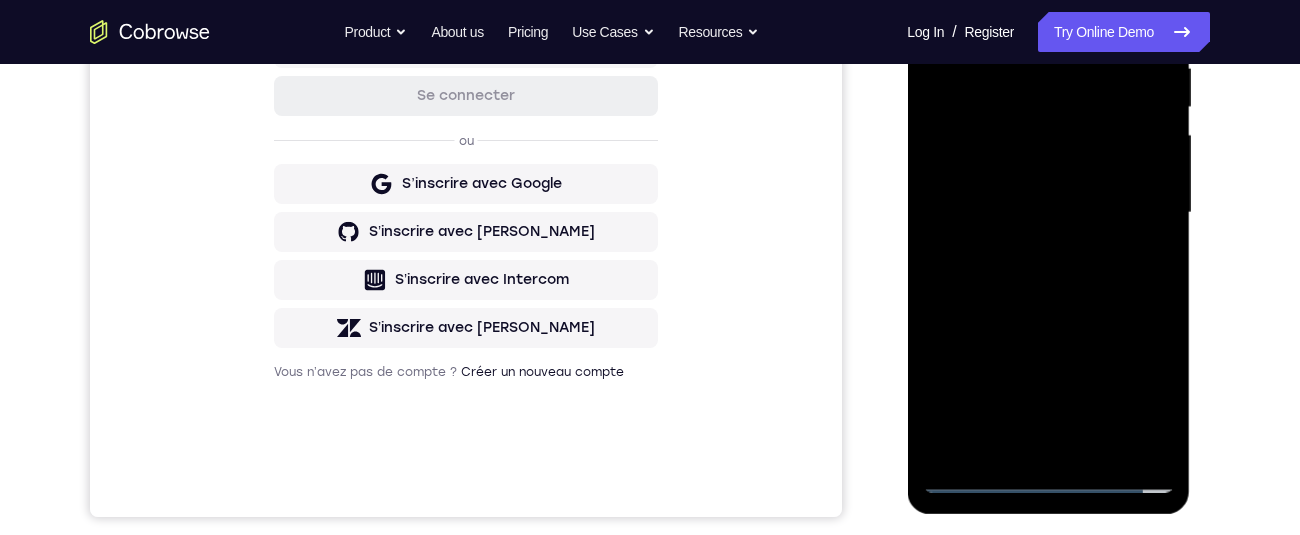 click at bounding box center [1048, 213] 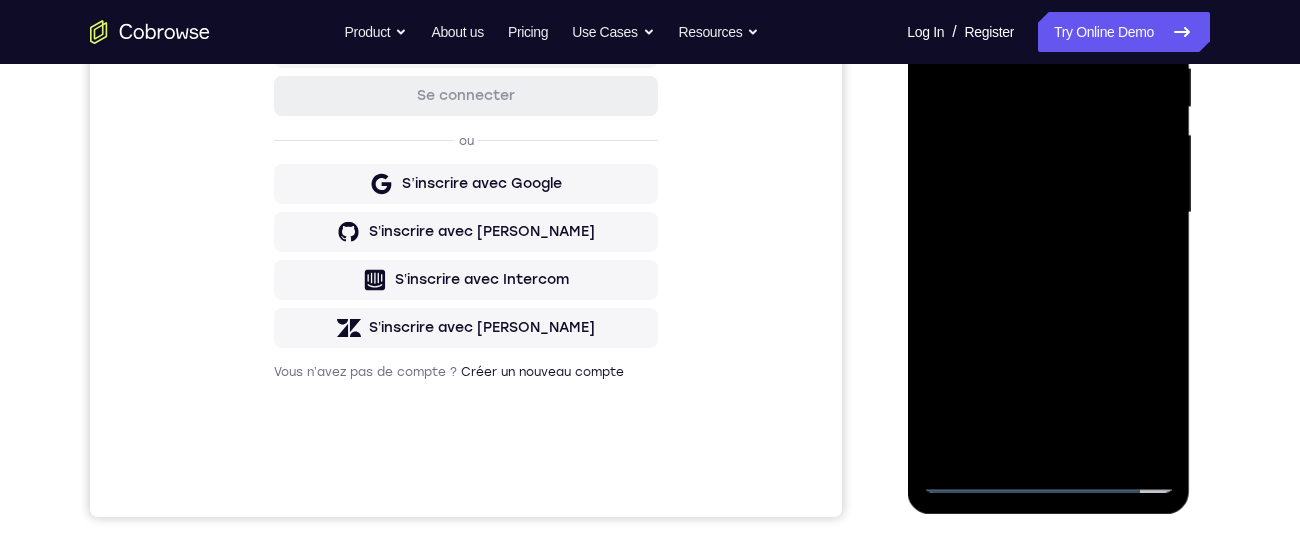 click at bounding box center (1048, 213) 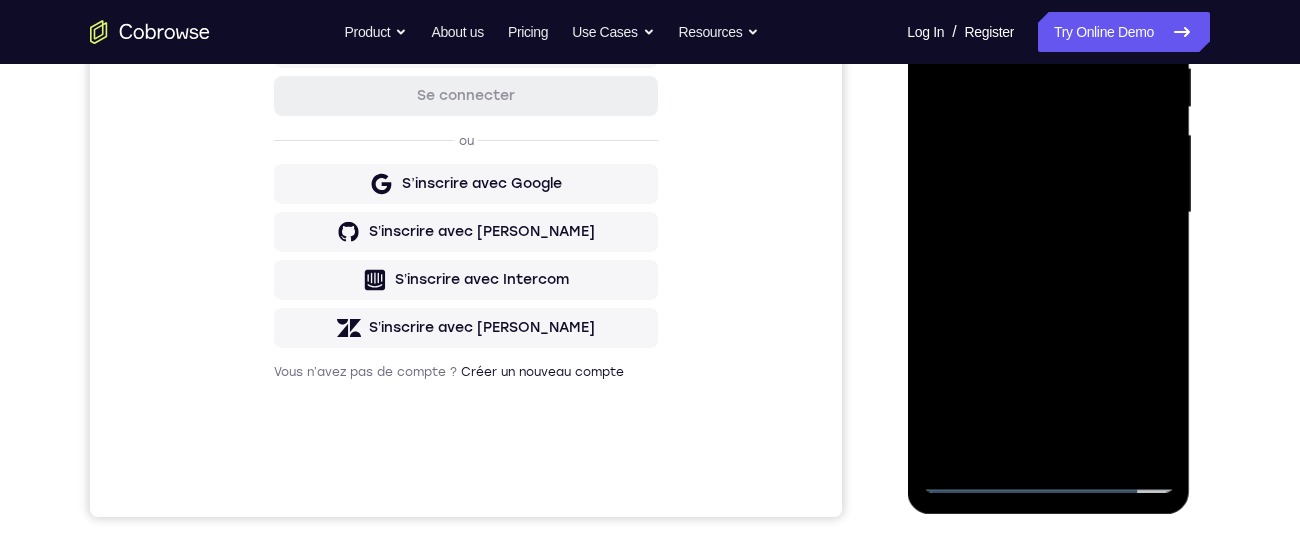 click at bounding box center [1048, 213] 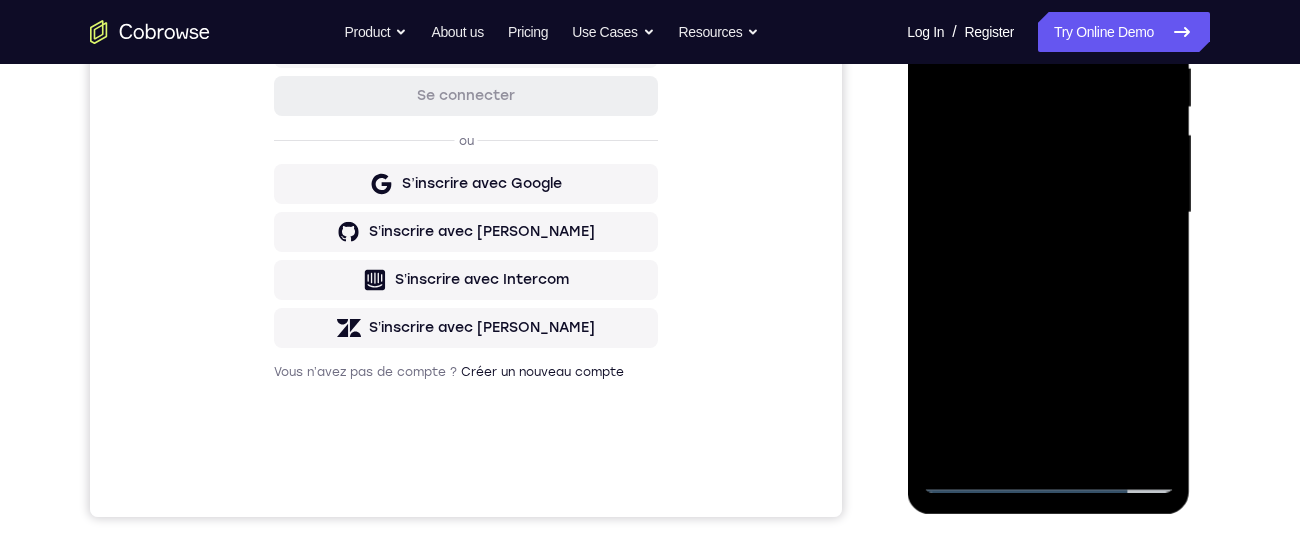 click at bounding box center [1048, 213] 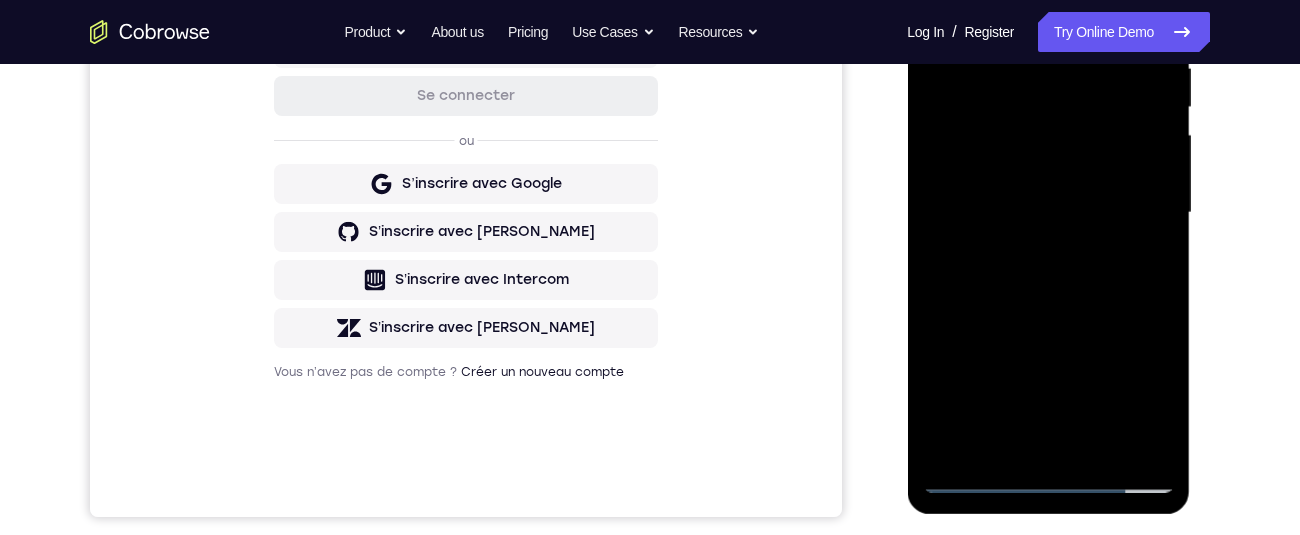 click at bounding box center [1048, 213] 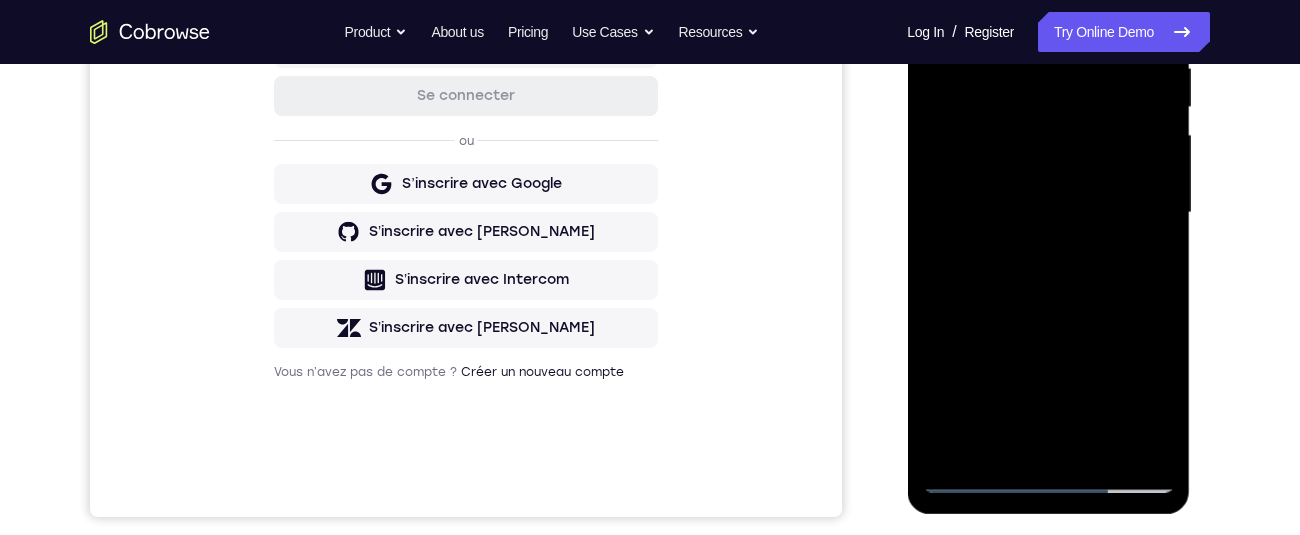 click at bounding box center [1048, 213] 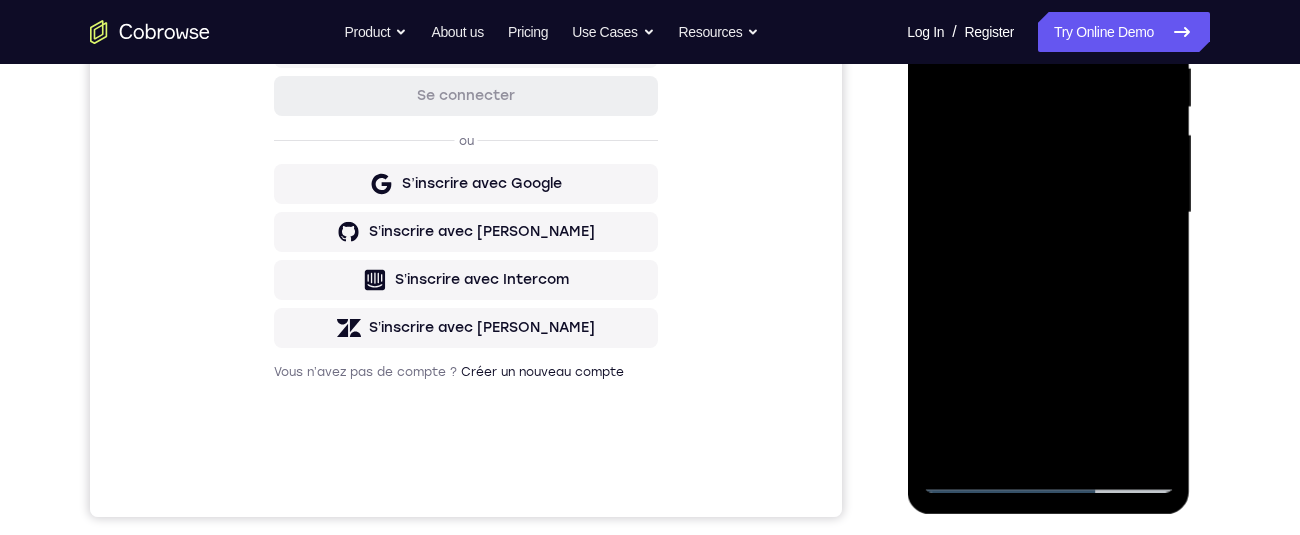 click at bounding box center (1048, 213) 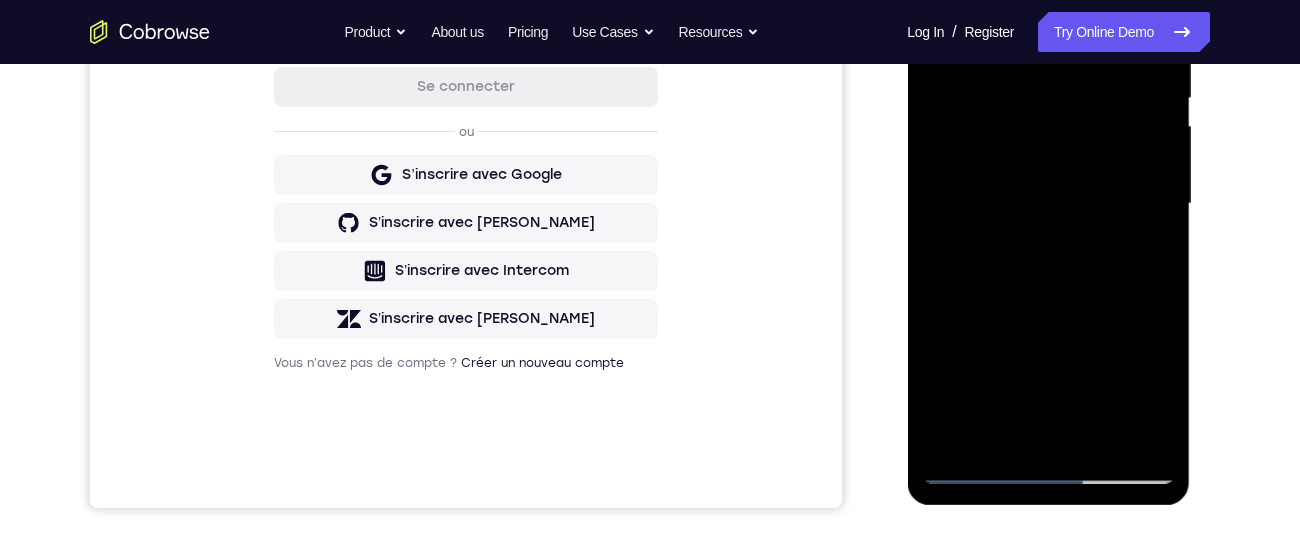 click at bounding box center [1048, 204] 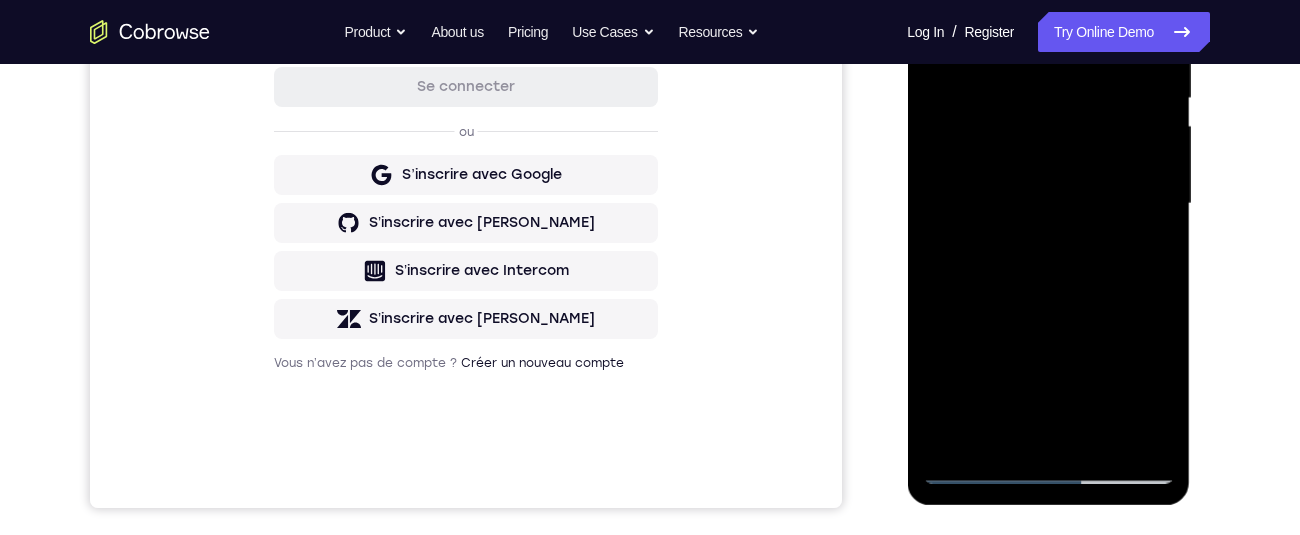 click at bounding box center [1048, 204] 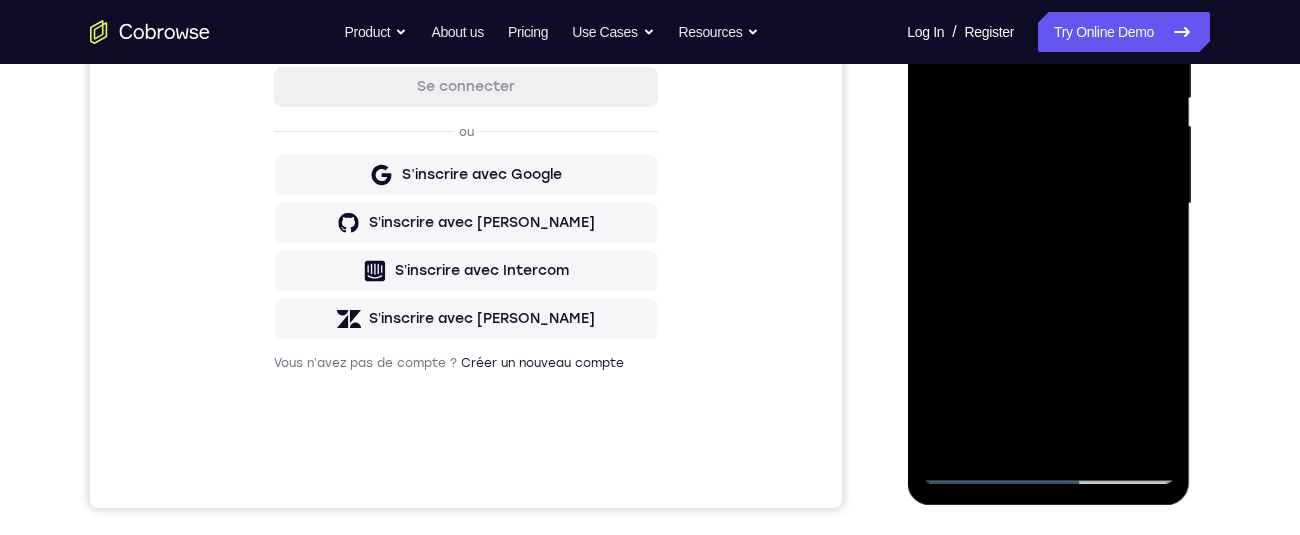 click at bounding box center [1048, 204] 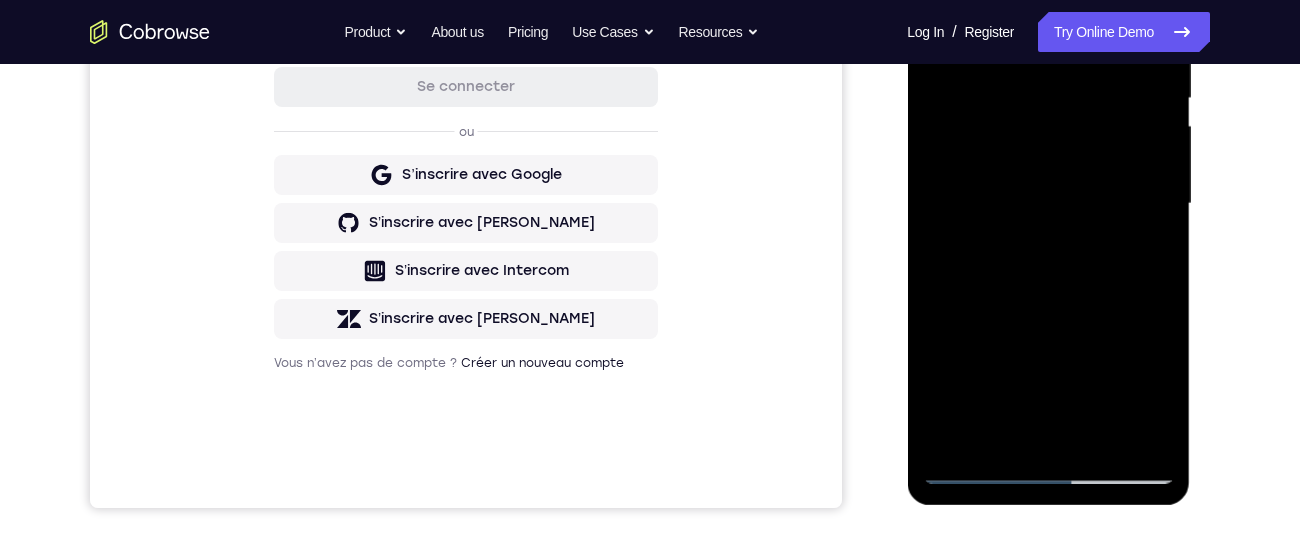 click at bounding box center [1048, 204] 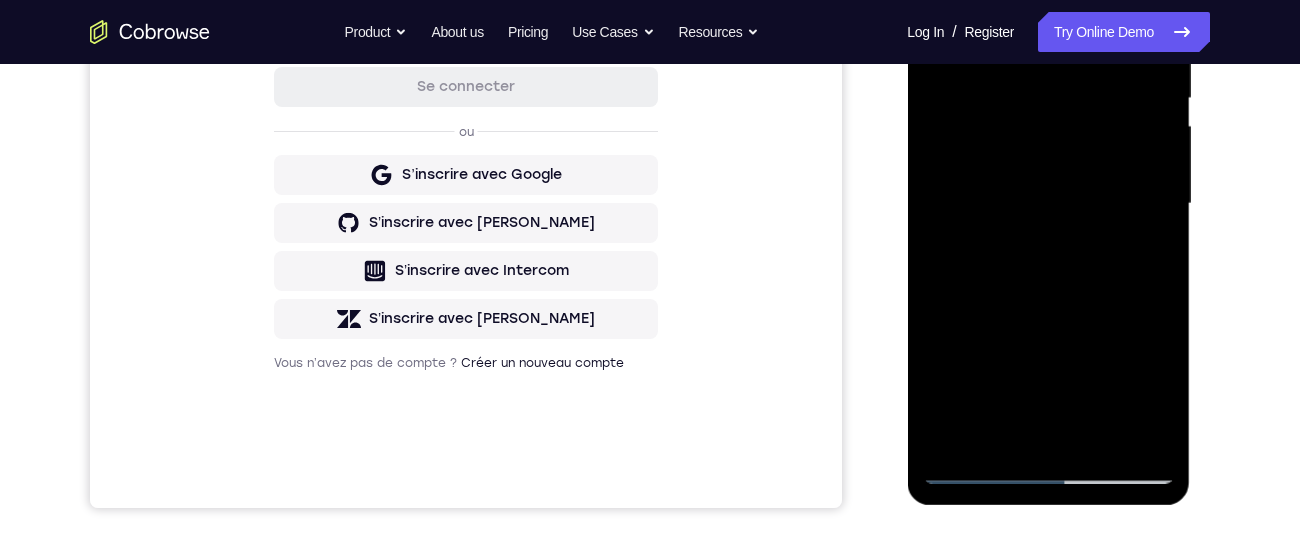 click at bounding box center [1048, 204] 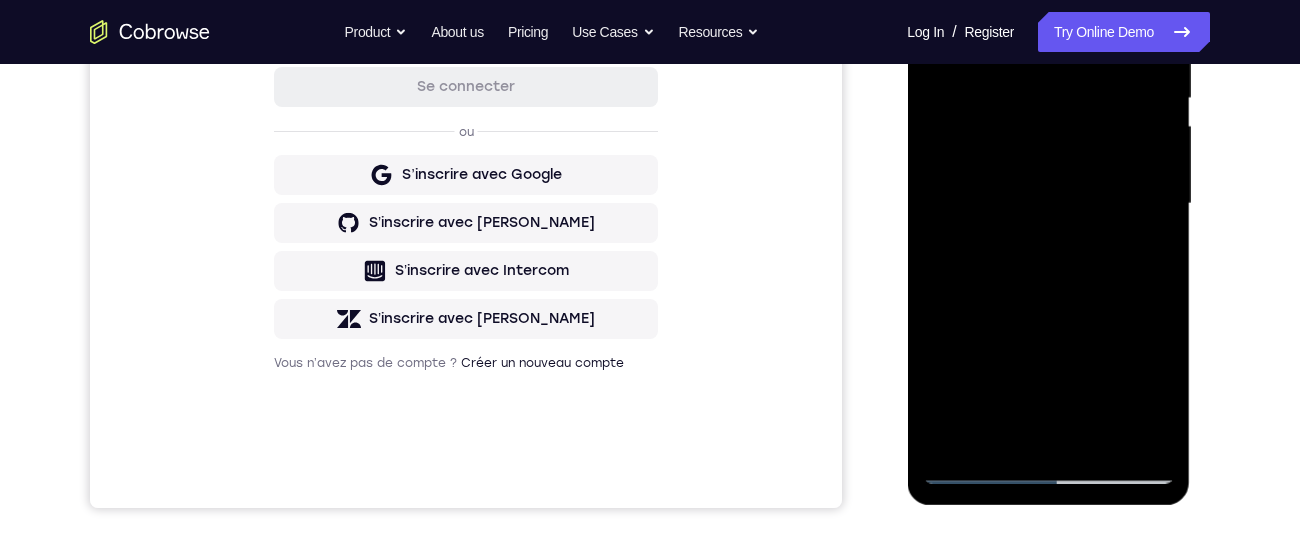 click at bounding box center (1048, 204) 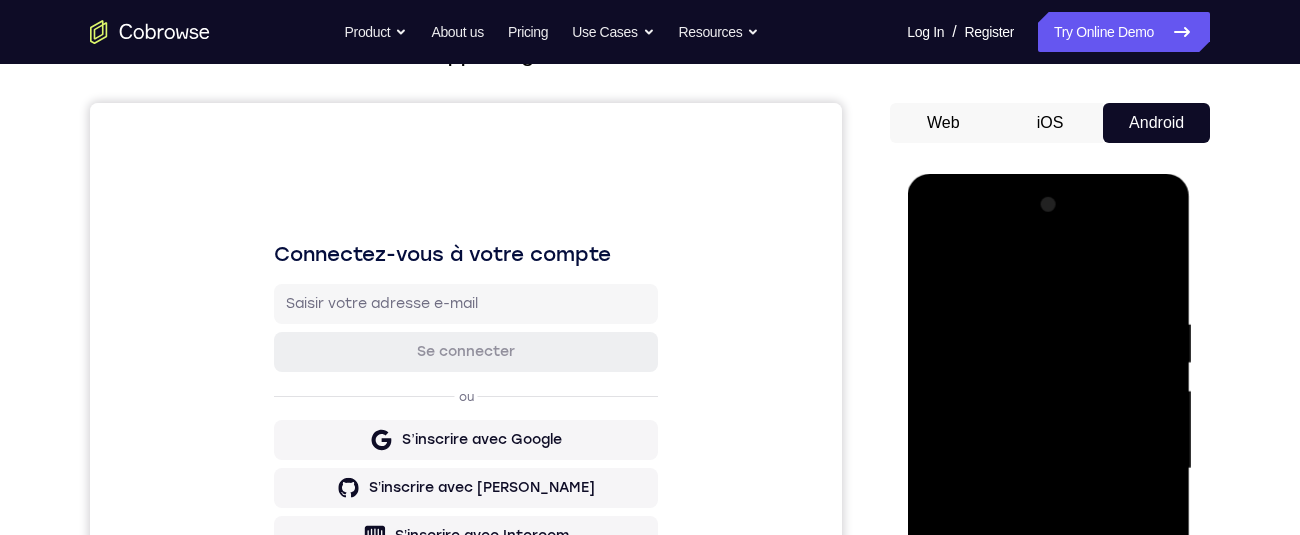 click at bounding box center [1048, 469] 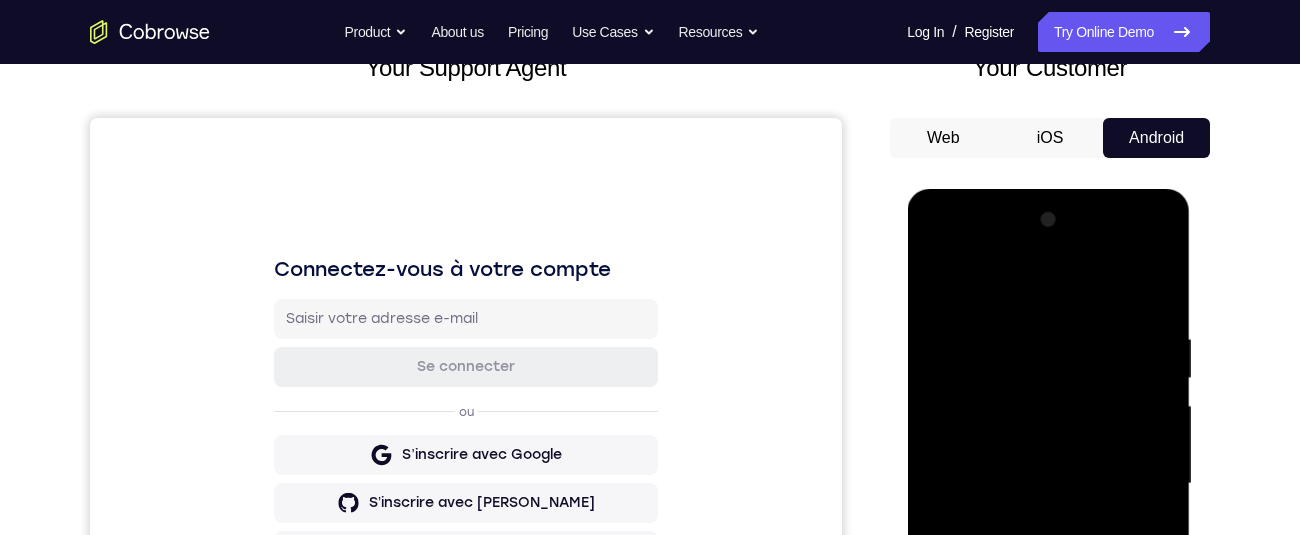 click at bounding box center [1048, 484] 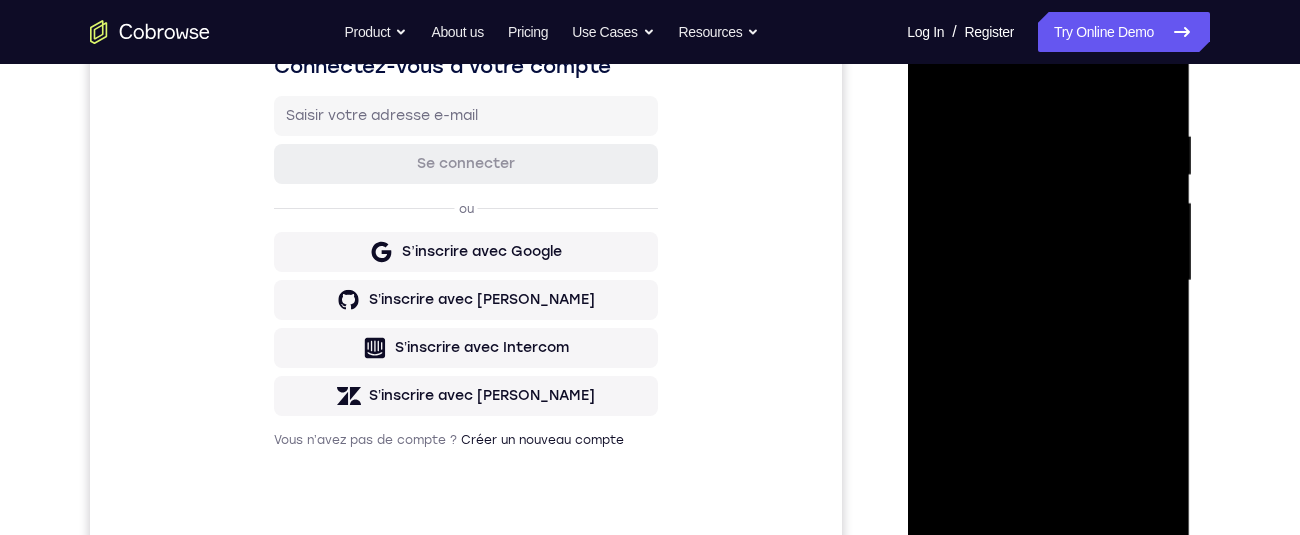 scroll, scrollTop: 349, scrollLeft: 0, axis: vertical 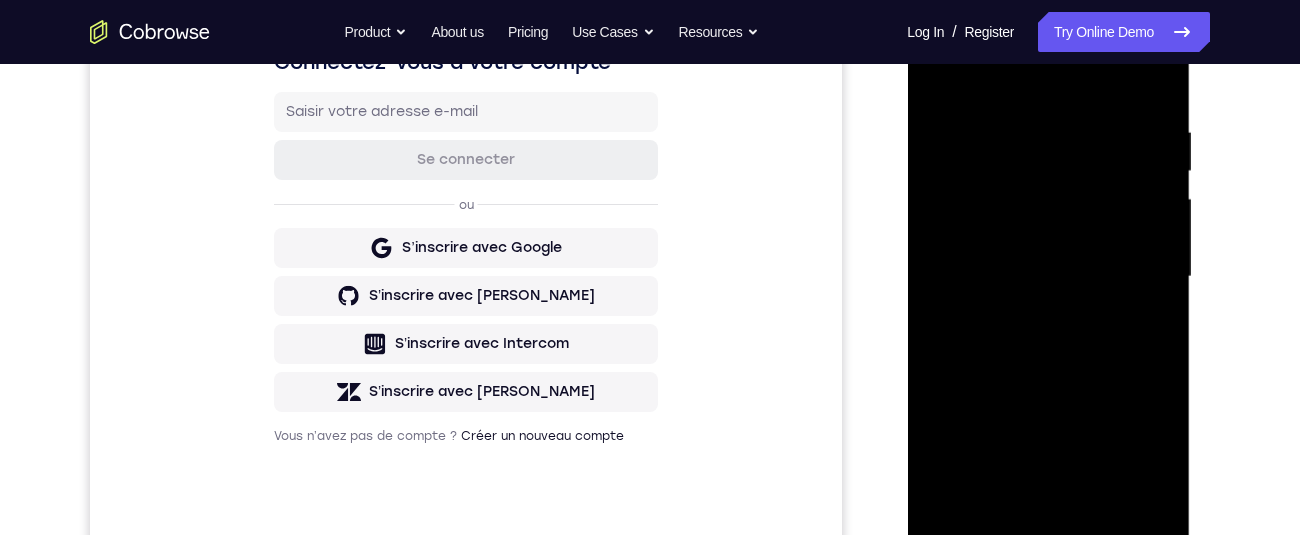 click at bounding box center [1048, 277] 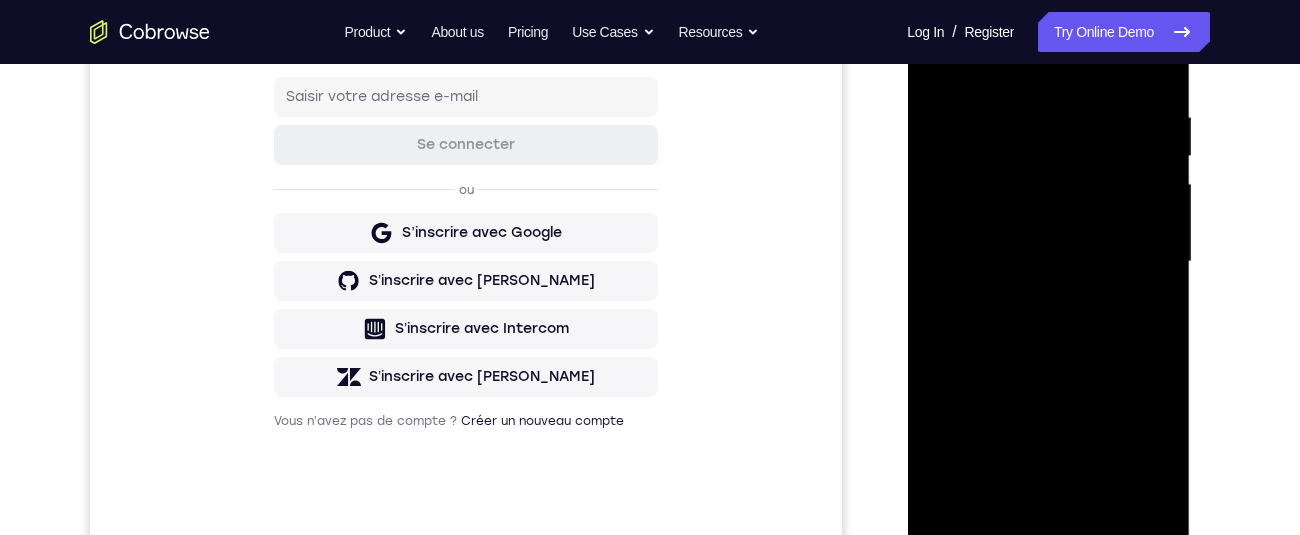 click at bounding box center (1048, 262) 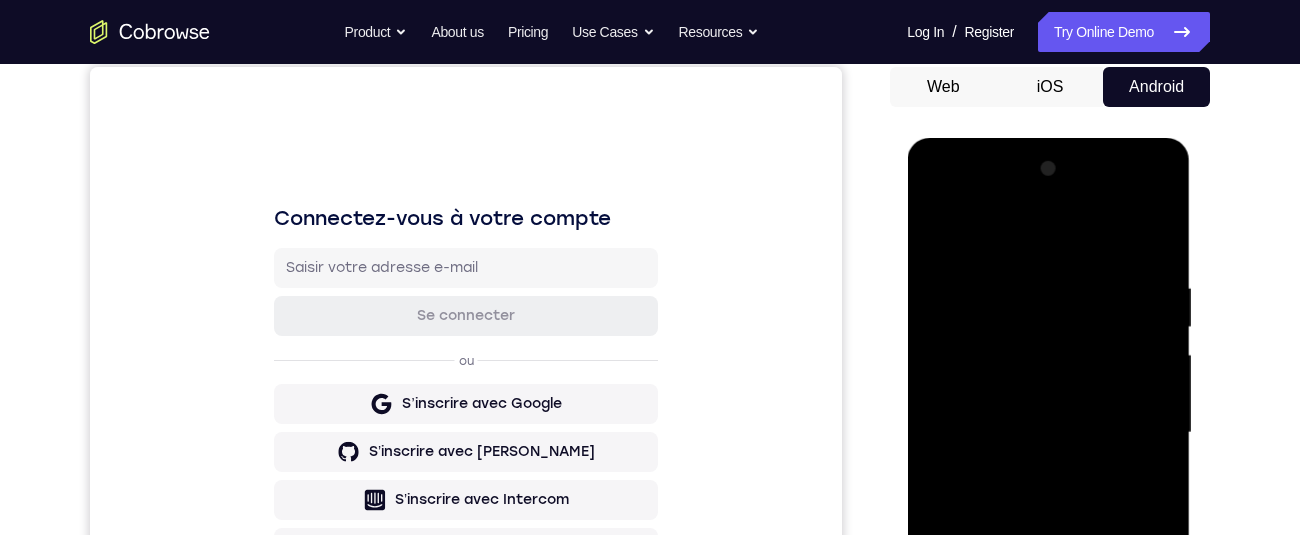 click at bounding box center [1048, 433] 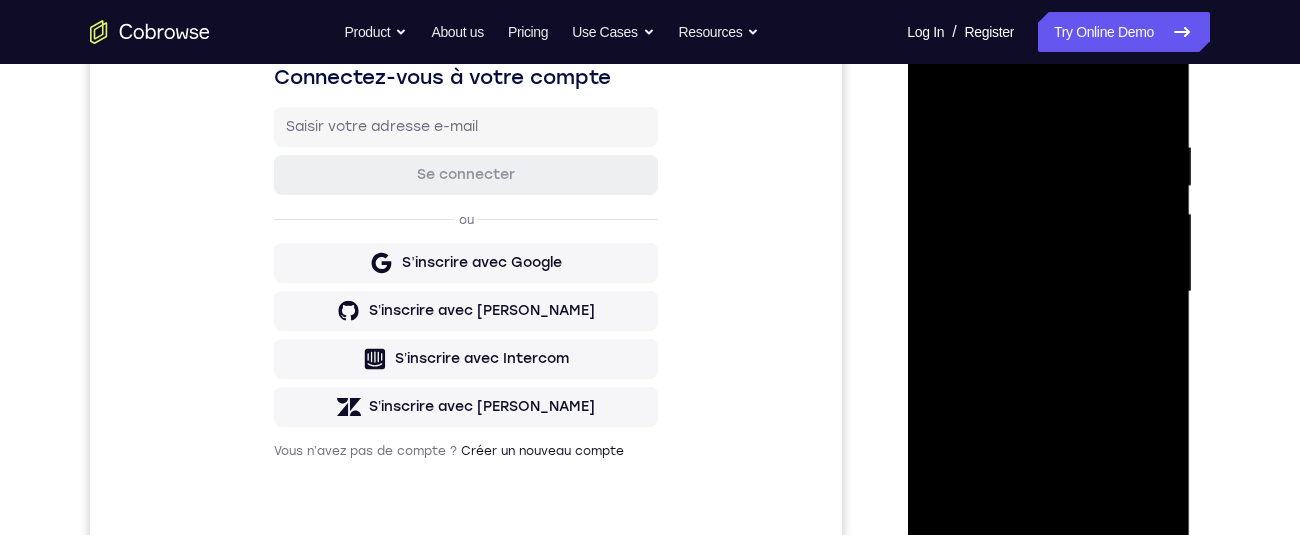click at bounding box center (1048, 292) 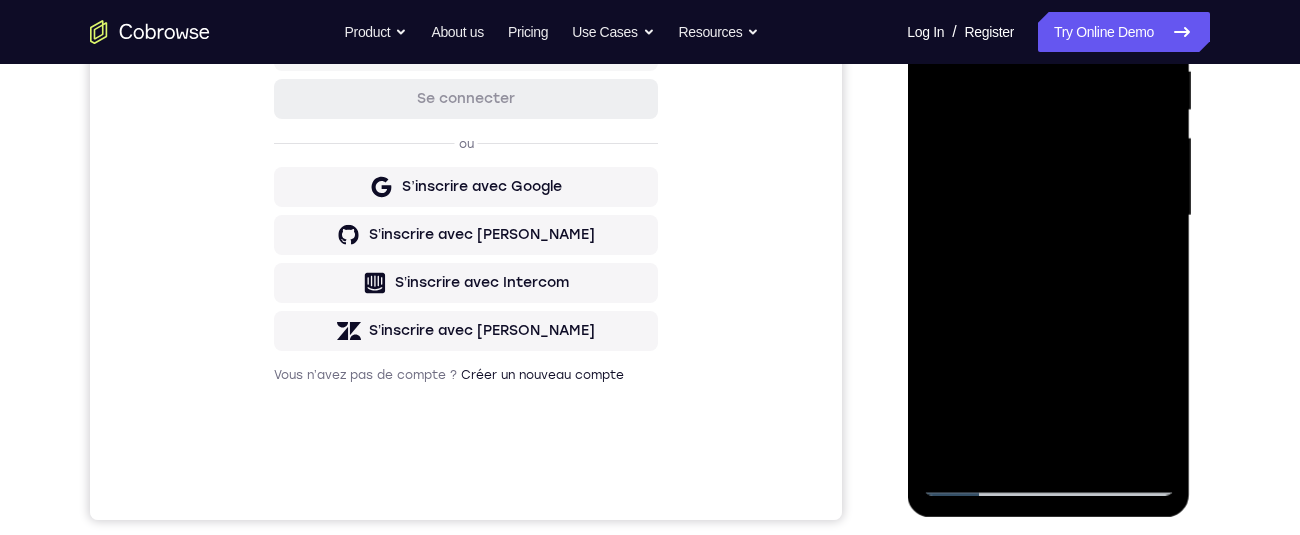 scroll, scrollTop: 399, scrollLeft: 0, axis: vertical 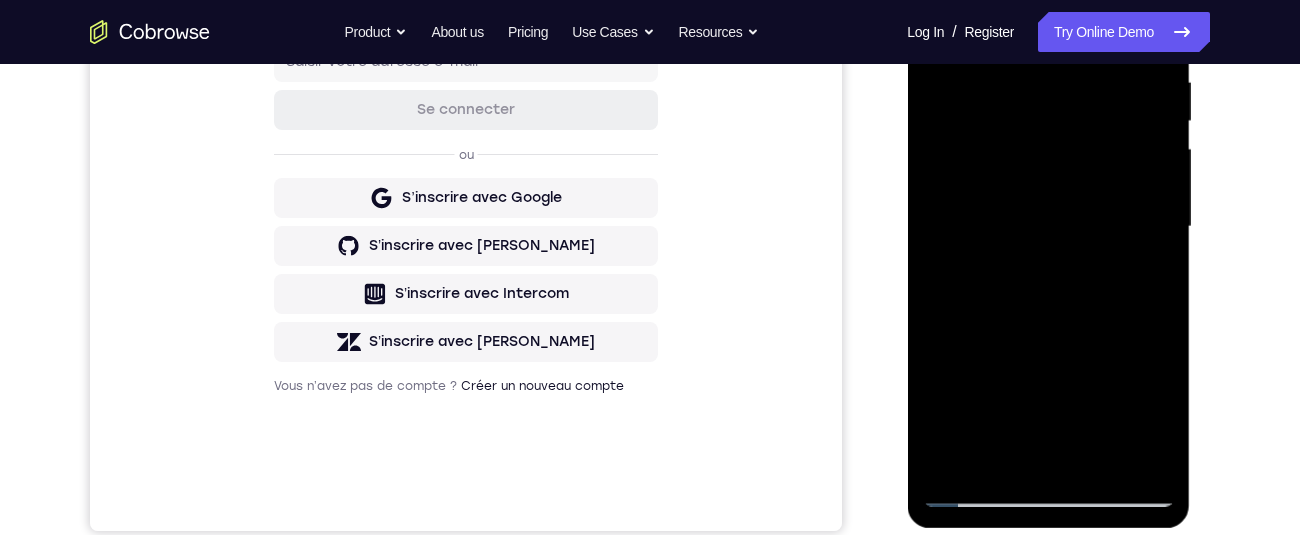 click at bounding box center [1048, 227] 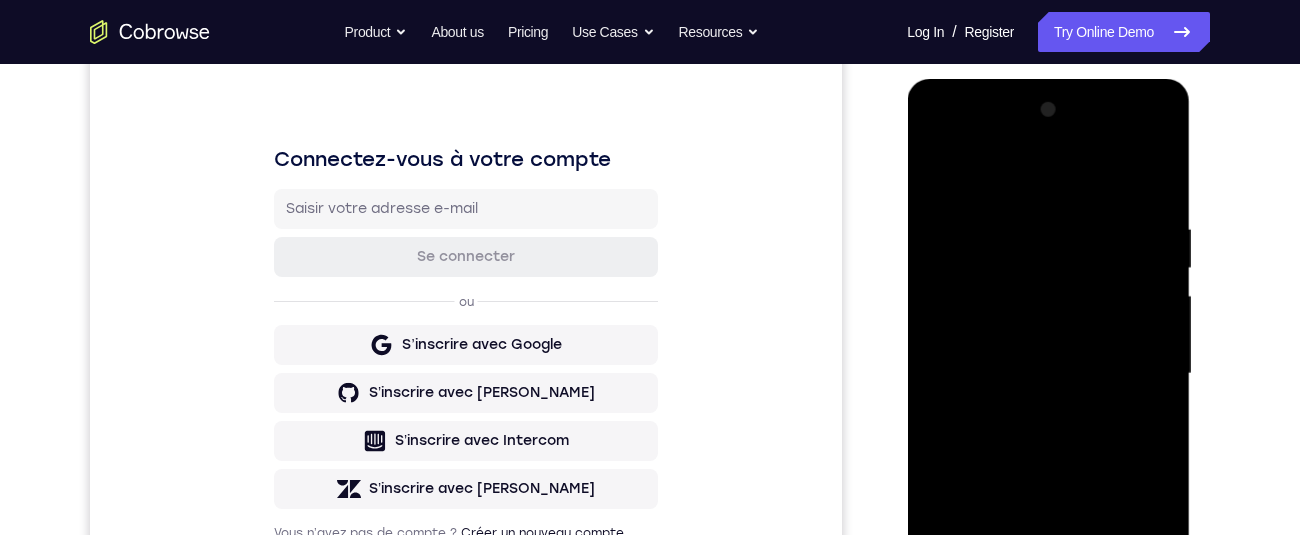 click at bounding box center [1048, 374] 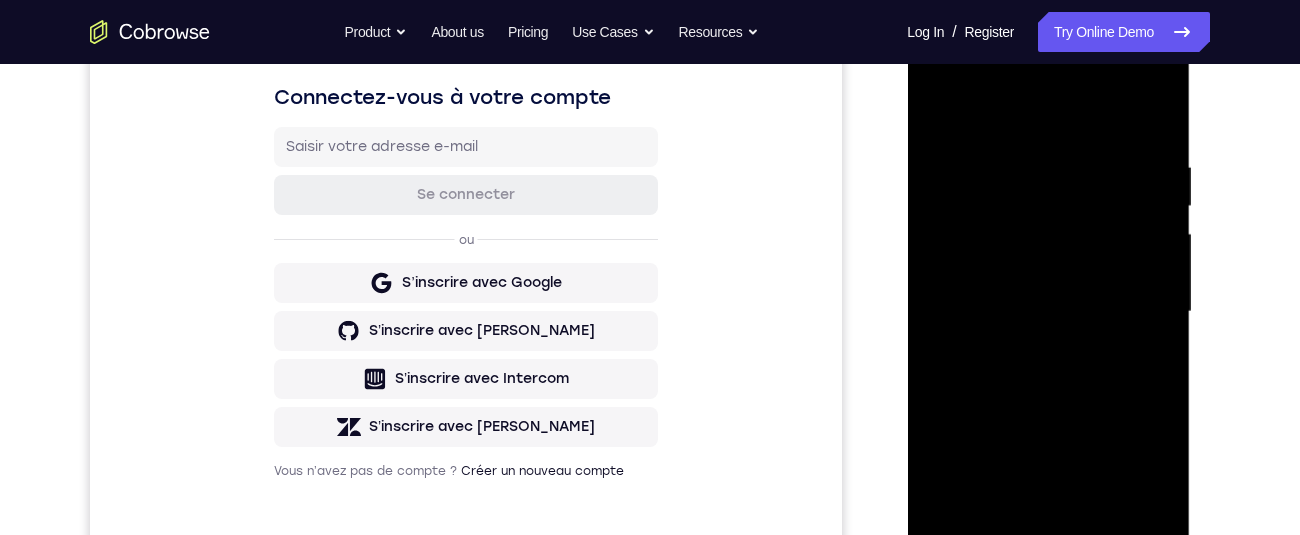 scroll, scrollTop: 418, scrollLeft: 0, axis: vertical 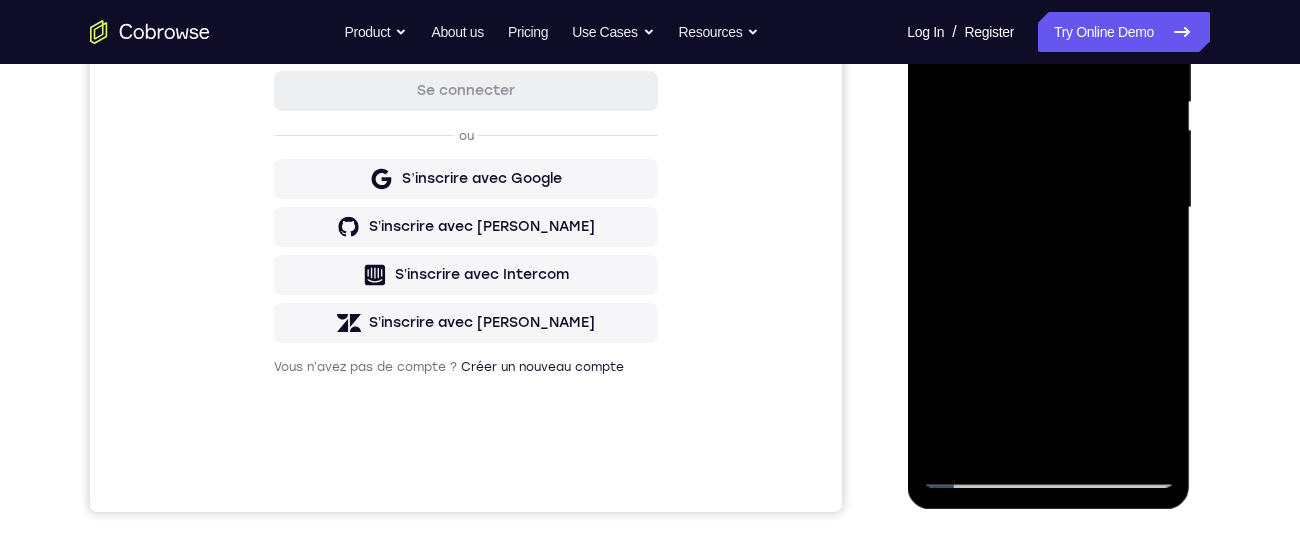 click at bounding box center [1048, 208] 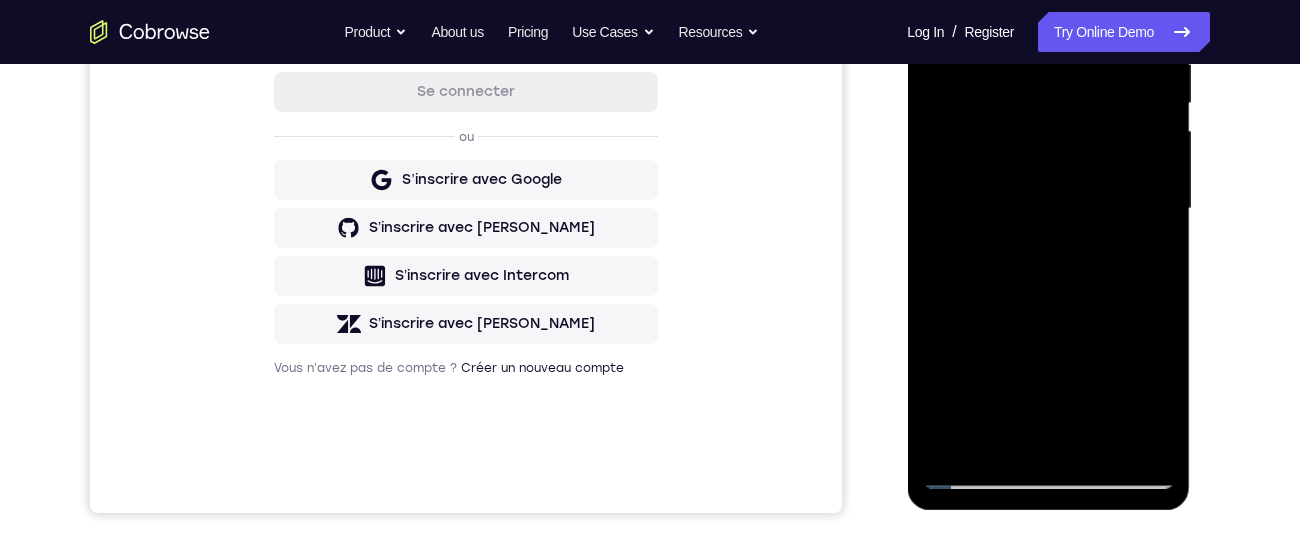 click at bounding box center [1048, 209] 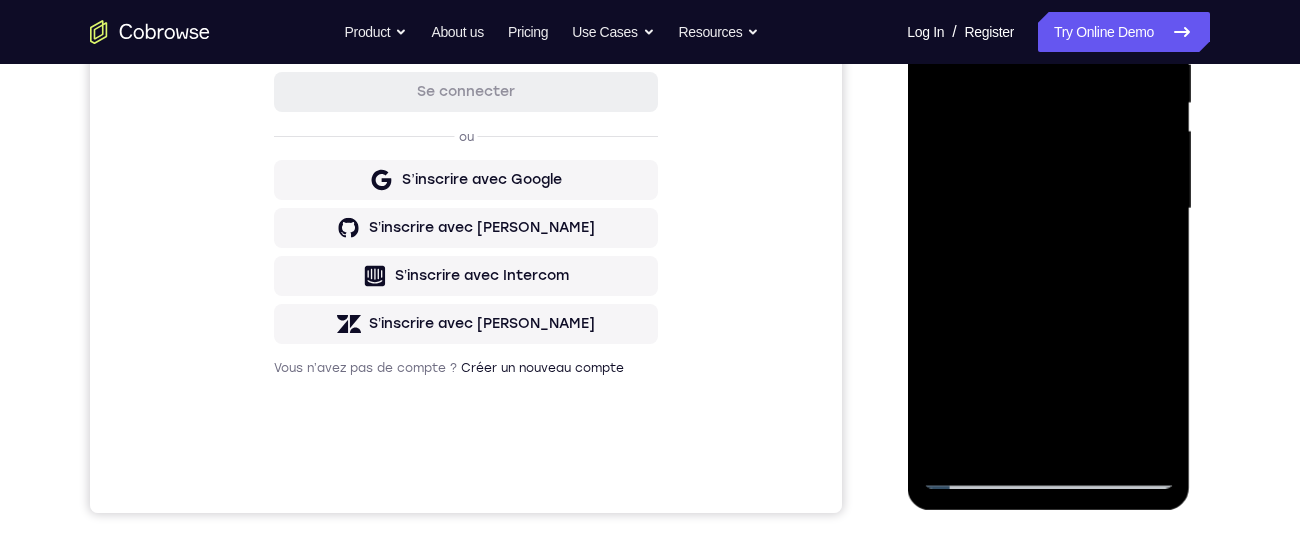 click at bounding box center (1048, 209) 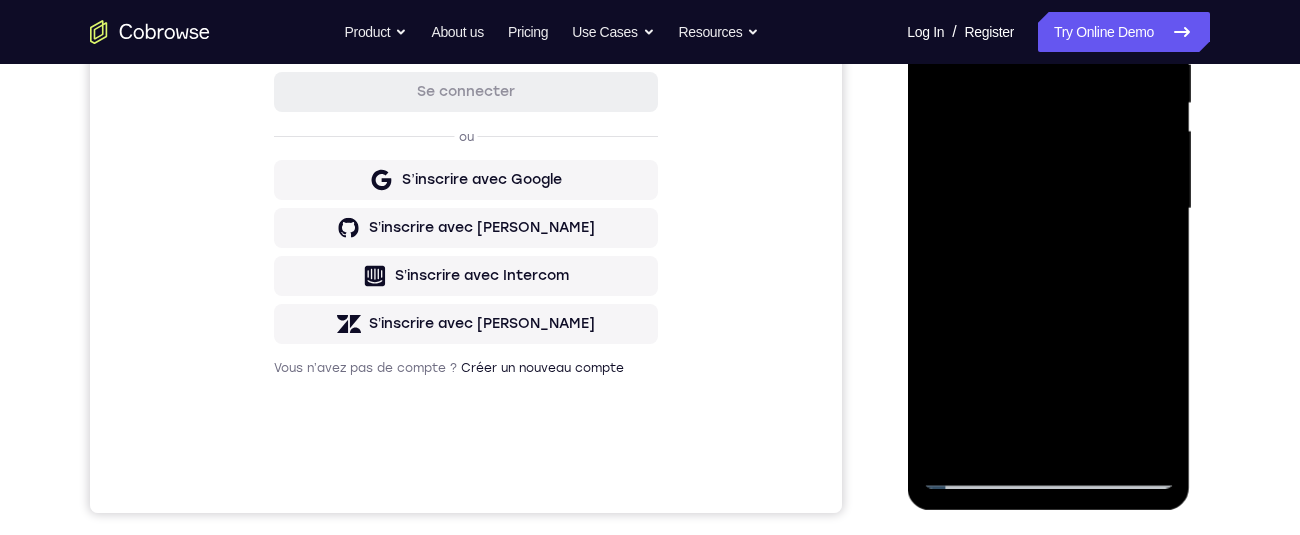 scroll, scrollTop: 319, scrollLeft: 0, axis: vertical 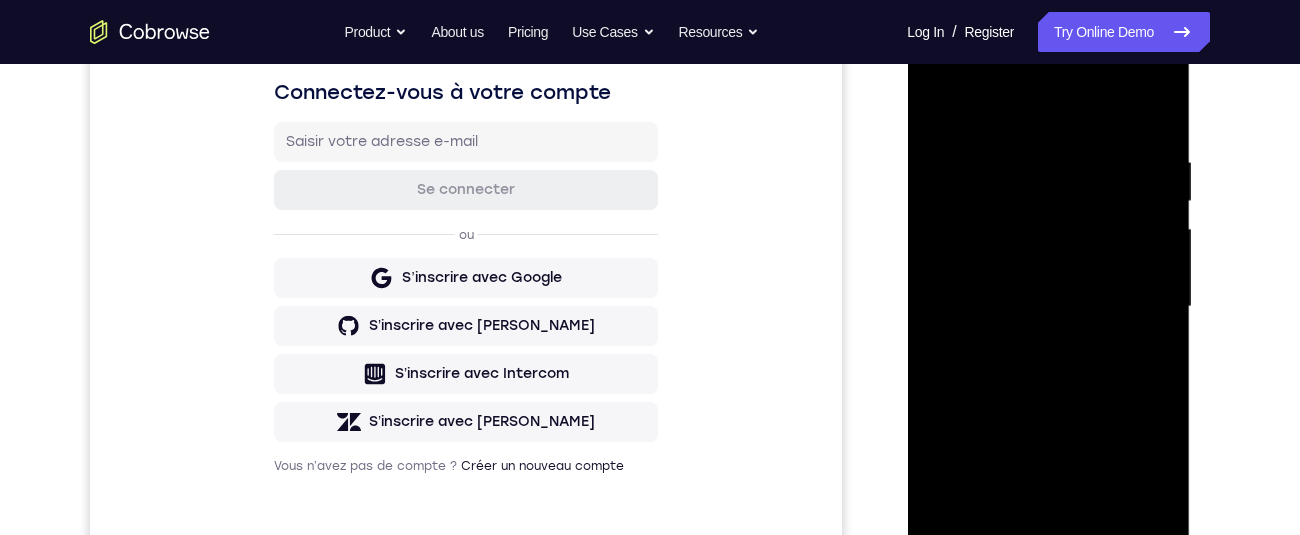 click at bounding box center (1048, 307) 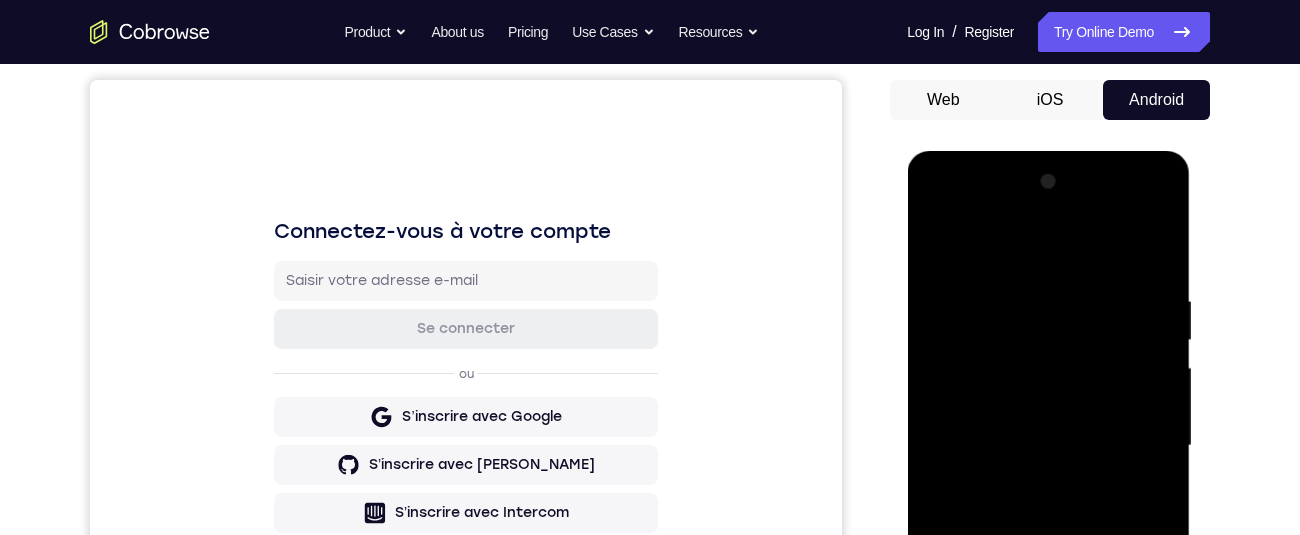 click at bounding box center [1048, 446] 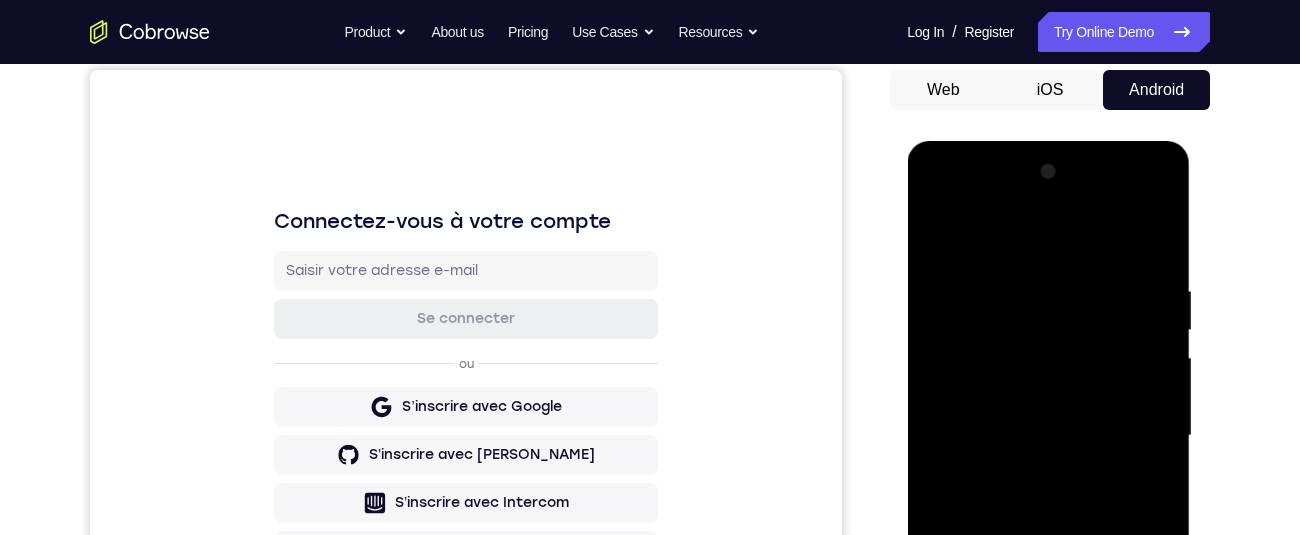 click at bounding box center [1048, 436] 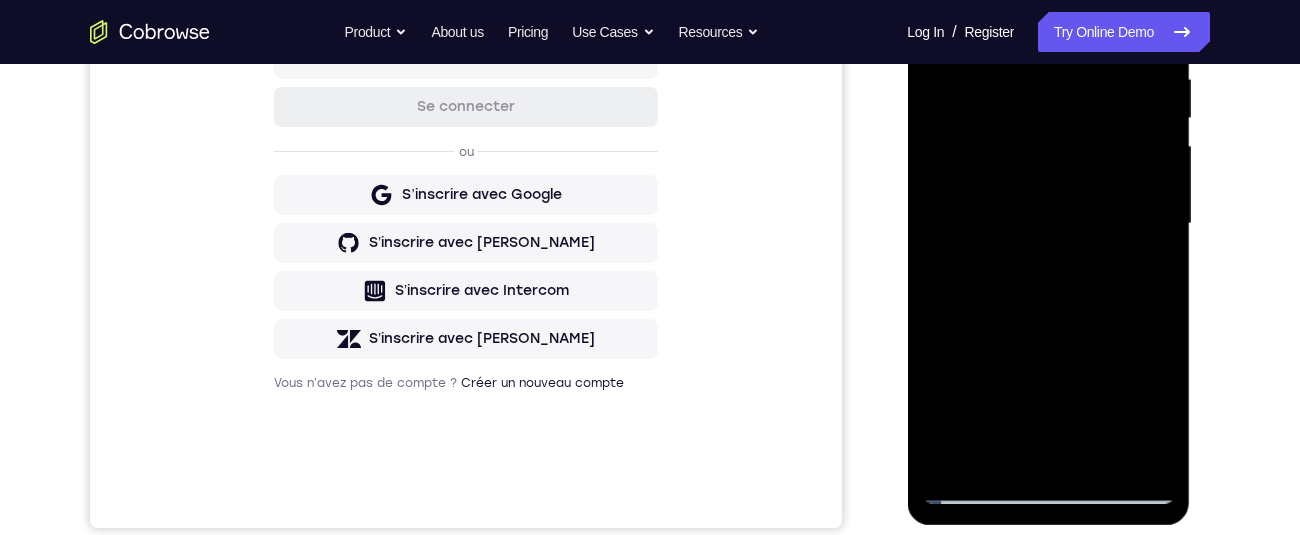 scroll, scrollTop: 402, scrollLeft: 0, axis: vertical 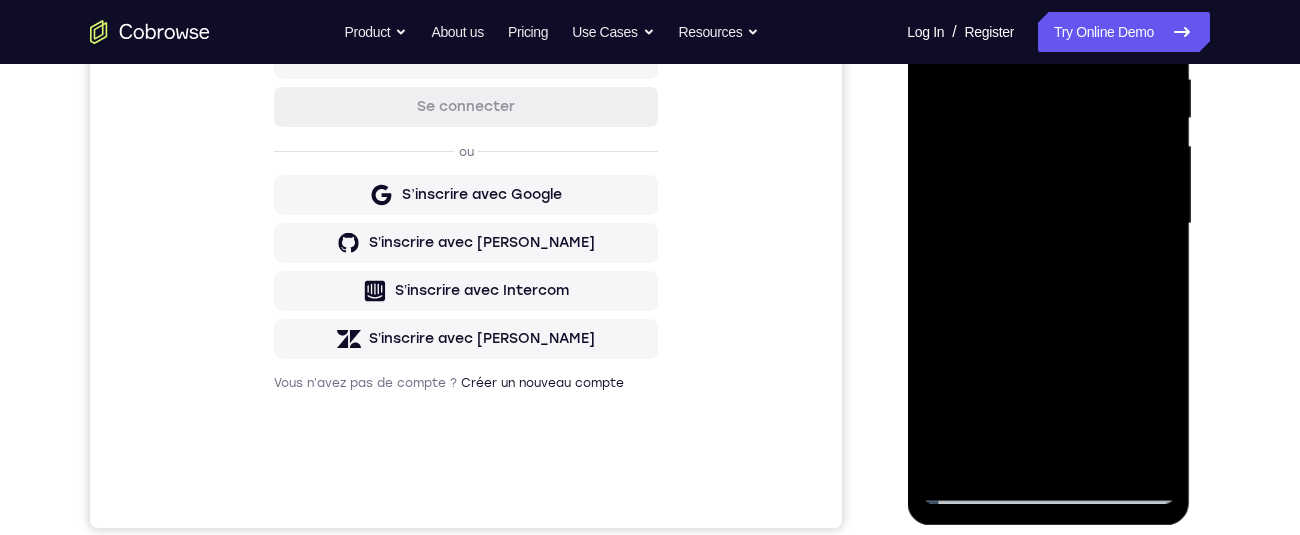 click at bounding box center (1048, 224) 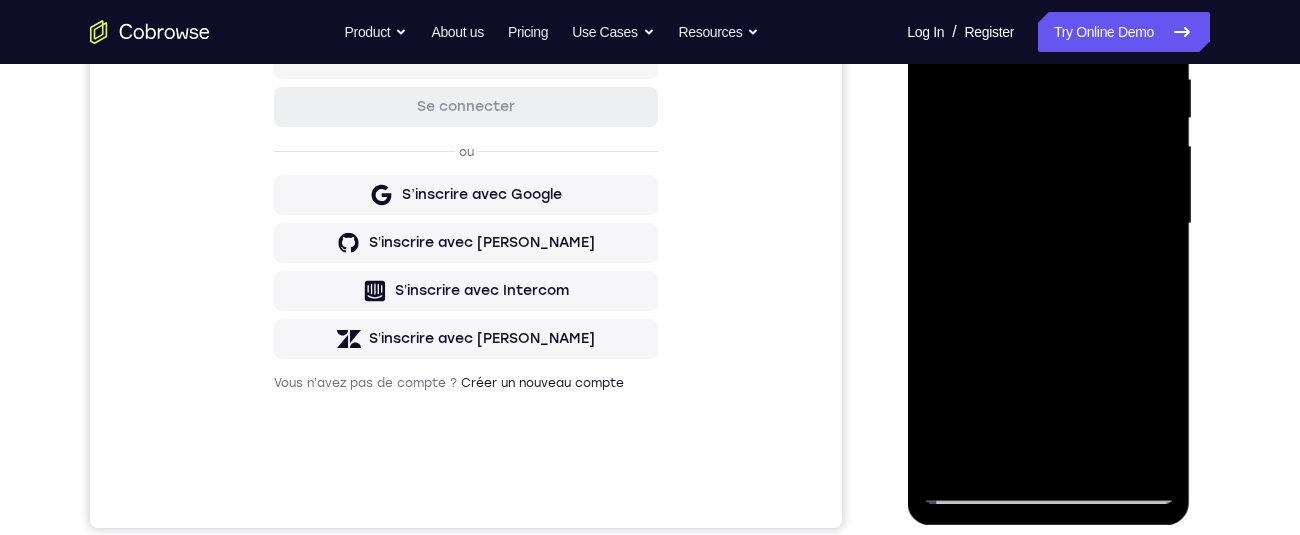 click at bounding box center (1048, 224) 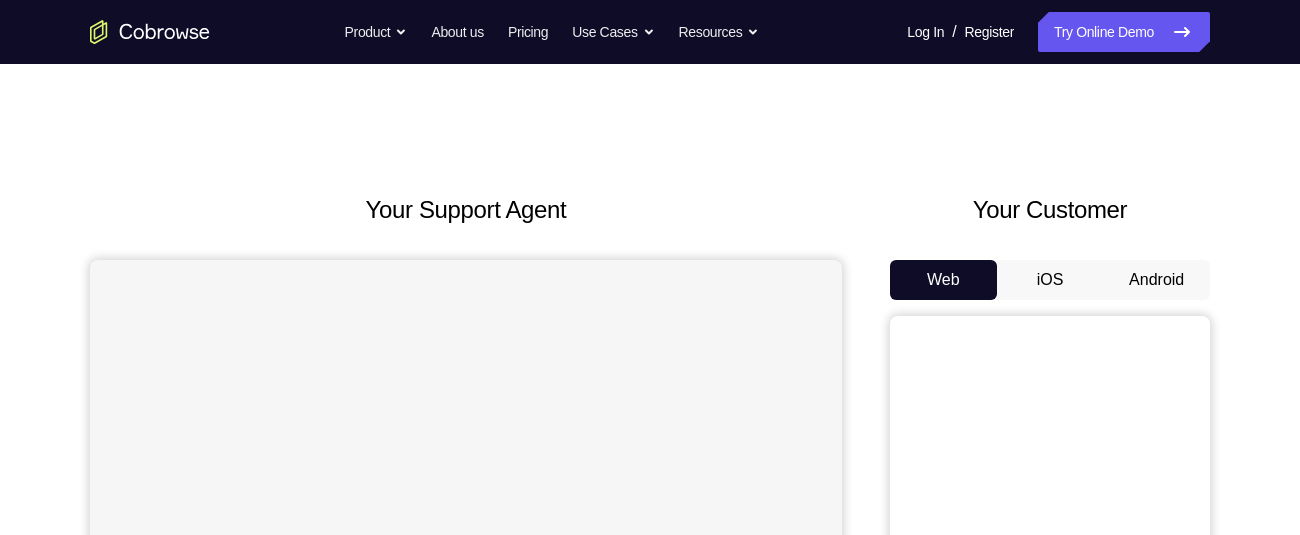 scroll, scrollTop: 0, scrollLeft: 0, axis: both 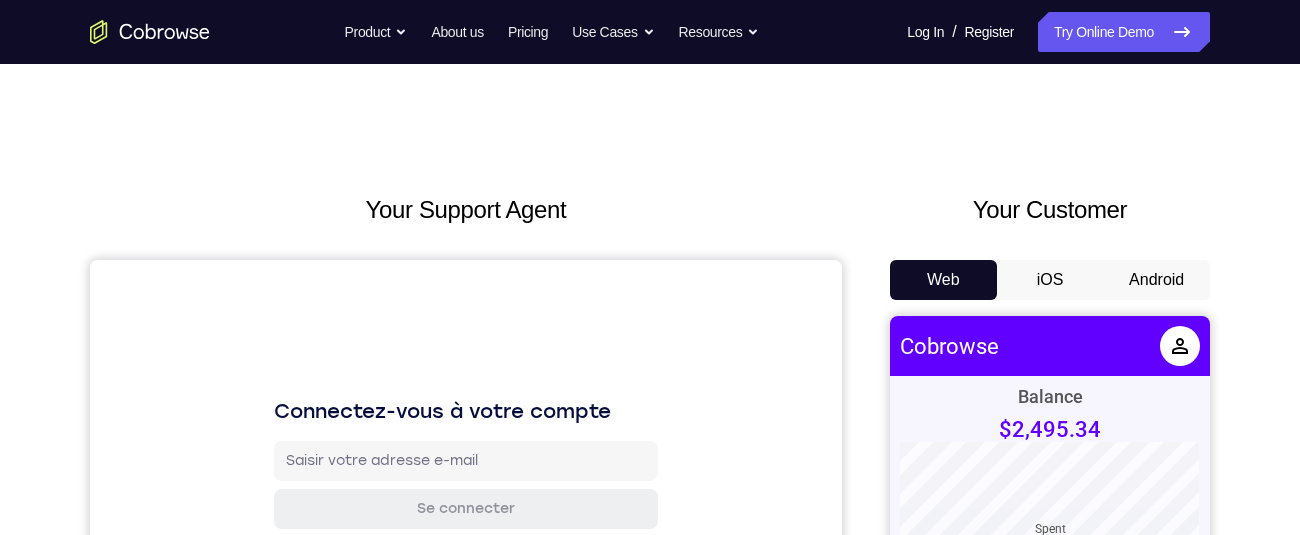 click on "Android" at bounding box center [1156, 280] 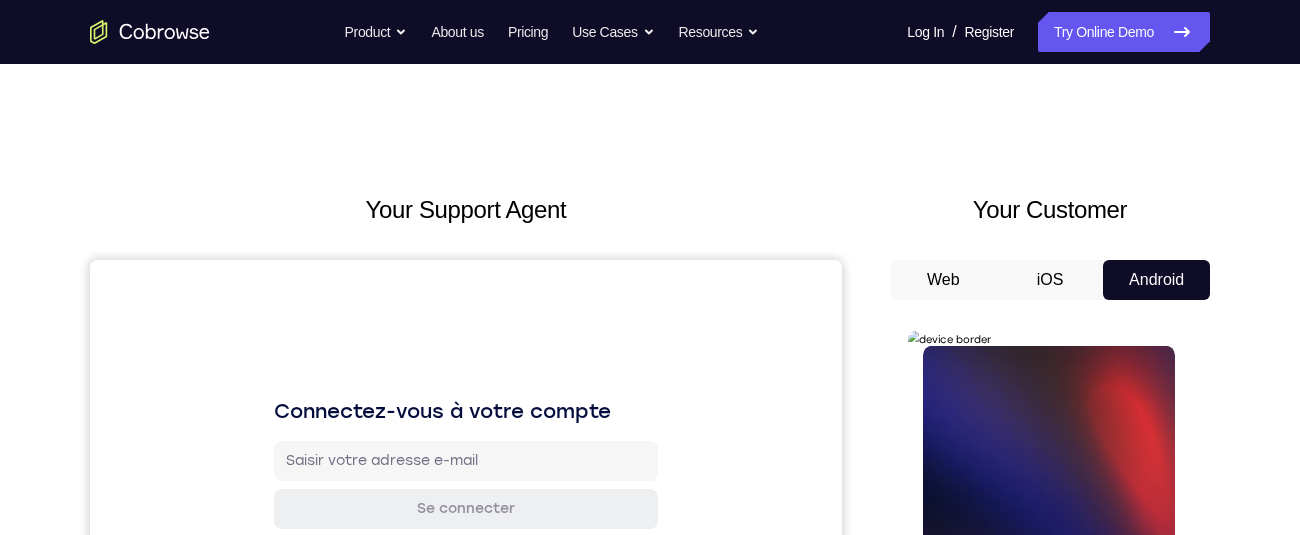 scroll, scrollTop: 240, scrollLeft: 0, axis: vertical 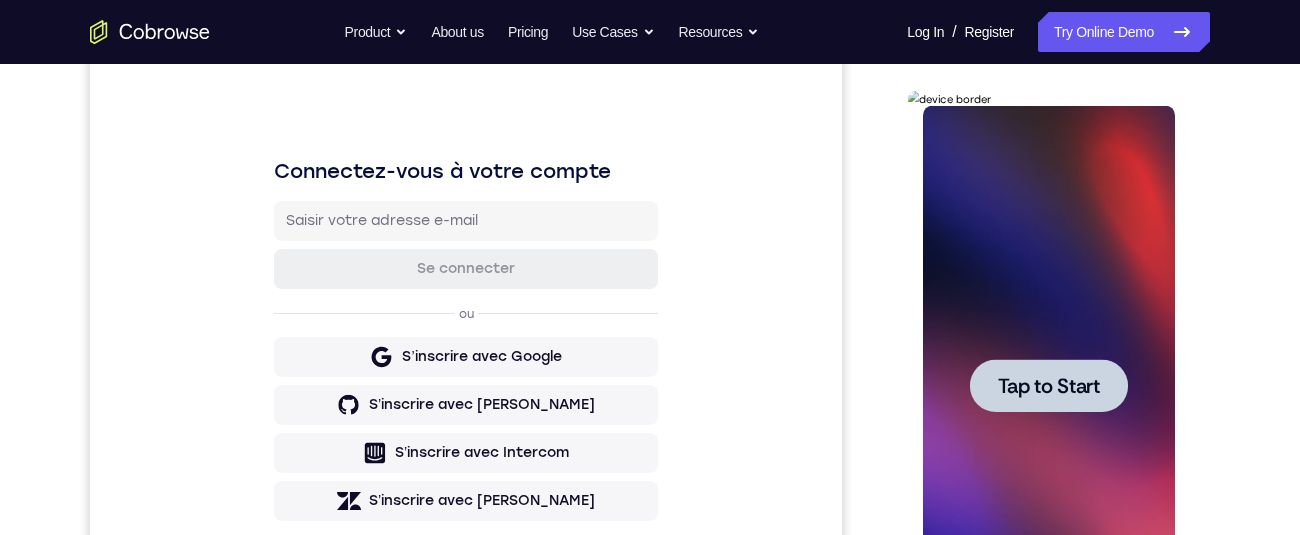 click on "Tap to Start" at bounding box center [1048, 386] 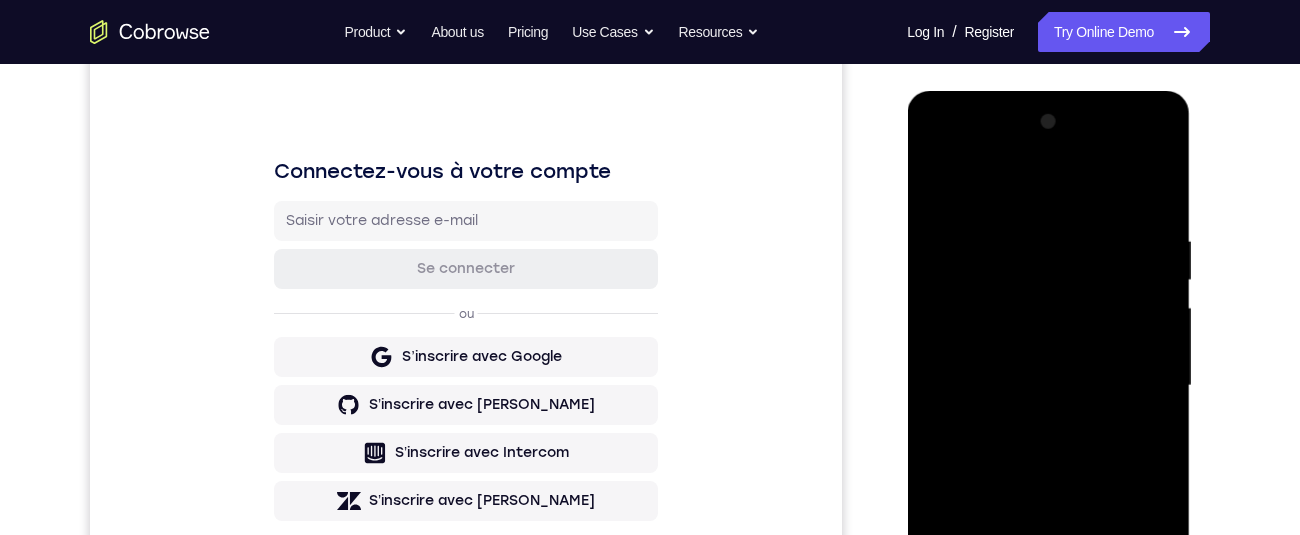 click at bounding box center [1048, 386] 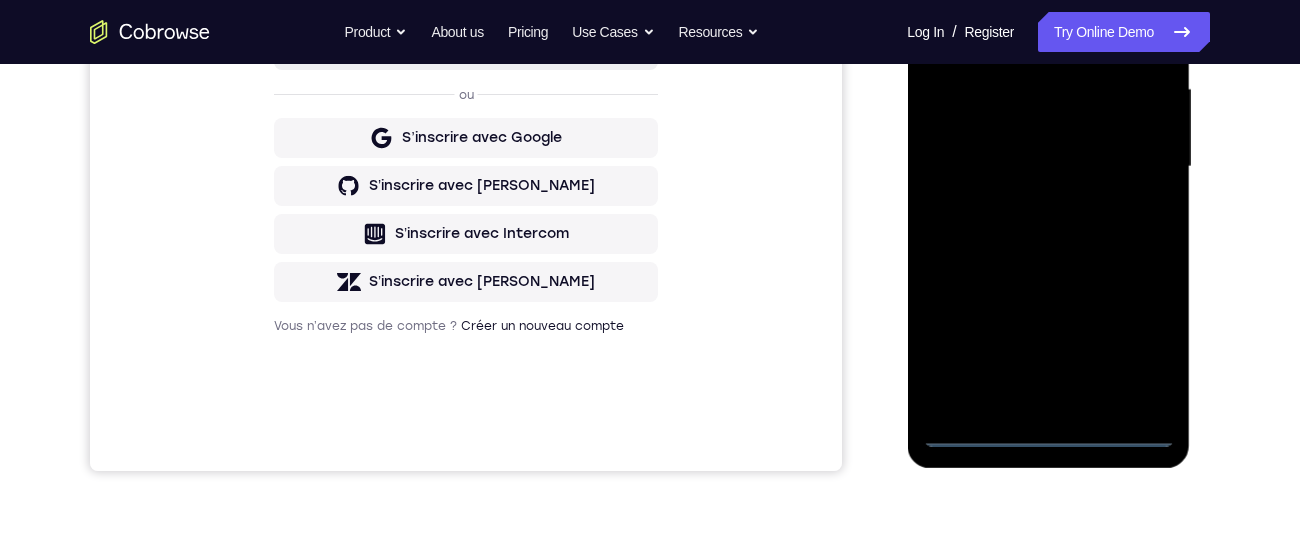 click at bounding box center [1048, 167] 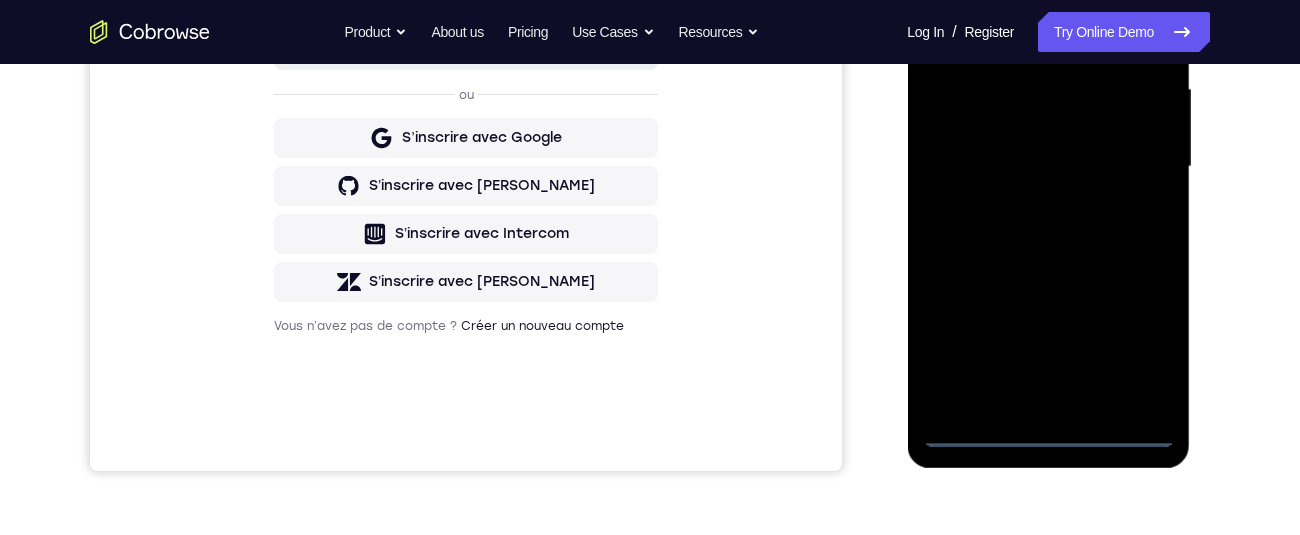 click at bounding box center [1048, 167] 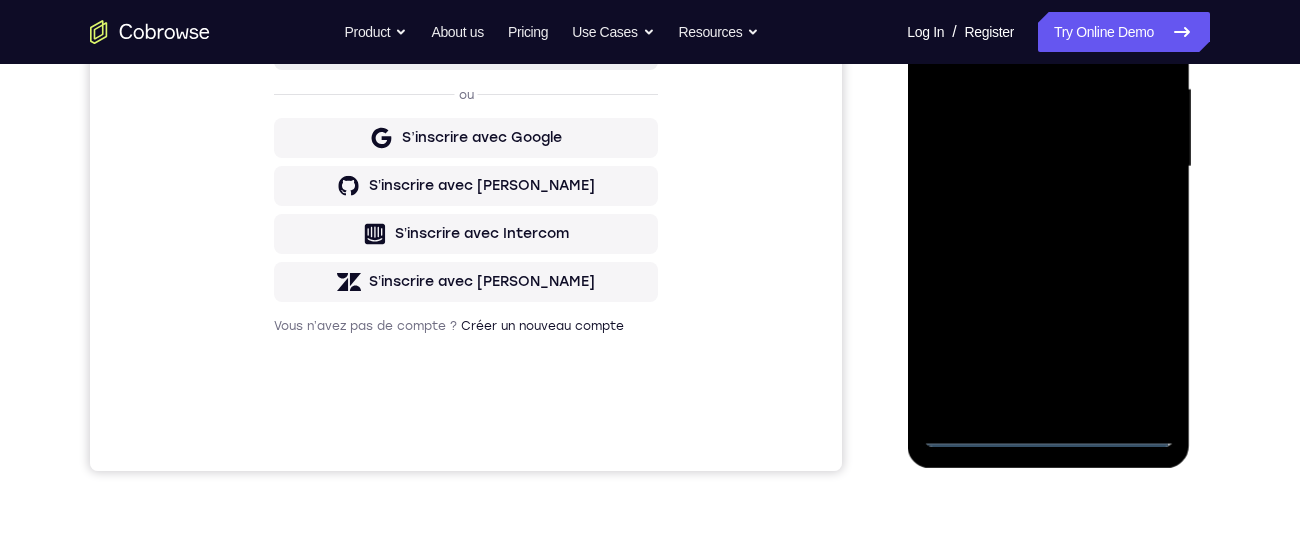 click at bounding box center [1048, 167] 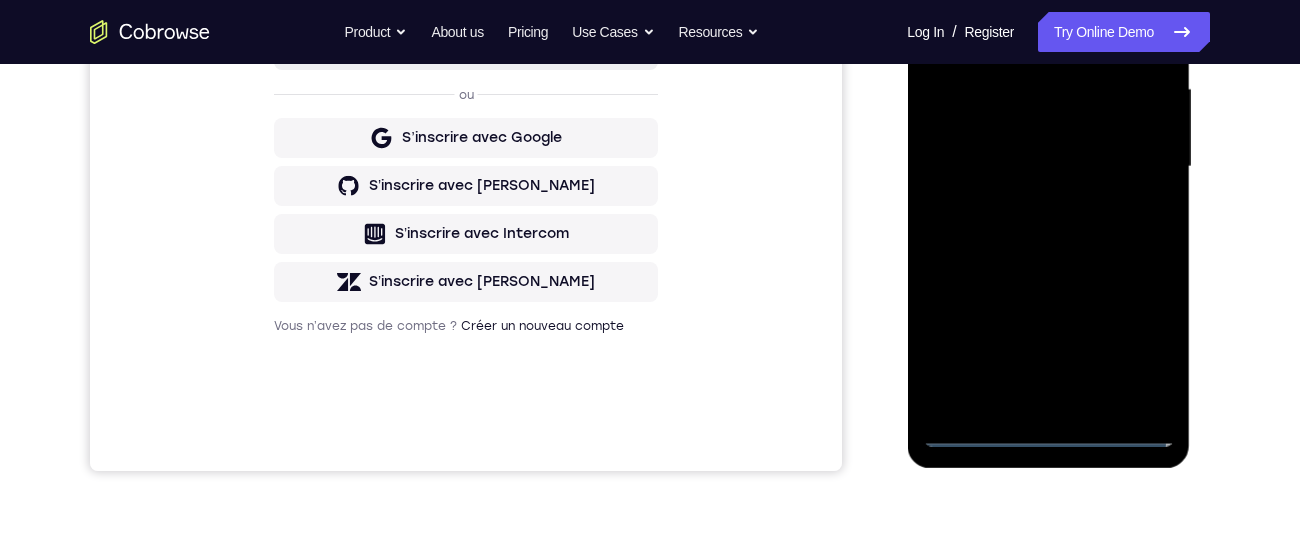 click at bounding box center (1048, 167) 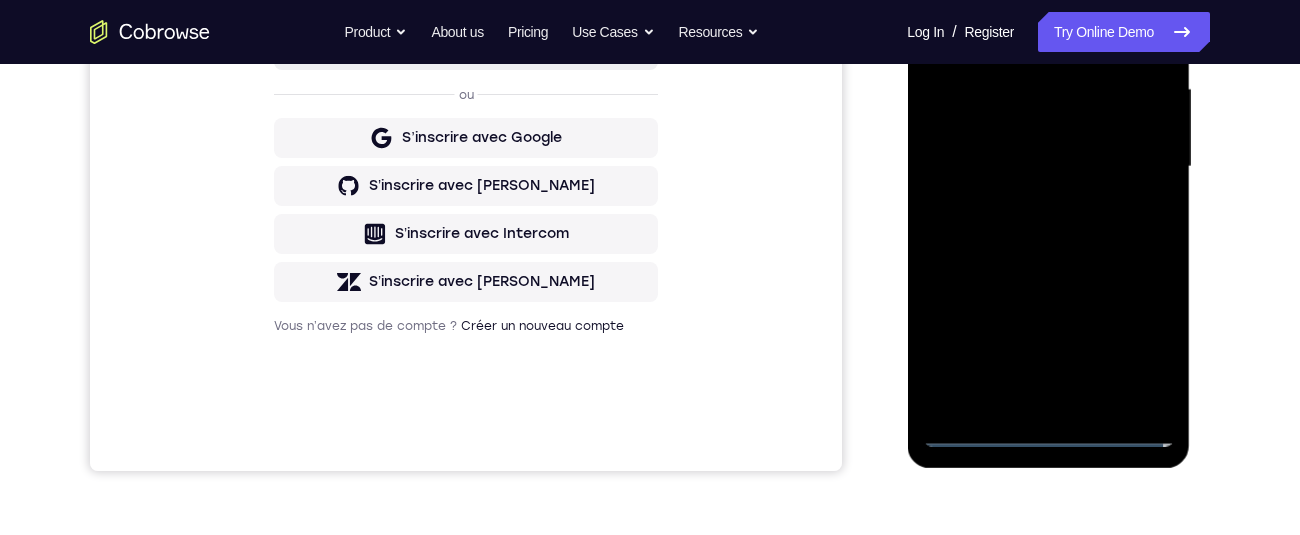 click at bounding box center (1048, 167) 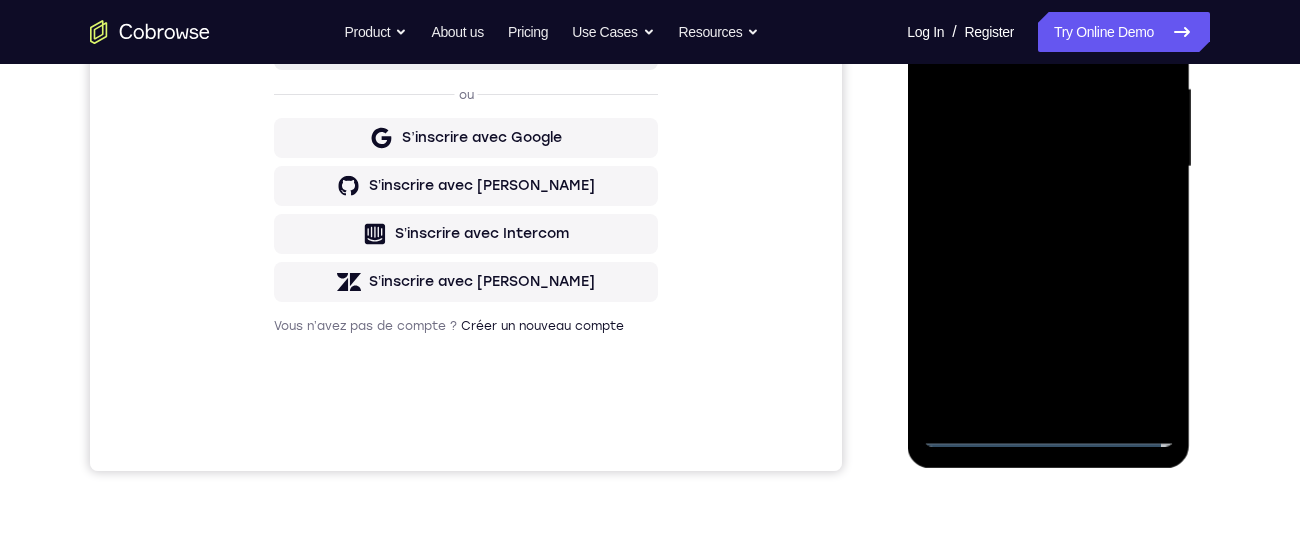 click at bounding box center (1048, 167) 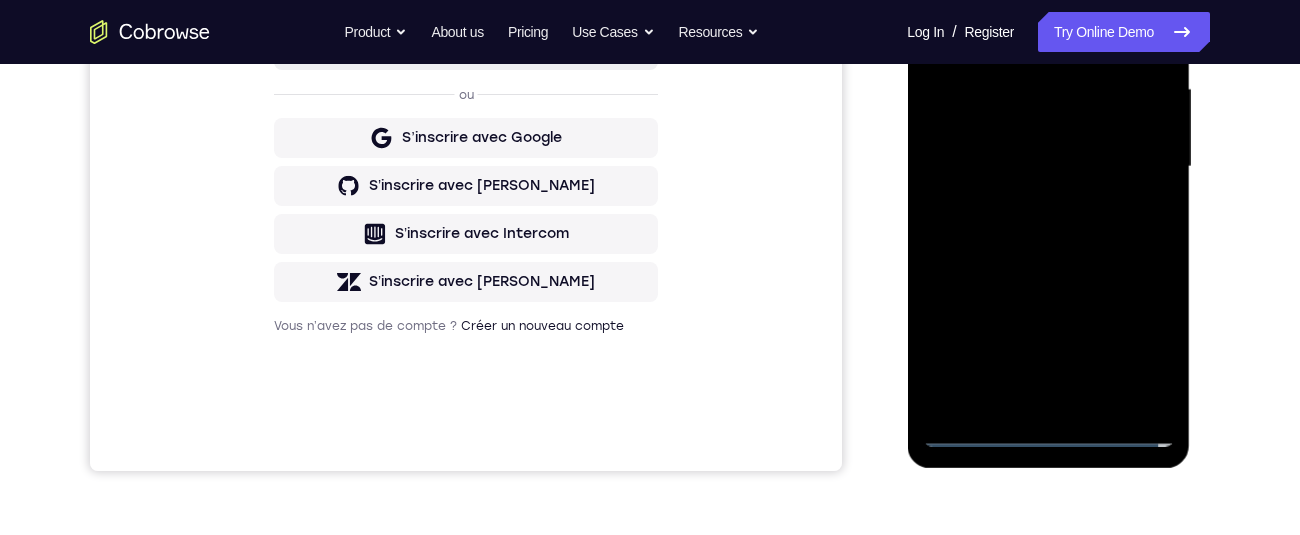 click at bounding box center [1048, 167] 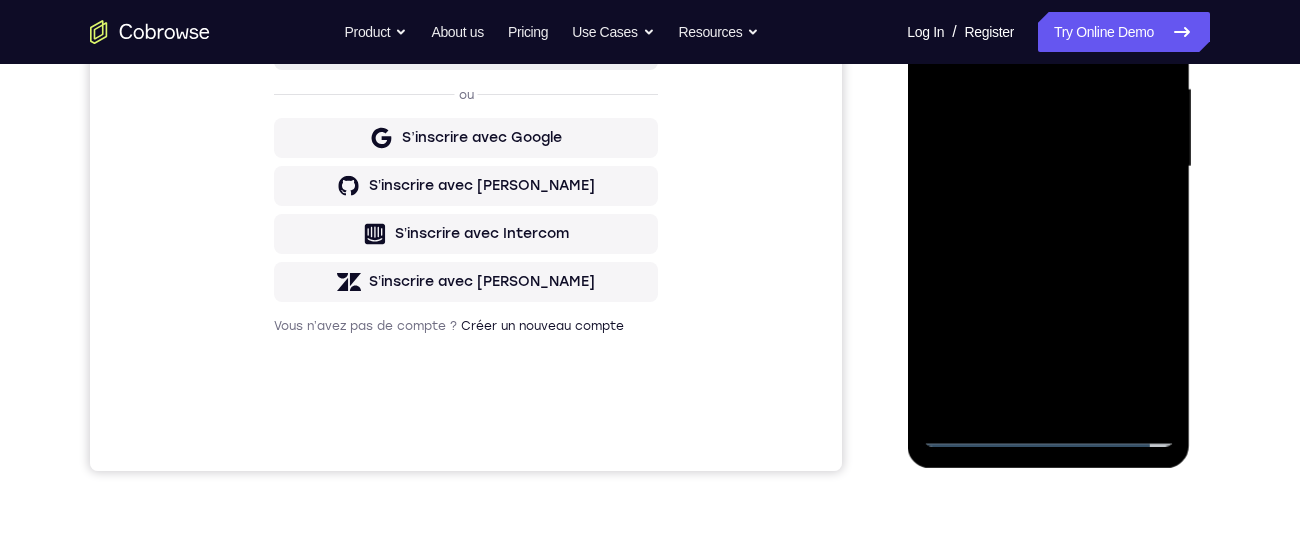 click at bounding box center (1048, 167) 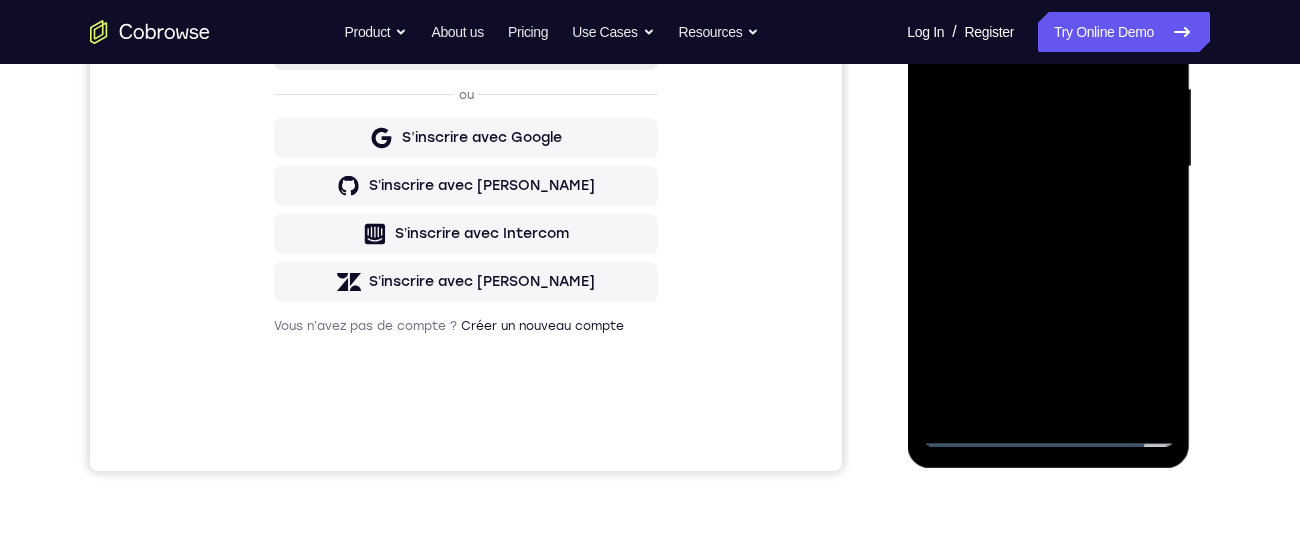click at bounding box center (1048, 167) 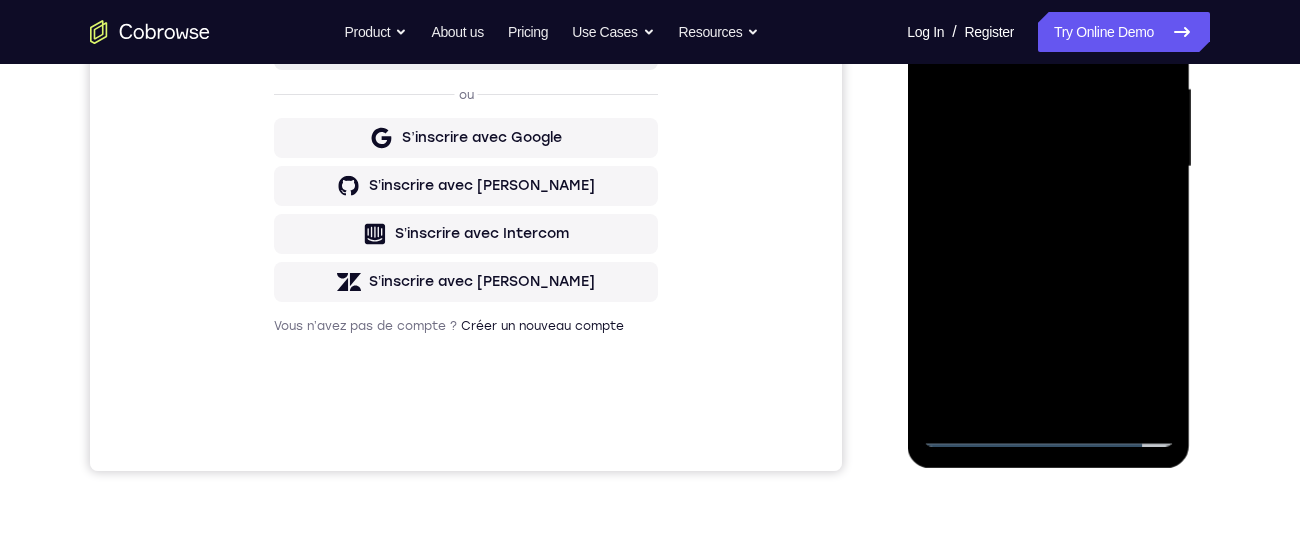 click at bounding box center [1048, 167] 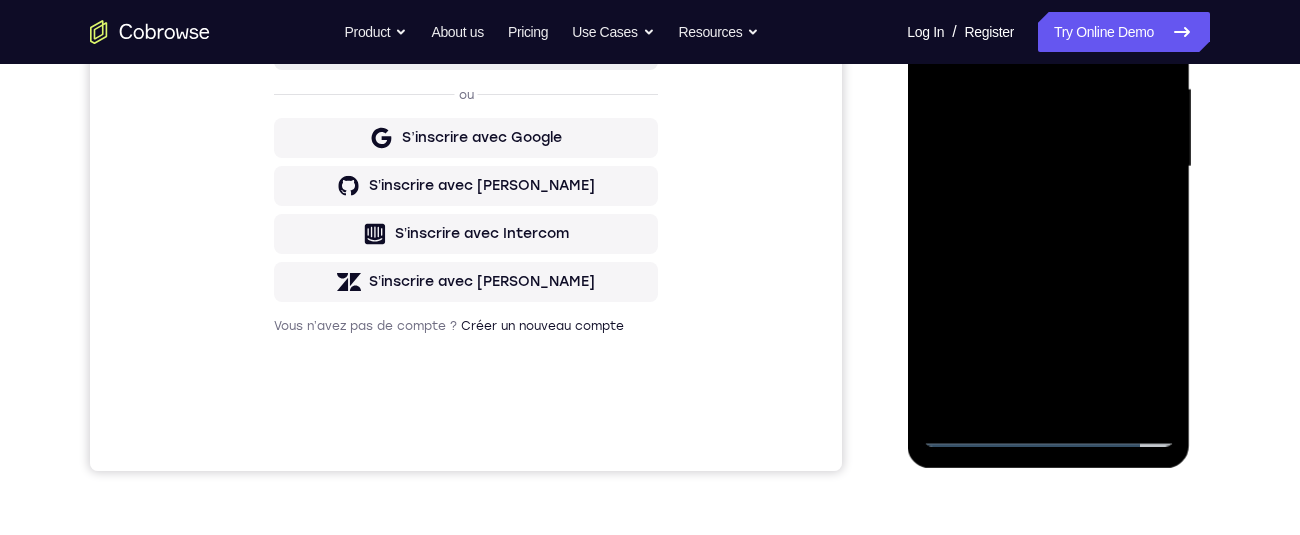 click at bounding box center [1048, 167] 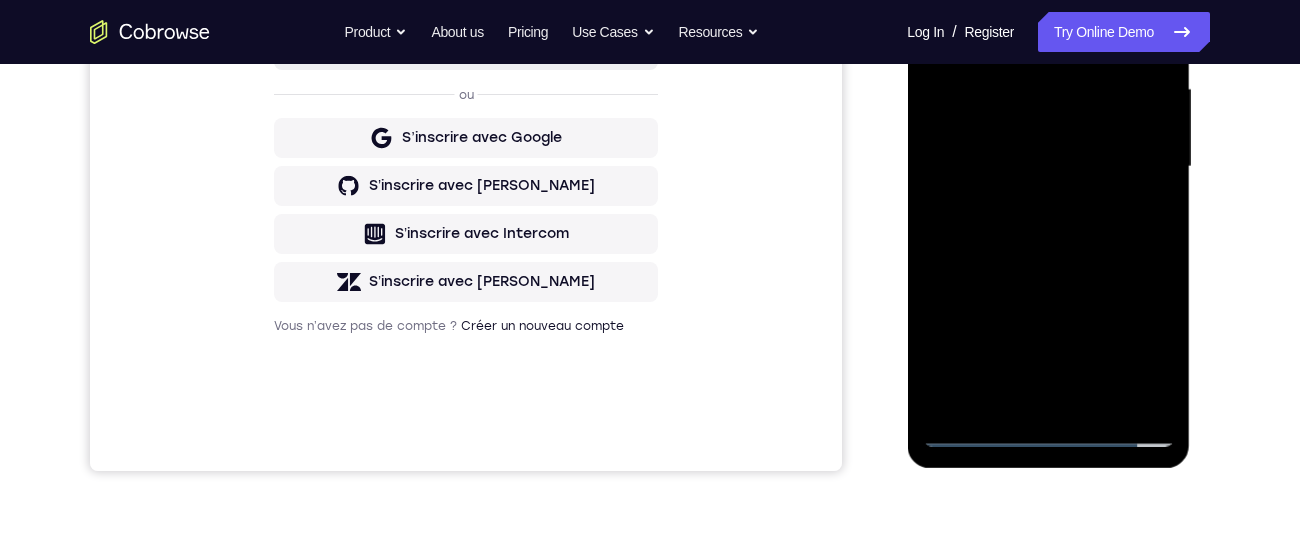 click at bounding box center (1048, 167) 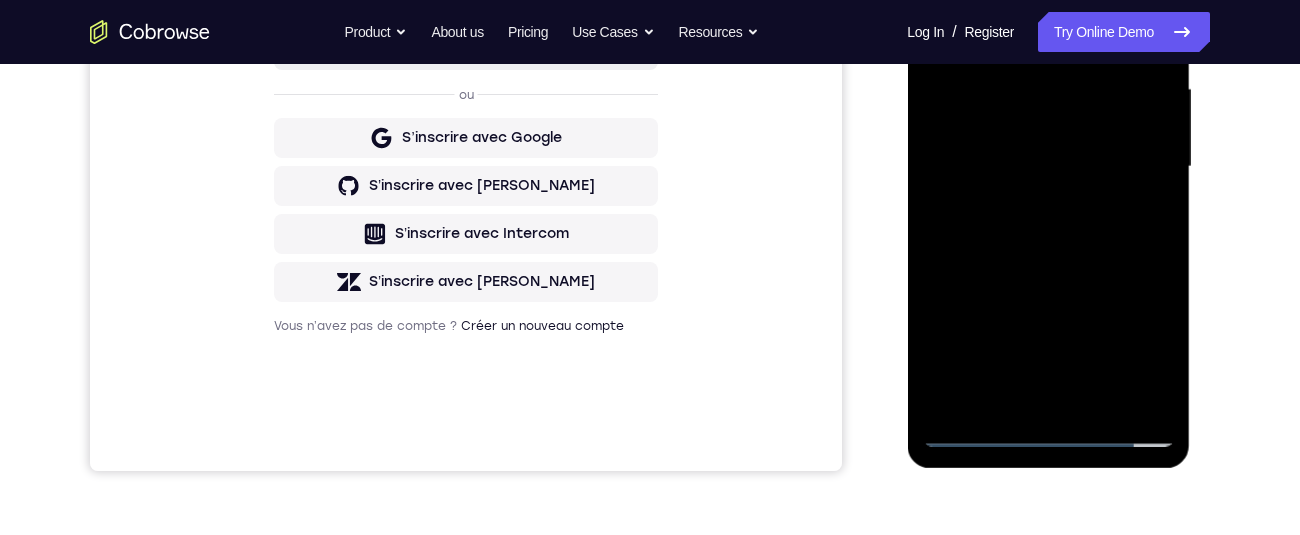 click at bounding box center [1048, 167] 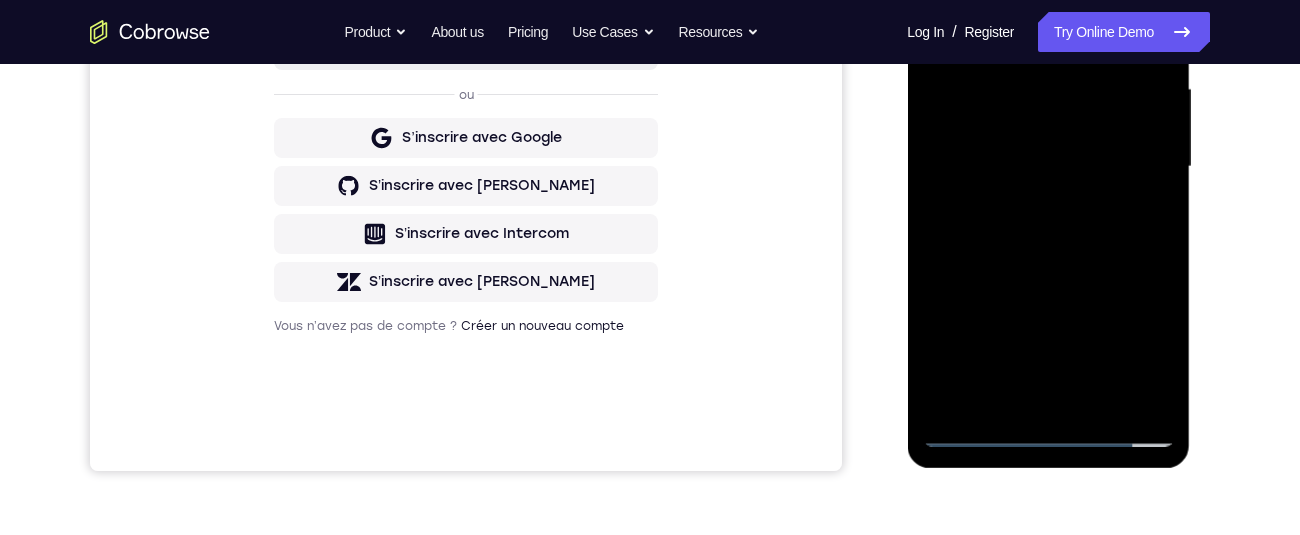 click at bounding box center [1048, 167] 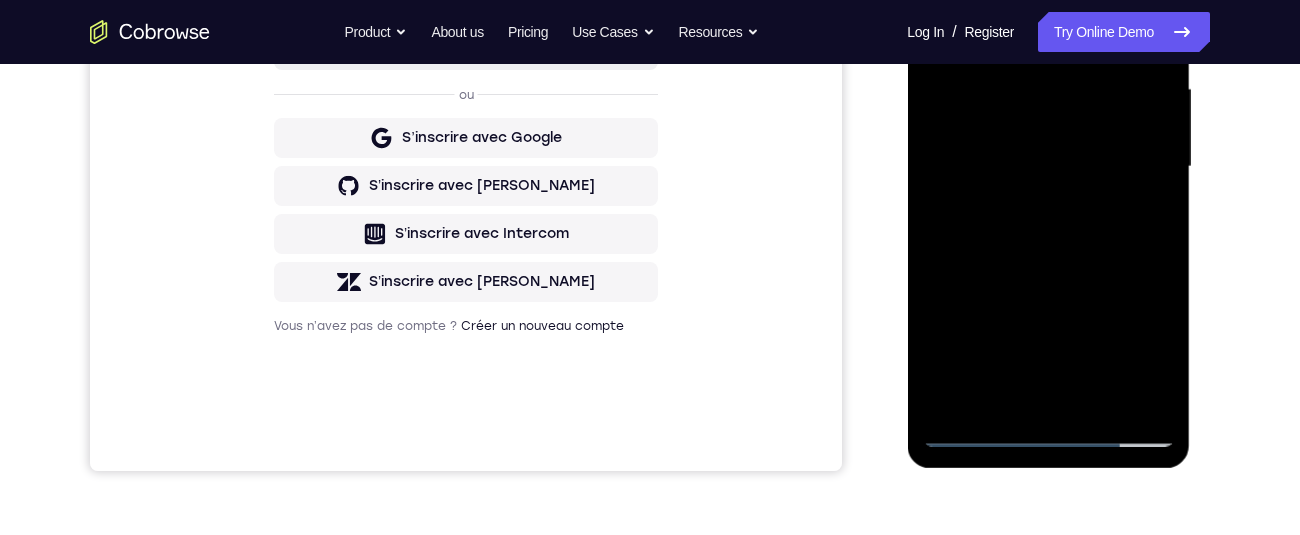 click at bounding box center (1048, 167) 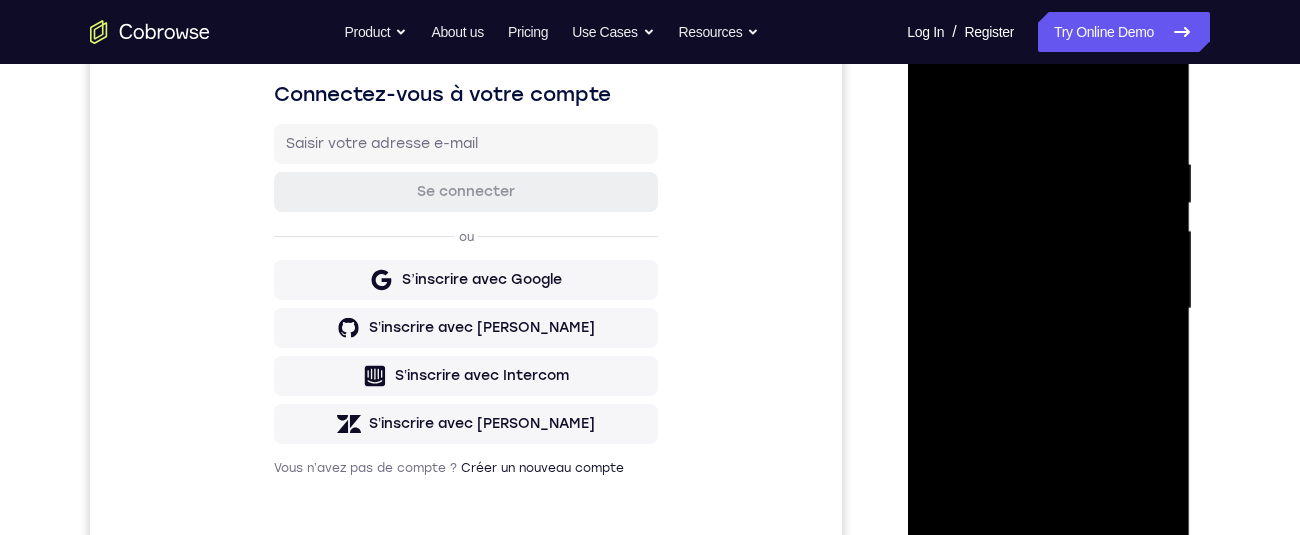 scroll, scrollTop: 178, scrollLeft: 0, axis: vertical 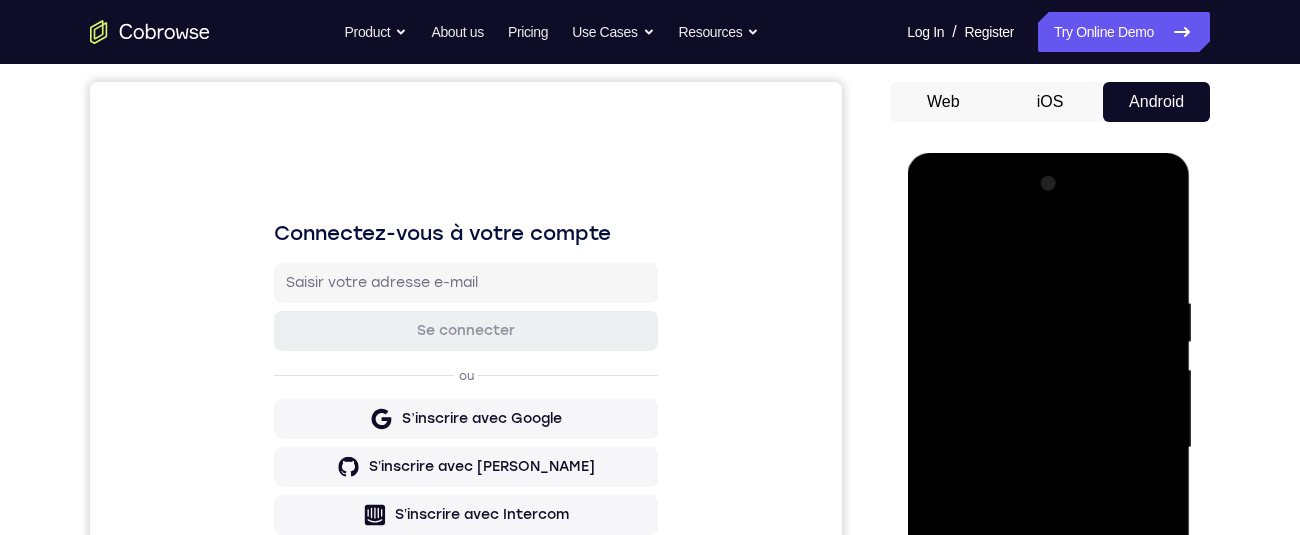 click at bounding box center [1048, 448] 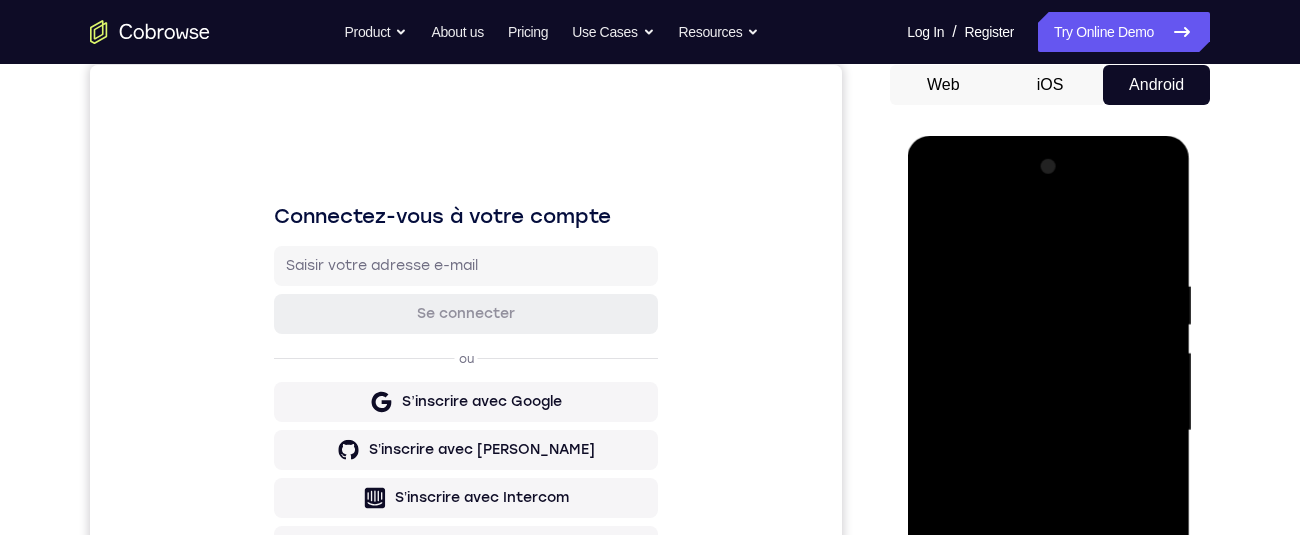 click at bounding box center [1048, 431] 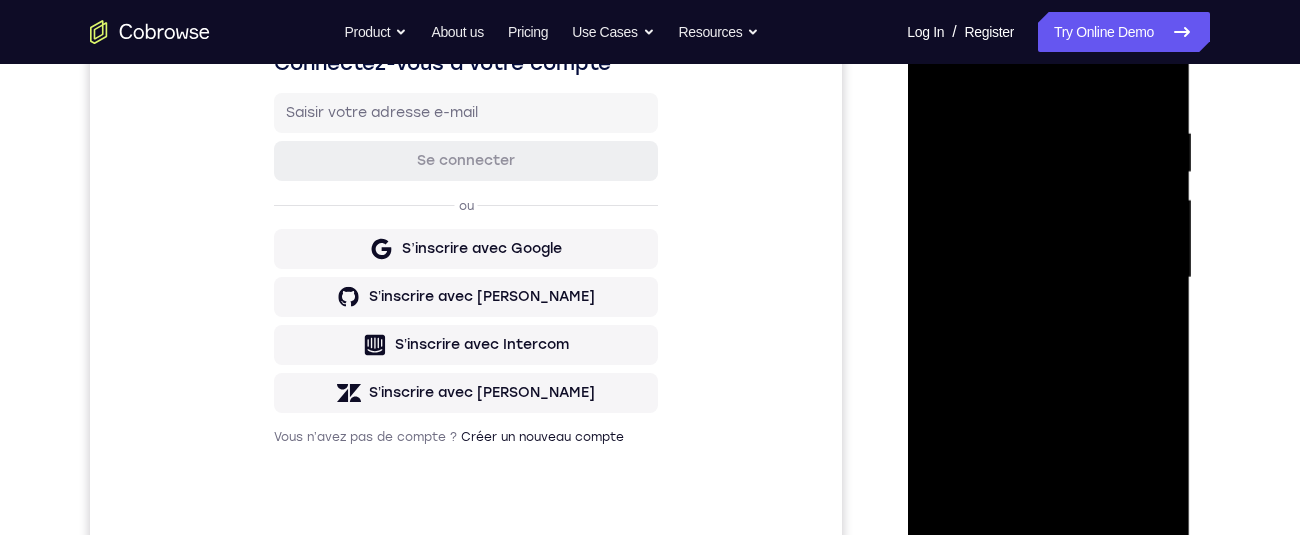 click at bounding box center [1048, 278] 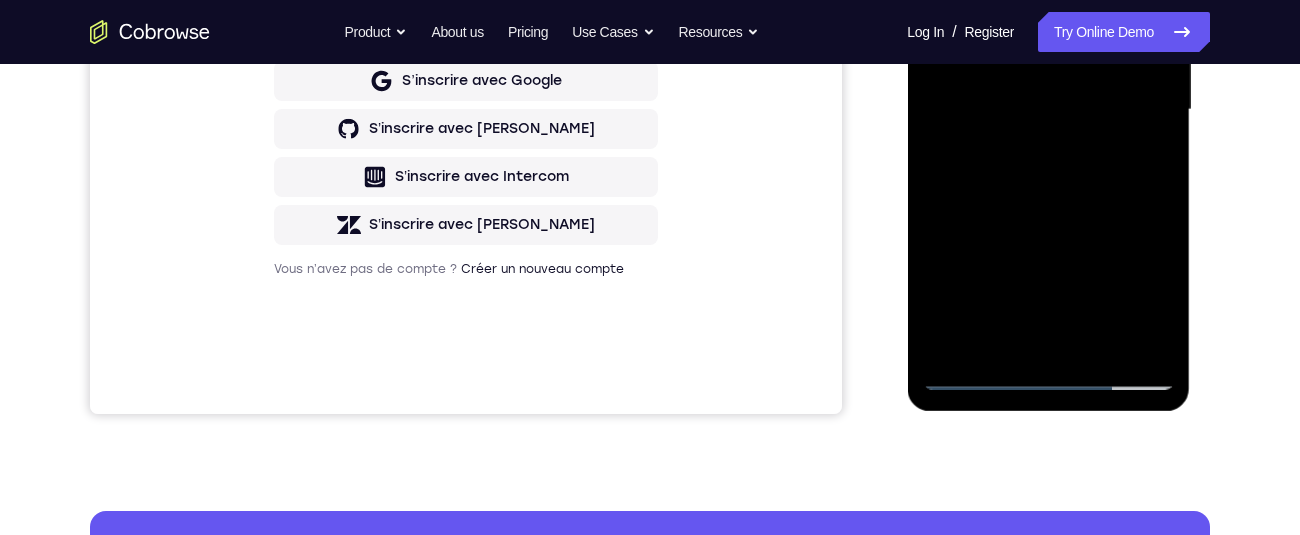 scroll, scrollTop: 517, scrollLeft: 0, axis: vertical 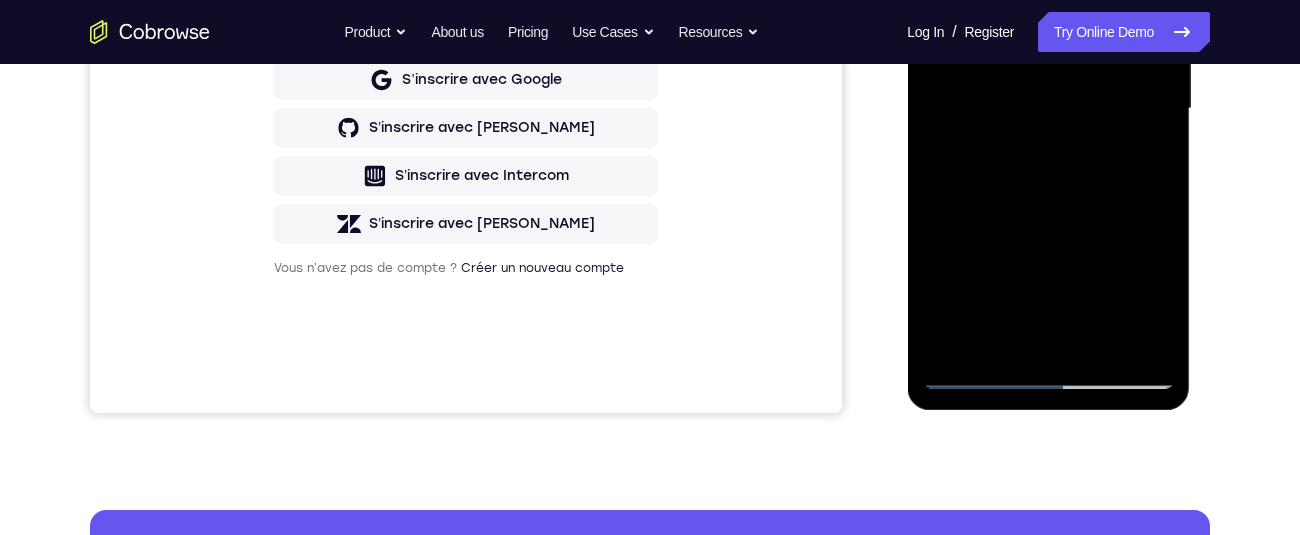 click at bounding box center (1048, 109) 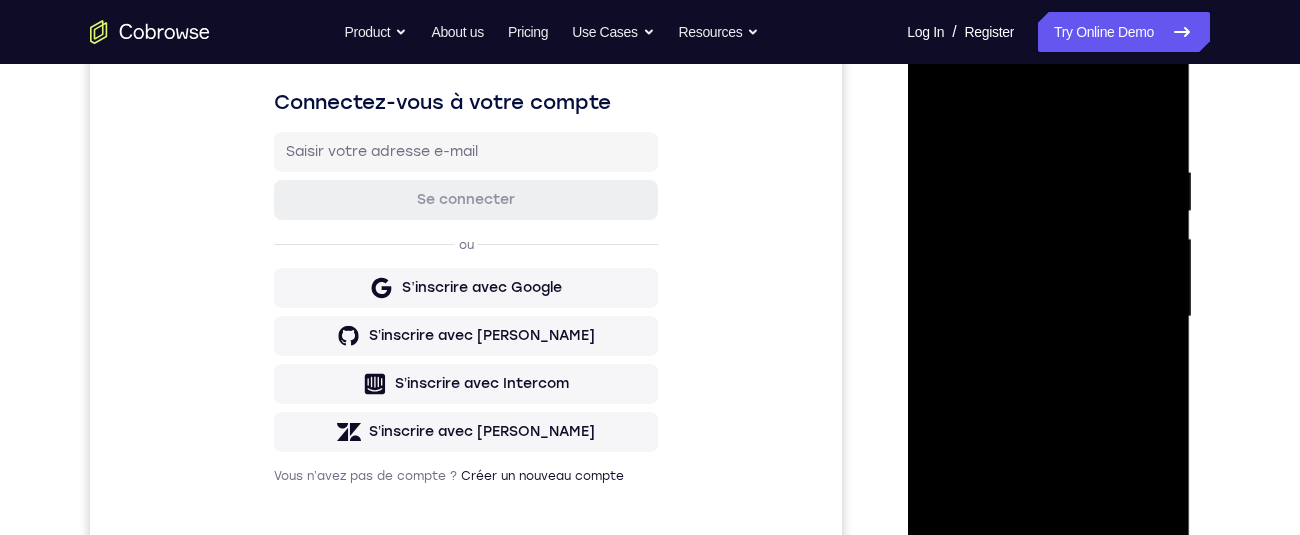 scroll, scrollTop: 313, scrollLeft: 0, axis: vertical 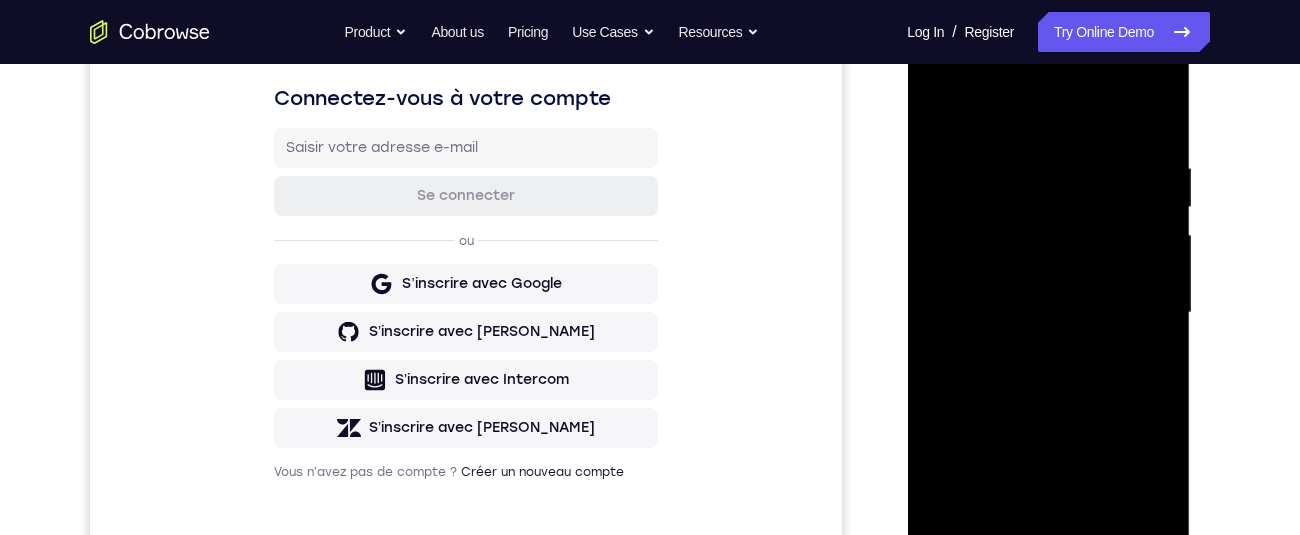 click at bounding box center (1048, 313) 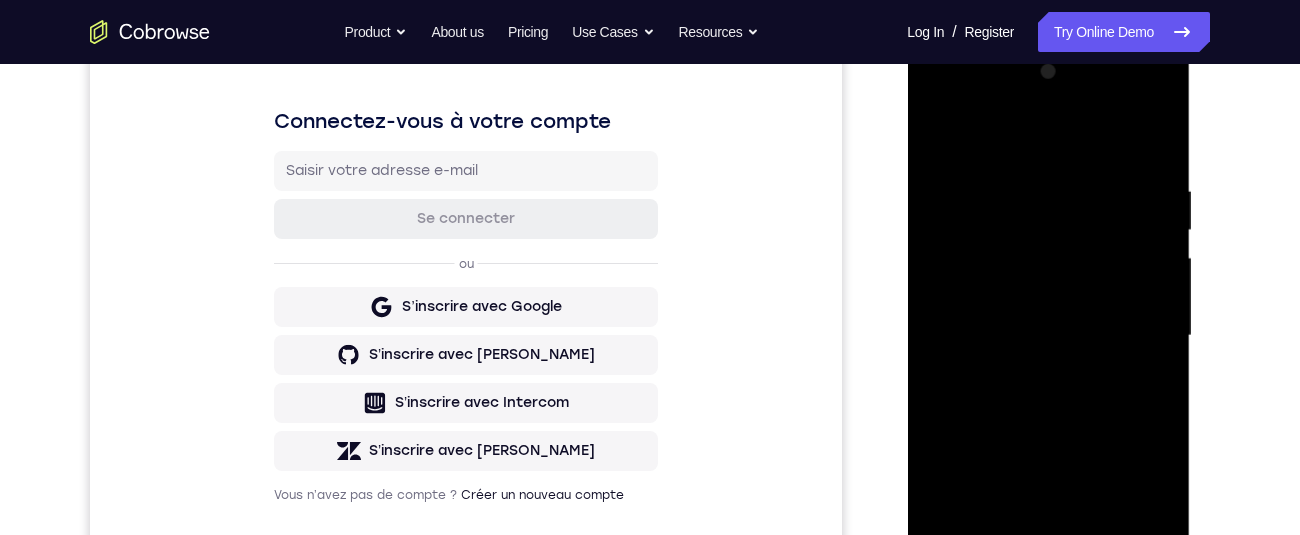 scroll, scrollTop: 277, scrollLeft: 0, axis: vertical 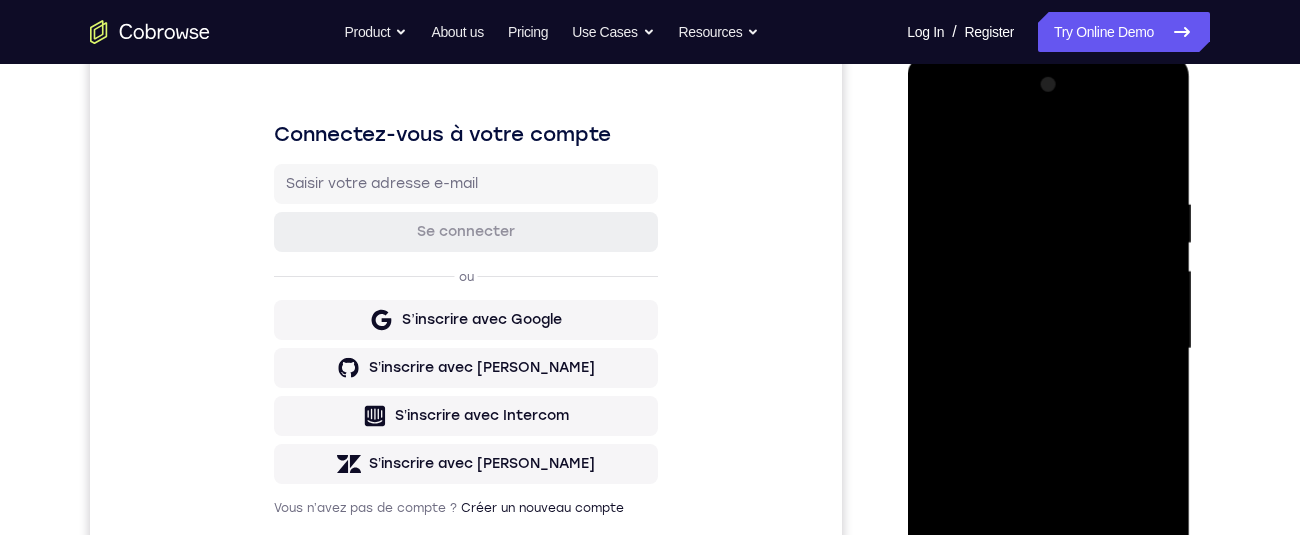 click at bounding box center [1048, 349] 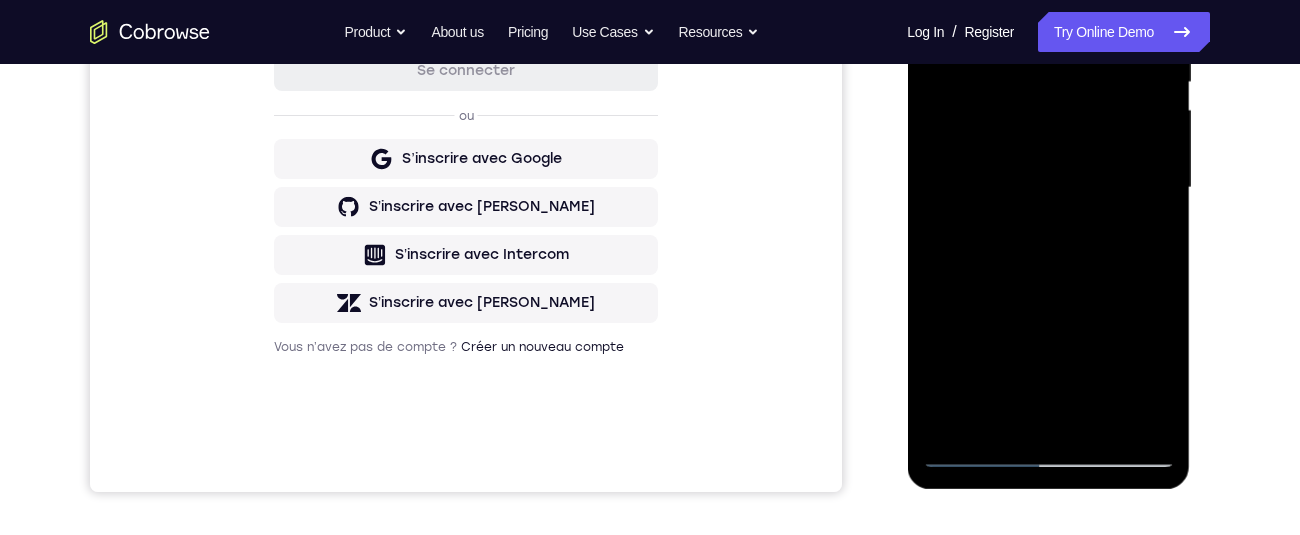 scroll, scrollTop: 433, scrollLeft: 0, axis: vertical 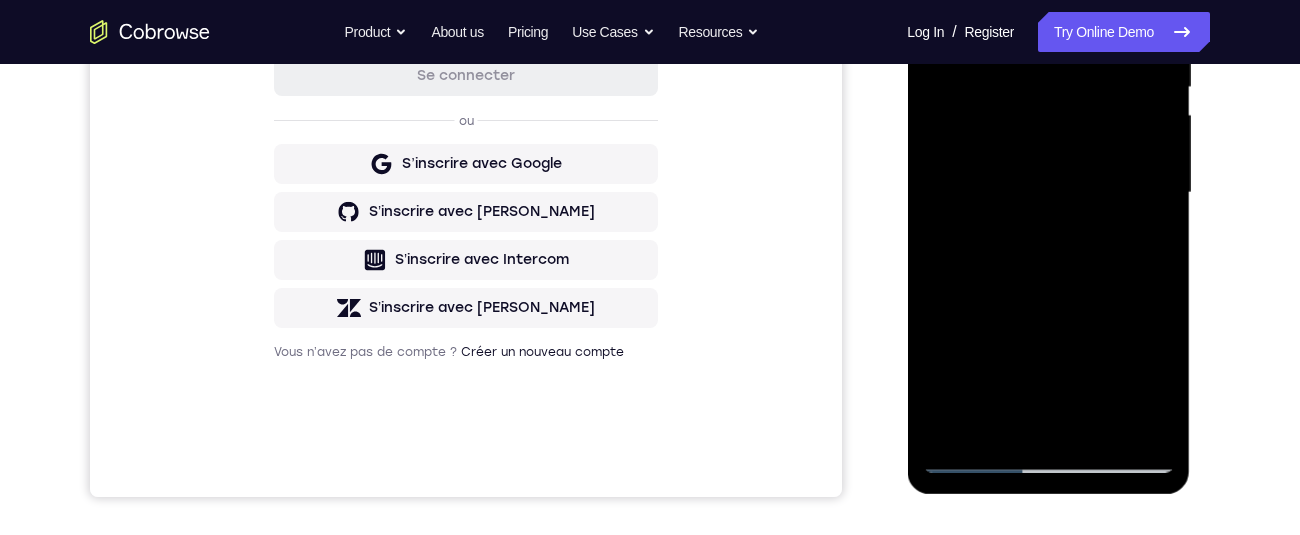 click at bounding box center [1048, 193] 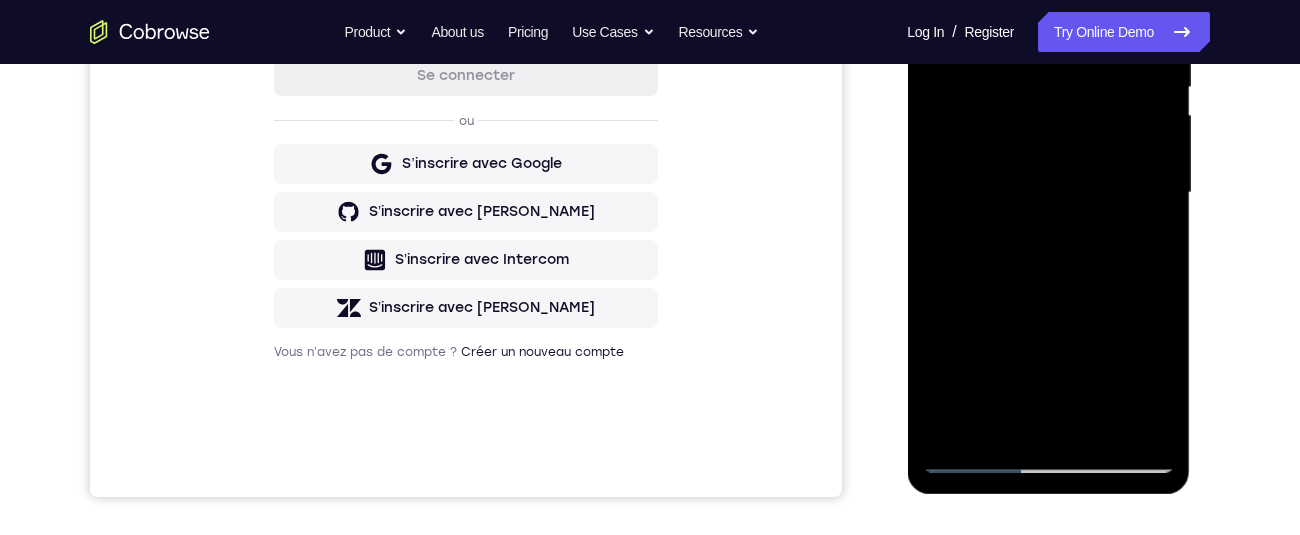 click at bounding box center (1048, 193) 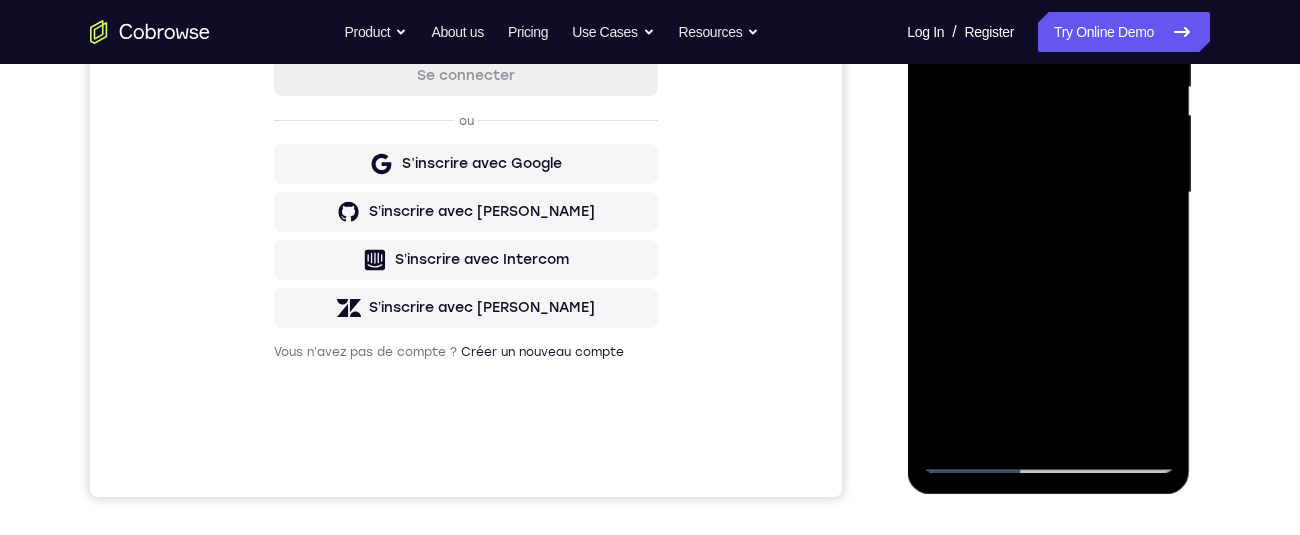 click at bounding box center (1048, 193) 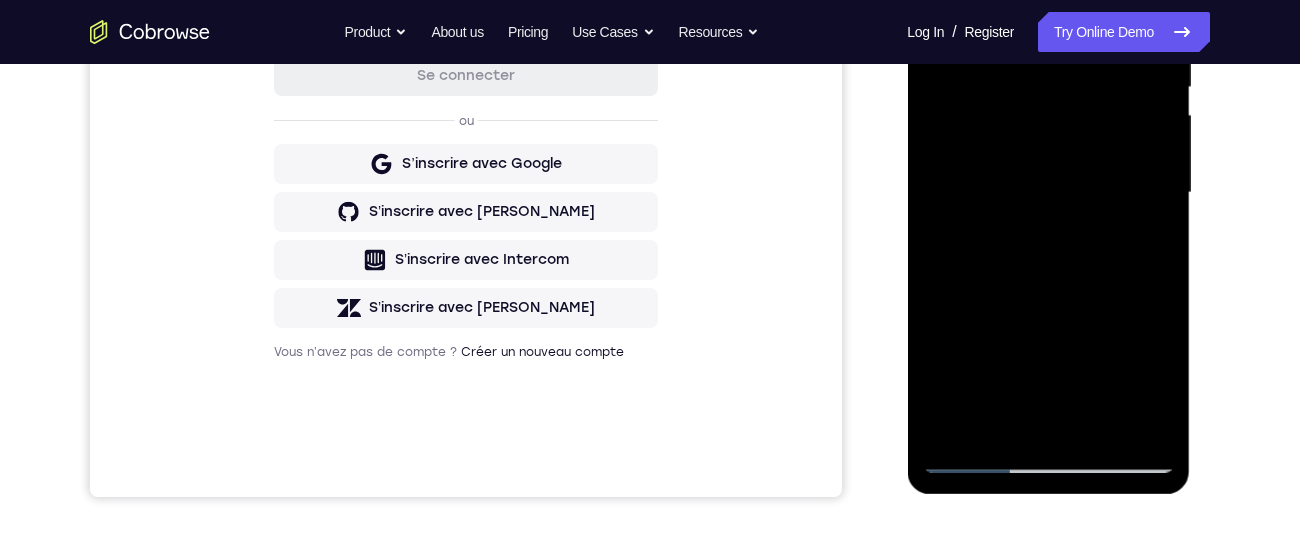 click at bounding box center [1048, 193] 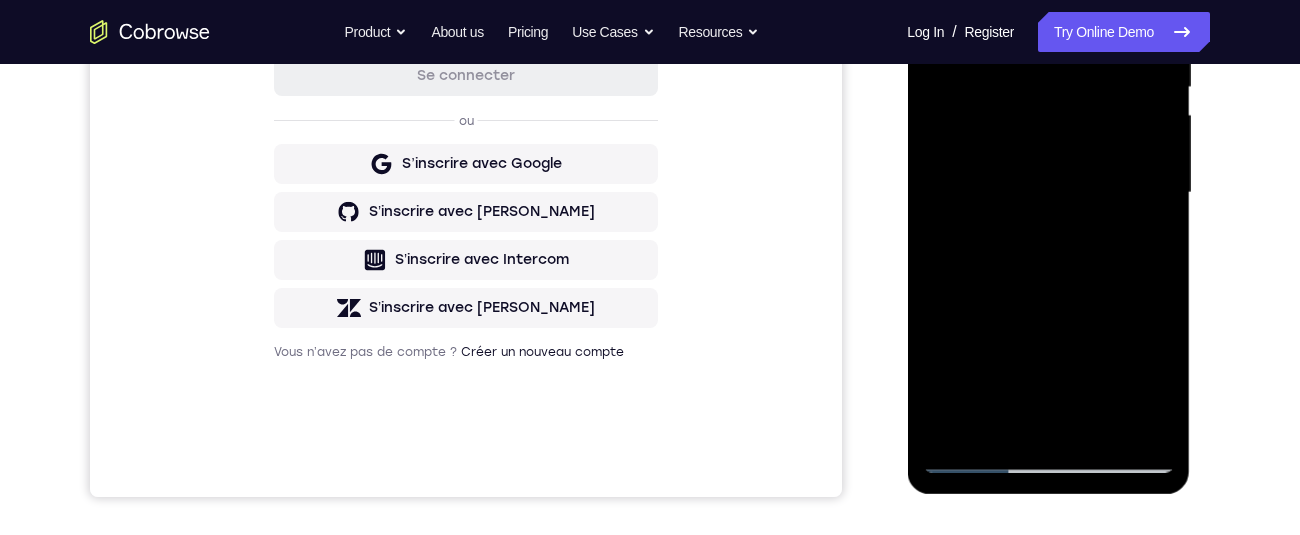 click at bounding box center [1048, 193] 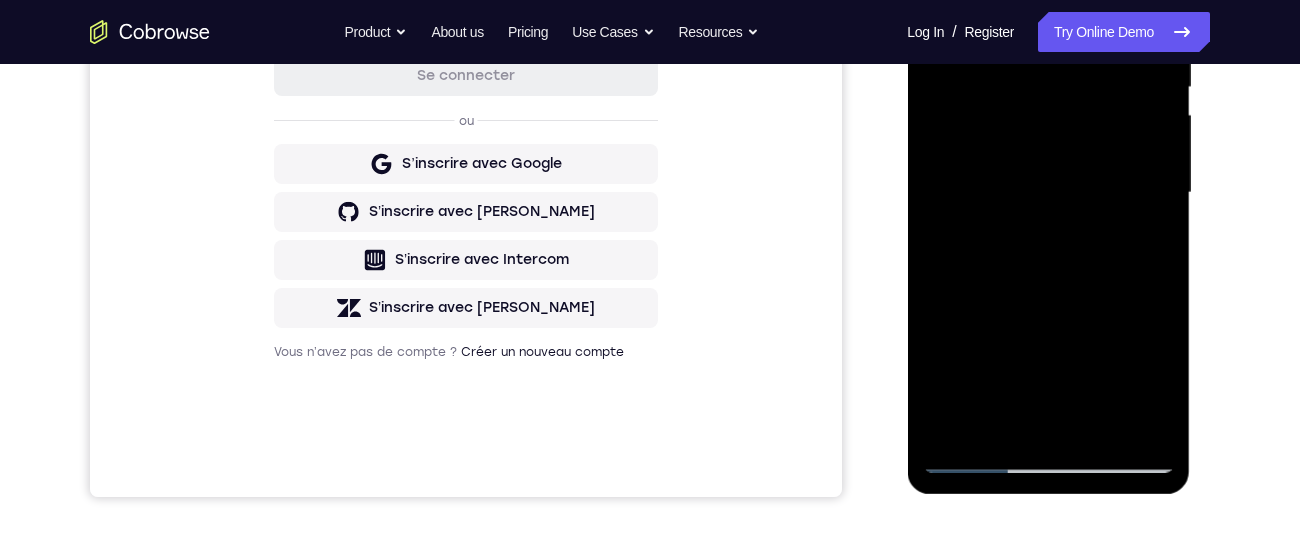click at bounding box center [1048, 193] 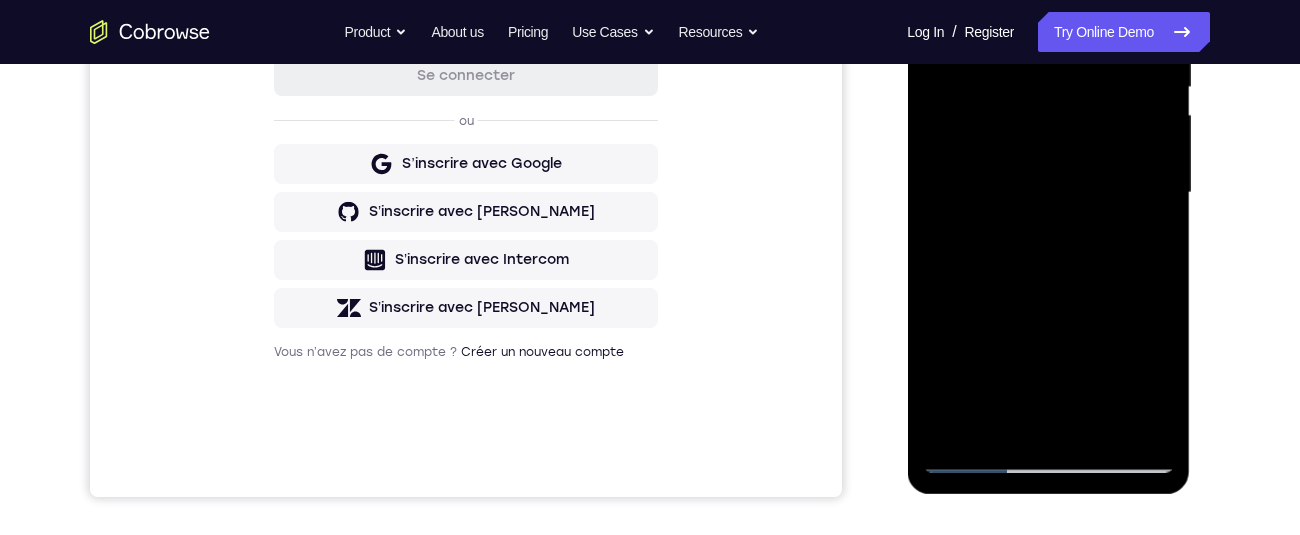 click at bounding box center (1048, 193) 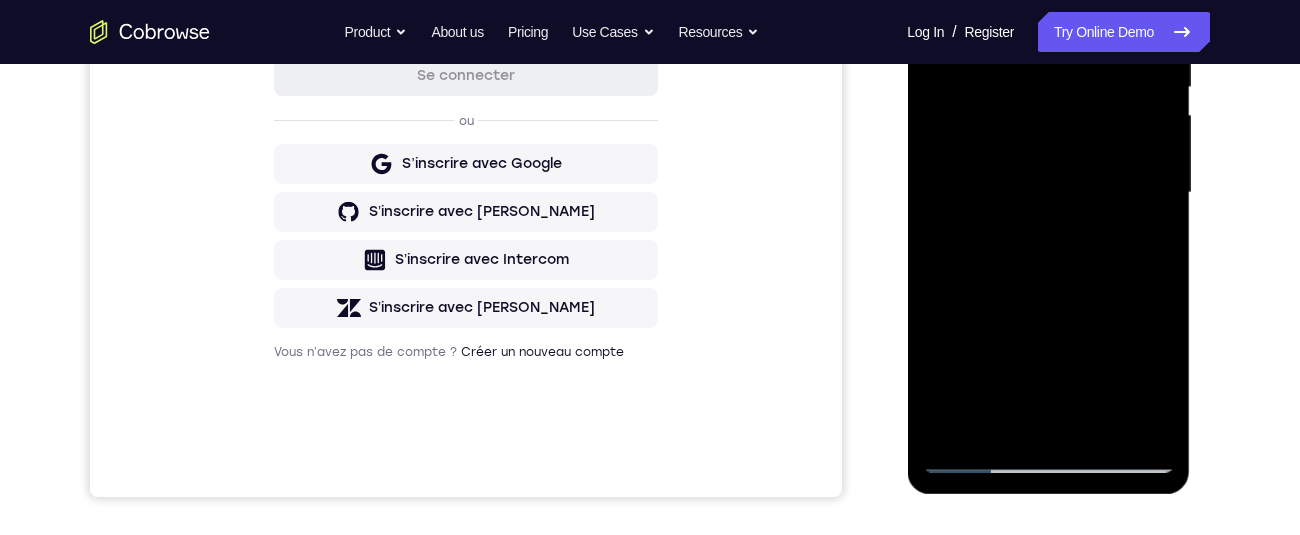 click at bounding box center [1048, 193] 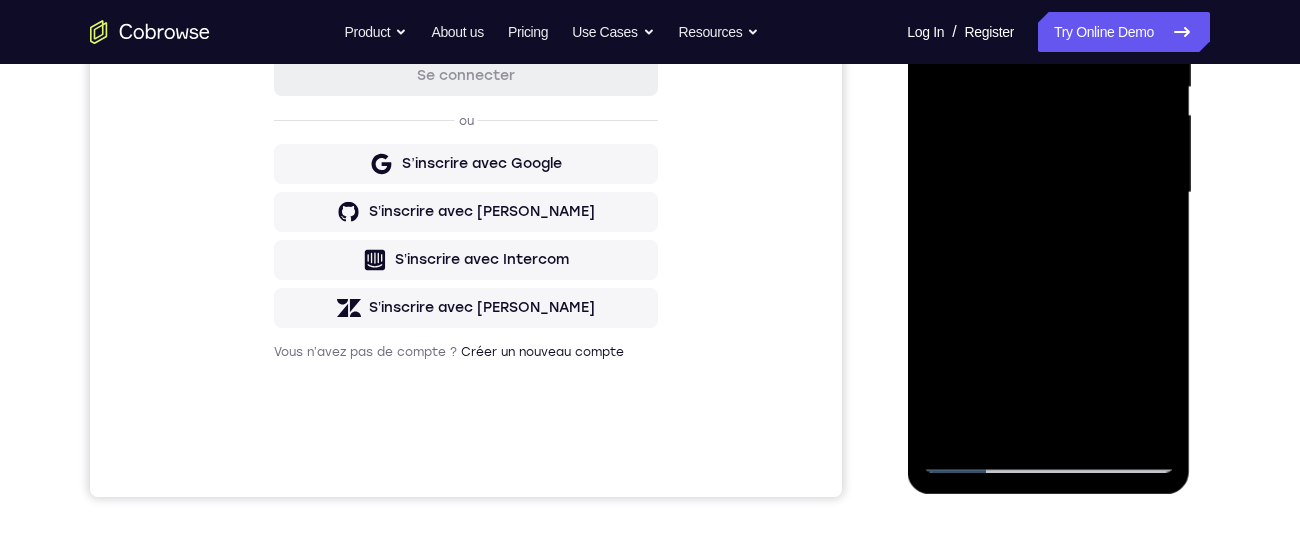 click at bounding box center [1048, 193] 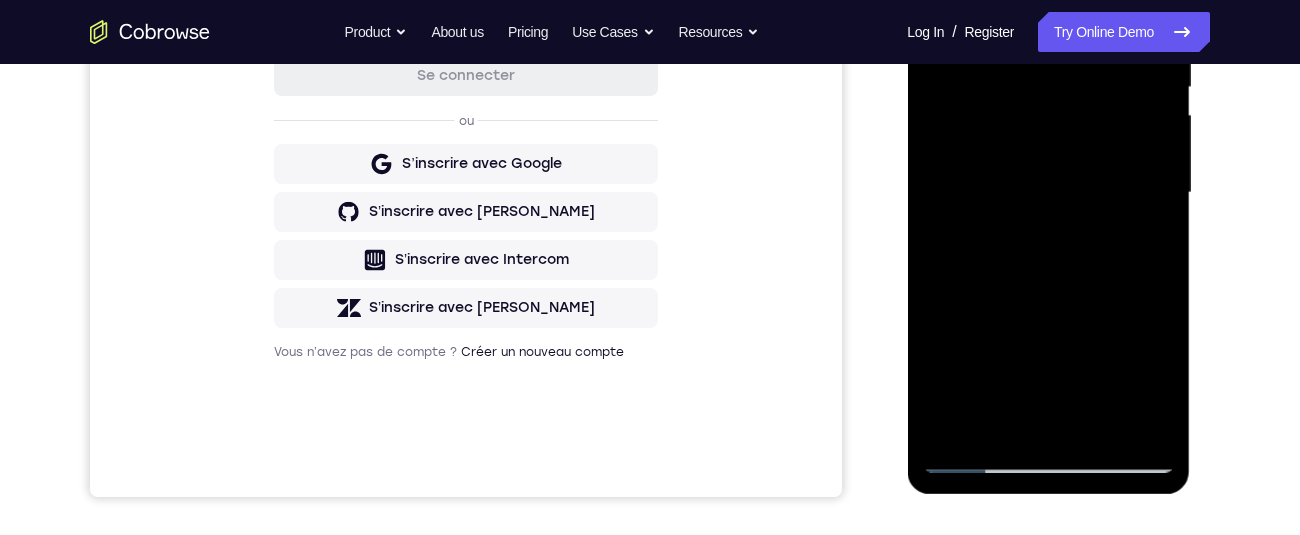 click at bounding box center (1048, 193) 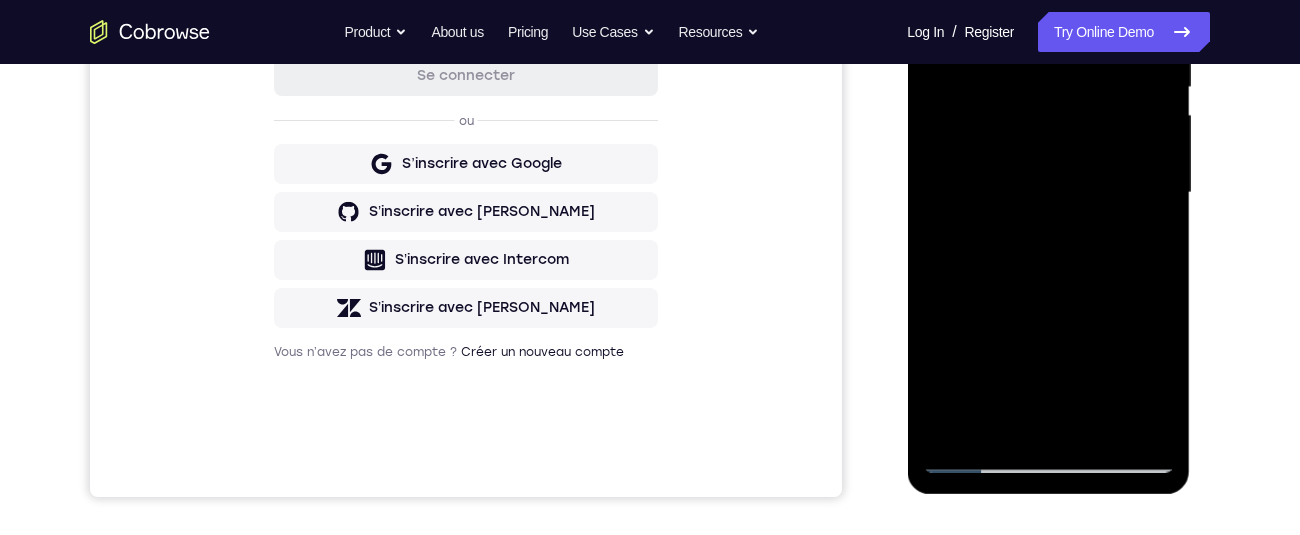 click at bounding box center (1048, 193) 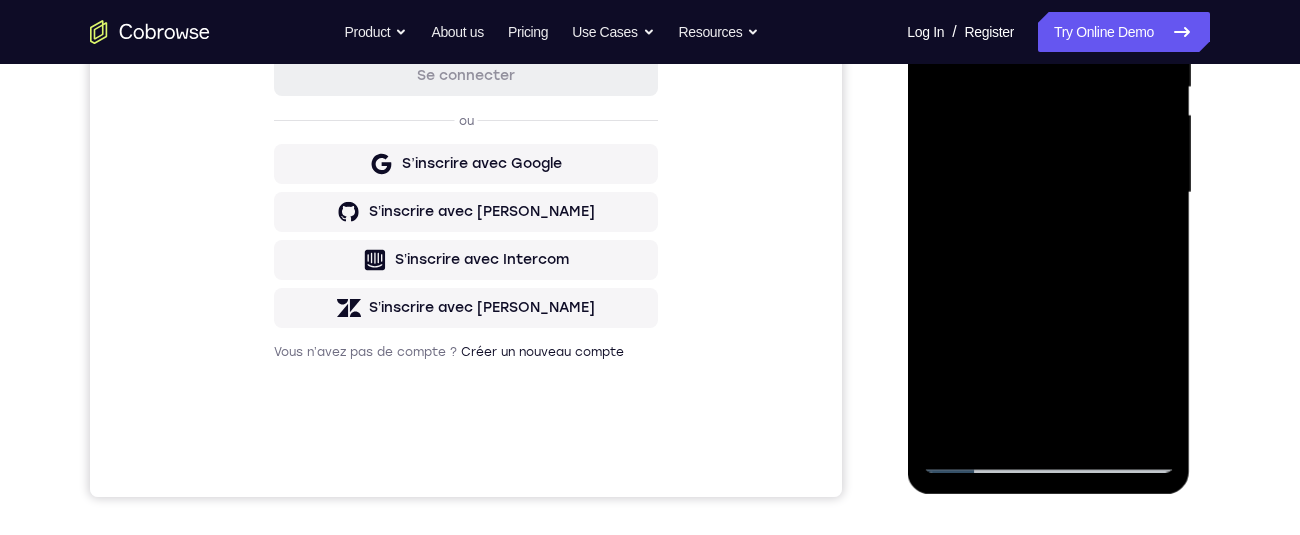 click at bounding box center [1048, 193] 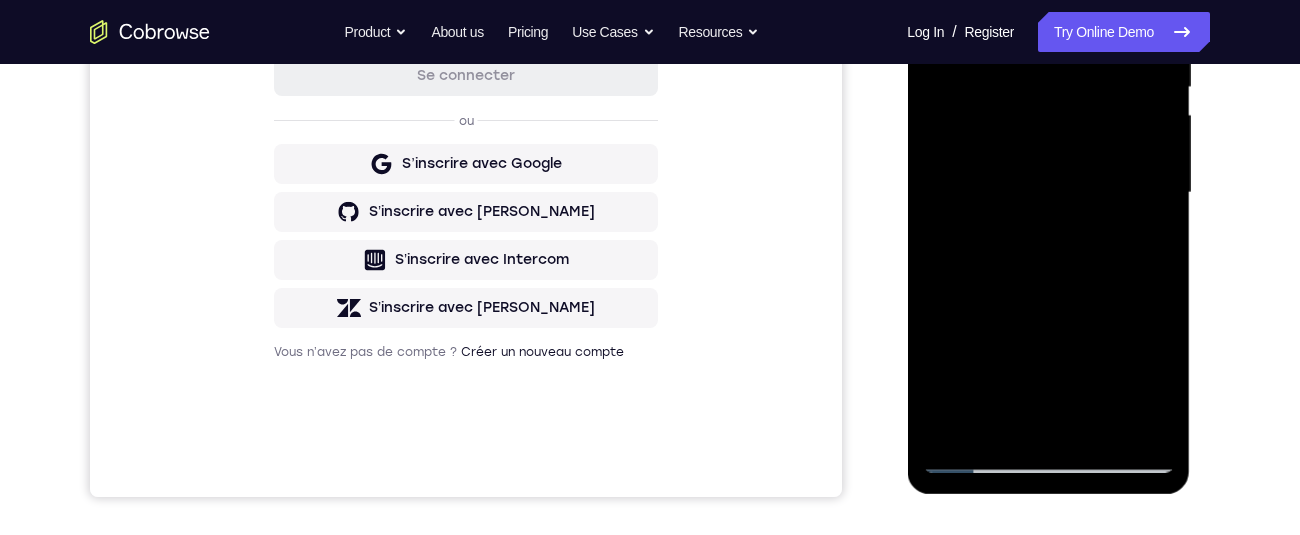 click at bounding box center [1048, 193] 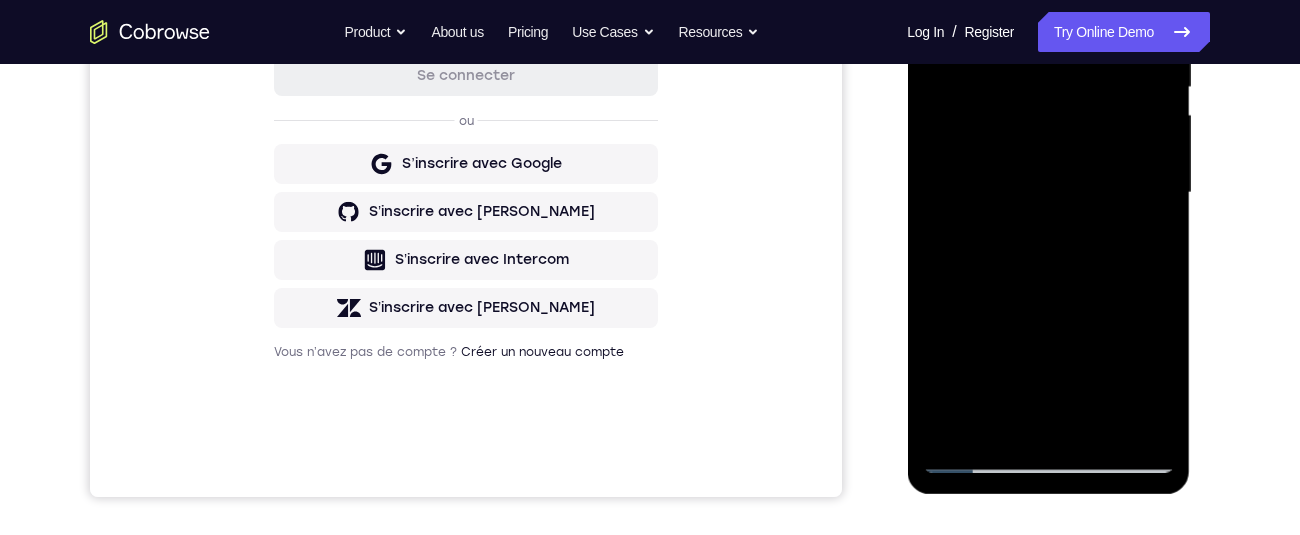 click at bounding box center (1048, 193) 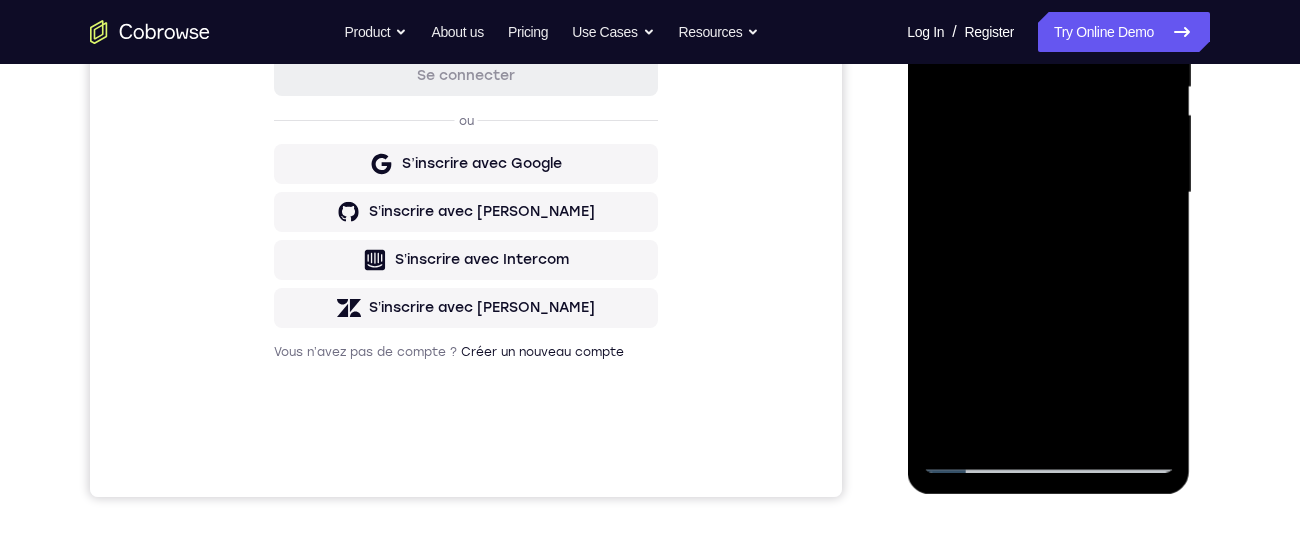 click at bounding box center [1048, 193] 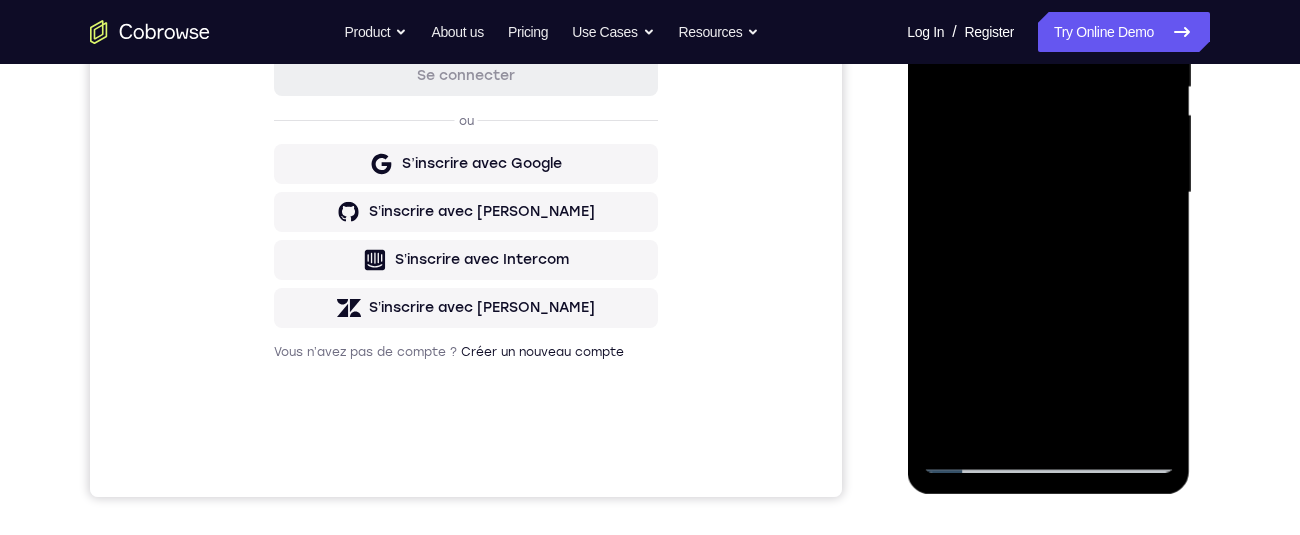 click at bounding box center (1048, 193) 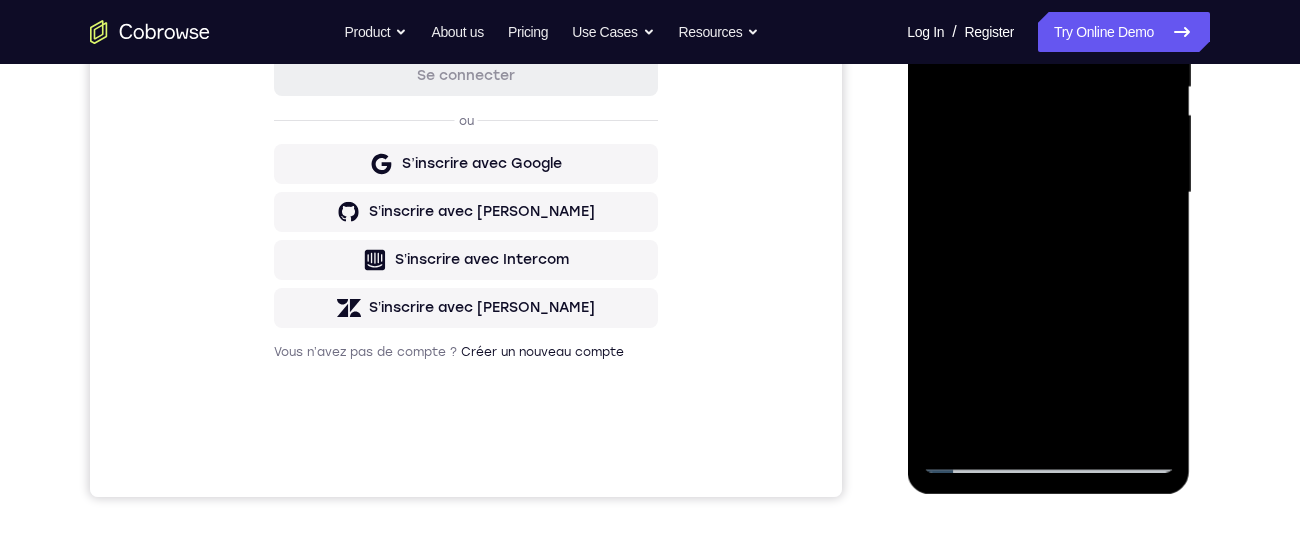 click at bounding box center (1048, 193) 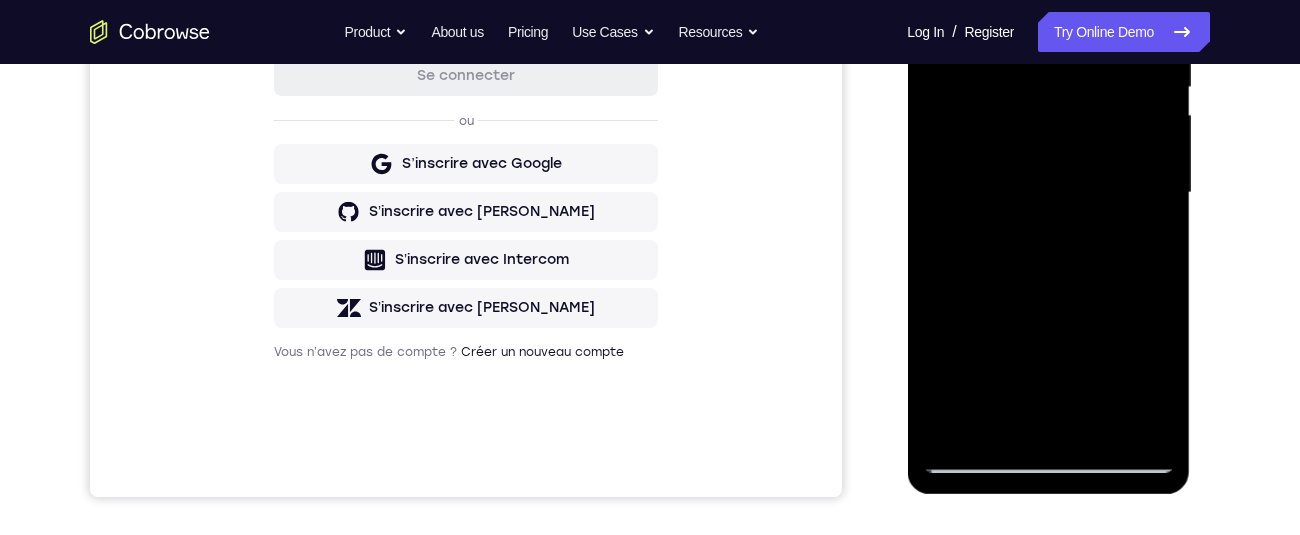 click at bounding box center [1048, 193] 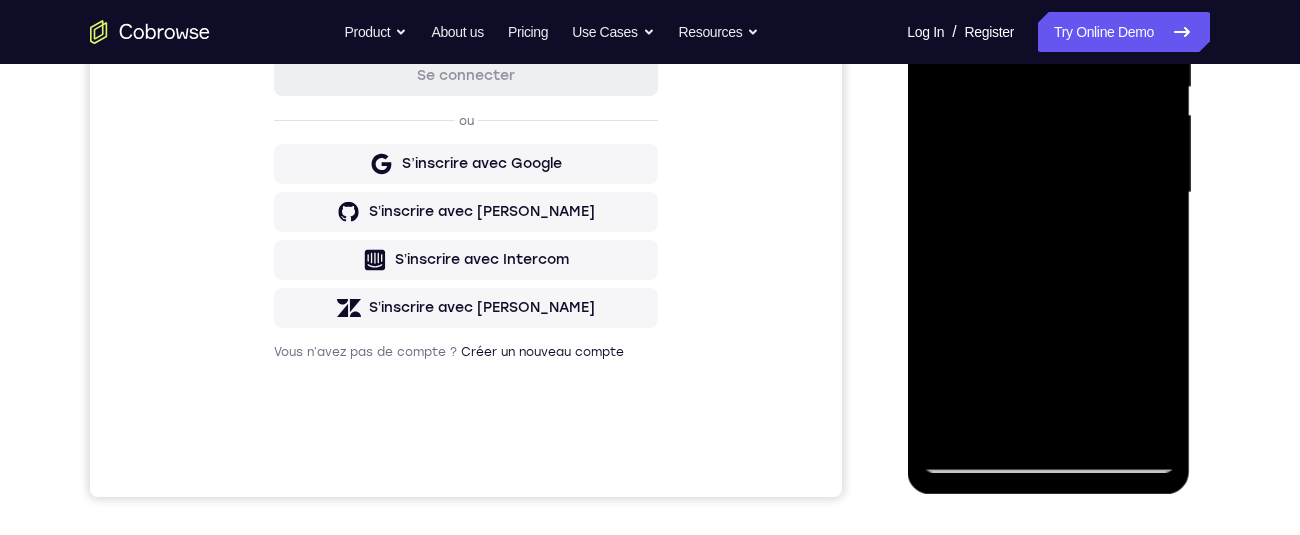 click at bounding box center [1048, 193] 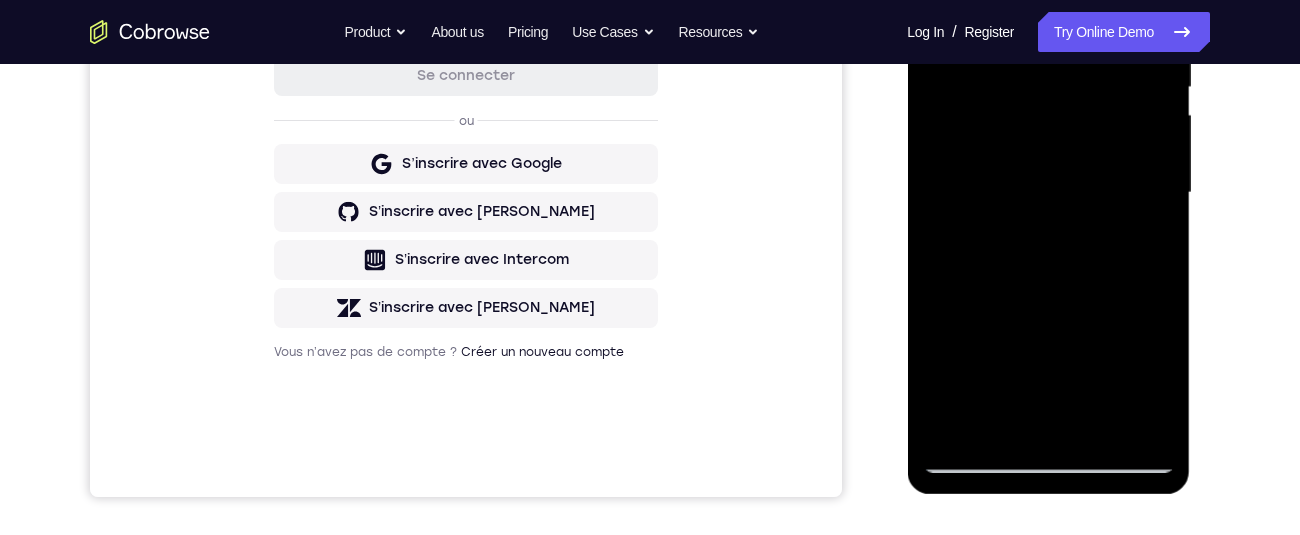 click at bounding box center (1048, 193) 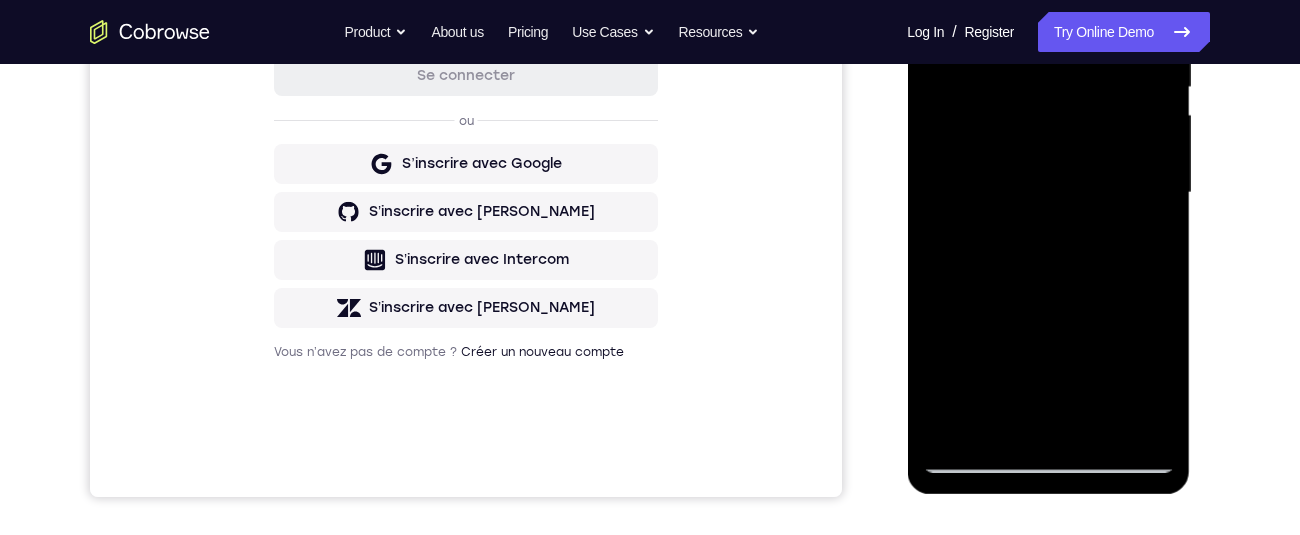 click at bounding box center [1048, 193] 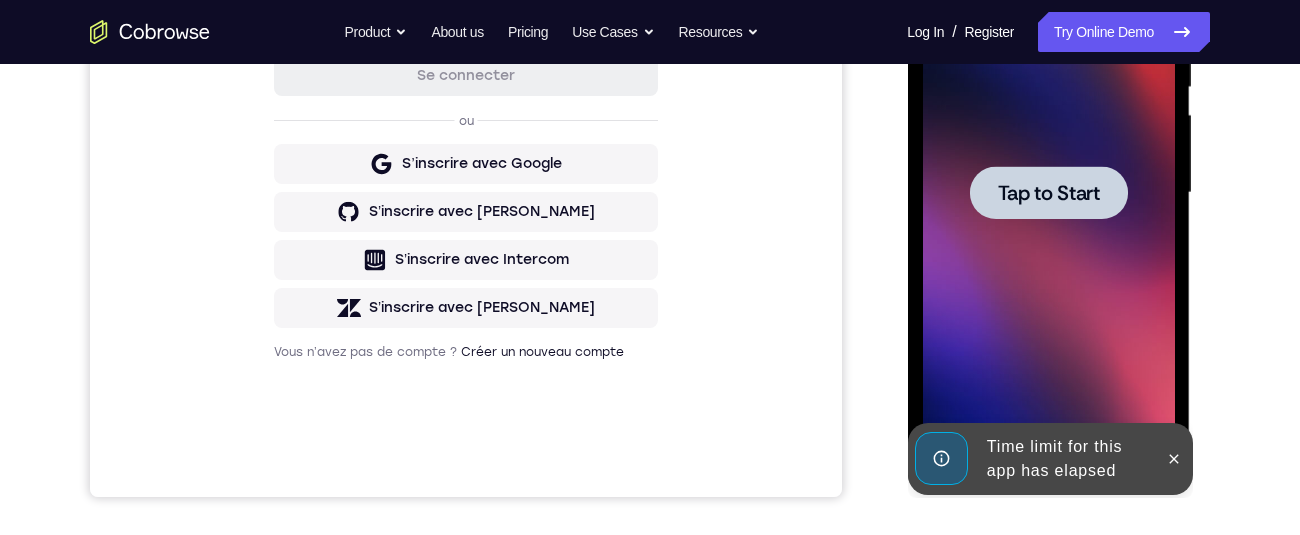 scroll, scrollTop: 283, scrollLeft: 0, axis: vertical 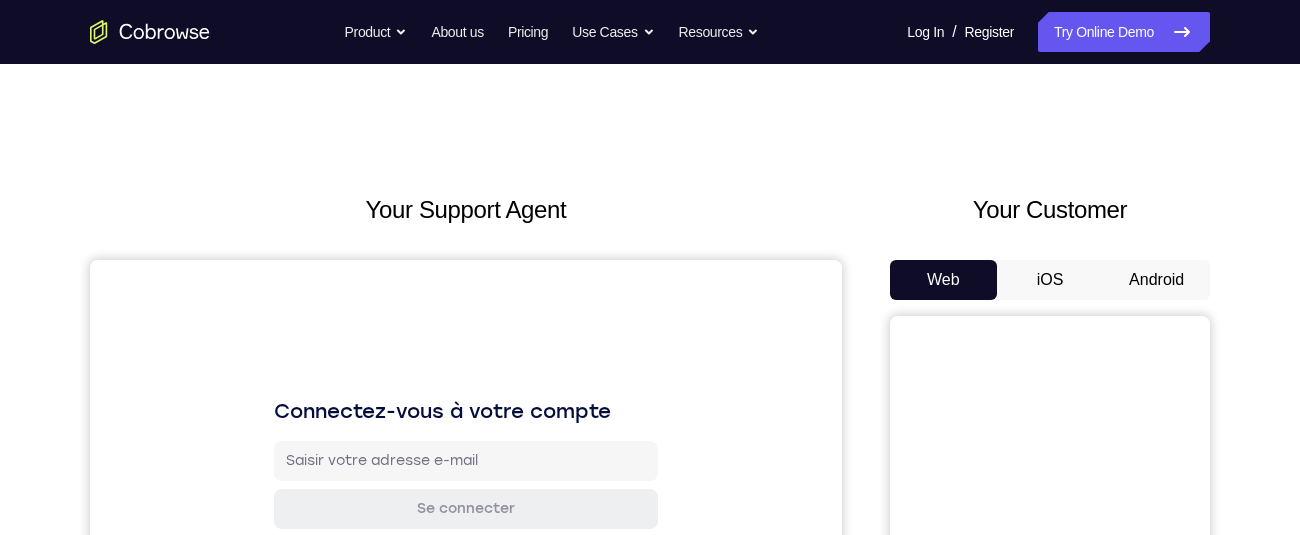 click on "Android" at bounding box center [1156, 280] 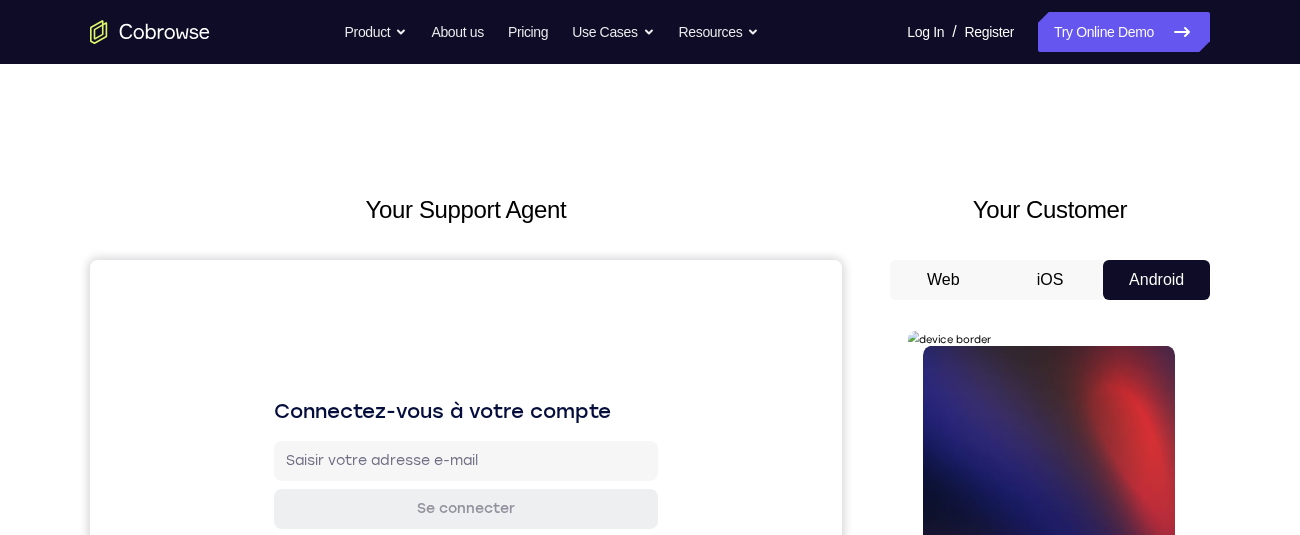 scroll, scrollTop: 0, scrollLeft: 0, axis: both 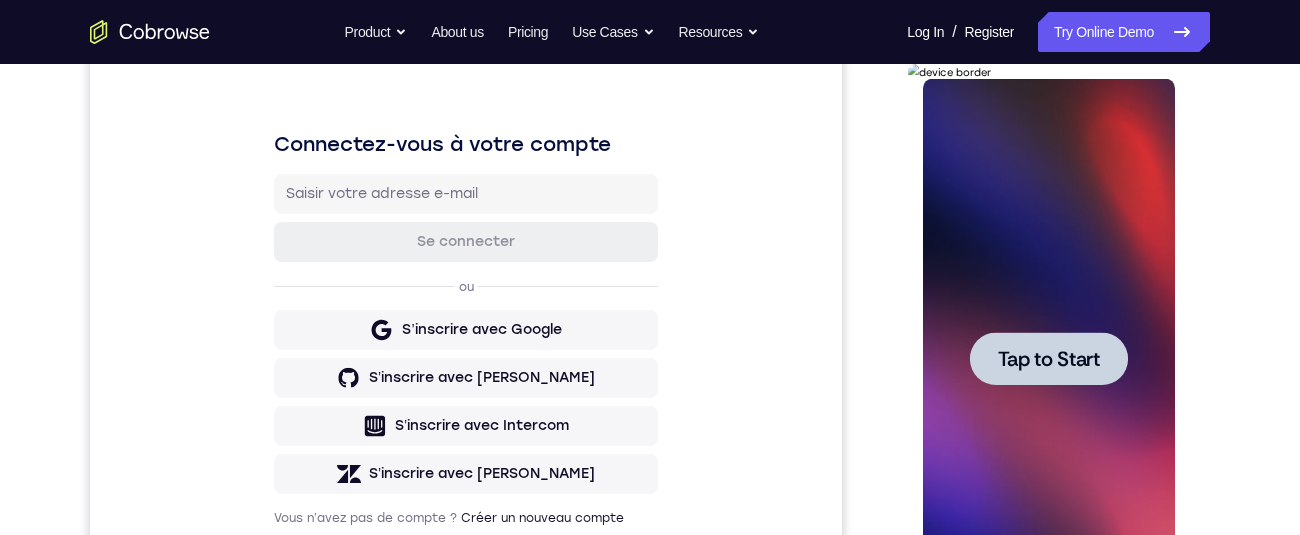 click at bounding box center (1048, 358) 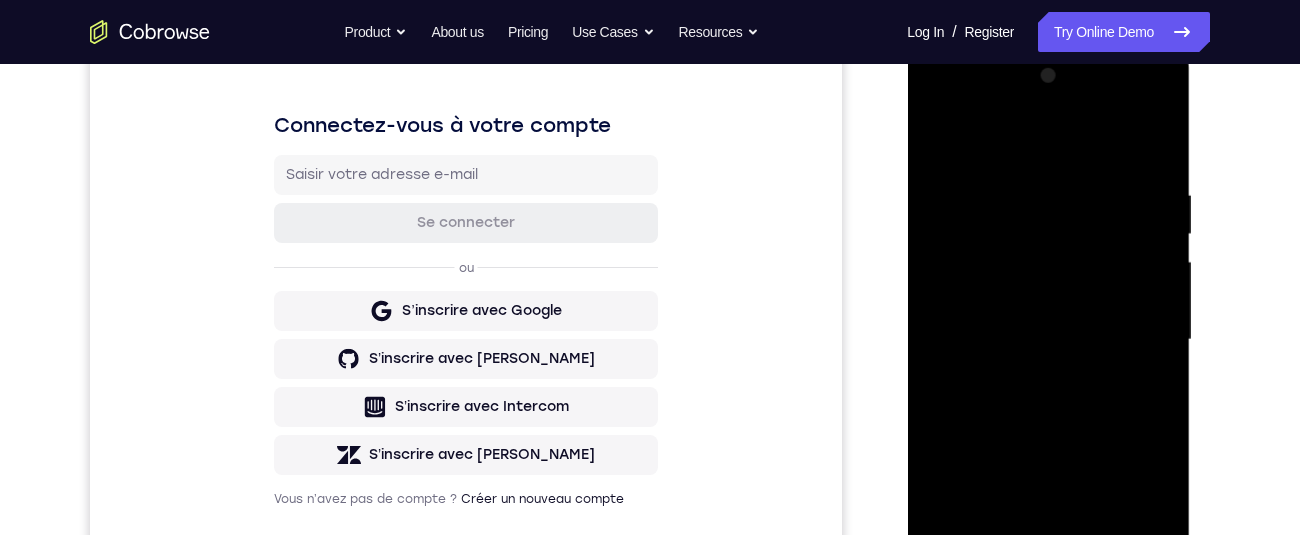 scroll, scrollTop: 512, scrollLeft: 0, axis: vertical 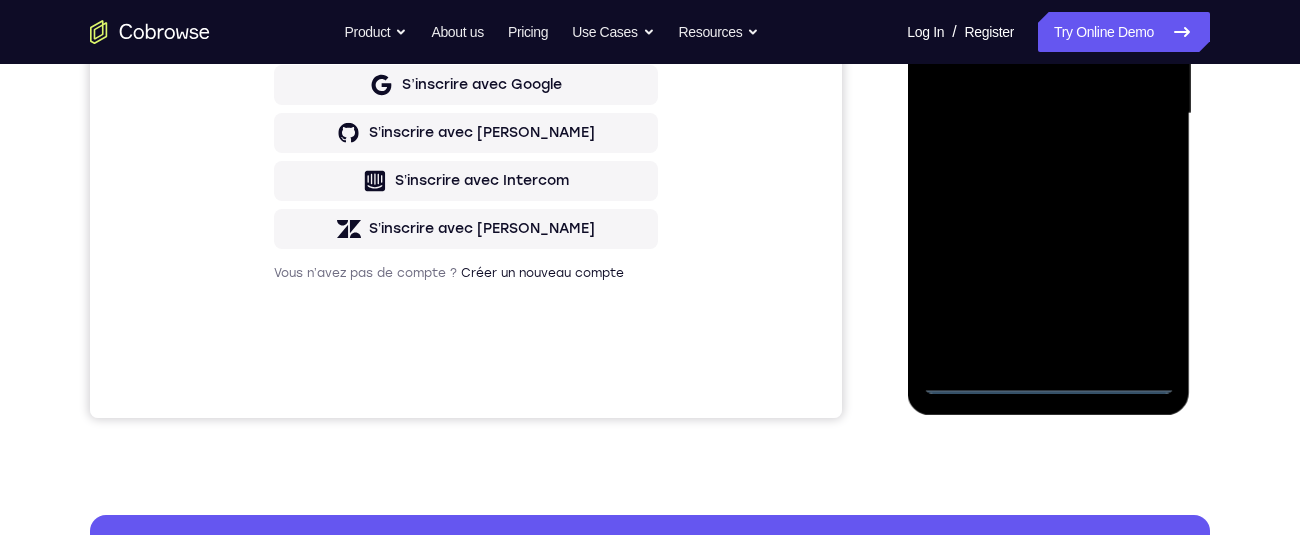 click at bounding box center (1048, 114) 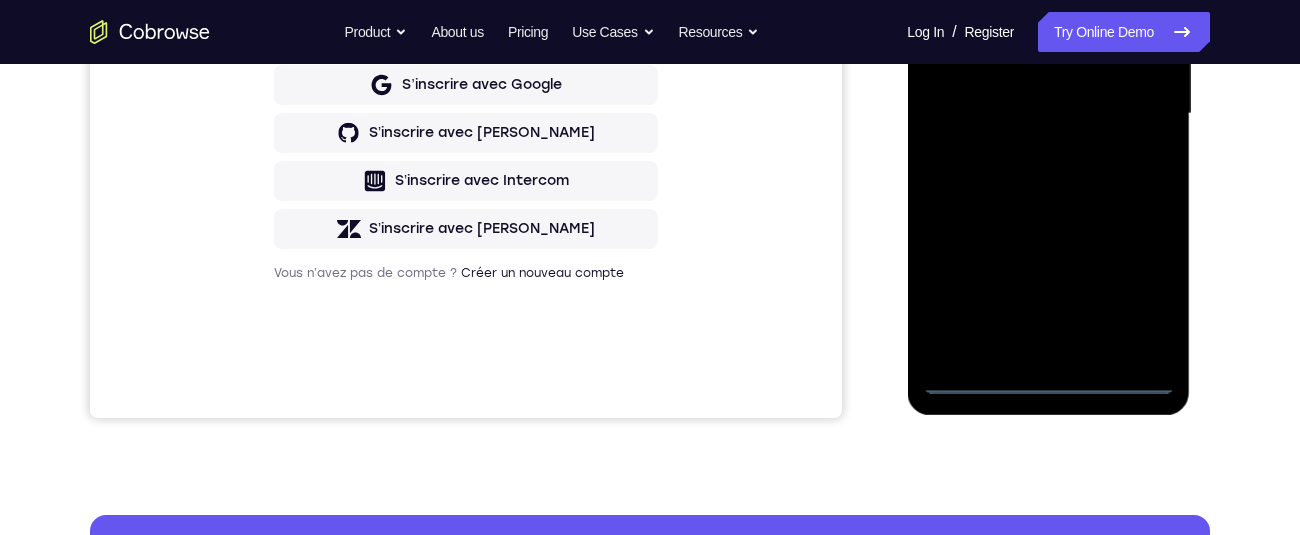 scroll, scrollTop: 549, scrollLeft: 0, axis: vertical 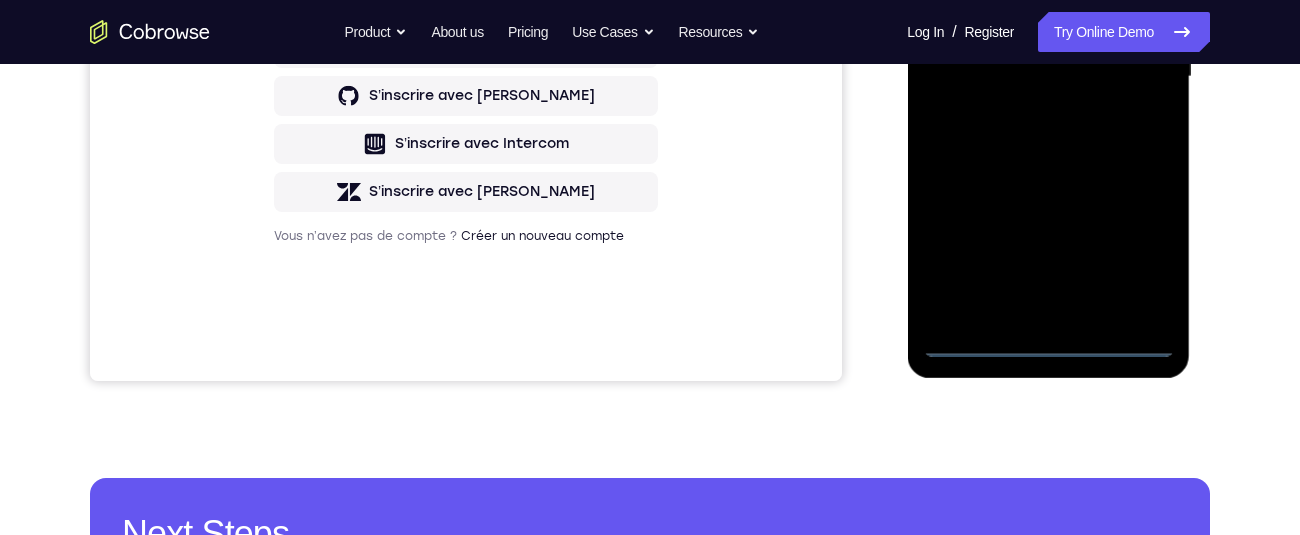 click at bounding box center (1048, 77) 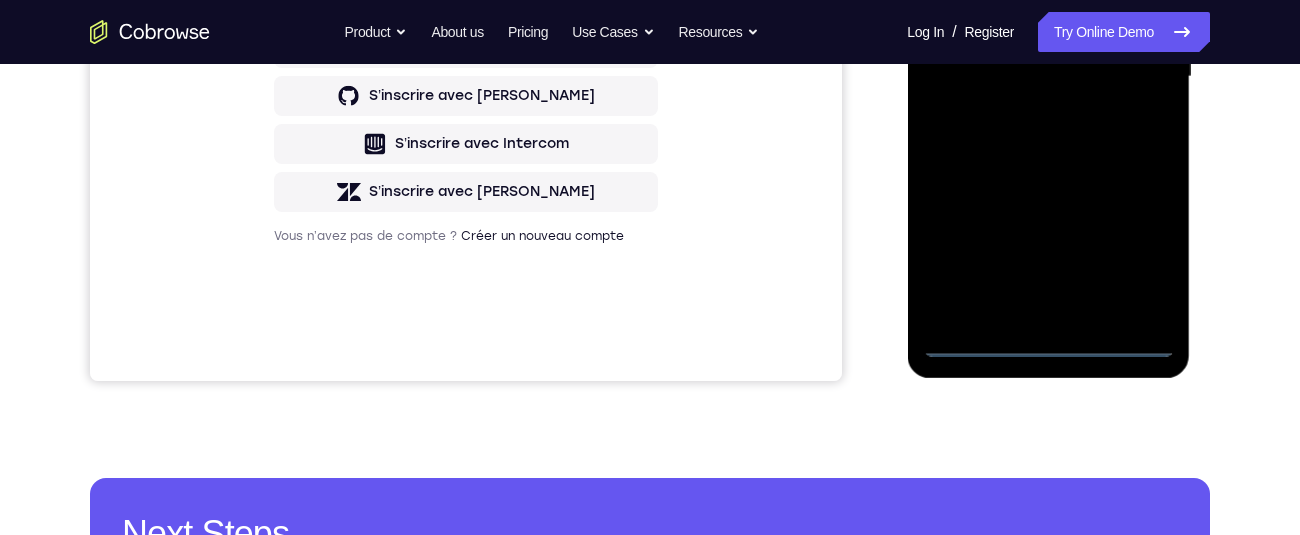click at bounding box center [1048, 77] 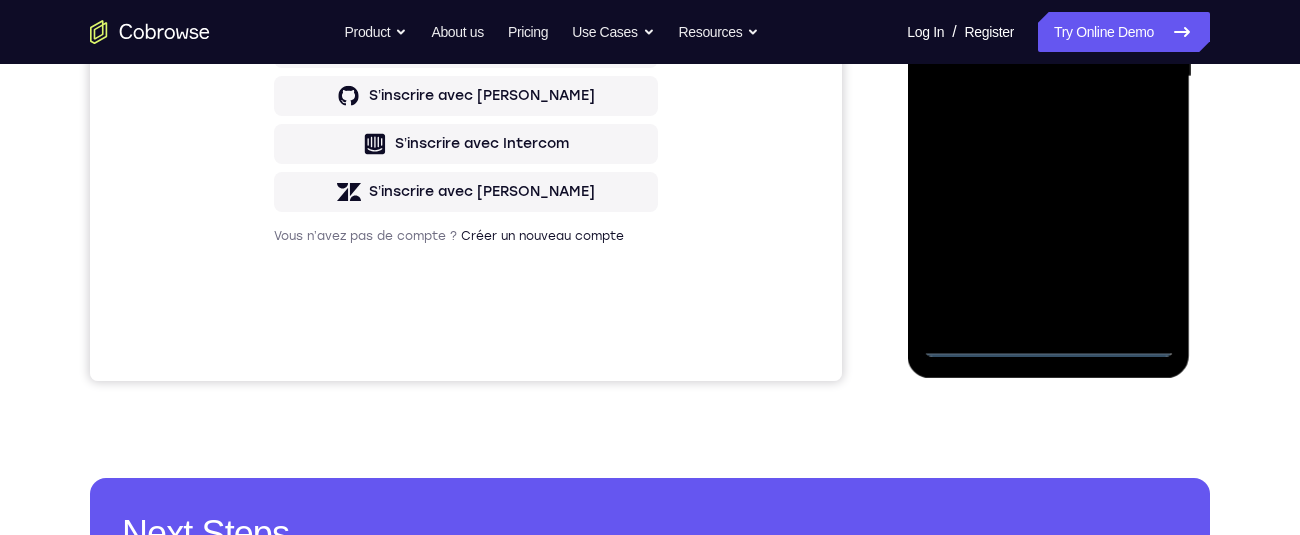 click at bounding box center (1048, 77) 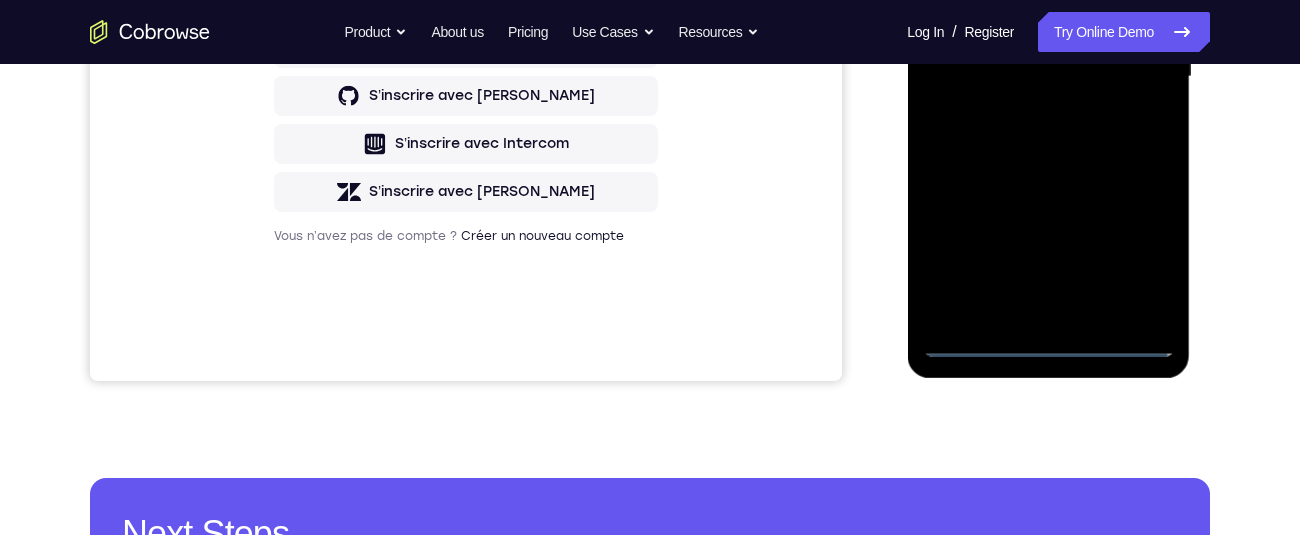click at bounding box center (1048, 77) 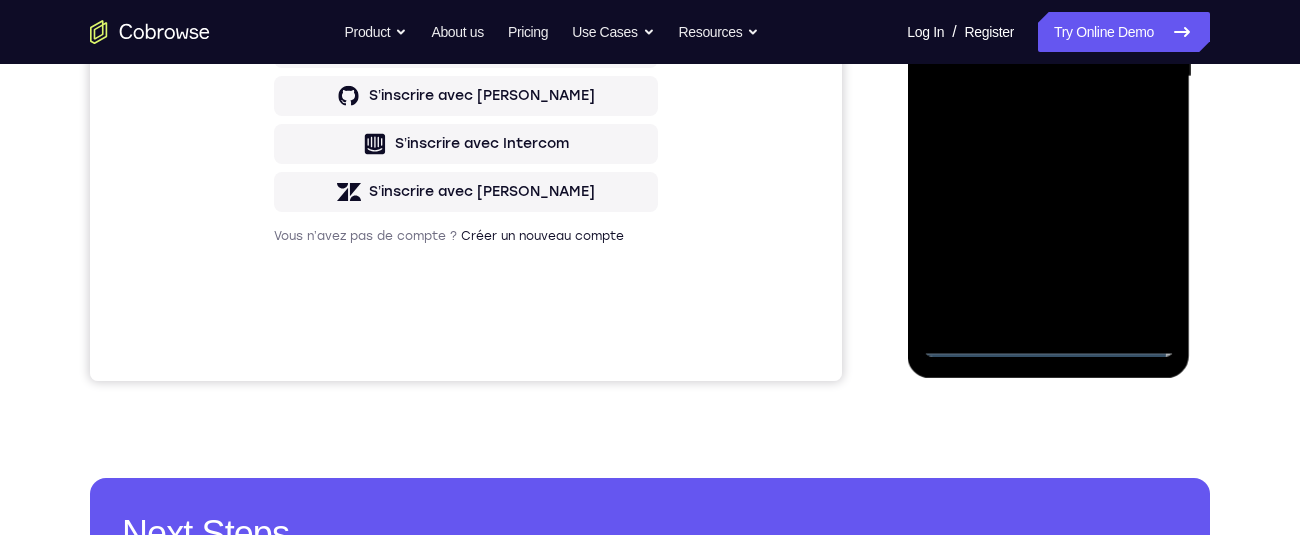 click at bounding box center [1048, 77] 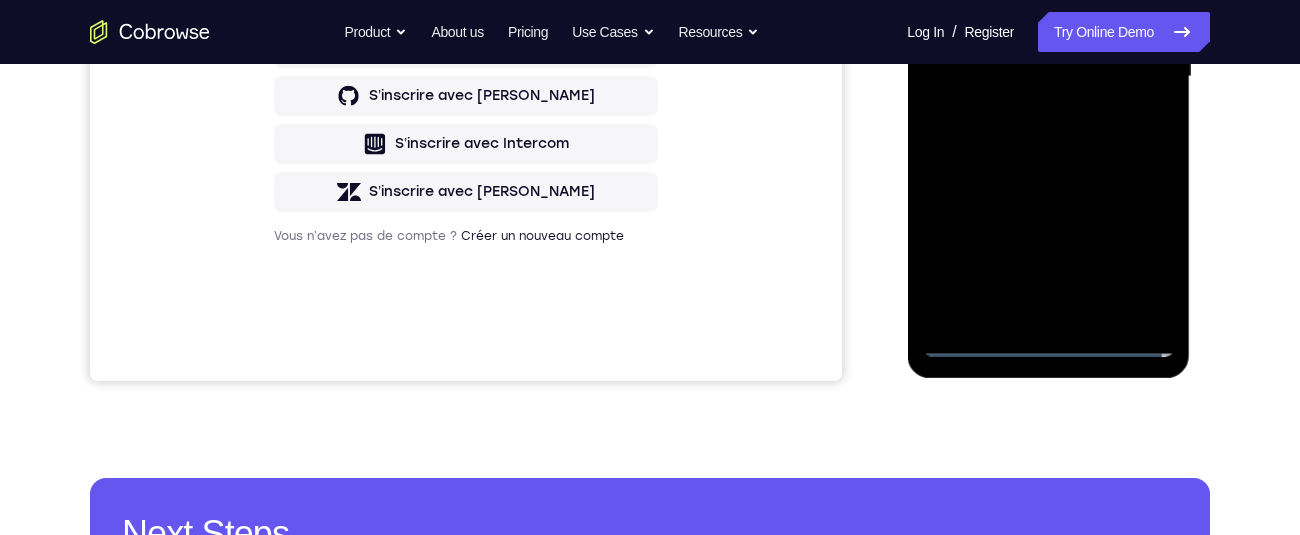 click at bounding box center [1048, 77] 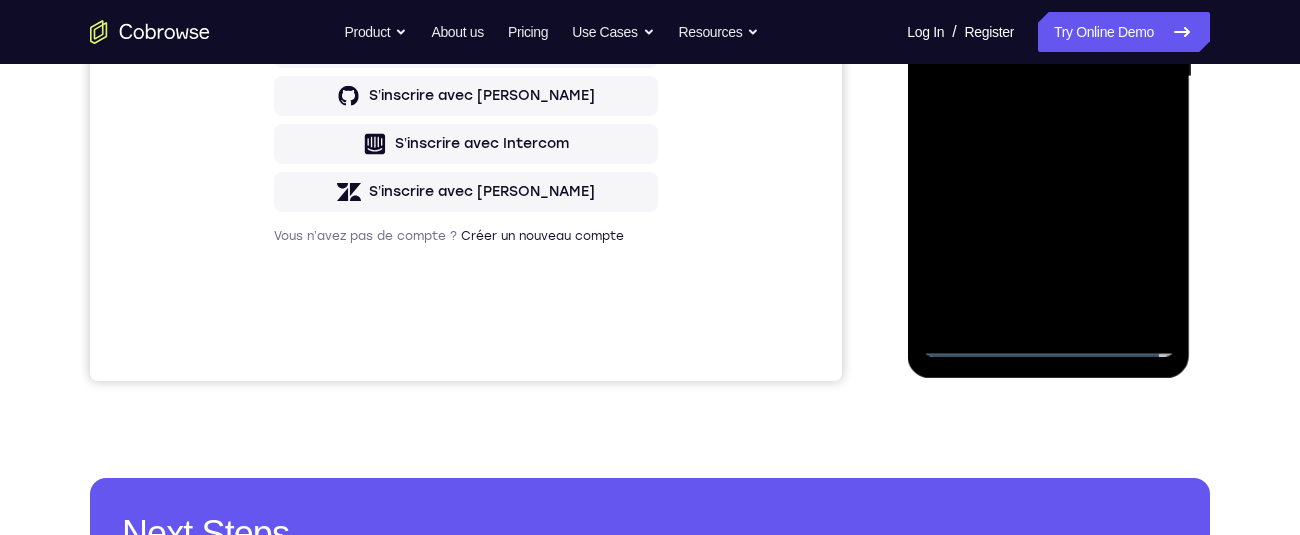 click at bounding box center (1048, 77) 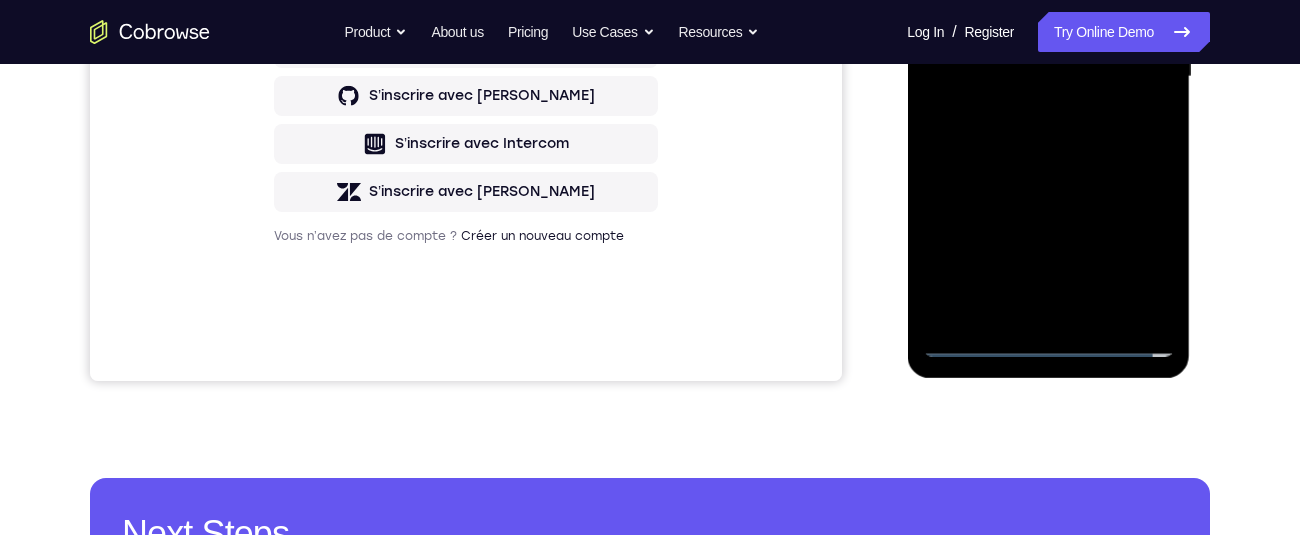 click at bounding box center [1048, 77] 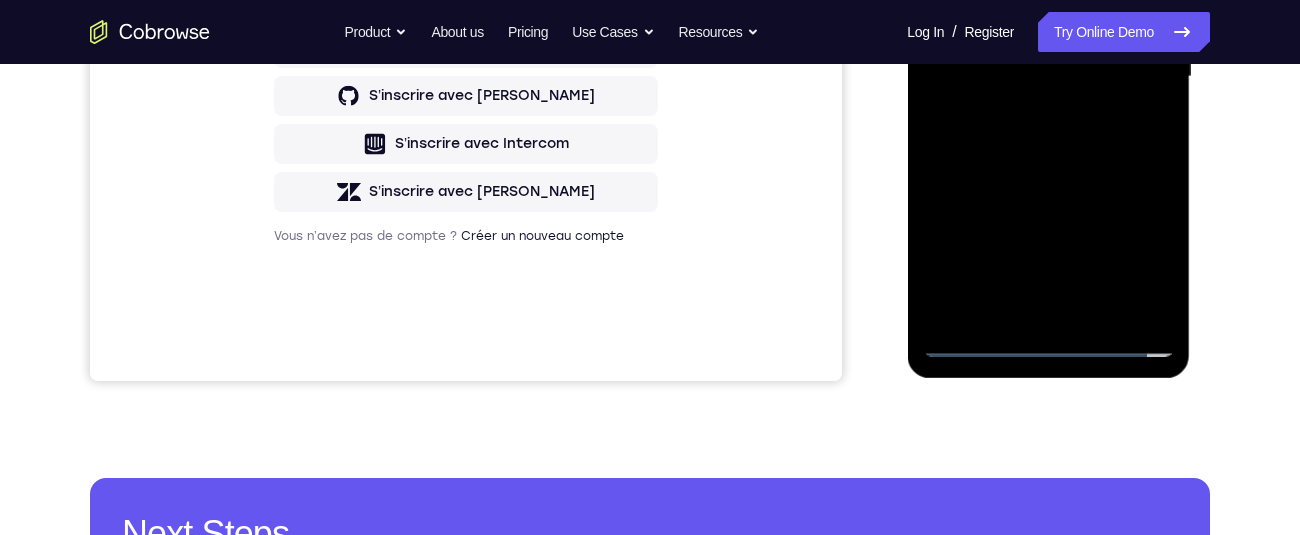 click at bounding box center (1048, 77) 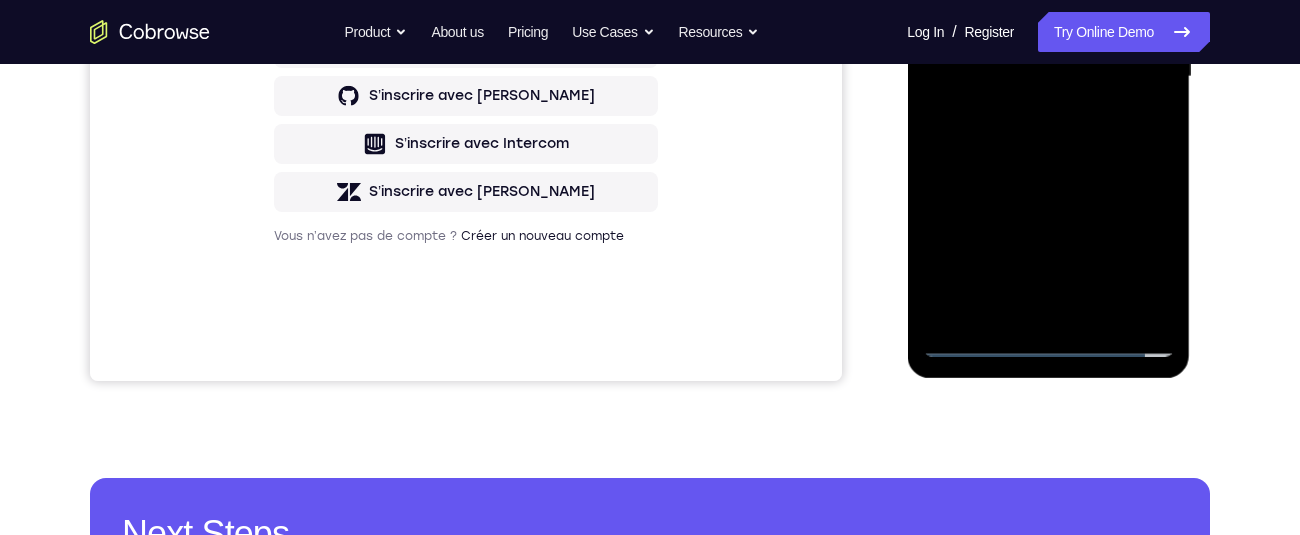 click at bounding box center [1048, 77] 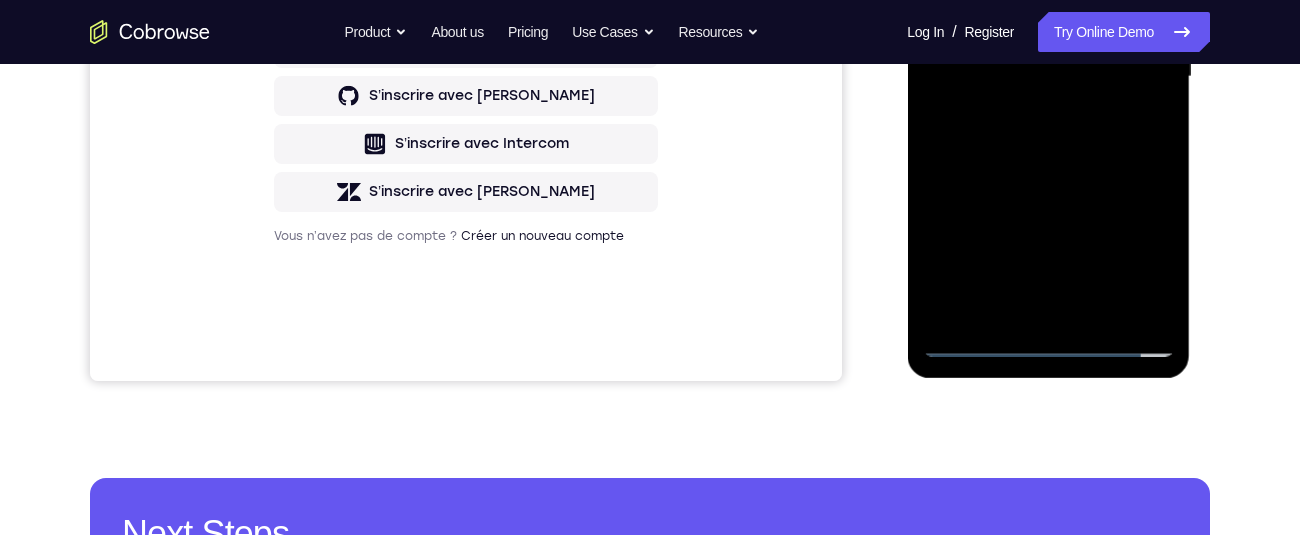 click at bounding box center (1048, 77) 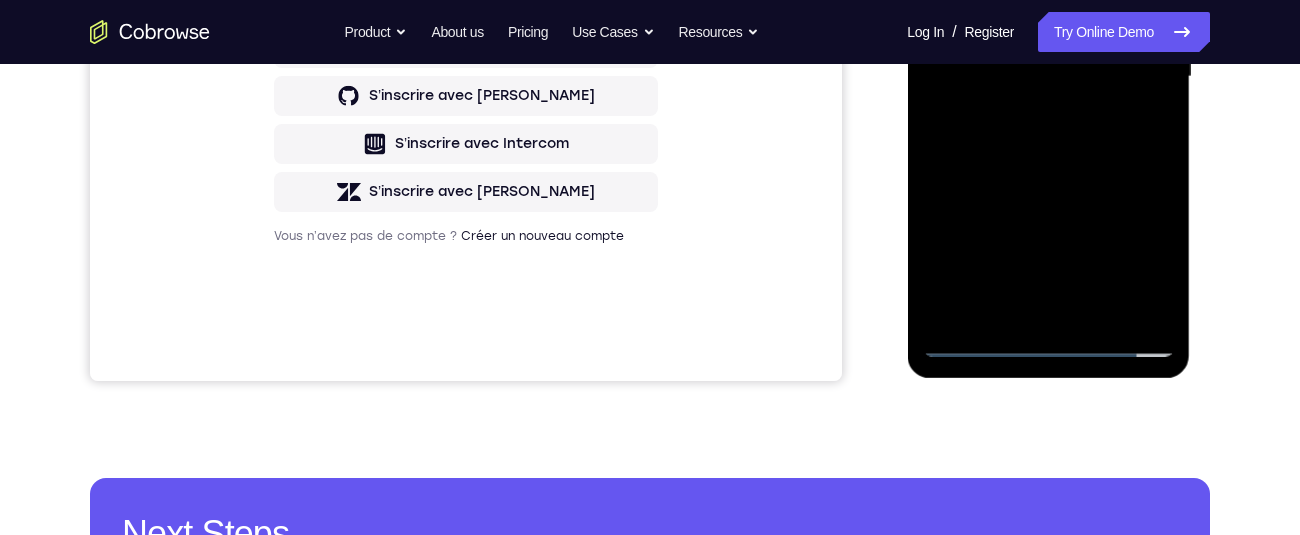click at bounding box center (1048, 77) 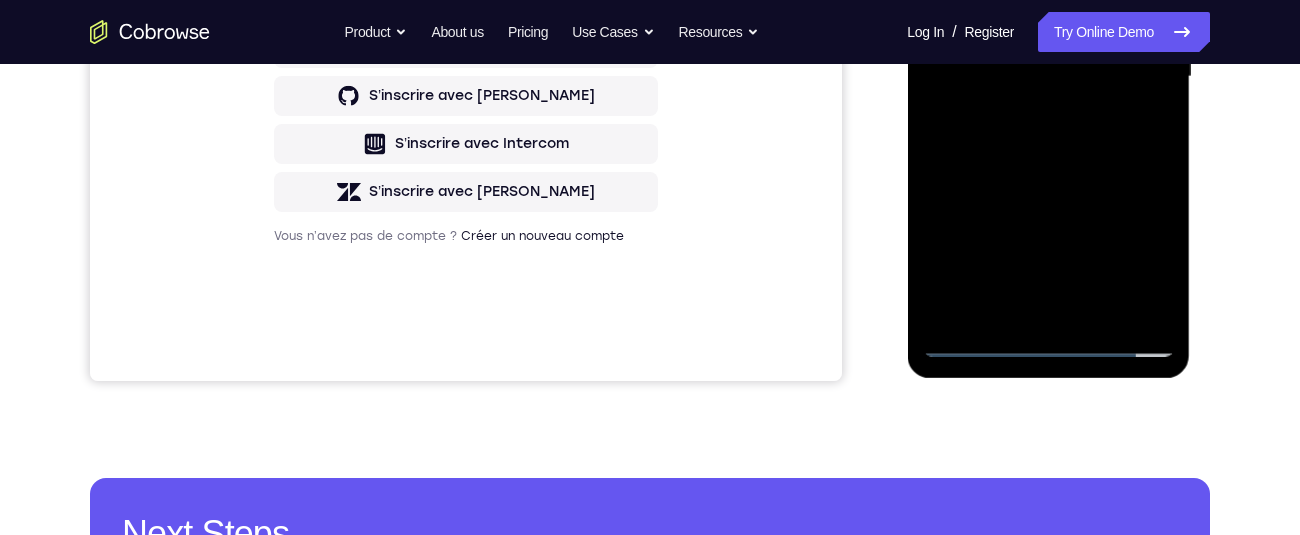 click at bounding box center (1048, 77) 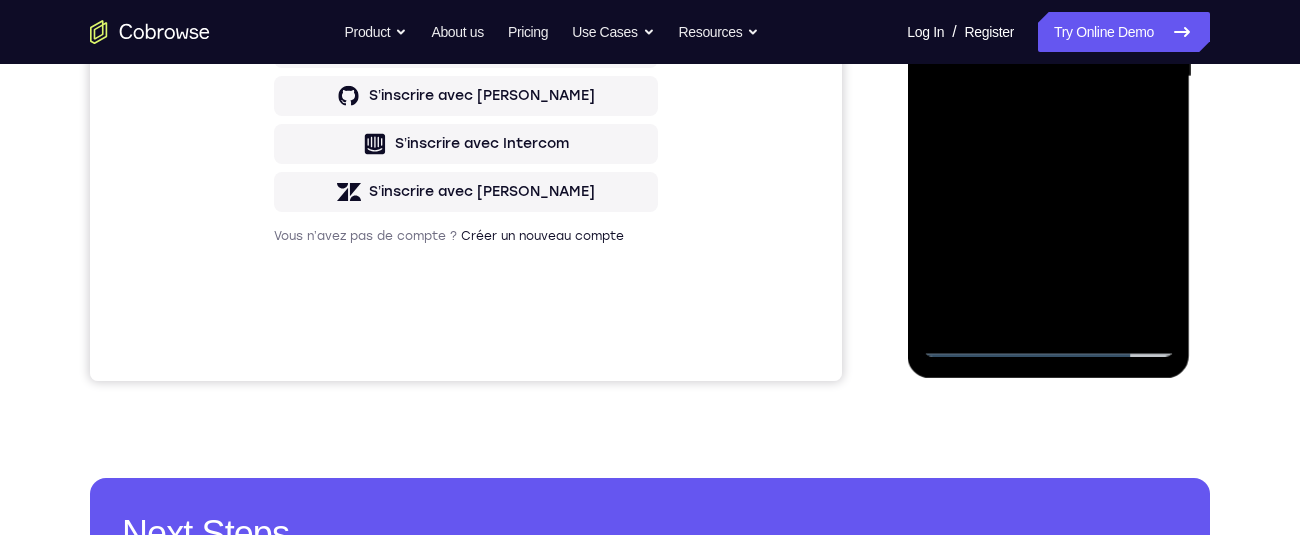 click at bounding box center (1048, 77) 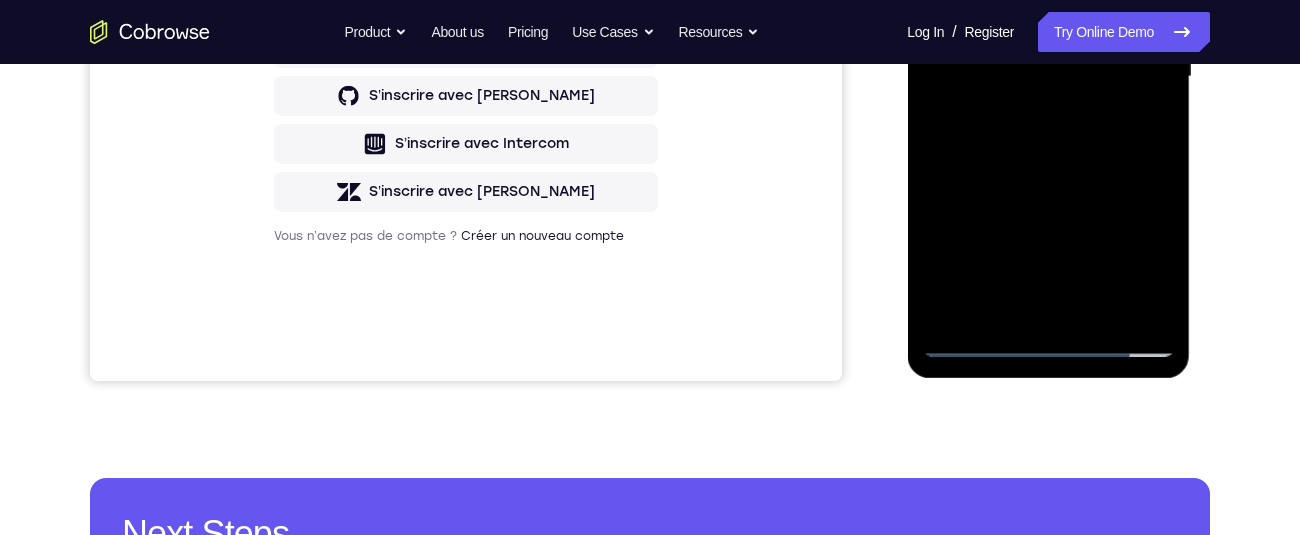 click at bounding box center (1048, 77) 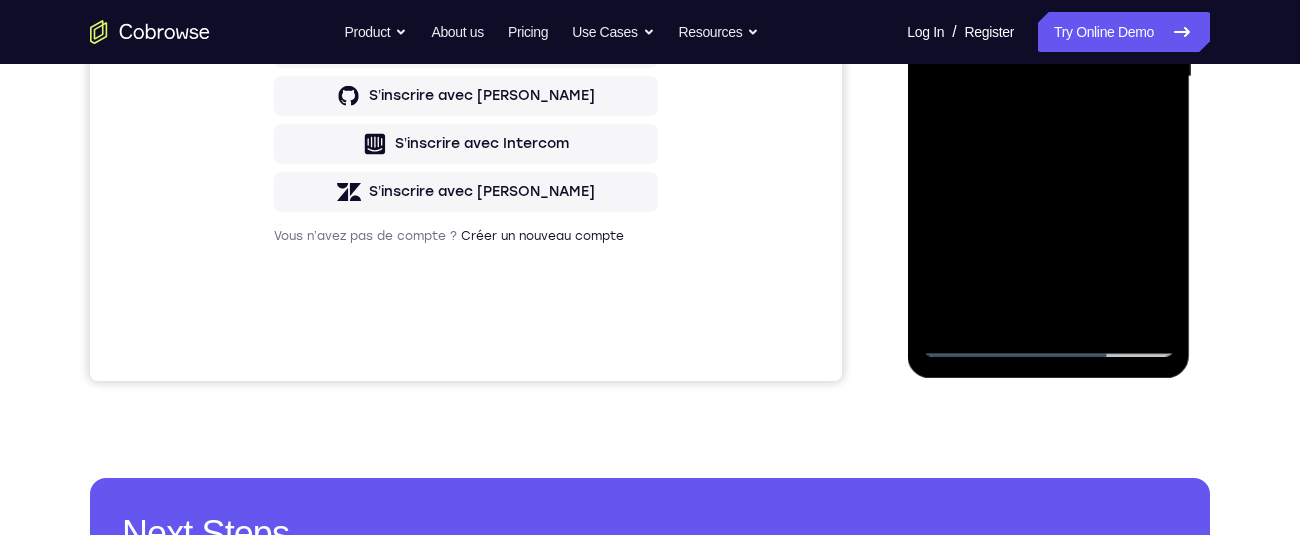 click at bounding box center (1048, 77) 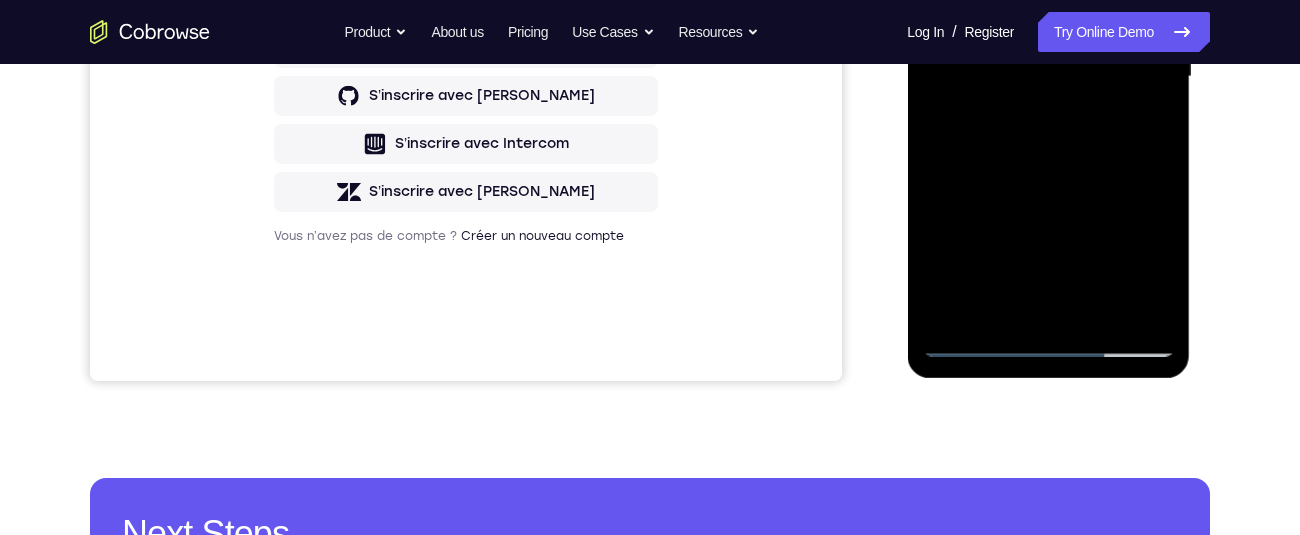 click at bounding box center [1048, 77] 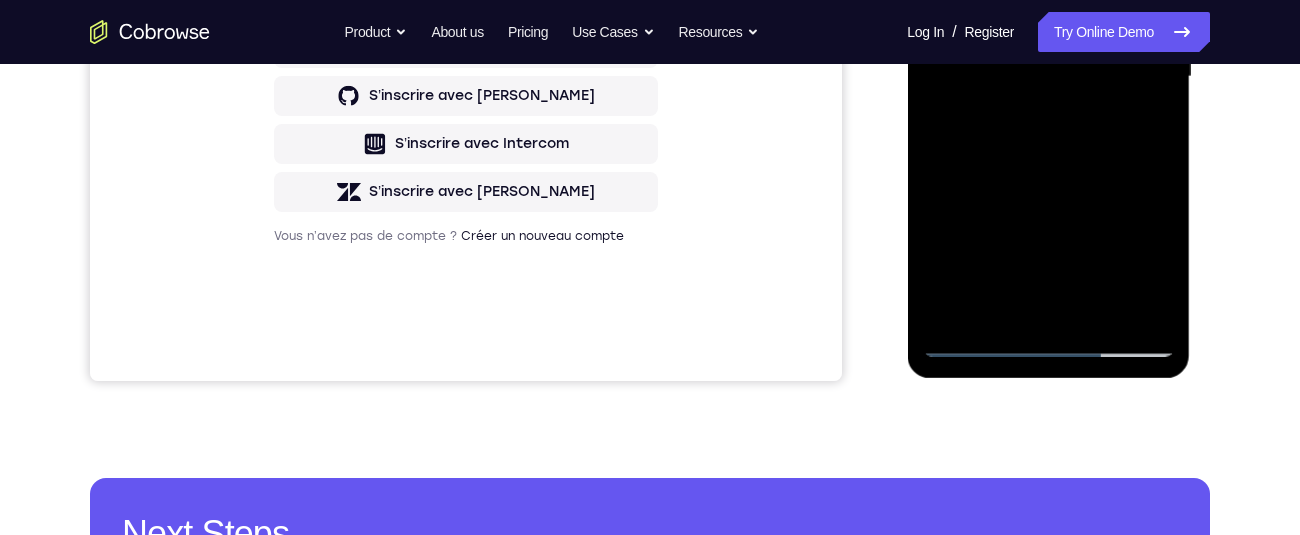 click at bounding box center (1048, 77) 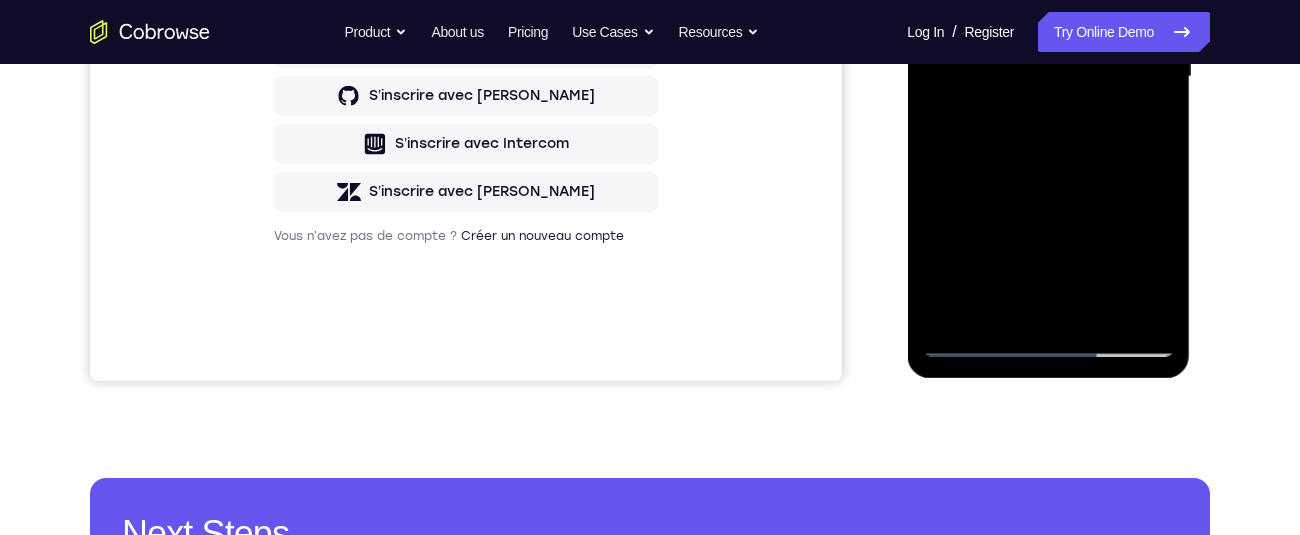 click at bounding box center (1048, 77) 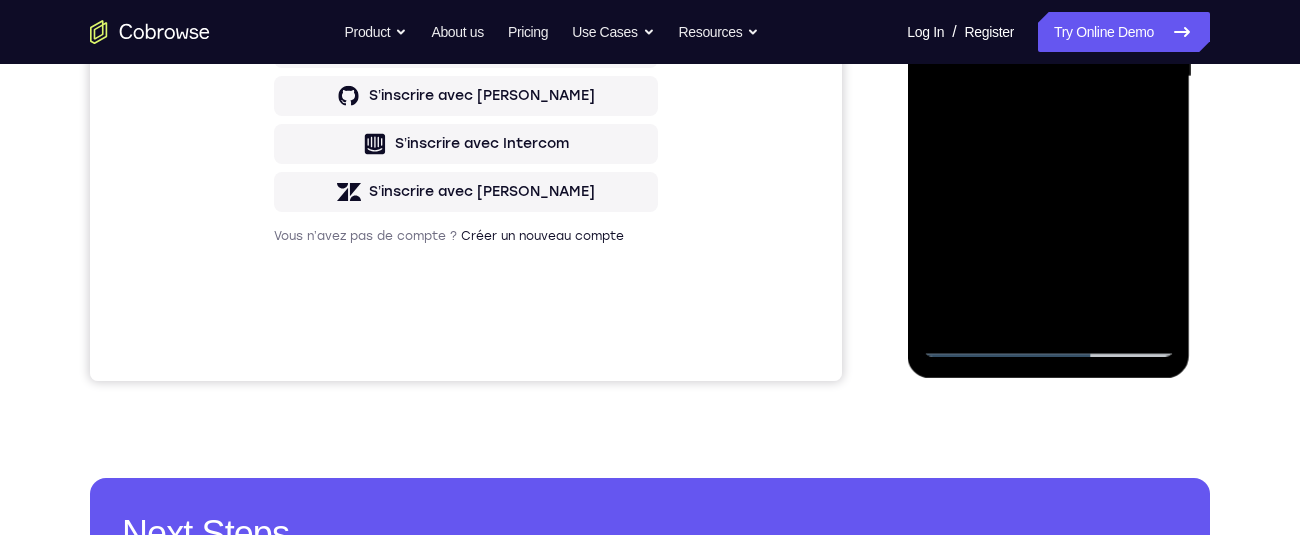 scroll, scrollTop: 467, scrollLeft: 0, axis: vertical 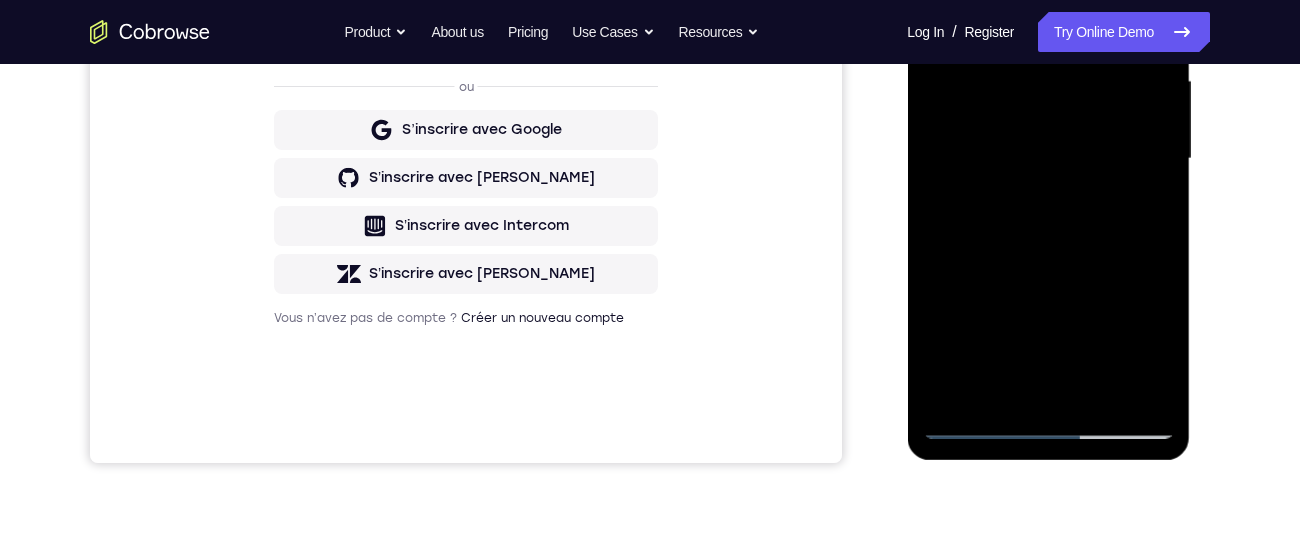 click at bounding box center (1048, 159) 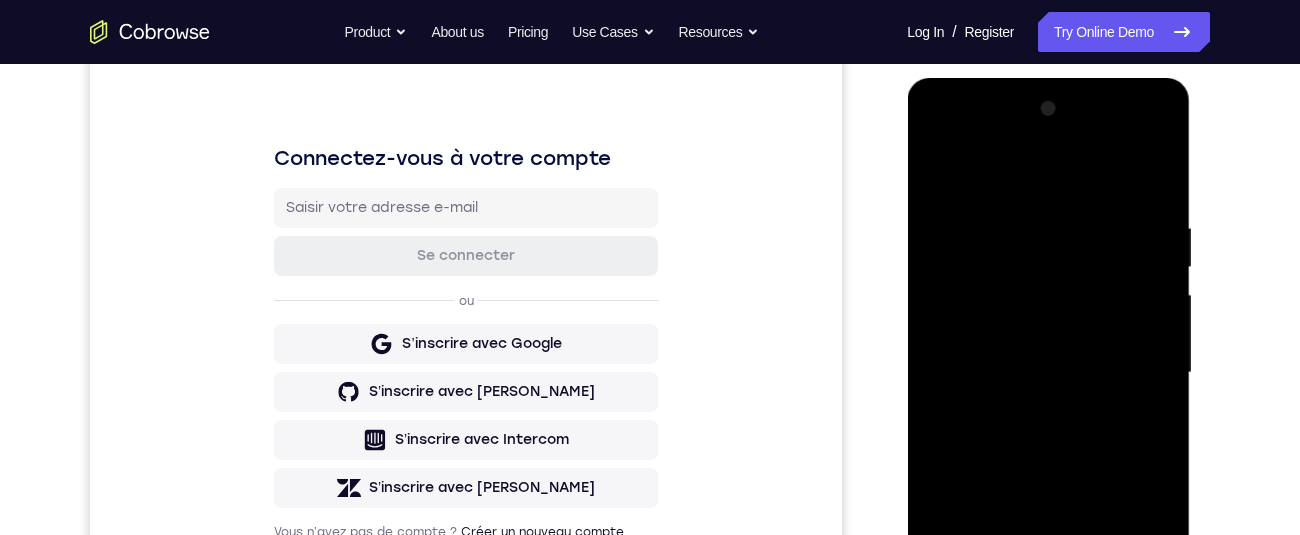 click at bounding box center (1048, 373) 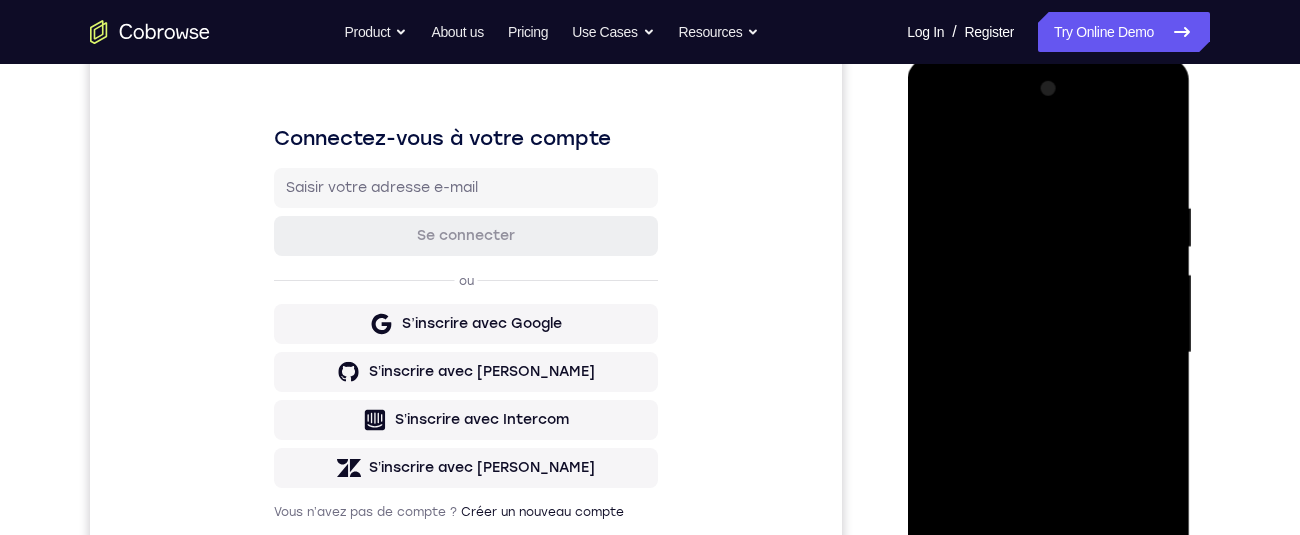 click at bounding box center (1048, 353) 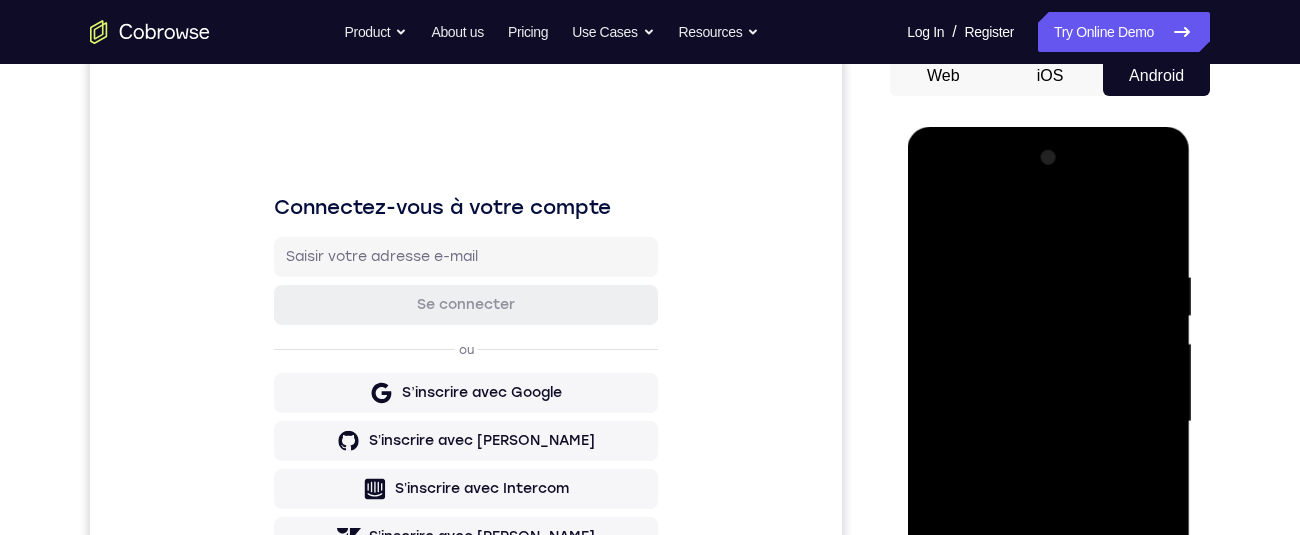click at bounding box center [1048, 422] 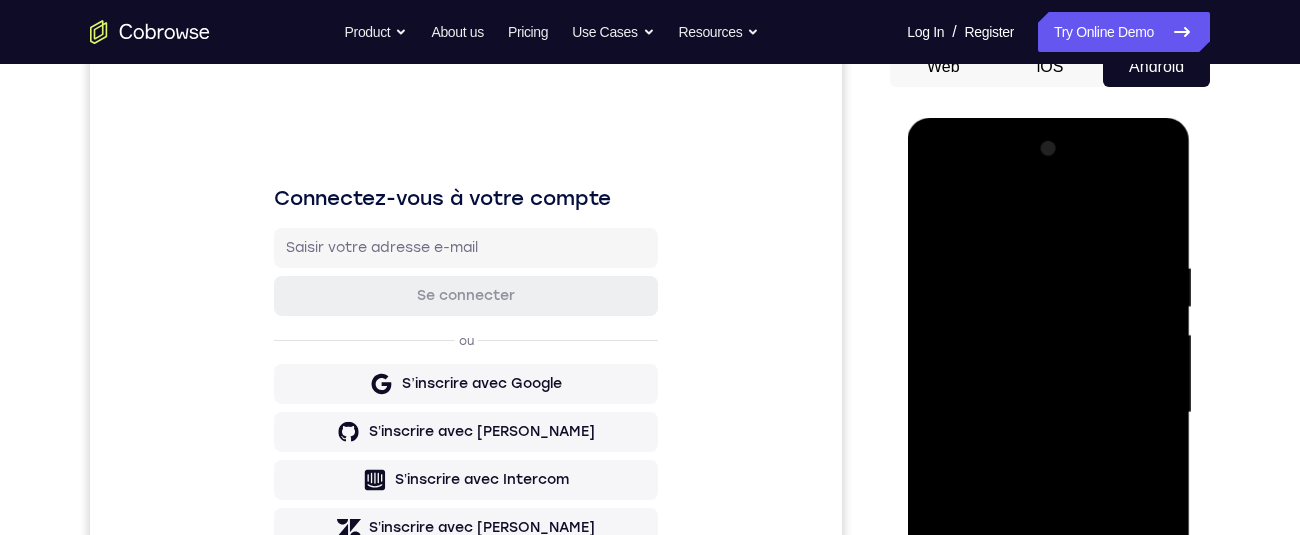 click at bounding box center [1048, 413] 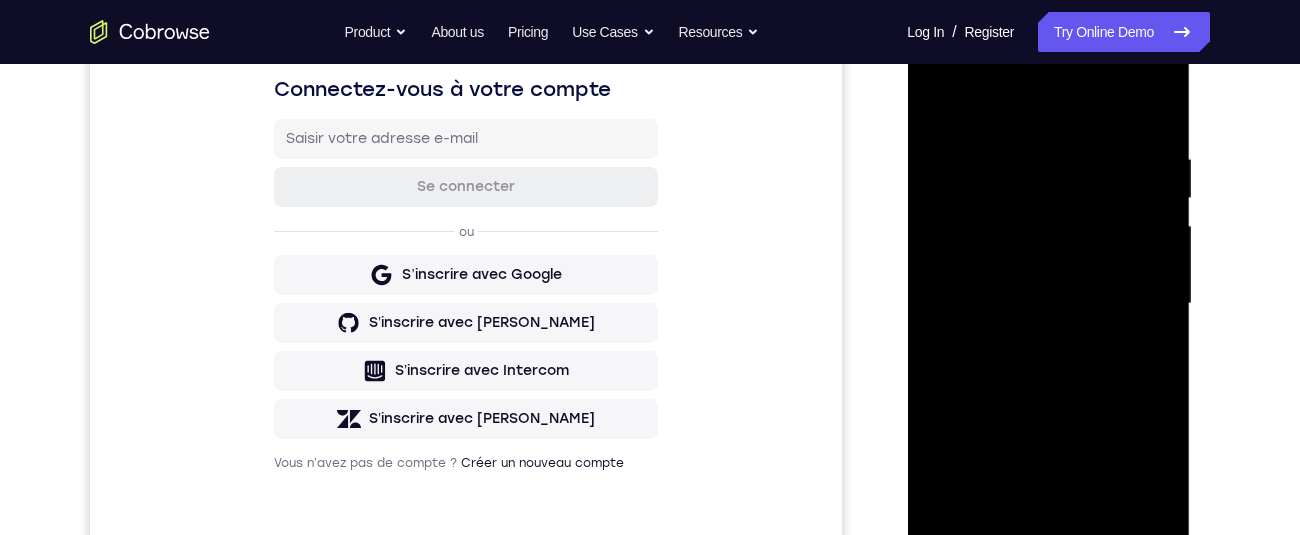 scroll, scrollTop: 315, scrollLeft: 0, axis: vertical 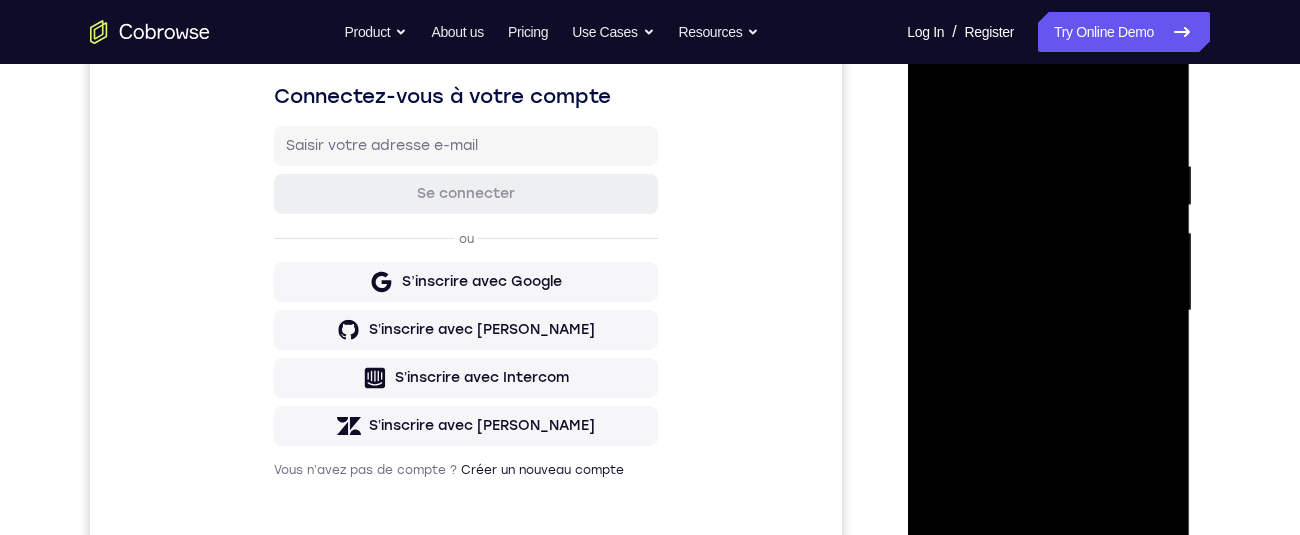 click at bounding box center (1048, 311) 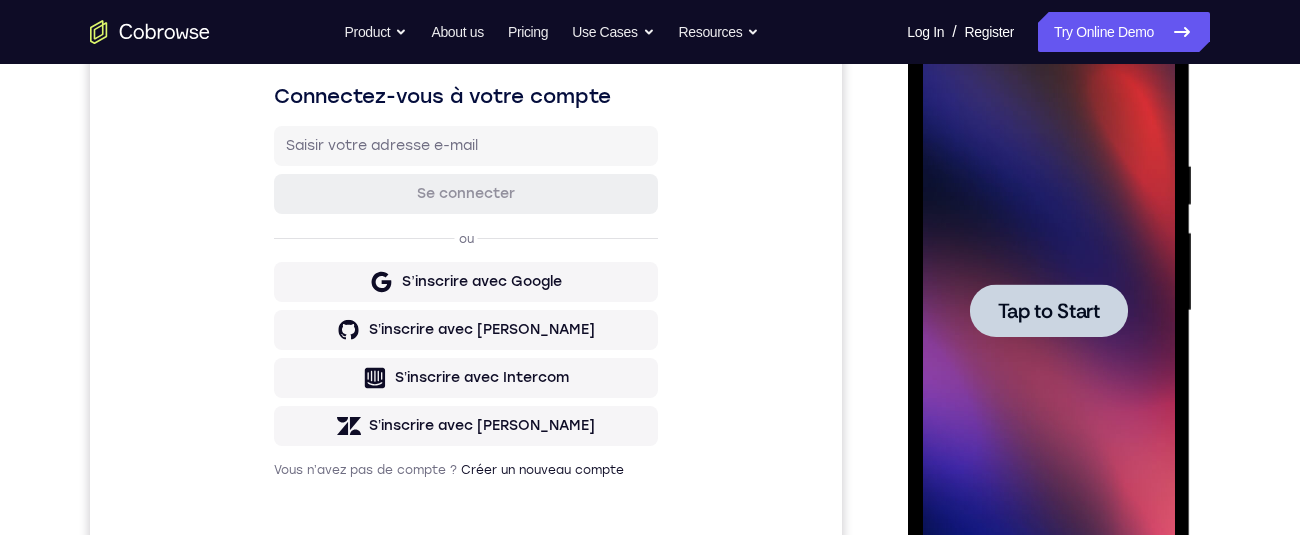 scroll, scrollTop: 441, scrollLeft: 0, axis: vertical 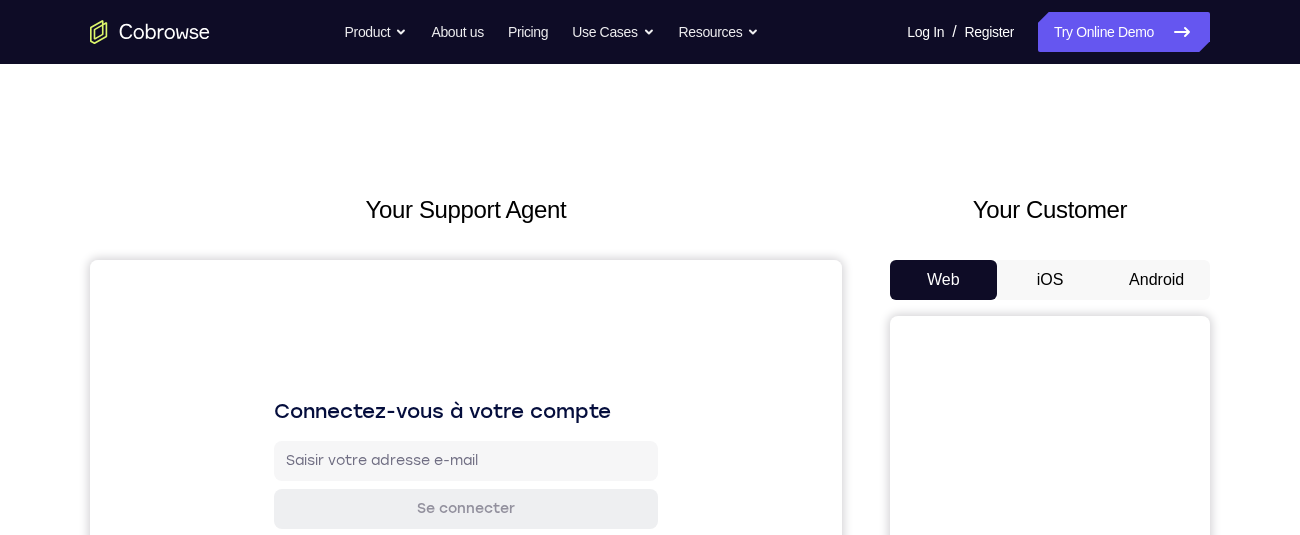click on "Android" at bounding box center (1156, 280) 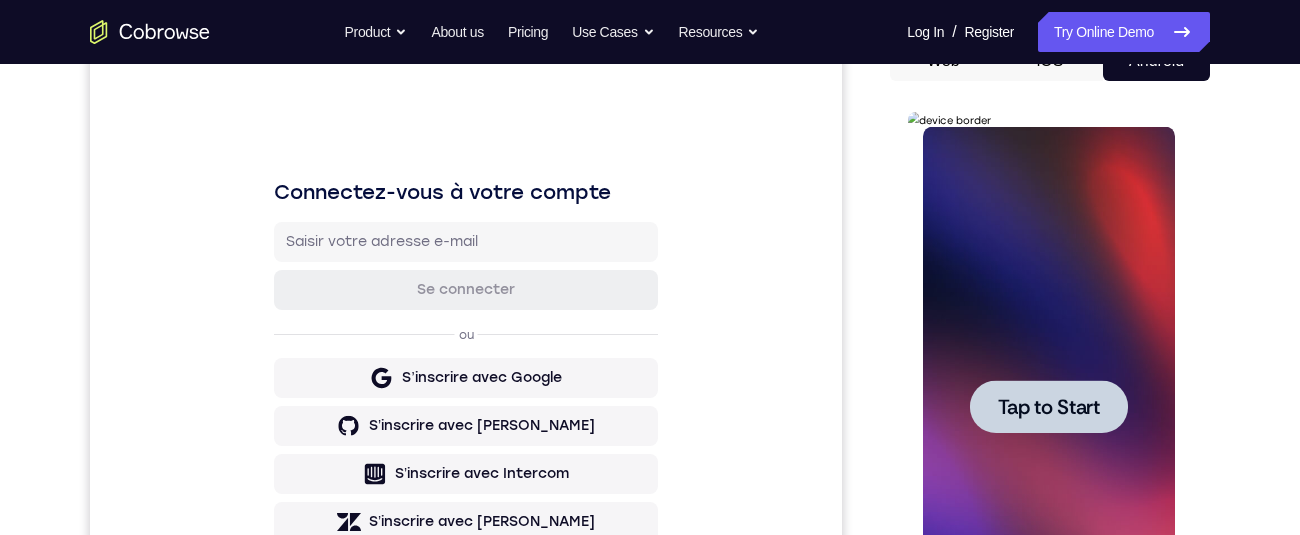 scroll, scrollTop: 0, scrollLeft: 0, axis: both 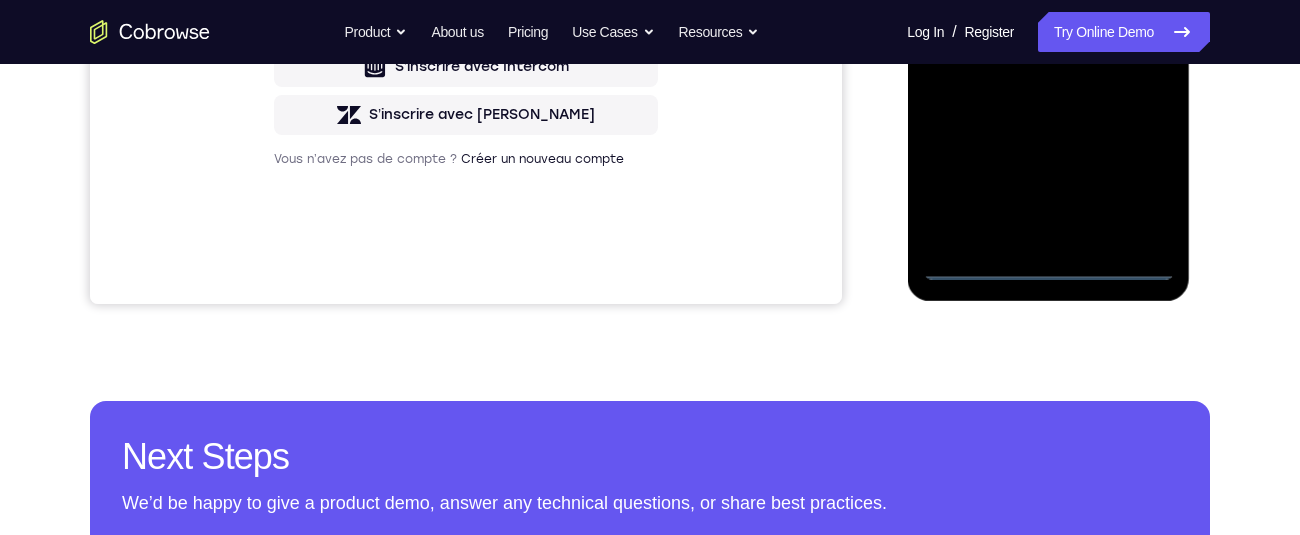 click at bounding box center (1048, 0) 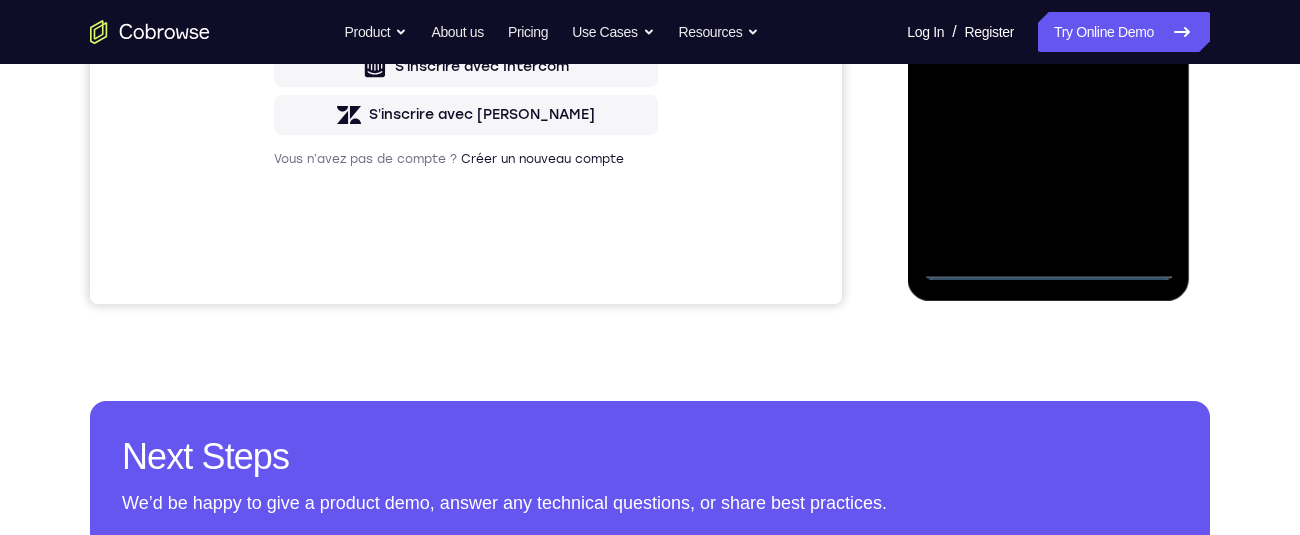 click at bounding box center [1048, 0] 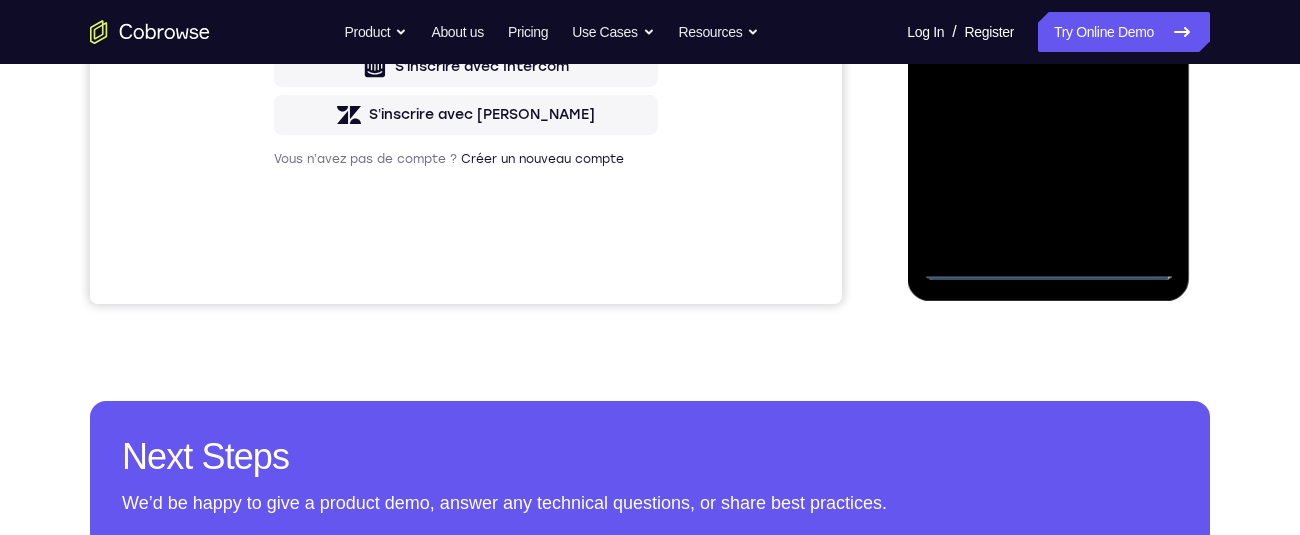 click at bounding box center (1048, 0) 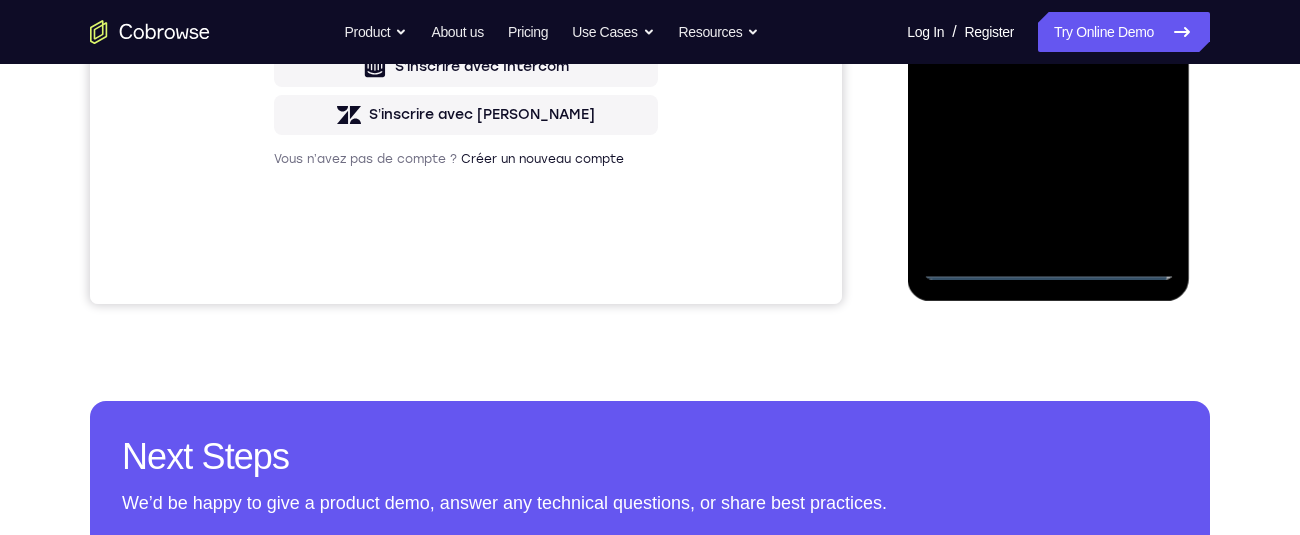 click at bounding box center (1048, 0) 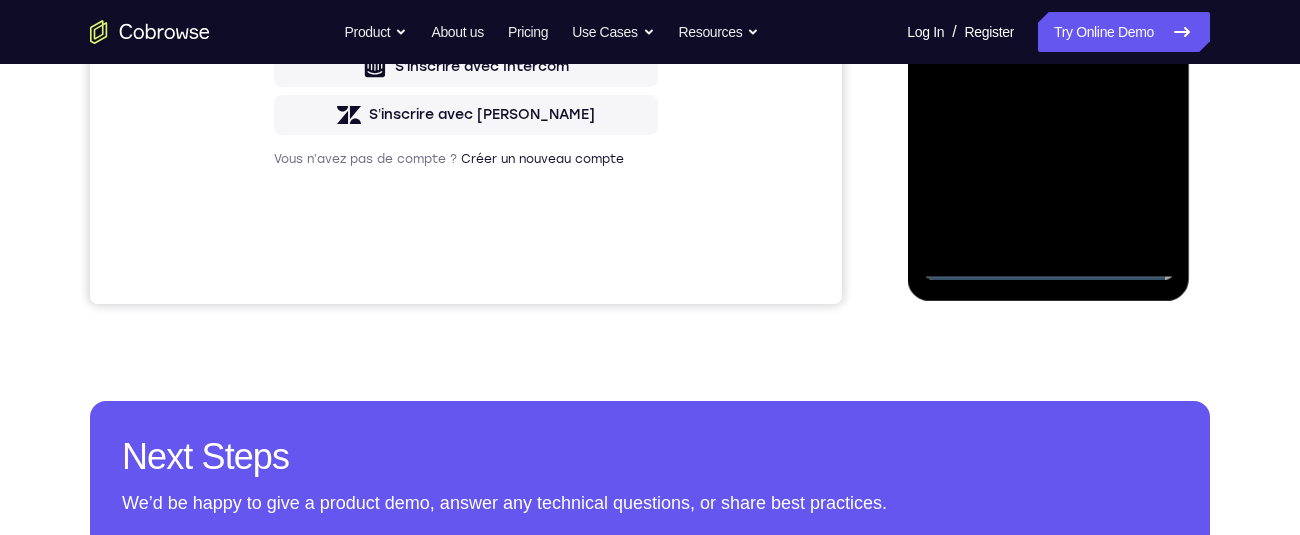 click at bounding box center (1048, 0) 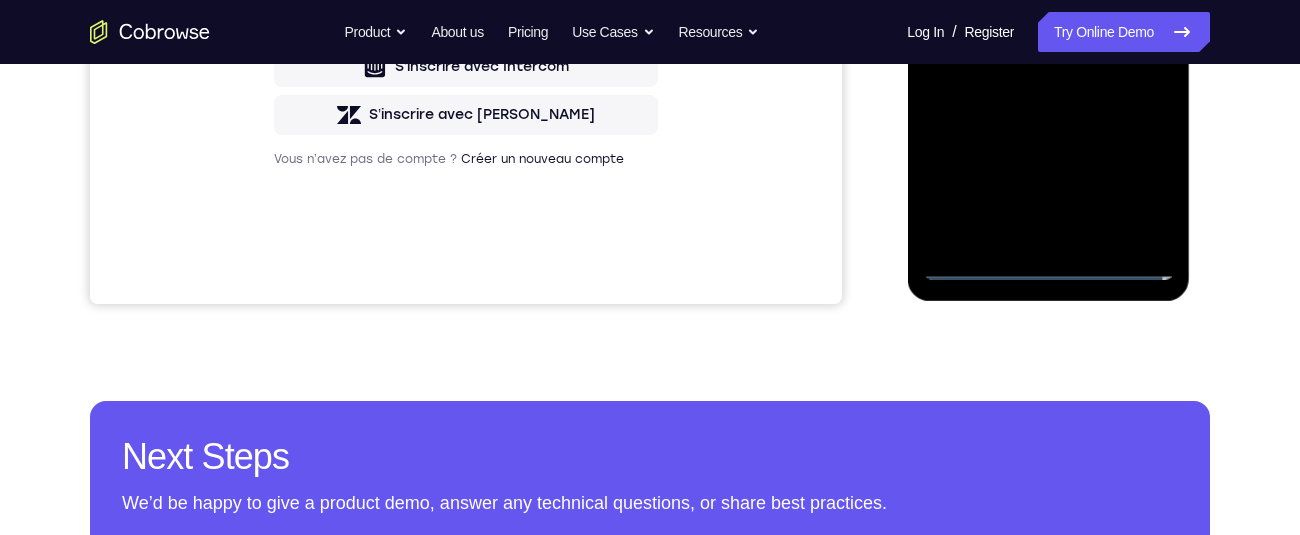 click at bounding box center (1048, 0) 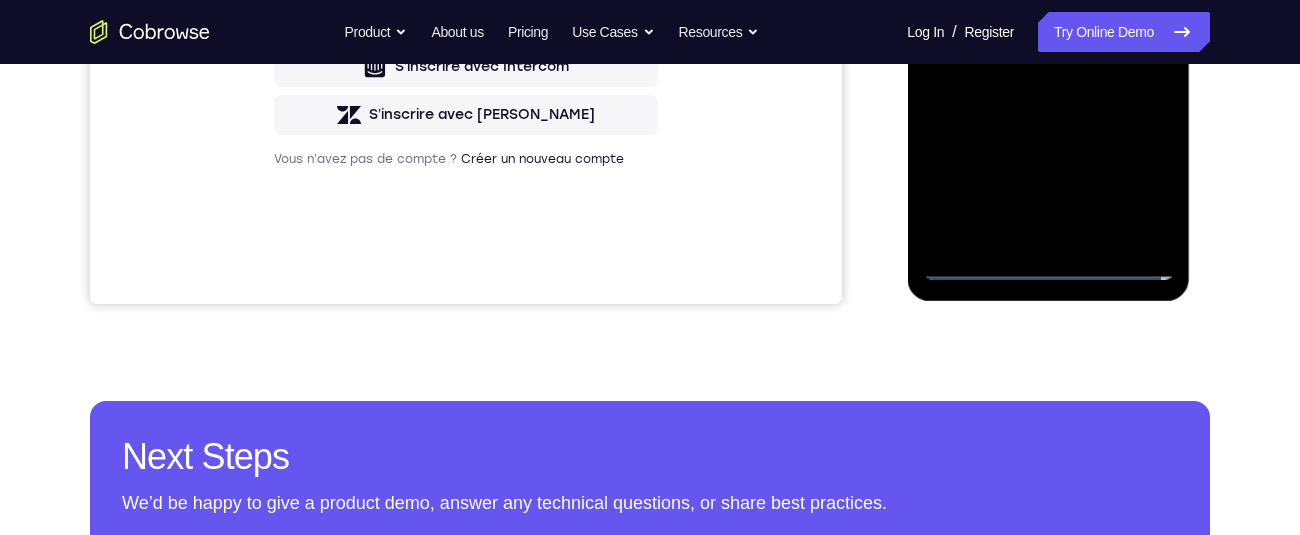 click at bounding box center (1048, 0) 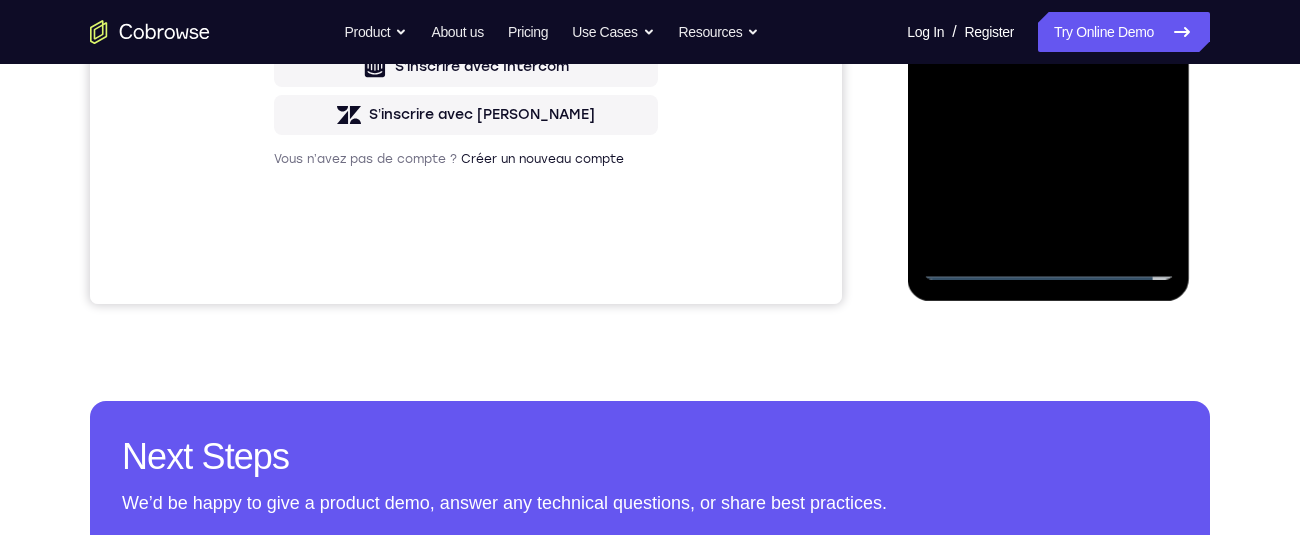 click at bounding box center (1048, 0) 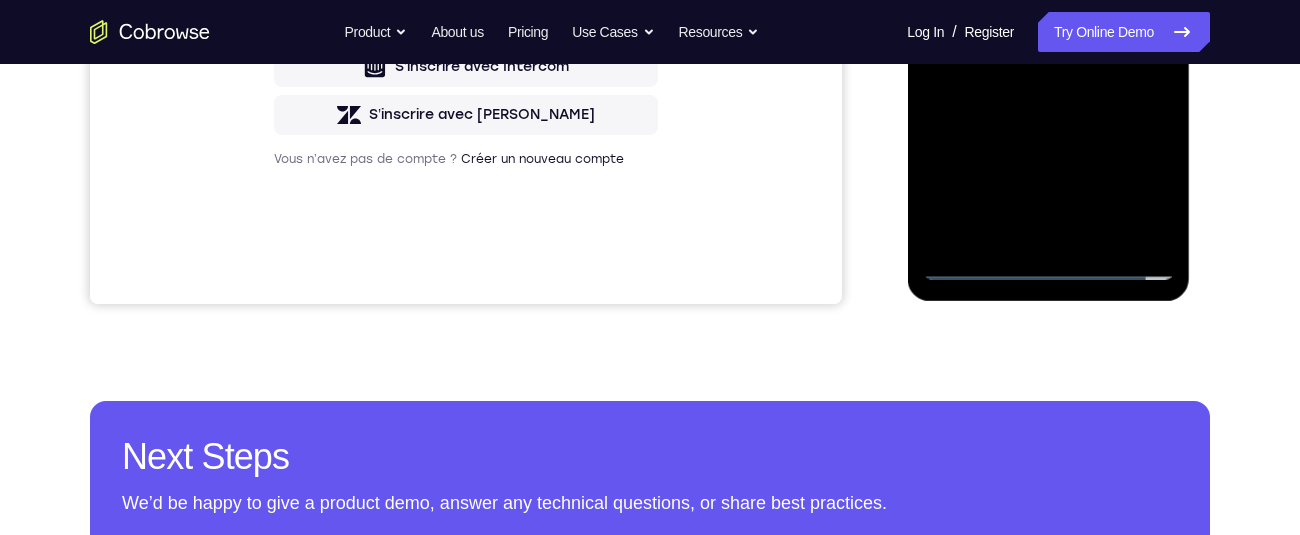 click at bounding box center (1048, 0) 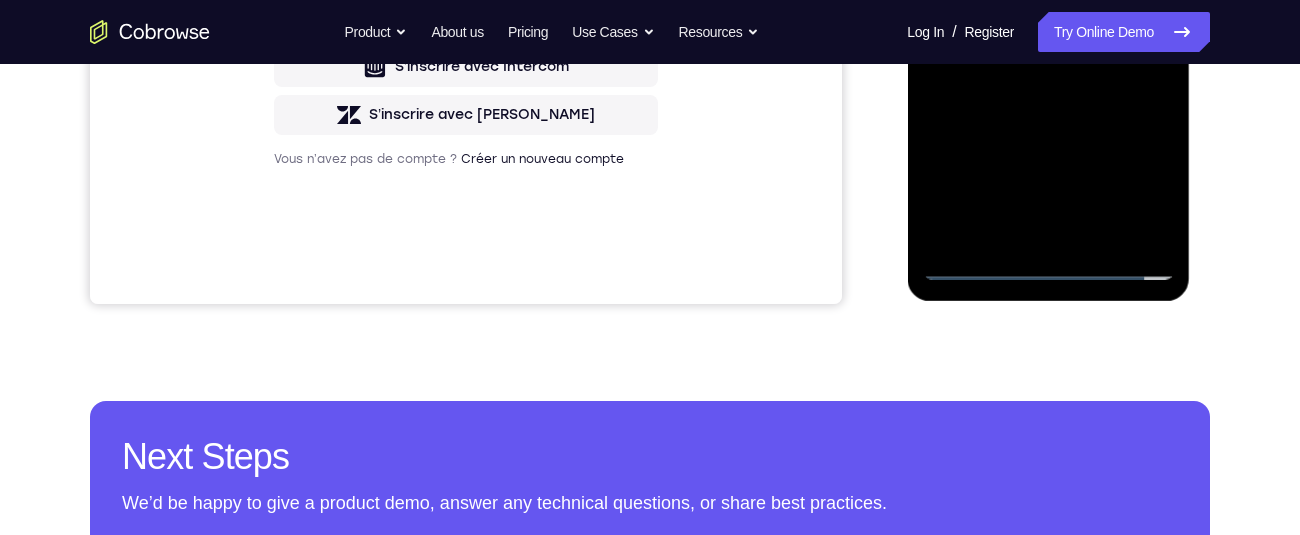 click at bounding box center (1048, 0) 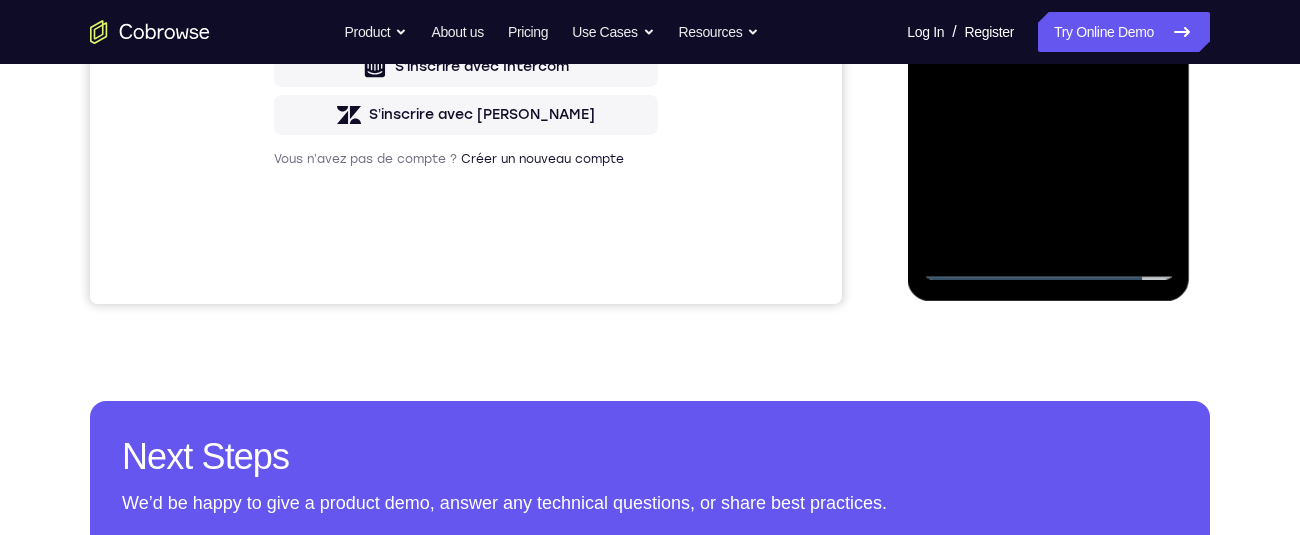 click at bounding box center (1048, 0) 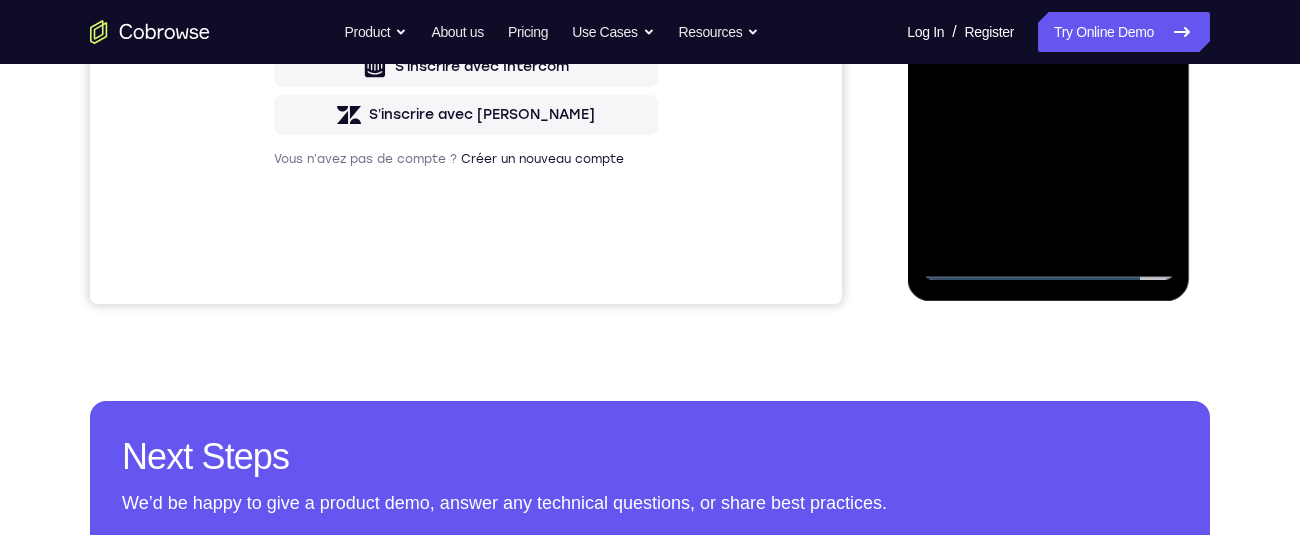 click at bounding box center [1048, 0] 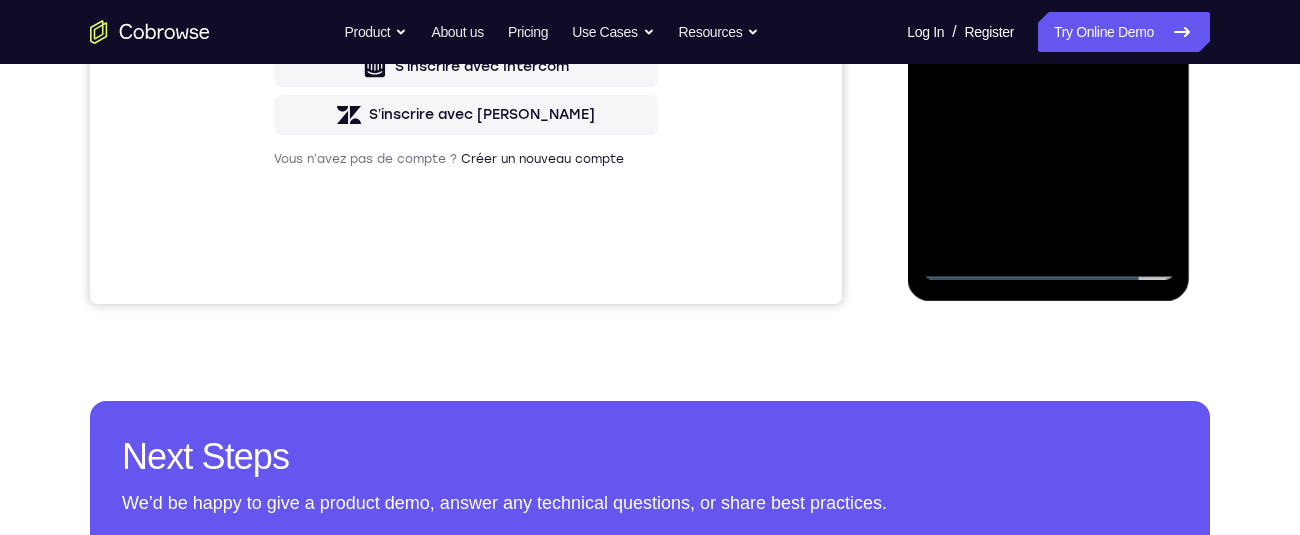 click at bounding box center [1048, 0] 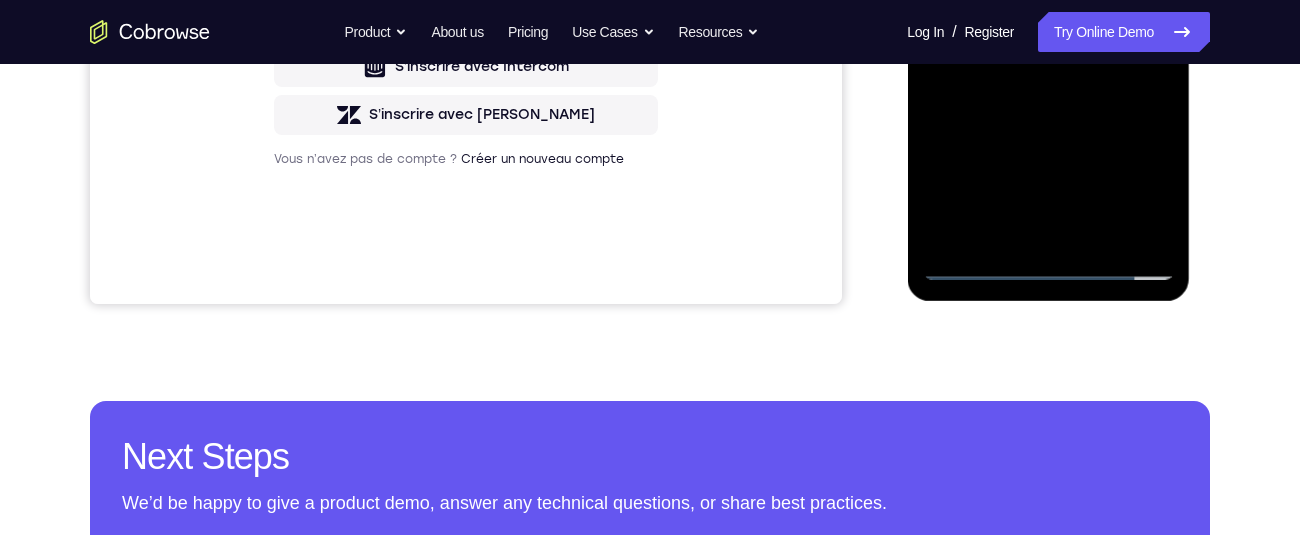 click at bounding box center (1048, 0) 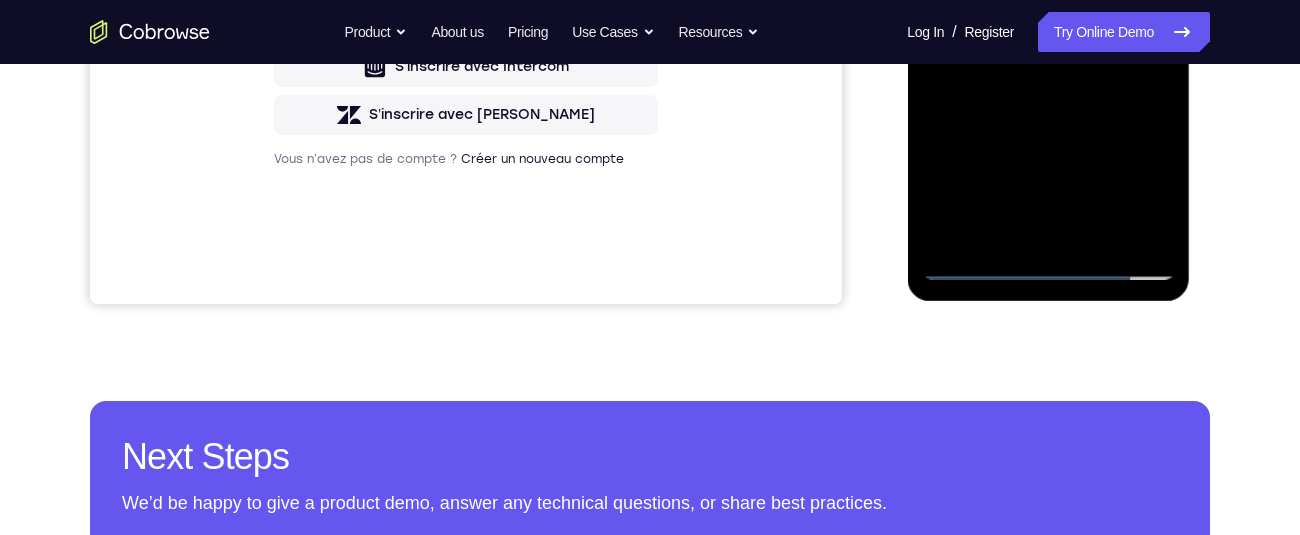 click at bounding box center [1048, 0] 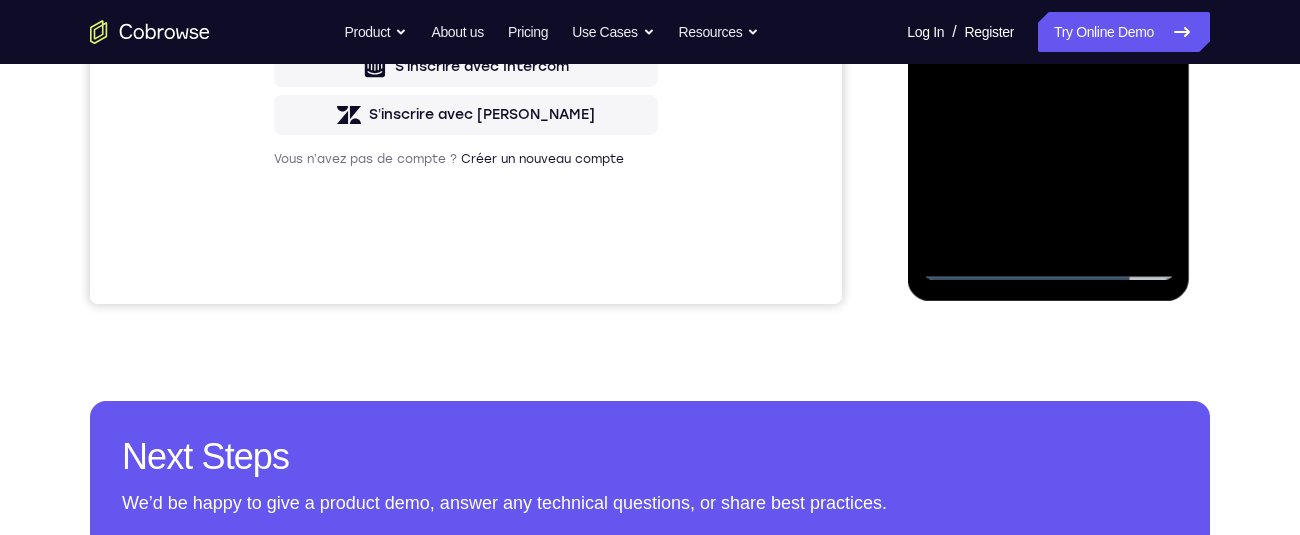 click at bounding box center (1048, 0) 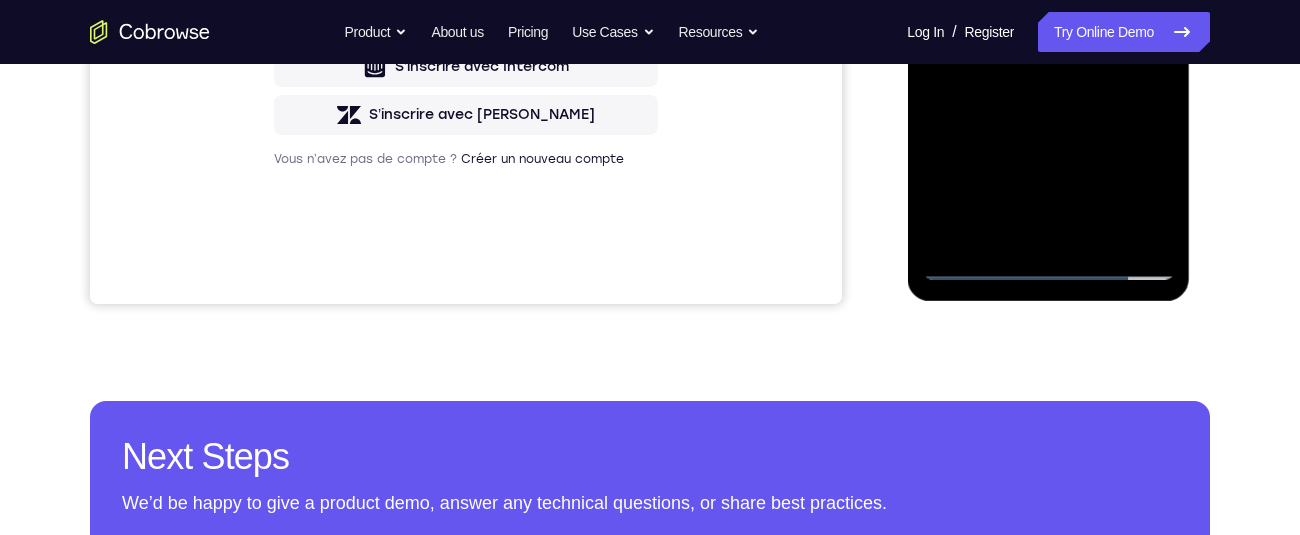 click at bounding box center [1048, 0] 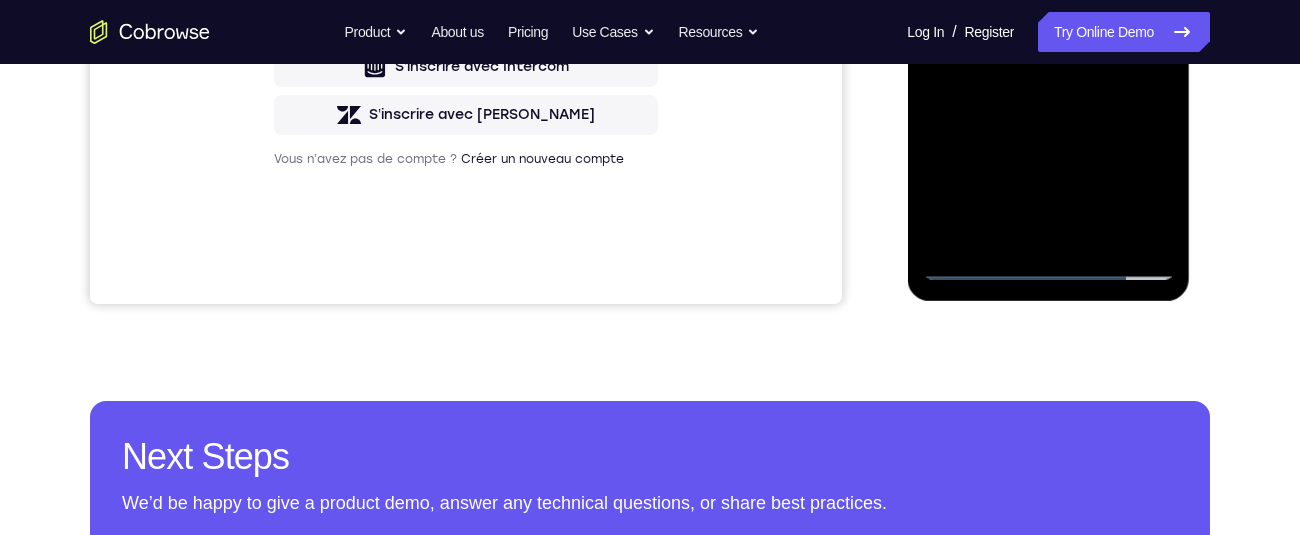 click at bounding box center [1048, 0] 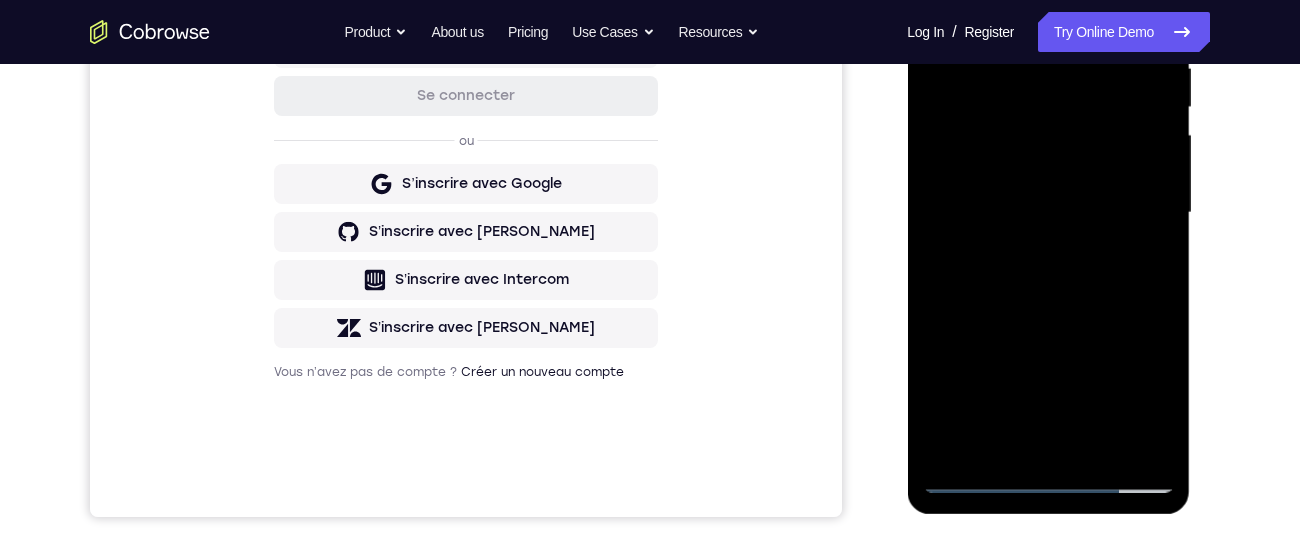 click at bounding box center [1048, 213] 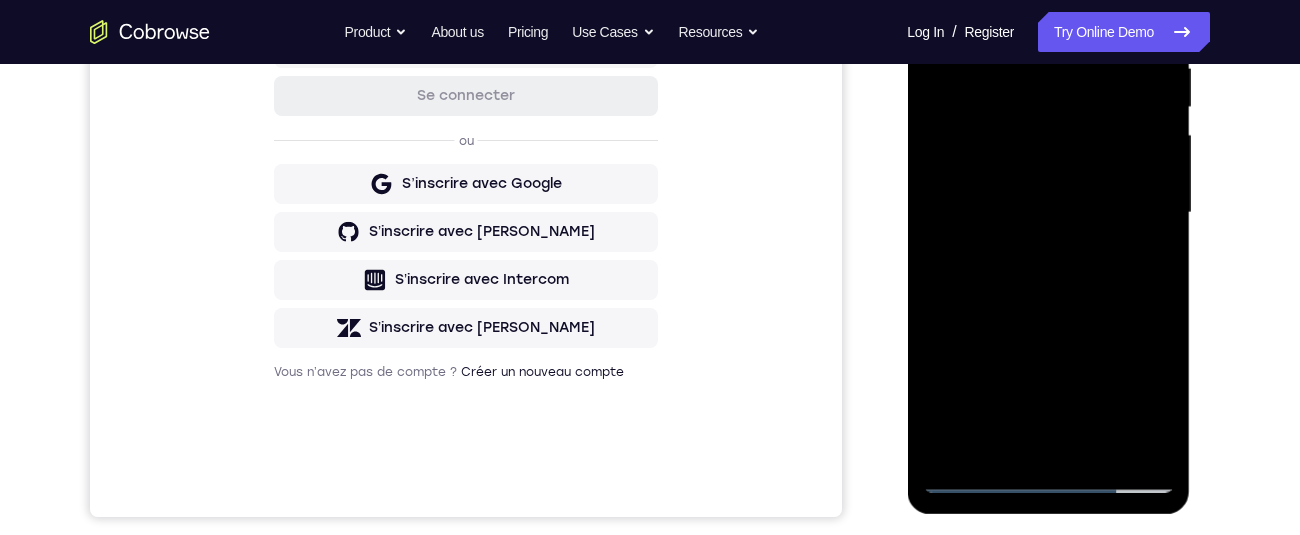 click at bounding box center (1048, 213) 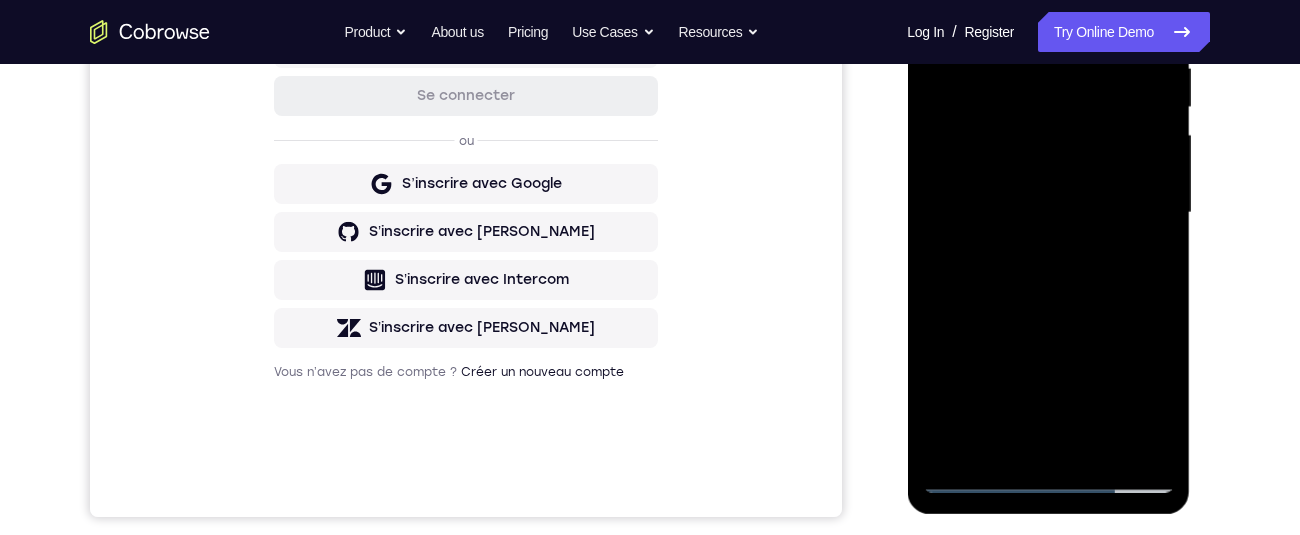 click at bounding box center (1048, 213) 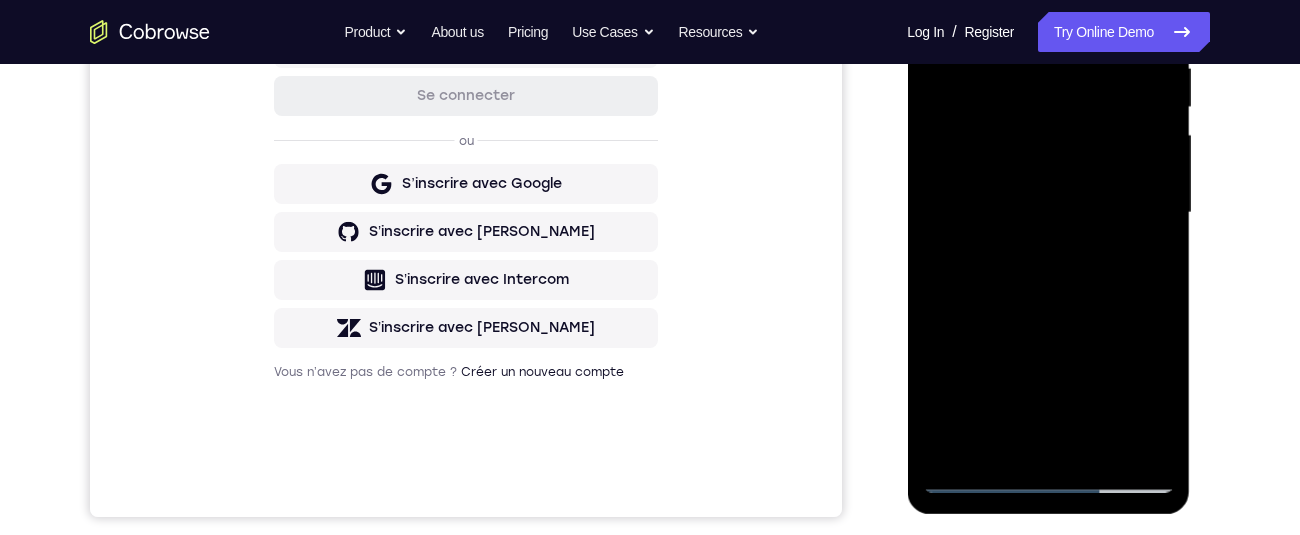 click at bounding box center [1048, 213] 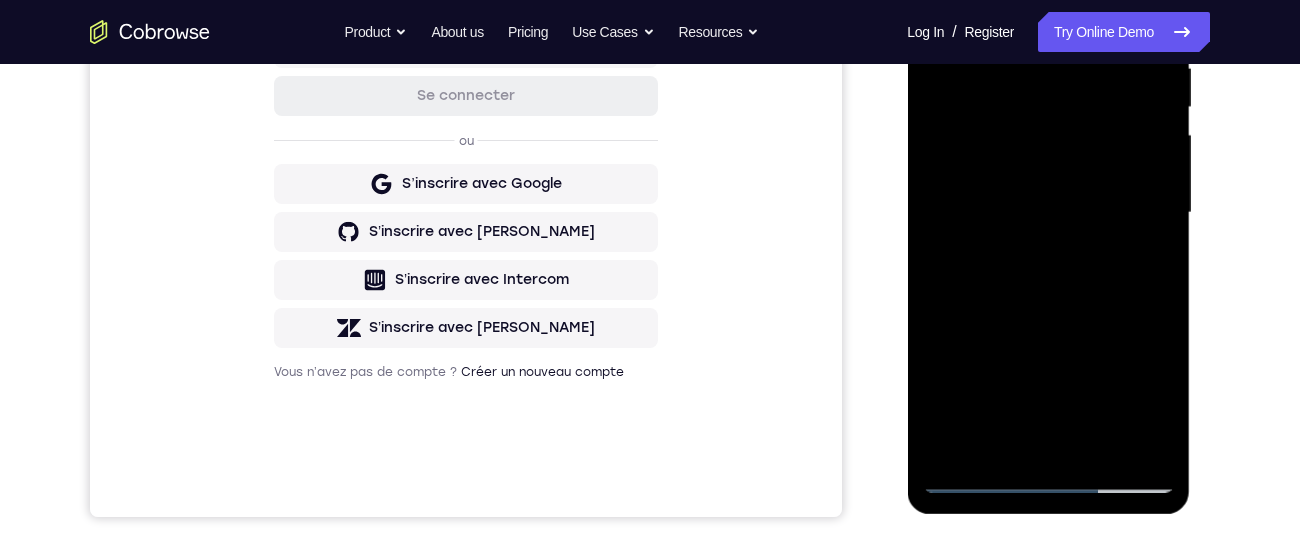 click at bounding box center [1048, 216] 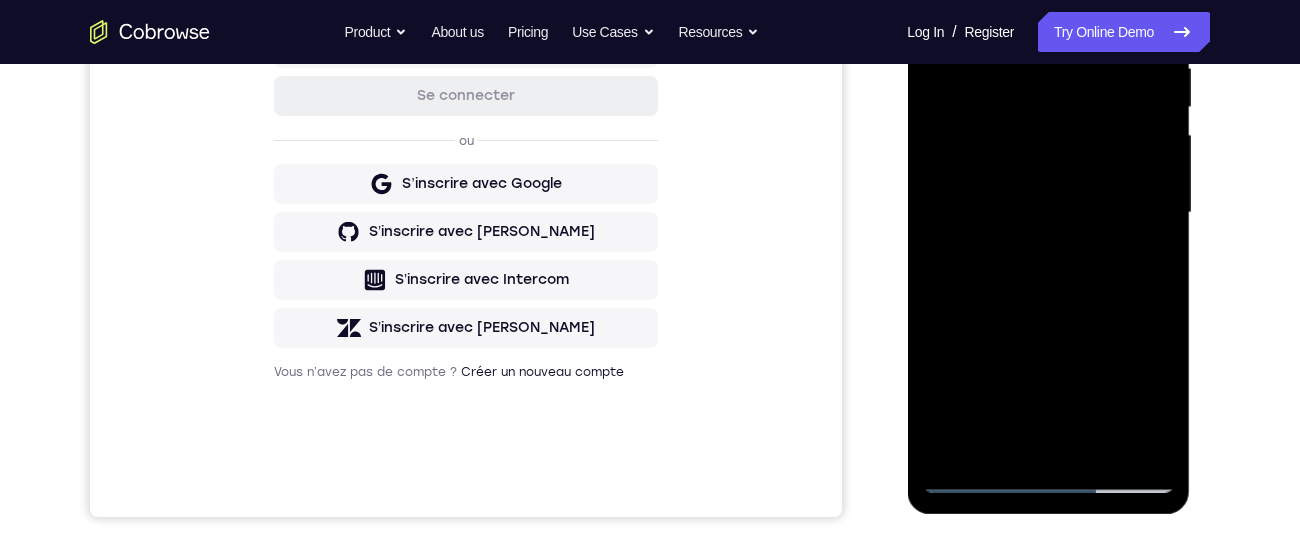 click at bounding box center (1048, 213) 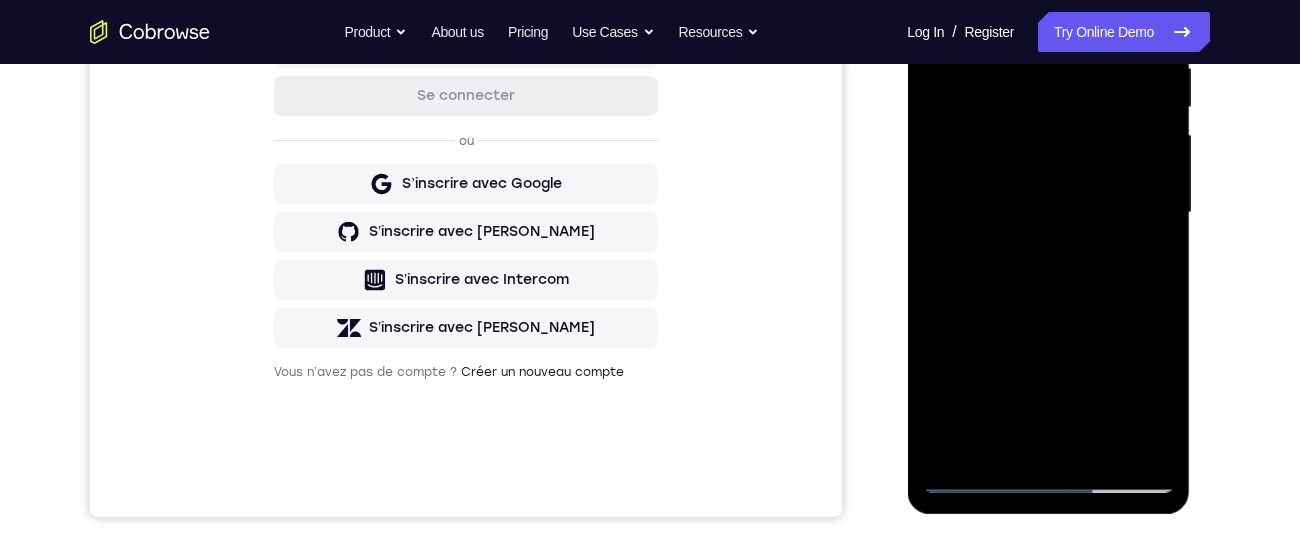 click at bounding box center [1048, 213] 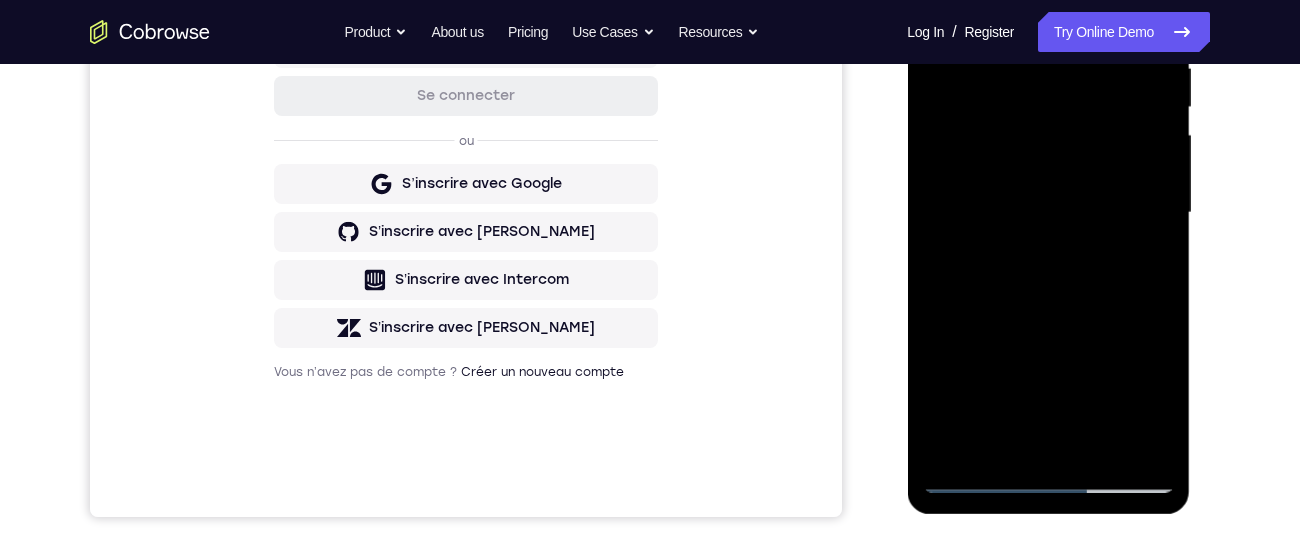 scroll, scrollTop: 220, scrollLeft: 0, axis: vertical 